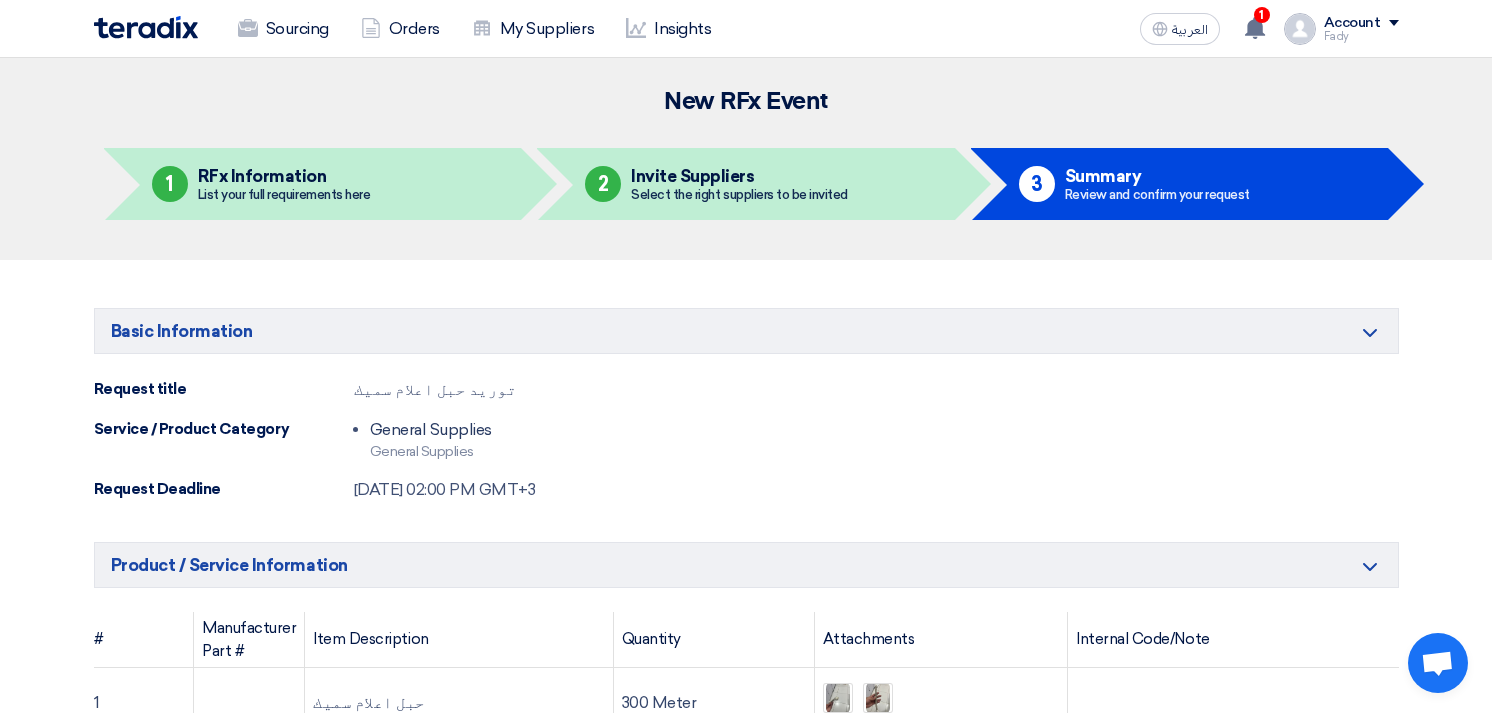 scroll, scrollTop: 1000, scrollLeft: 0, axis: vertical 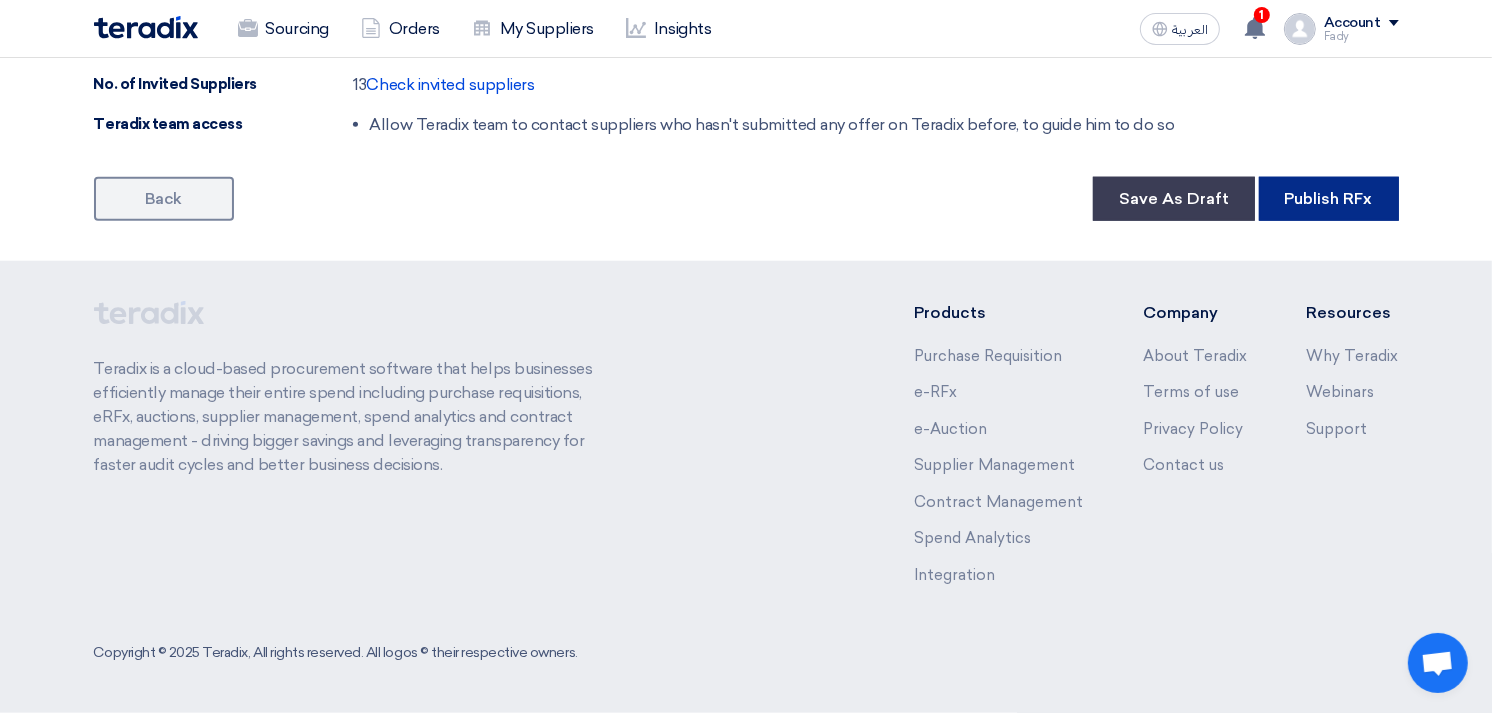 click on "Publish RFx" 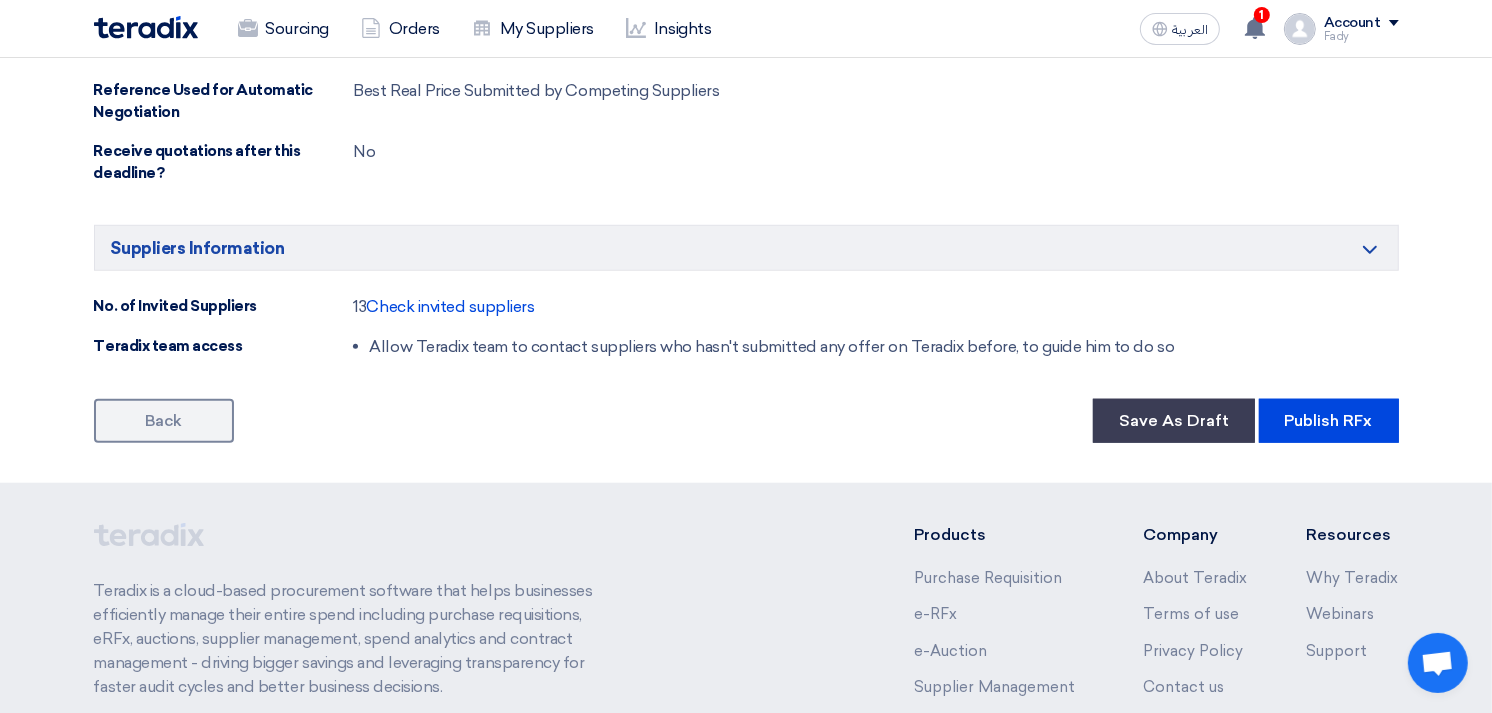 scroll, scrollTop: 1735, scrollLeft: 0, axis: vertical 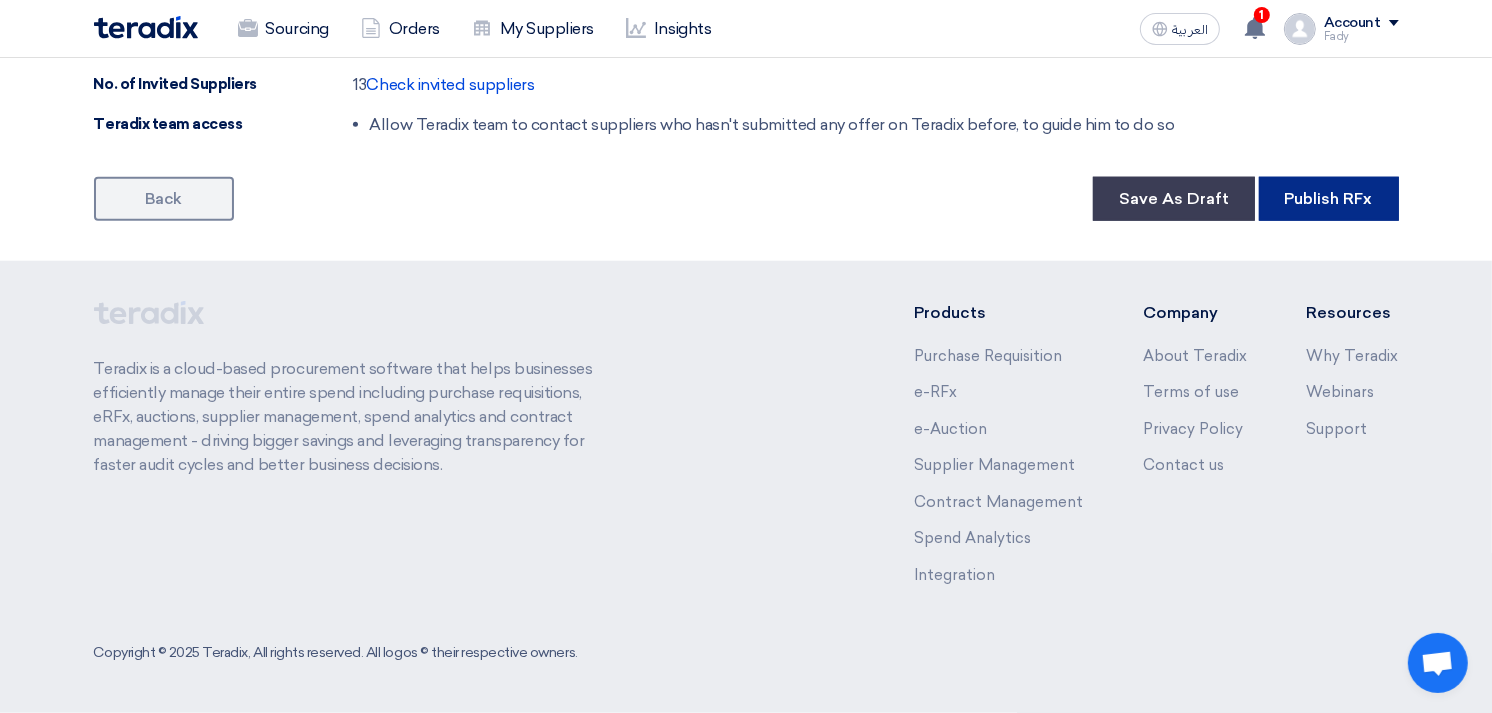 click on "Publish RFx" 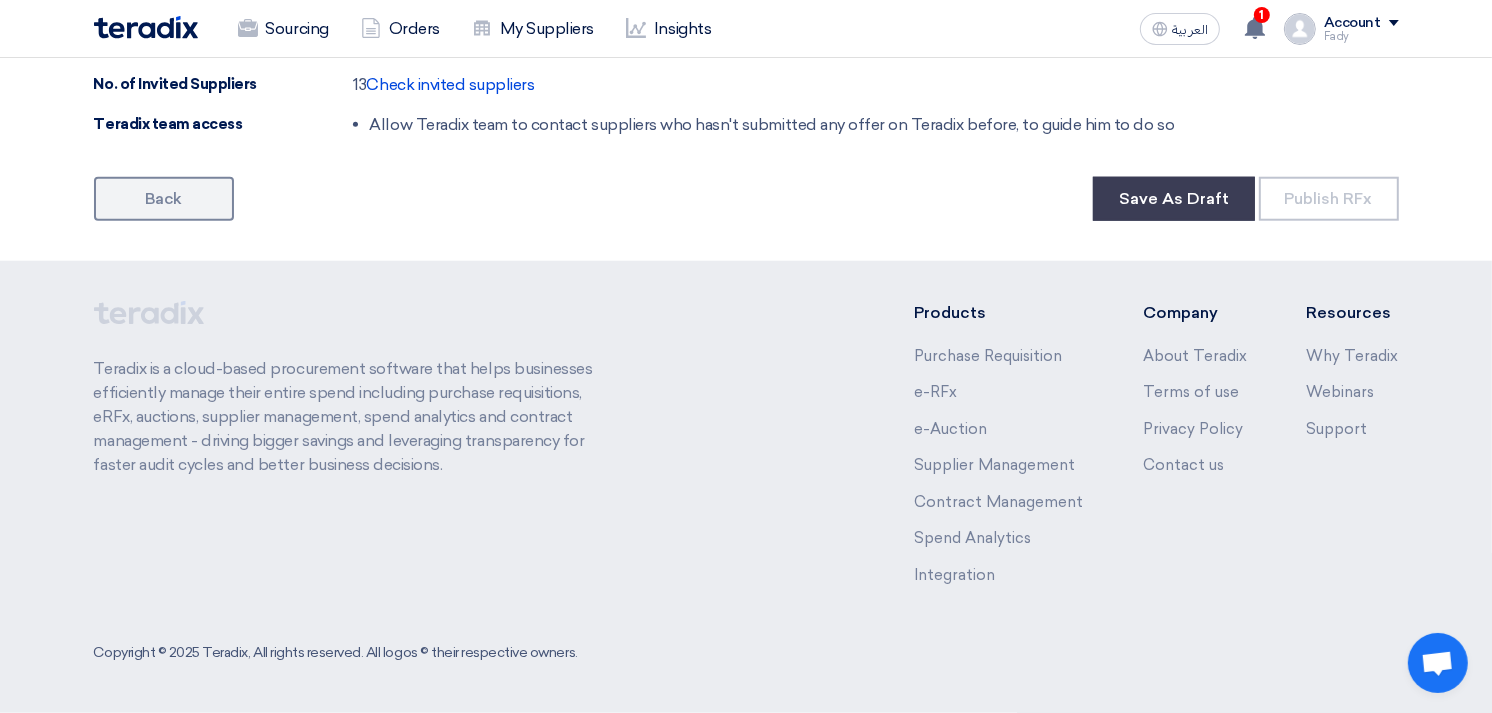 click on "Publish RFx" 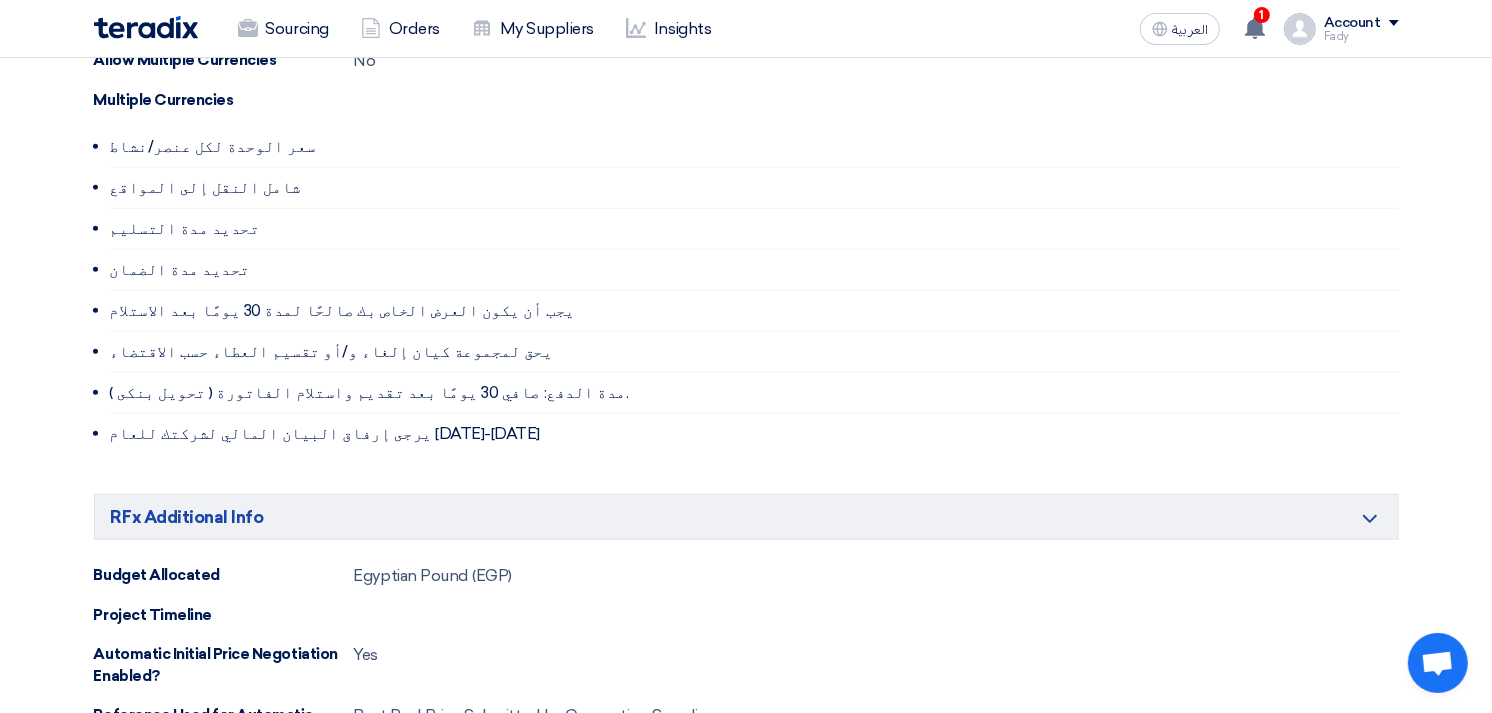 scroll, scrollTop: 1333, scrollLeft: 0, axis: vertical 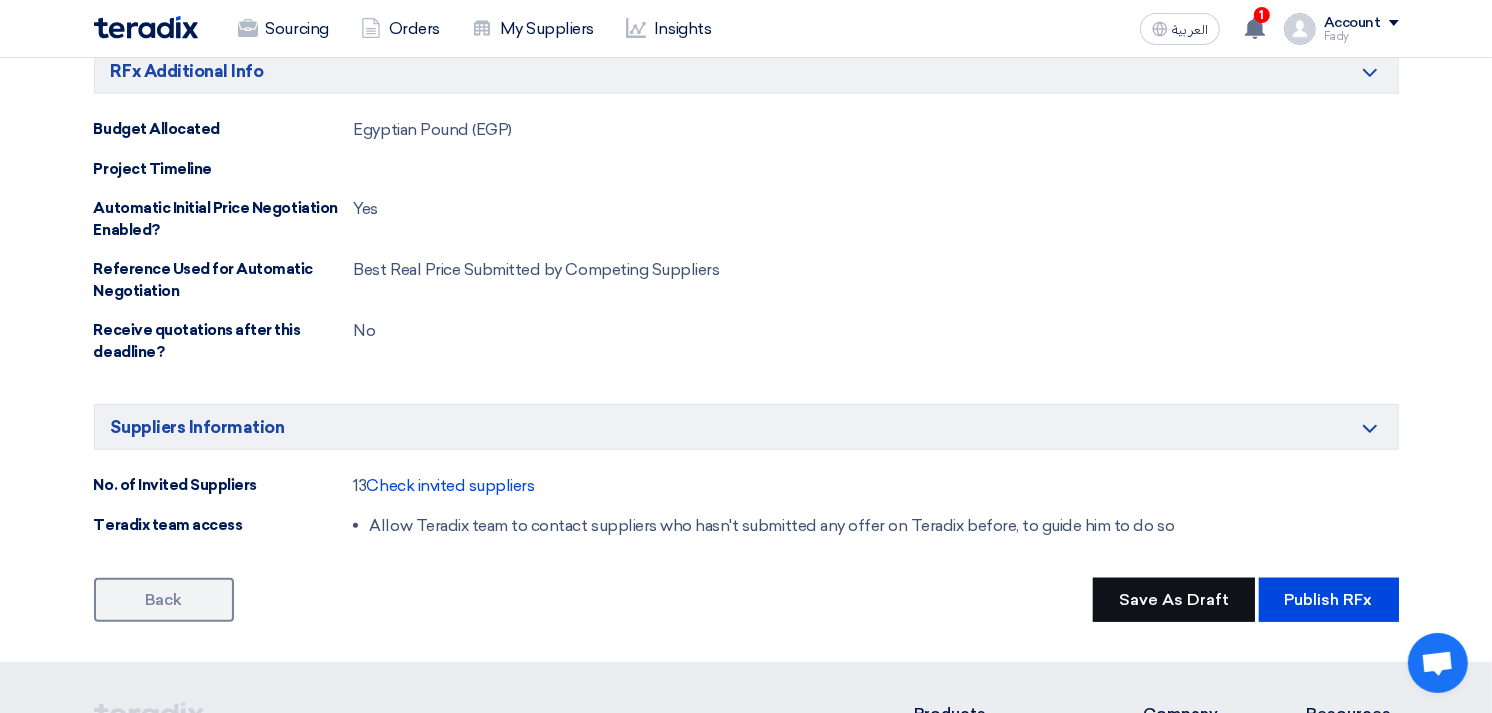 click on "Save As Draft" 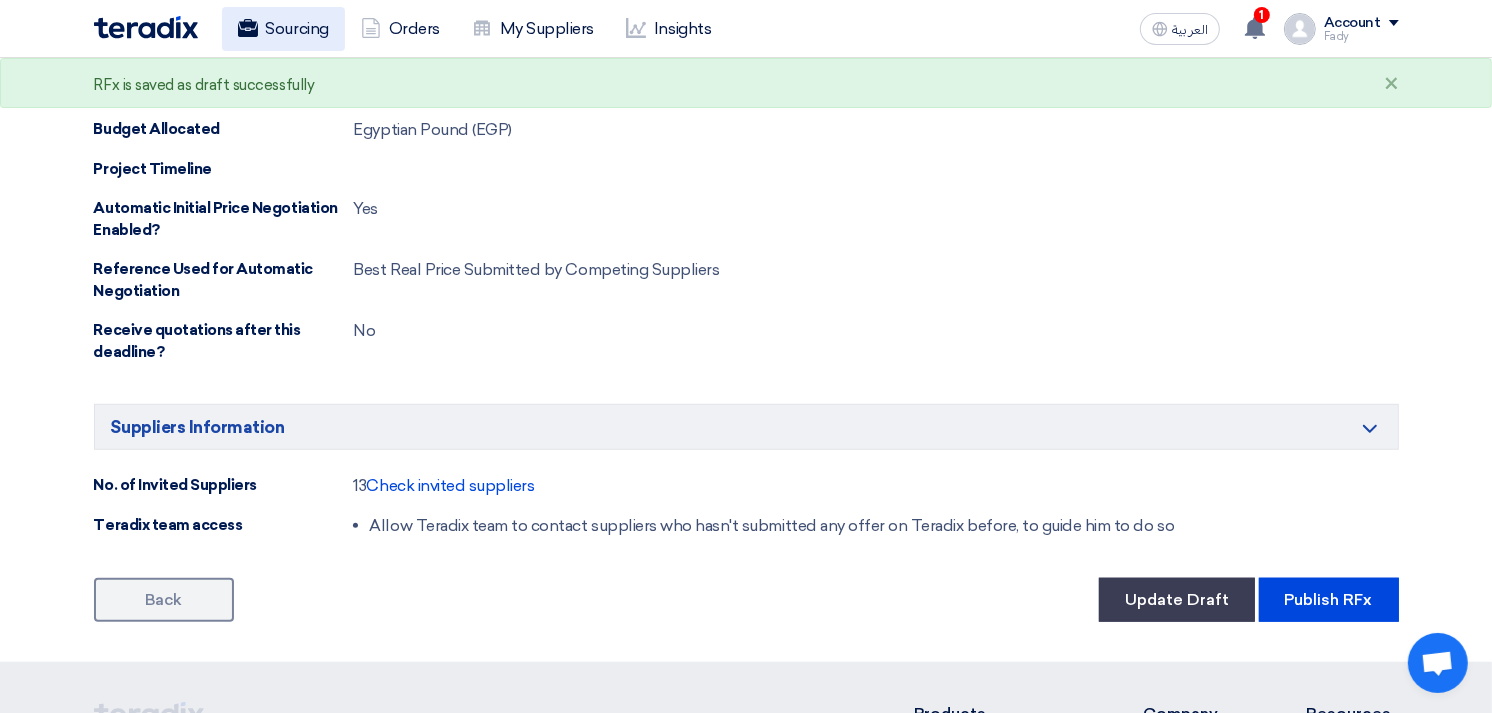 click on "Sourcing" 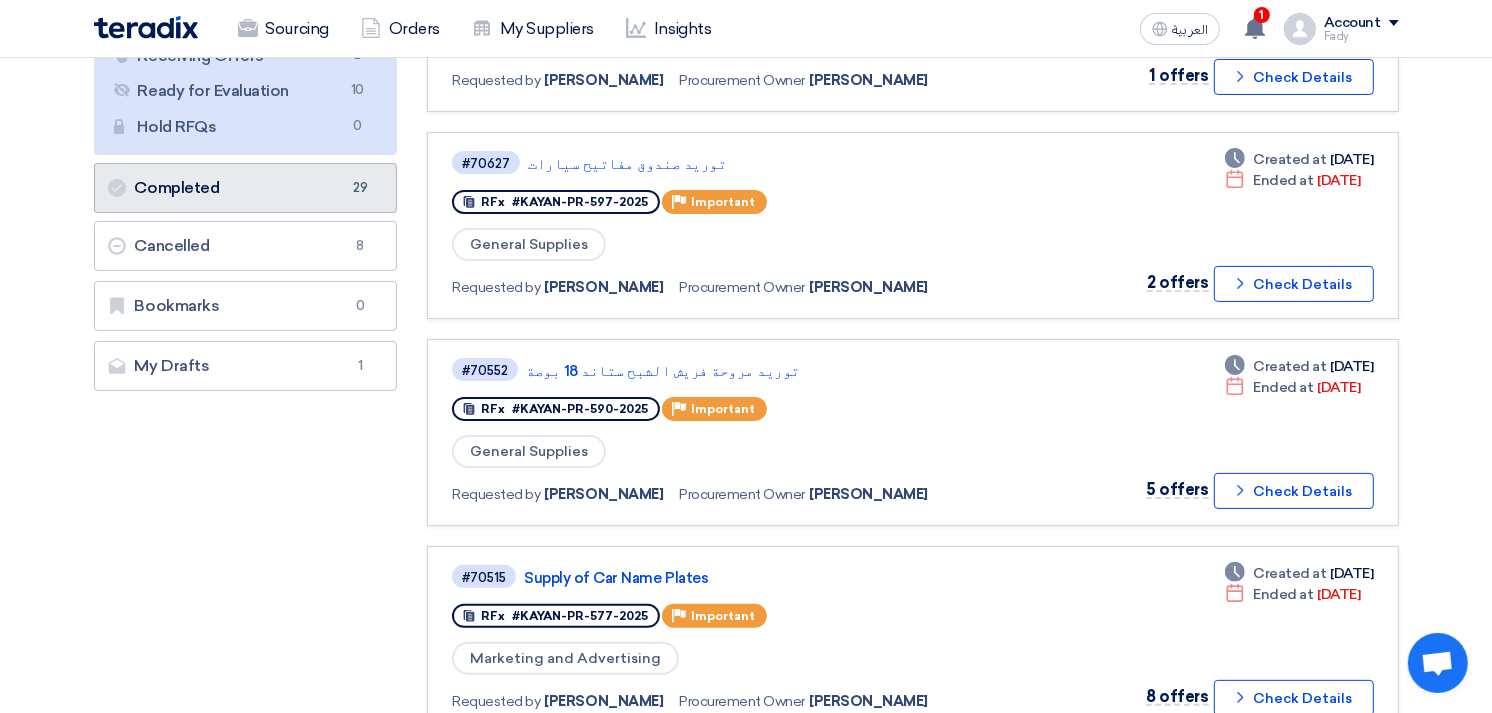 scroll, scrollTop: 333, scrollLeft: 0, axis: vertical 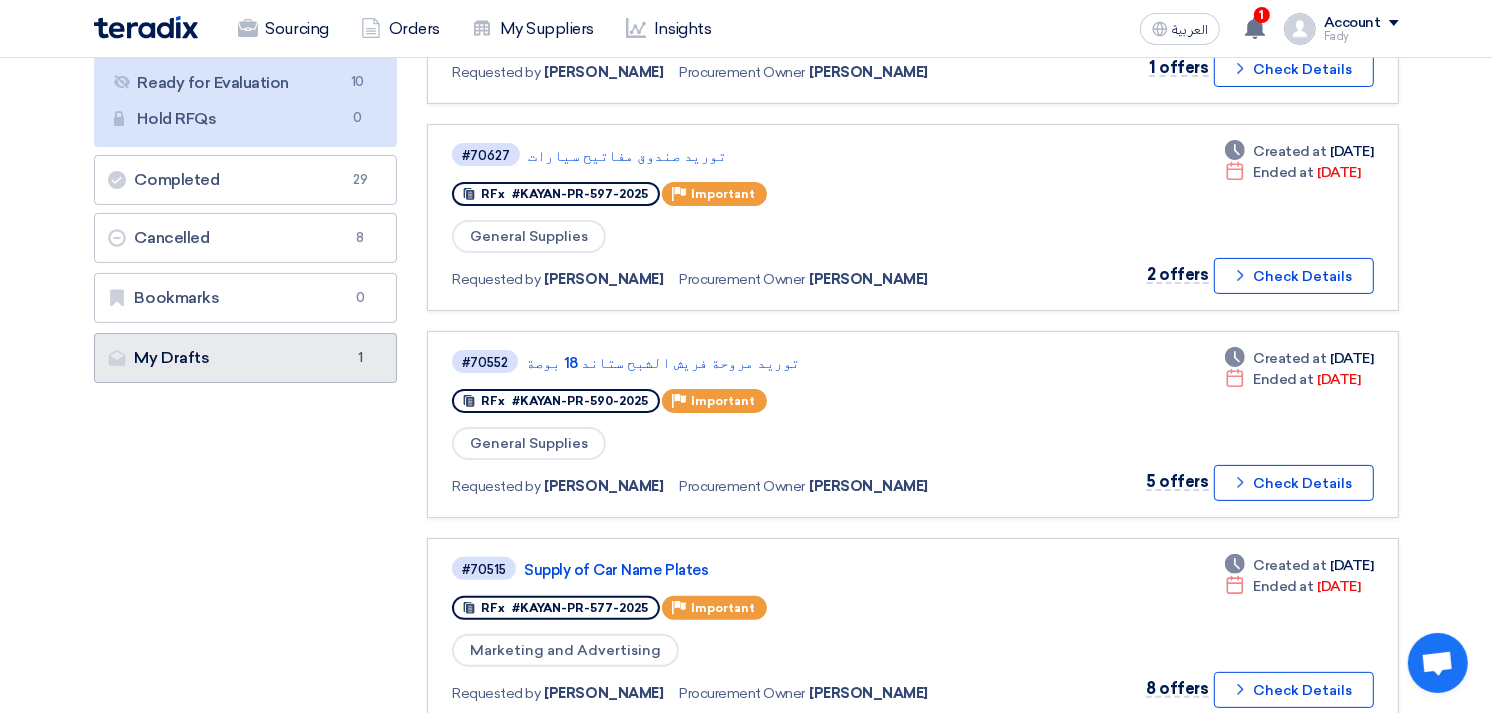 click on "My Drafts
My Drafts
1" 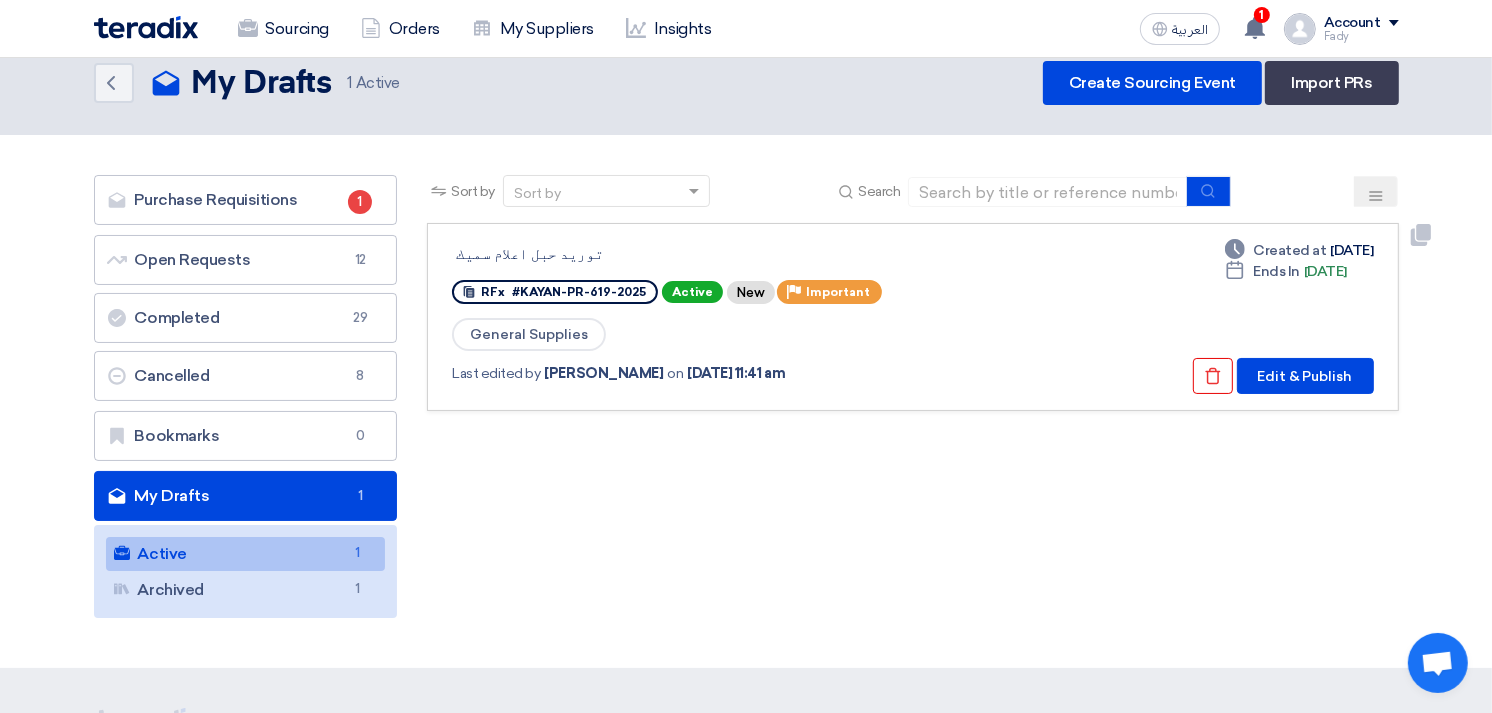 scroll, scrollTop: 111, scrollLeft: 0, axis: vertical 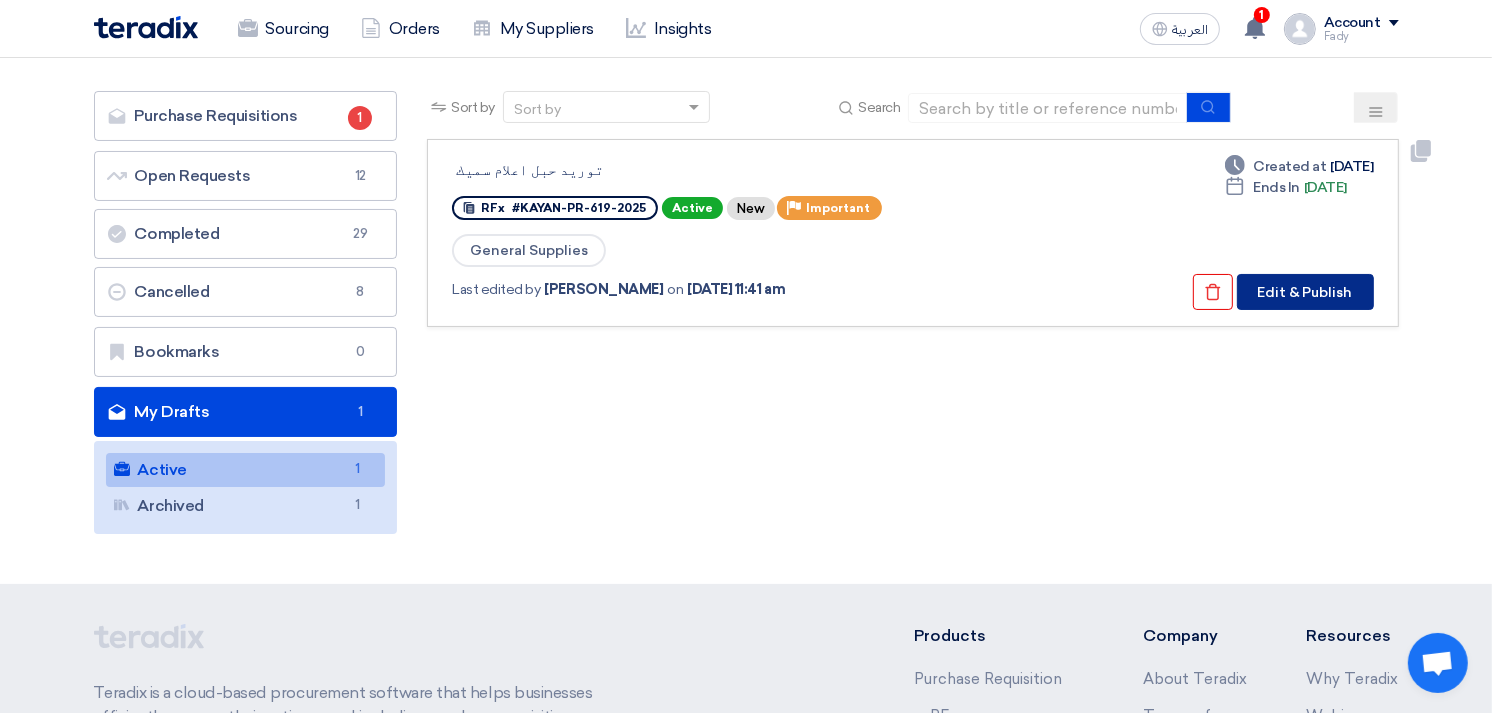 click on "Edit & Publish" 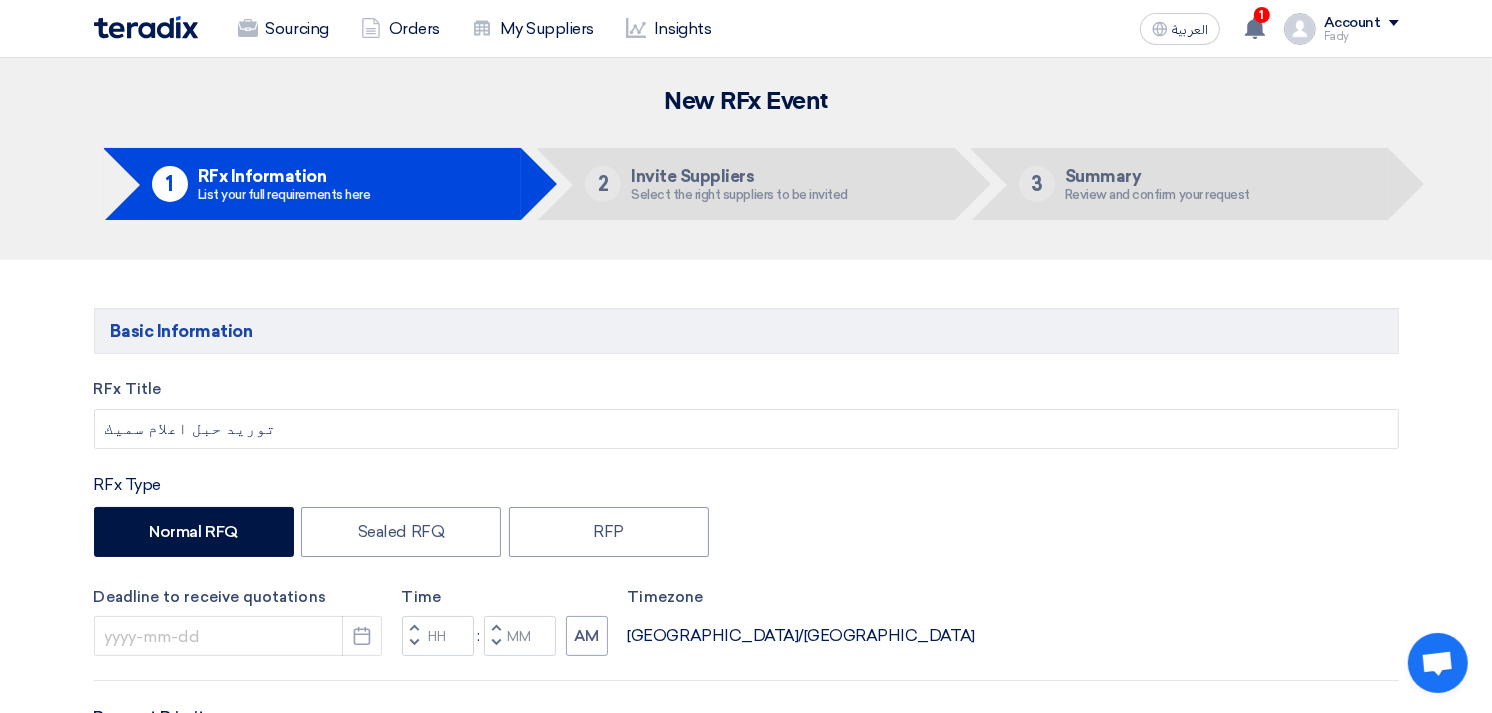 type on "[DATE]" 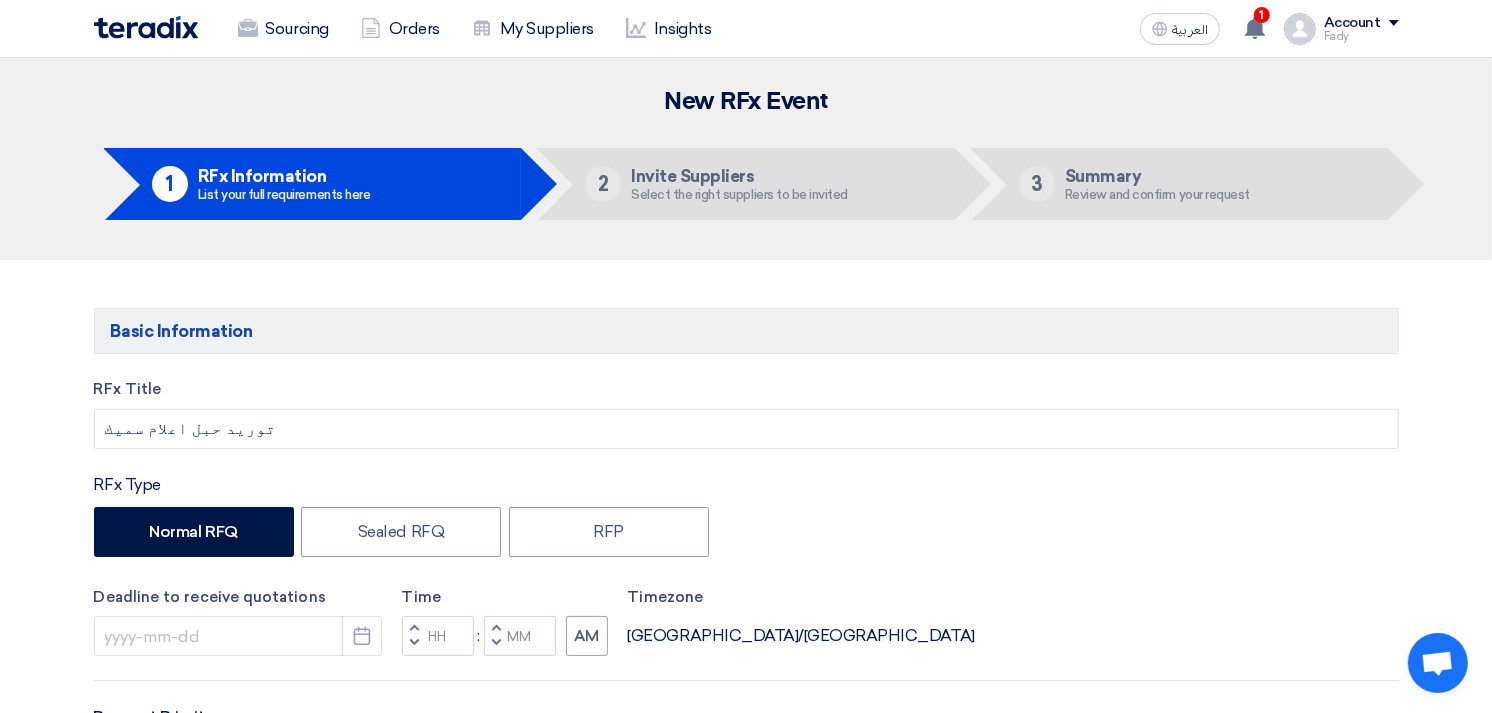 type on "02" 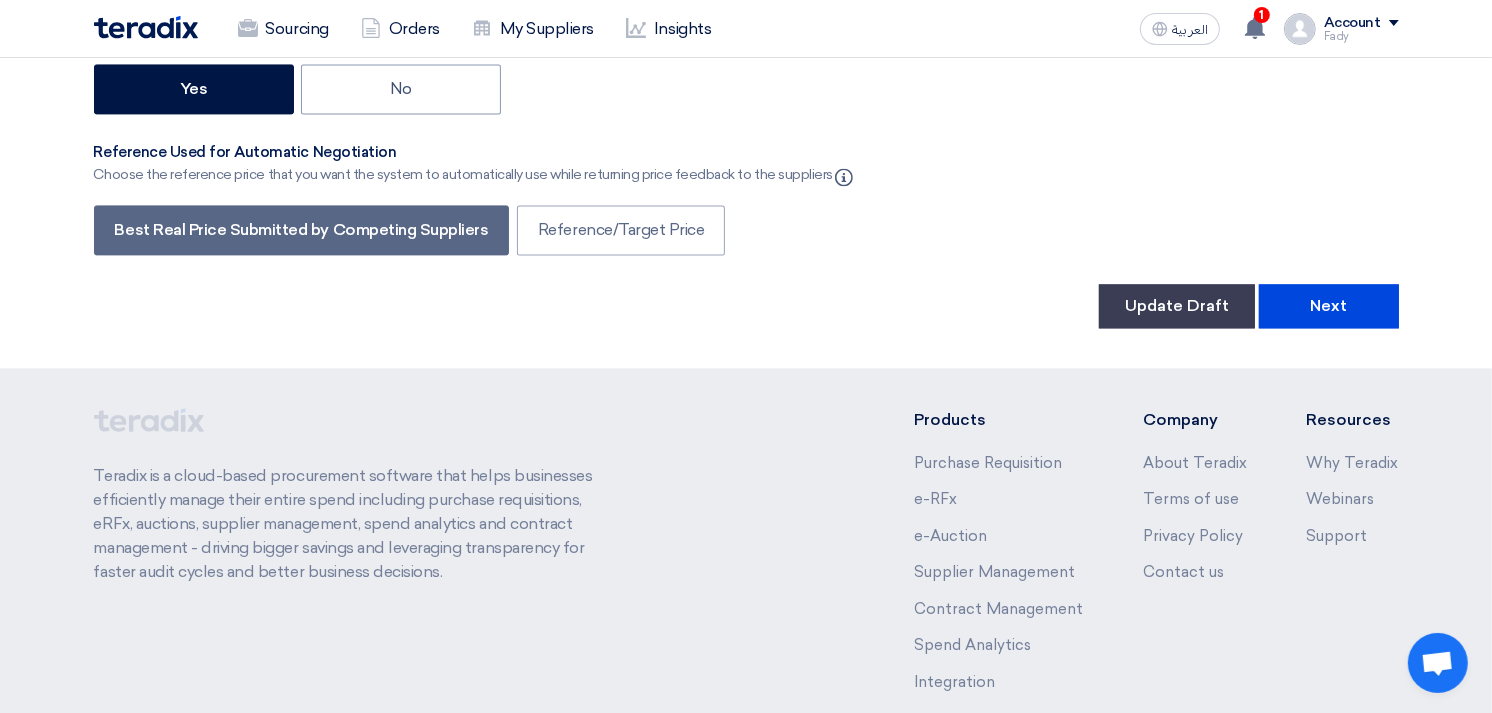 scroll, scrollTop: 3826, scrollLeft: 0, axis: vertical 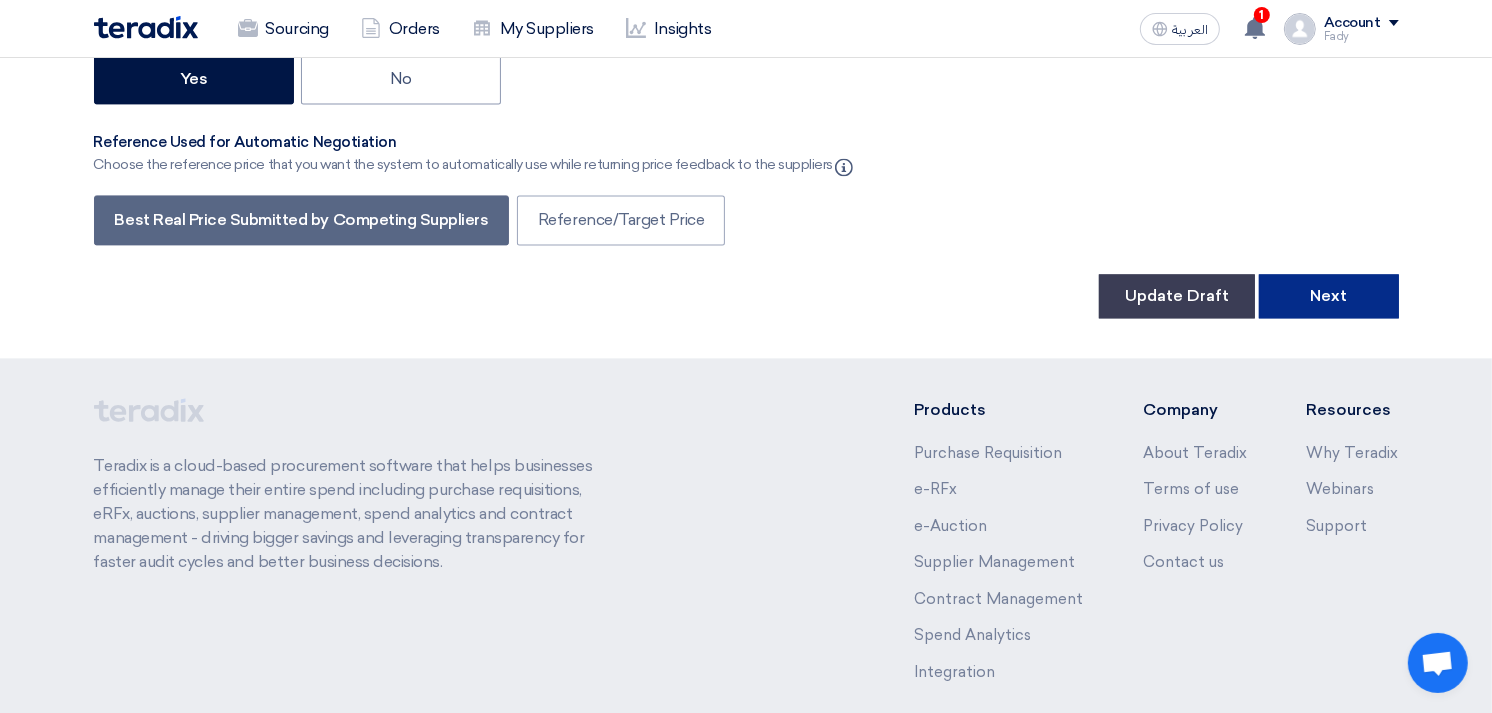 click on "Next" 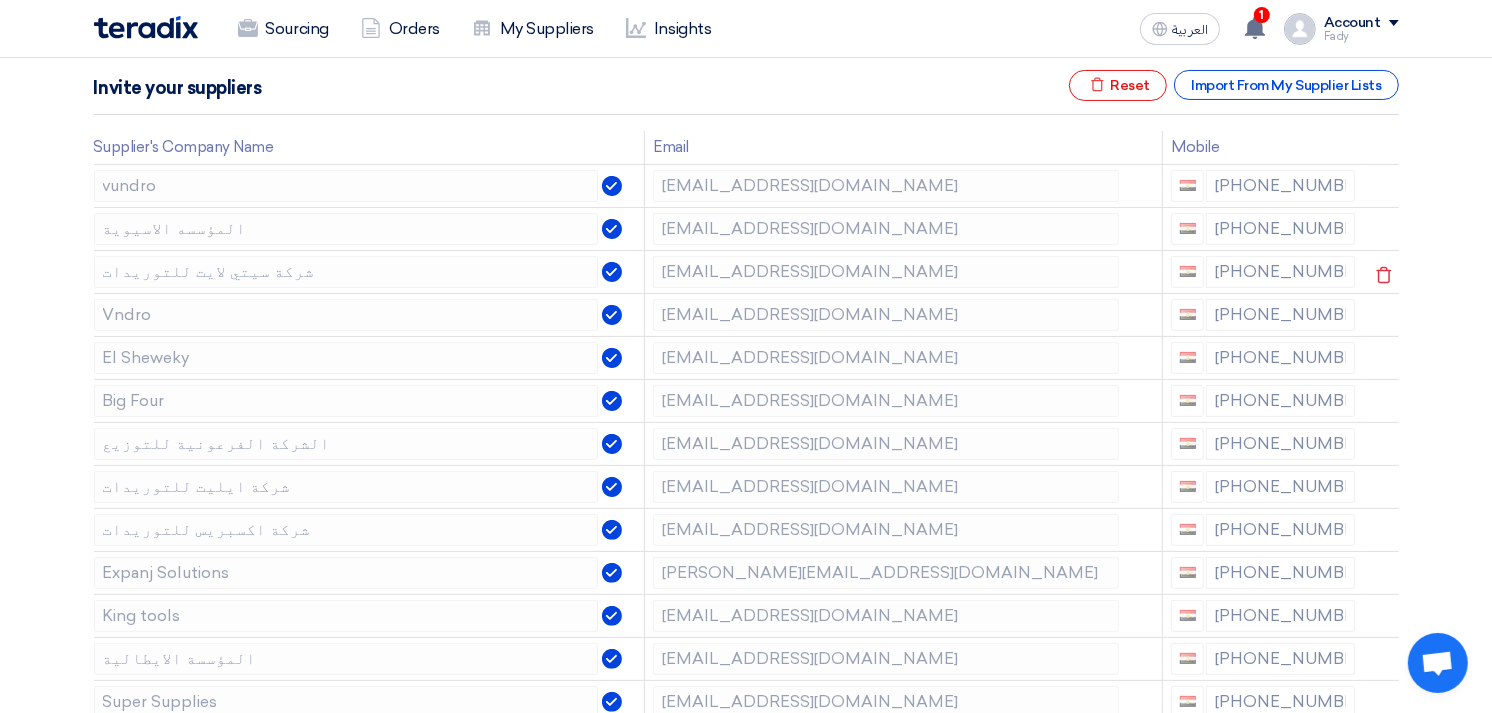 scroll, scrollTop: 333, scrollLeft: 0, axis: vertical 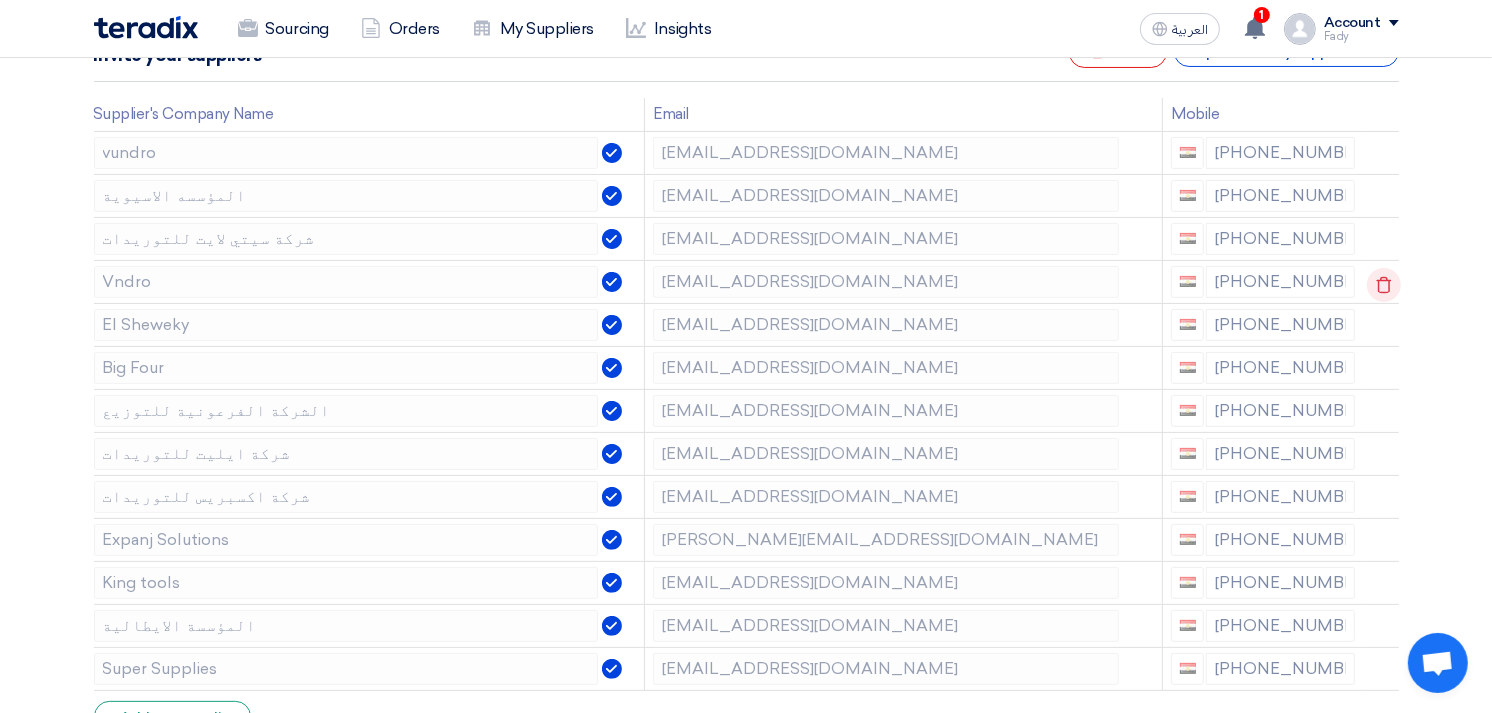 click 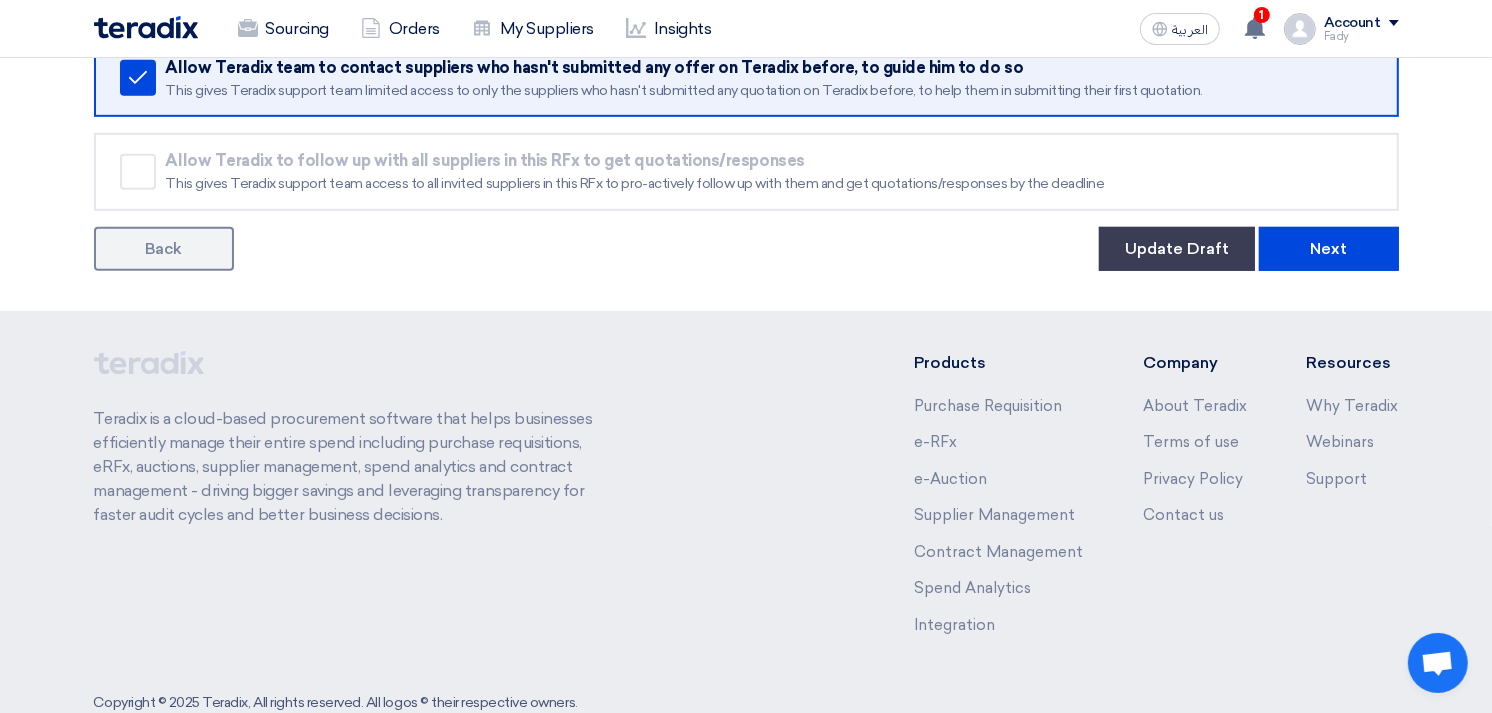 scroll, scrollTop: 1000, scrollLeft: 0, axis: vertical 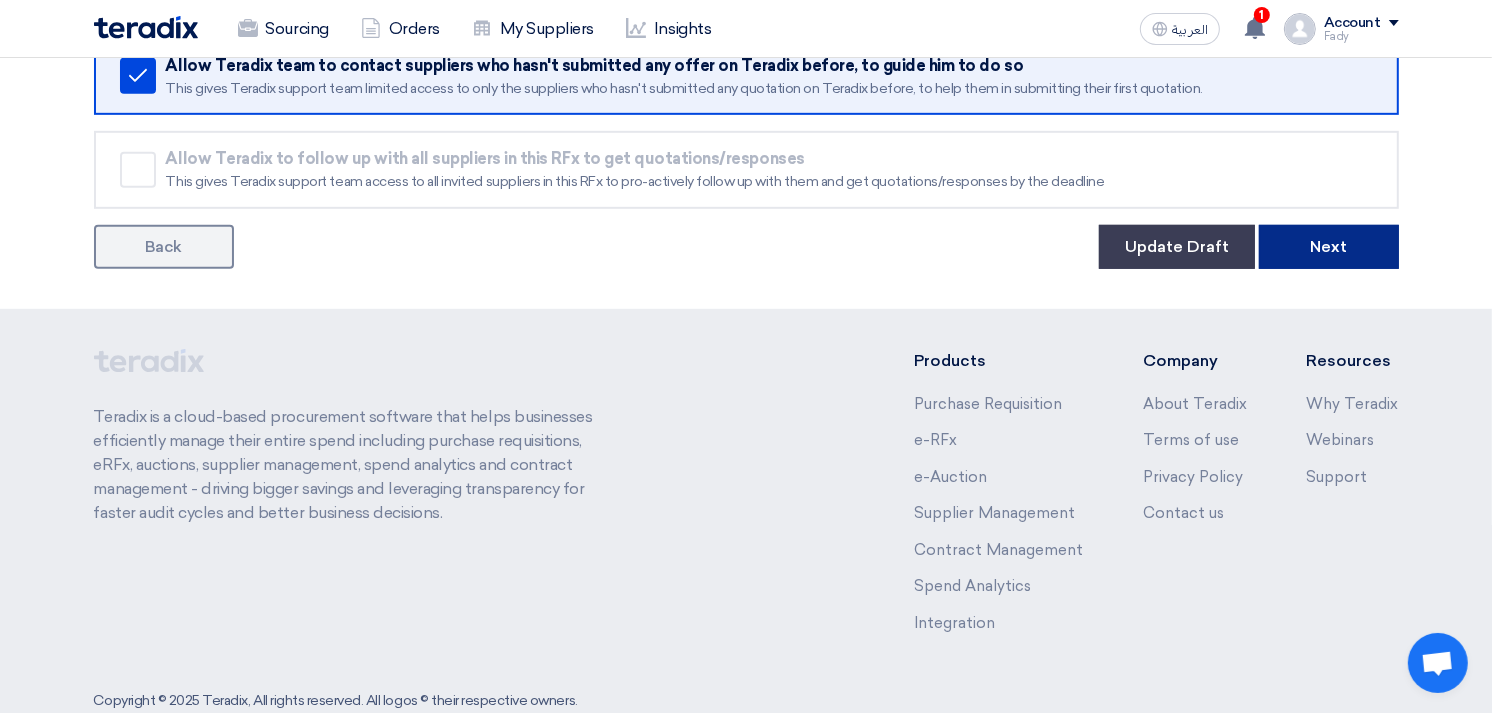 click on "Next" 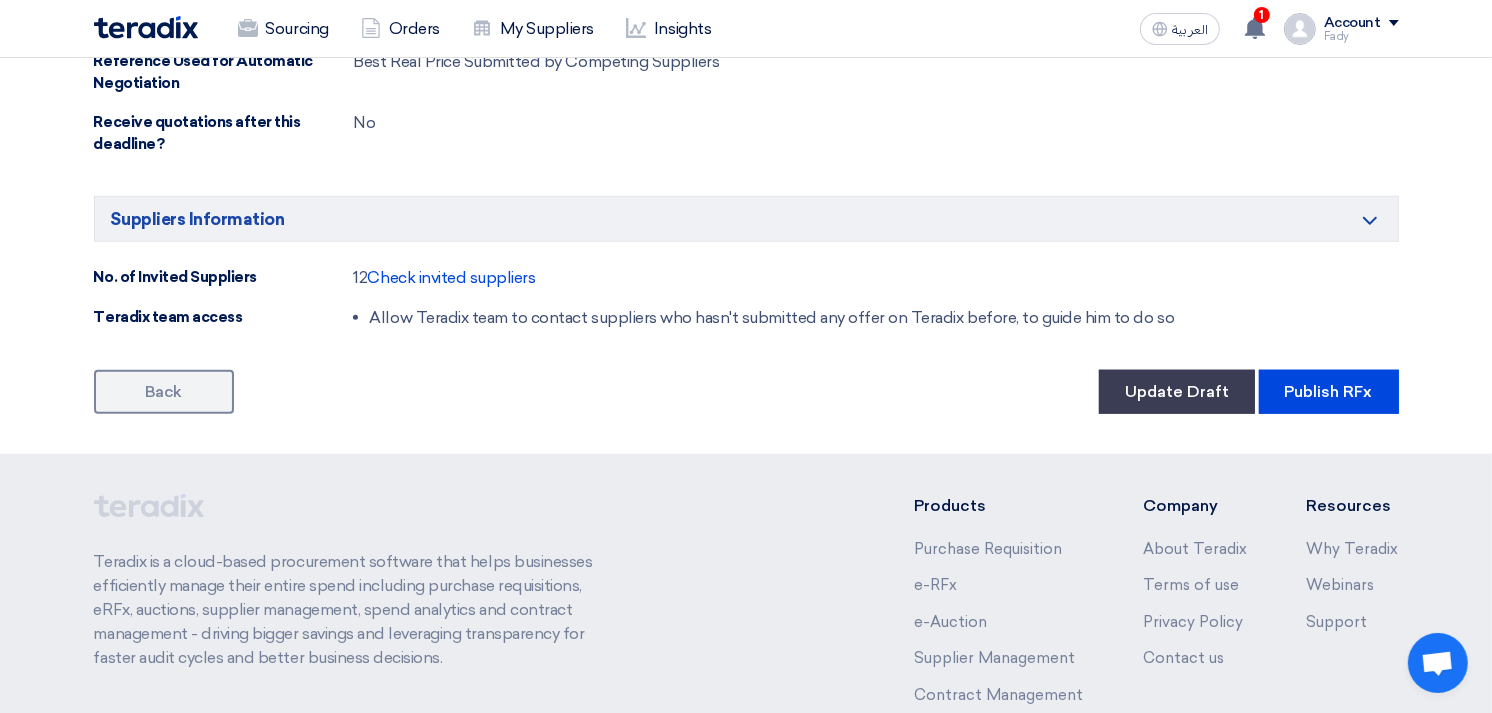 scroll, scrollTop: 1735, scrollLeft: 0, axis: vertical 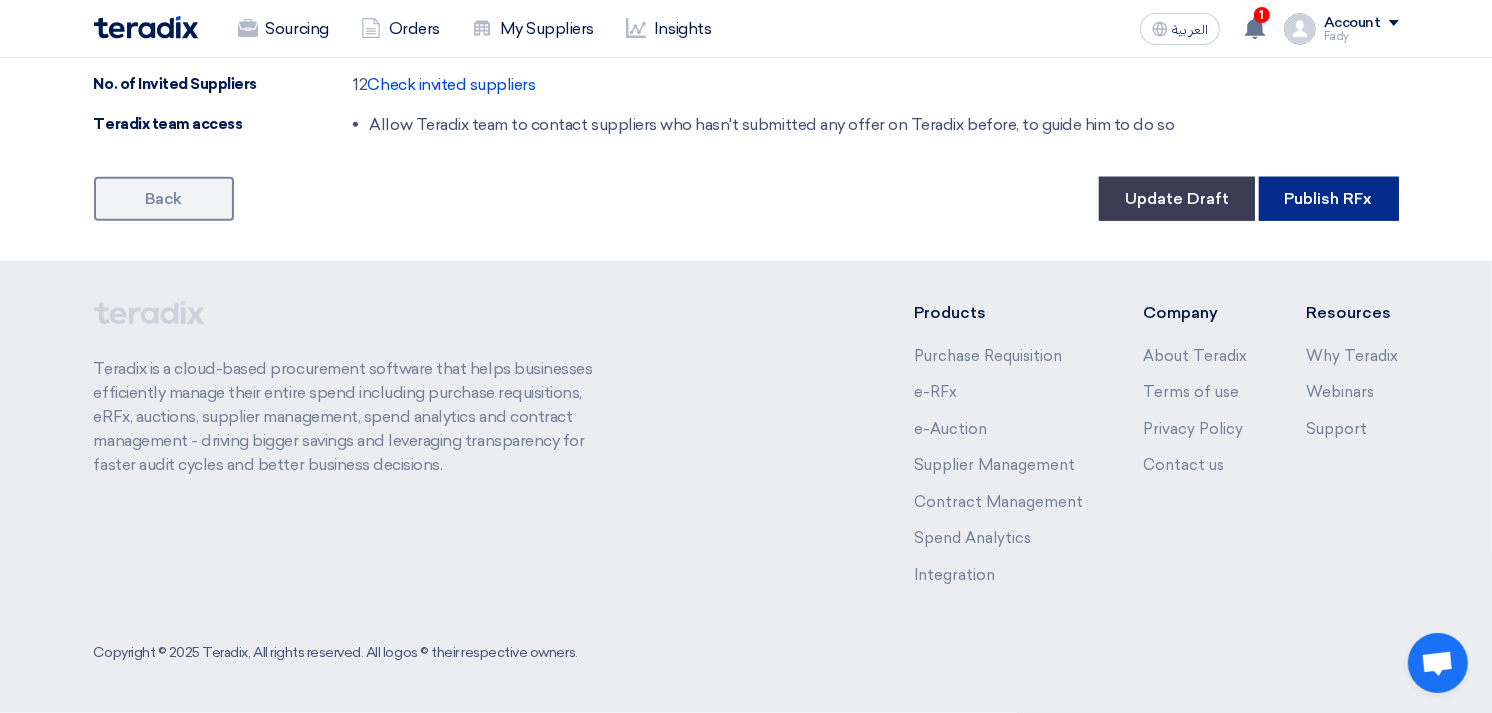click on "Publish RFx" 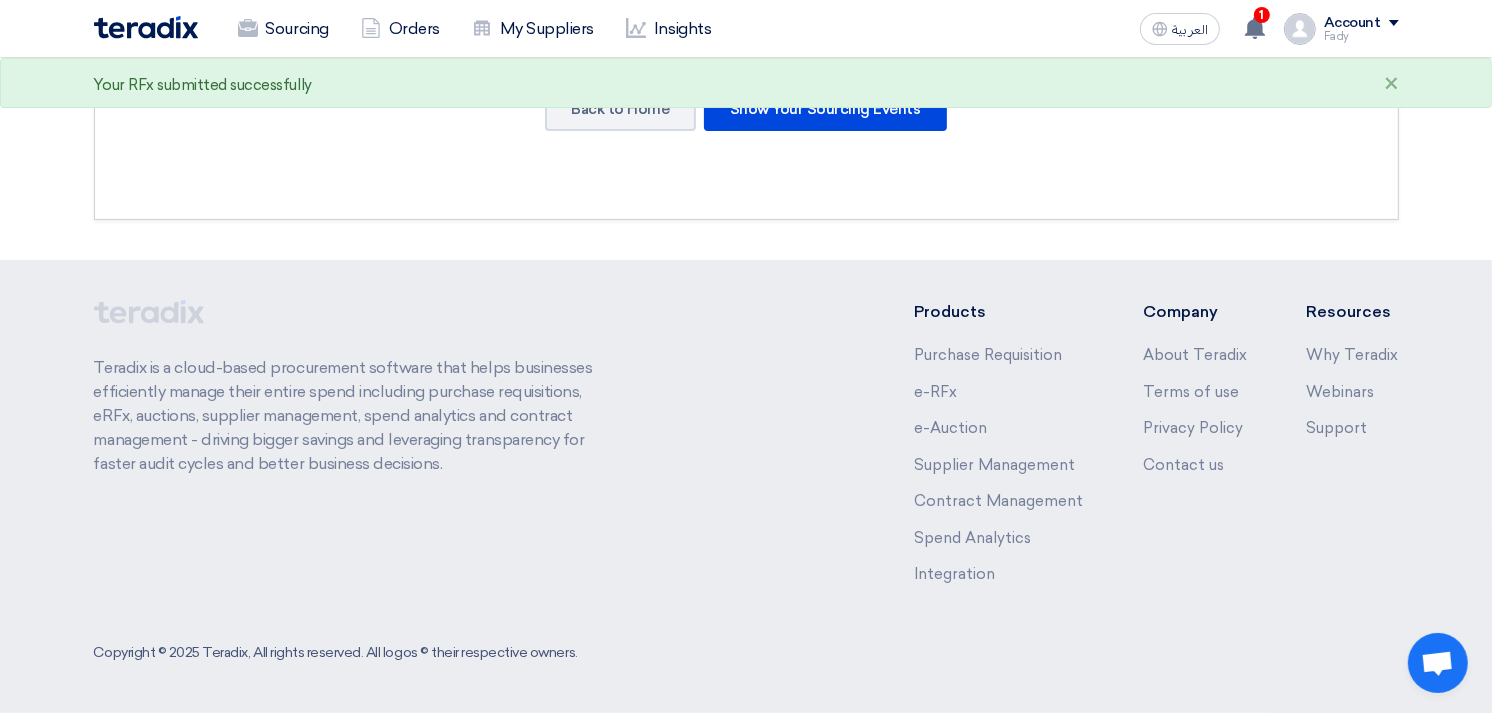 scroll, scrollTop: 0, scrollLeft: 0, axis: both 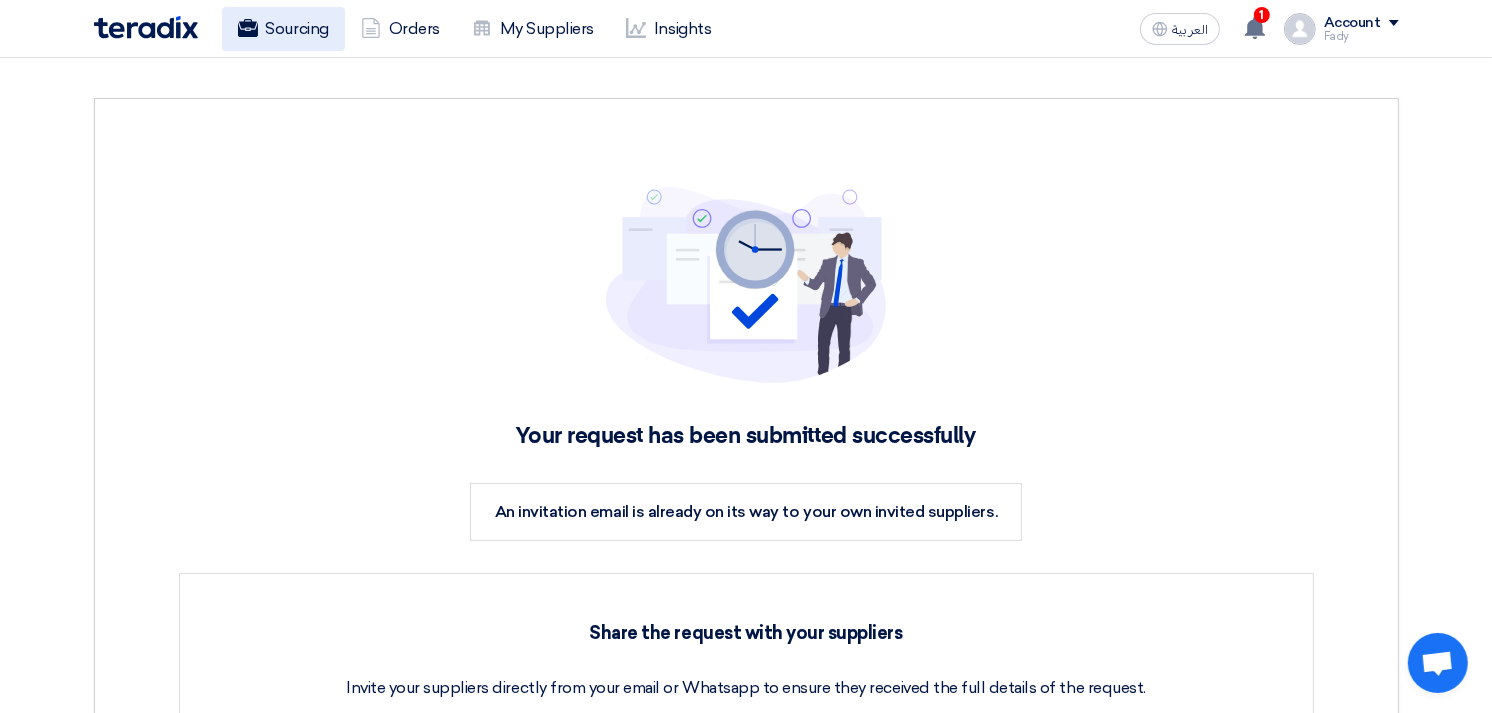 click on "Sourcing" 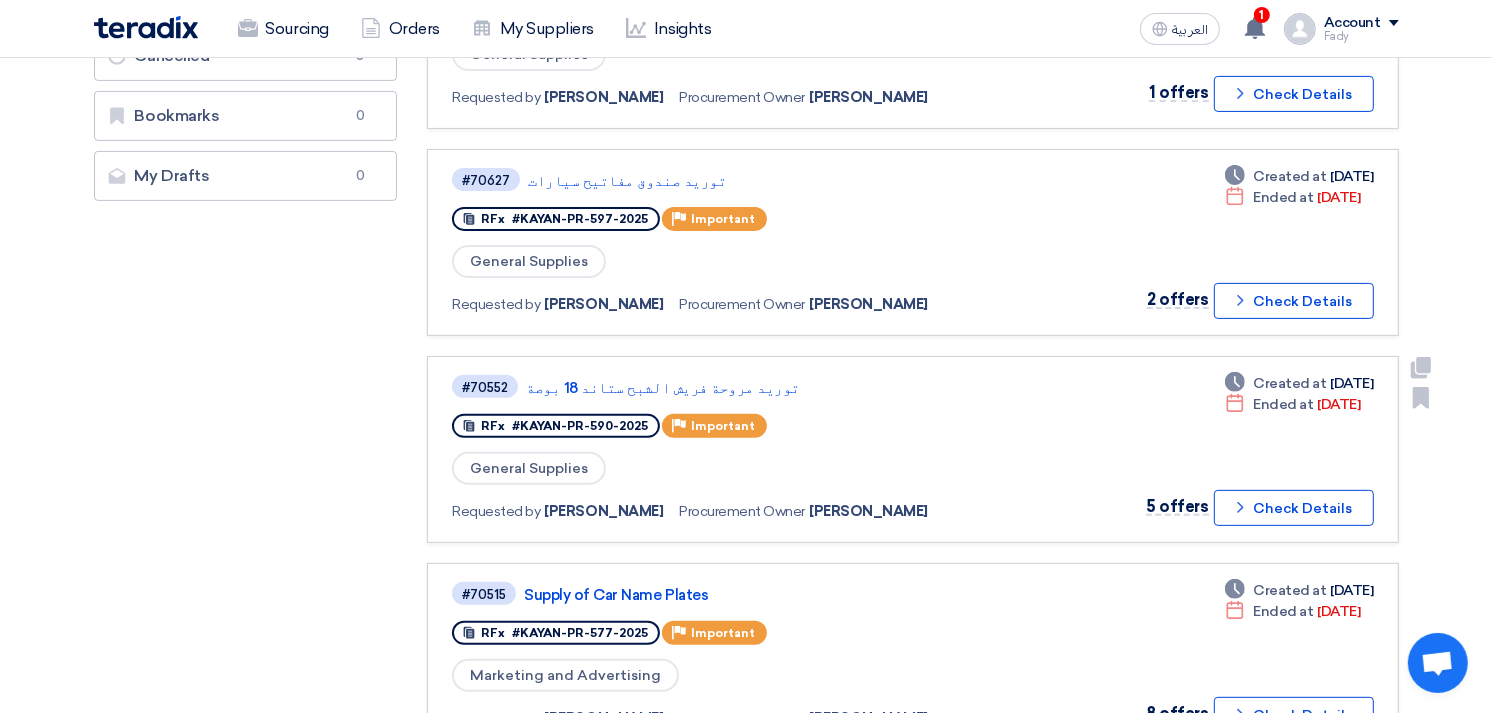 scroll, scrollTop: 555, scrollLeft: 0, axis: vertical 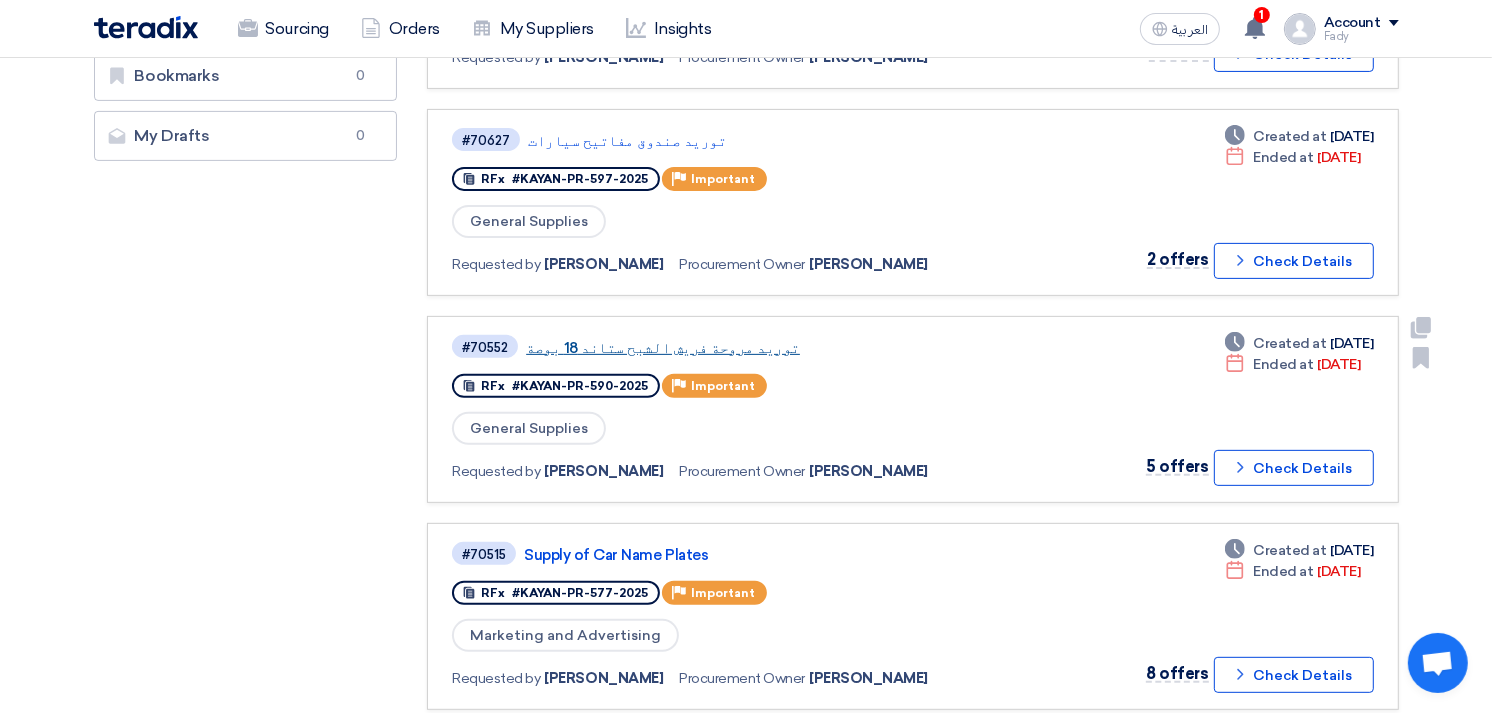 click on "توريد مروحة فريش الشبح ستاند 18 بوصة" 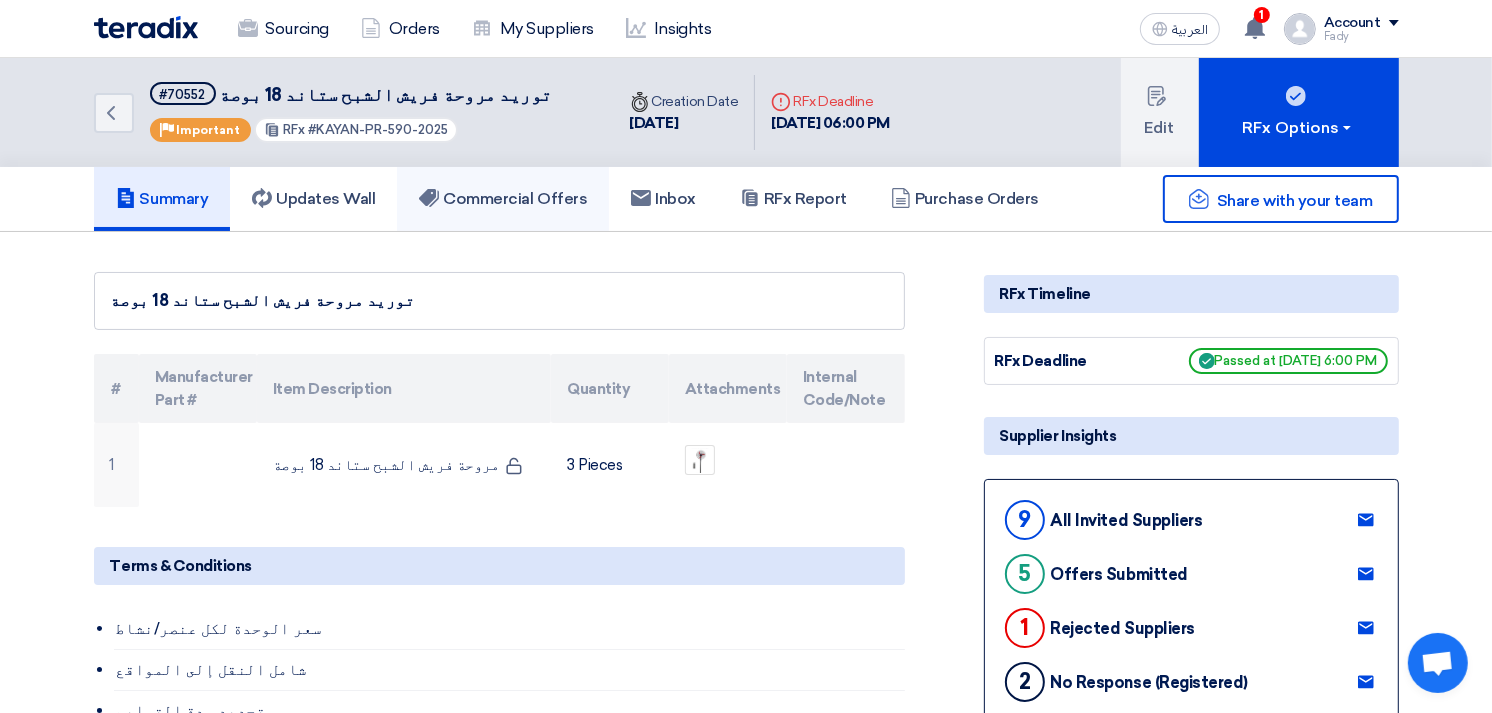 click on "Commercial Offers" 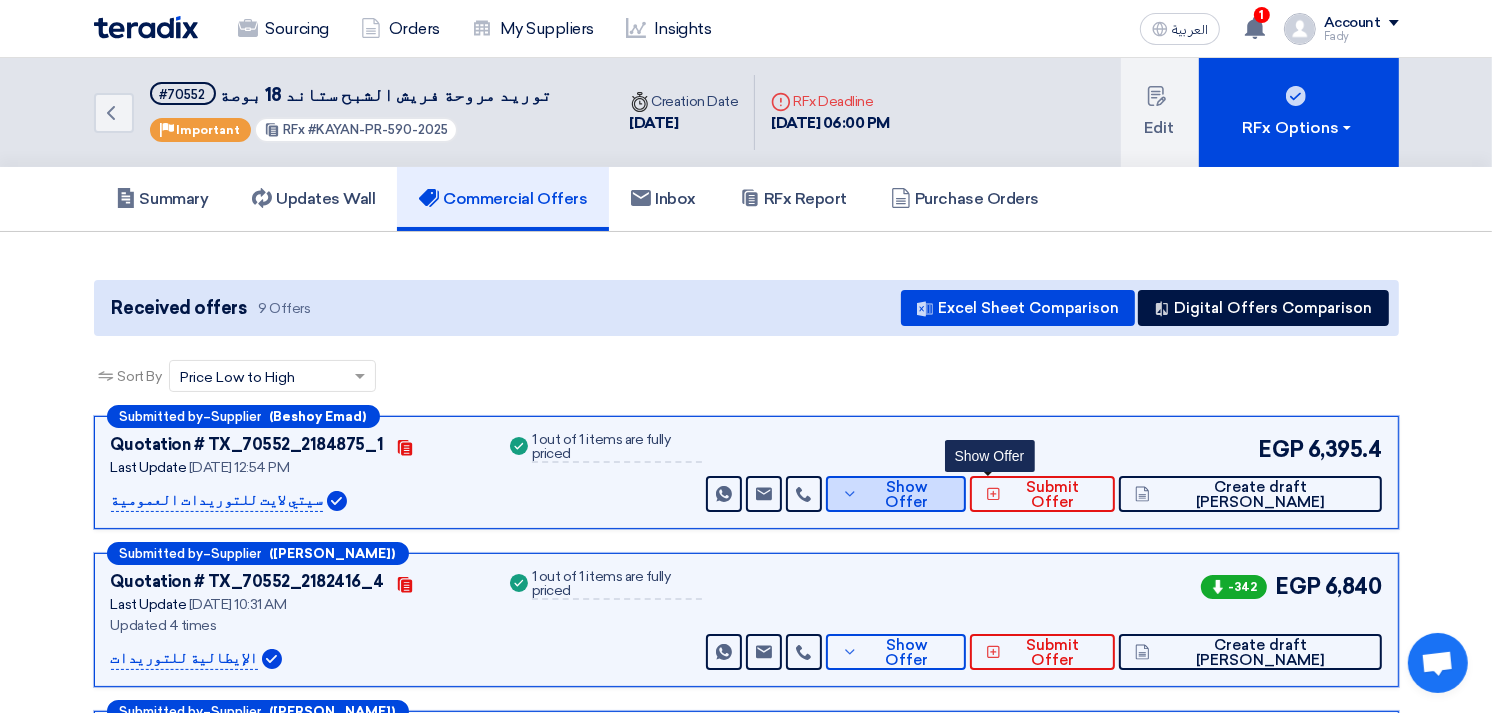 click on "Show Offer" at bounding box center [906, 495] 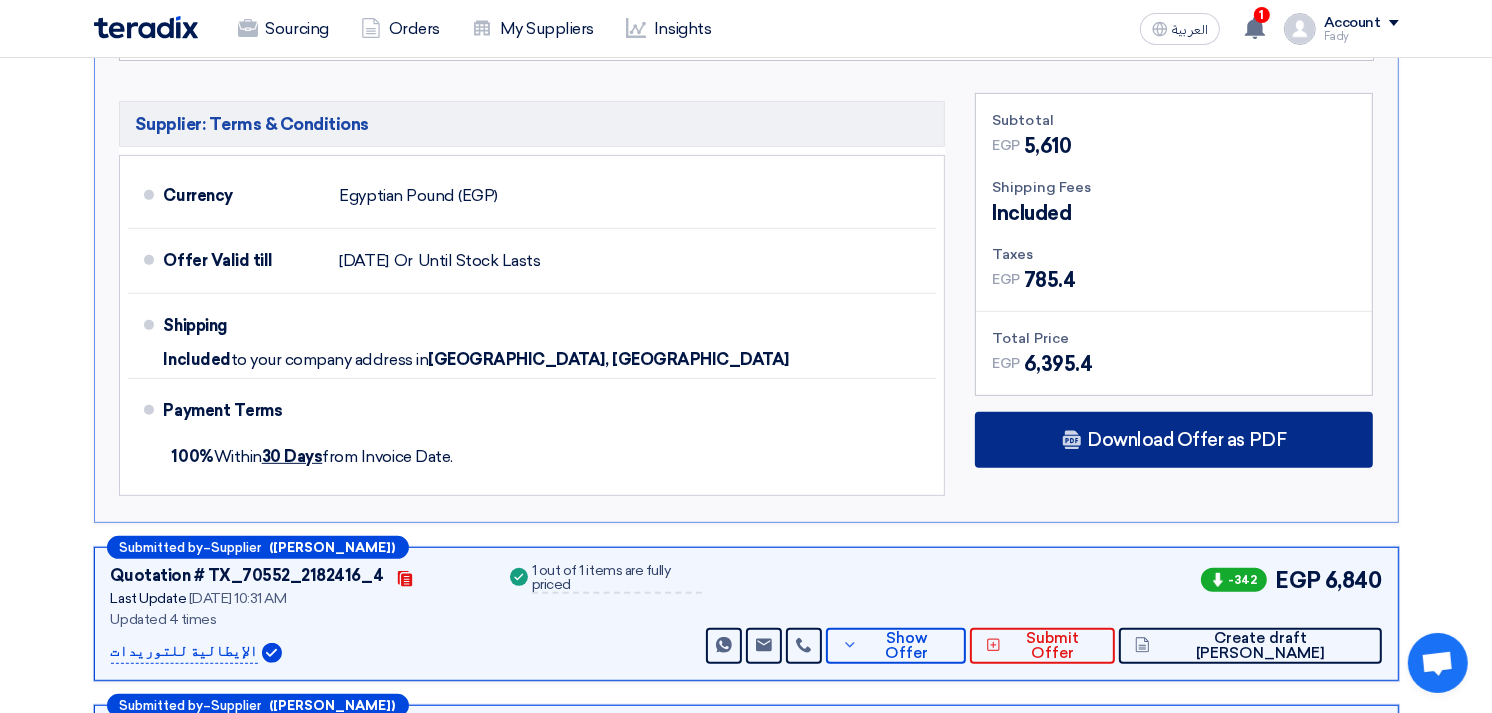scroll, scrollTop: 777, scrollLeft: 0, axis: vertical 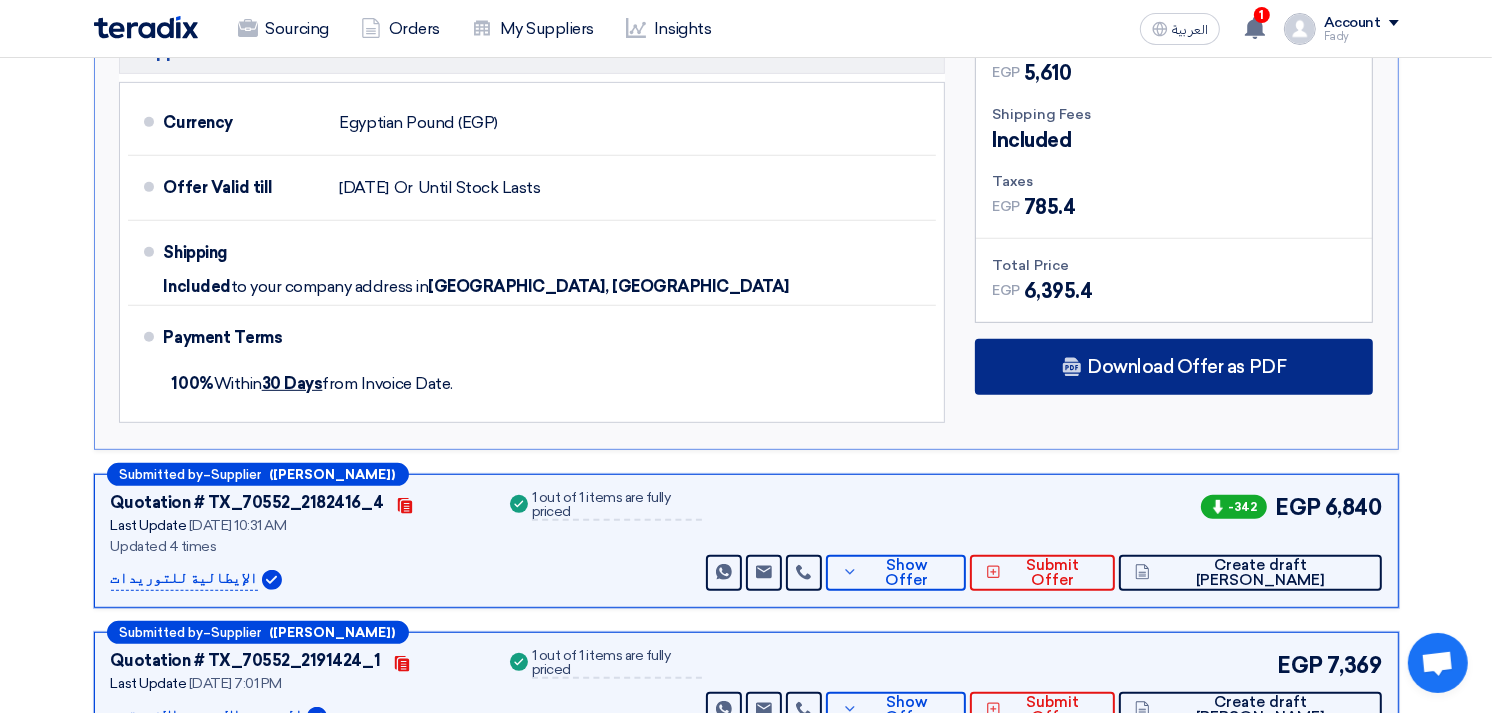 click on "Download Offer as PDF" at bounding box center (1186, 367) 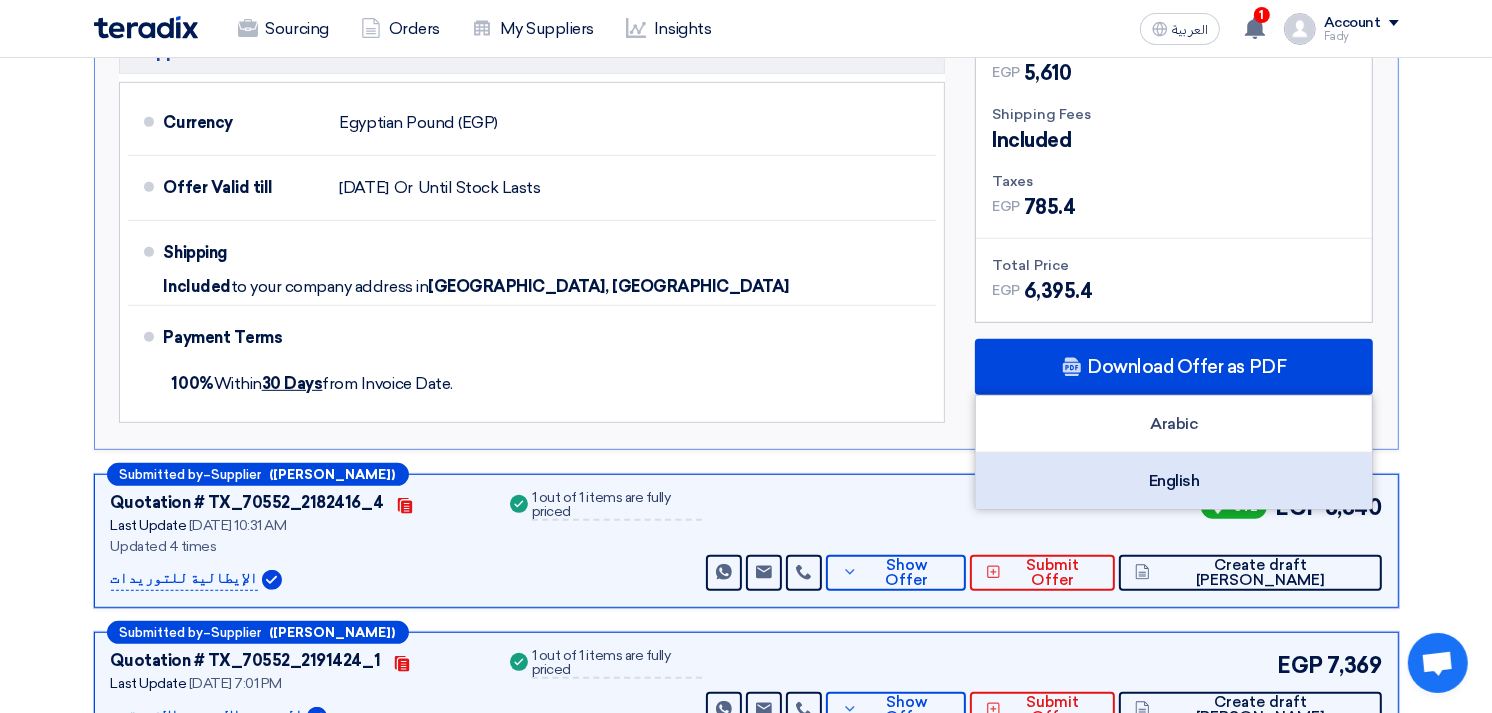 click on "English" at bounding box center [1174, 481] 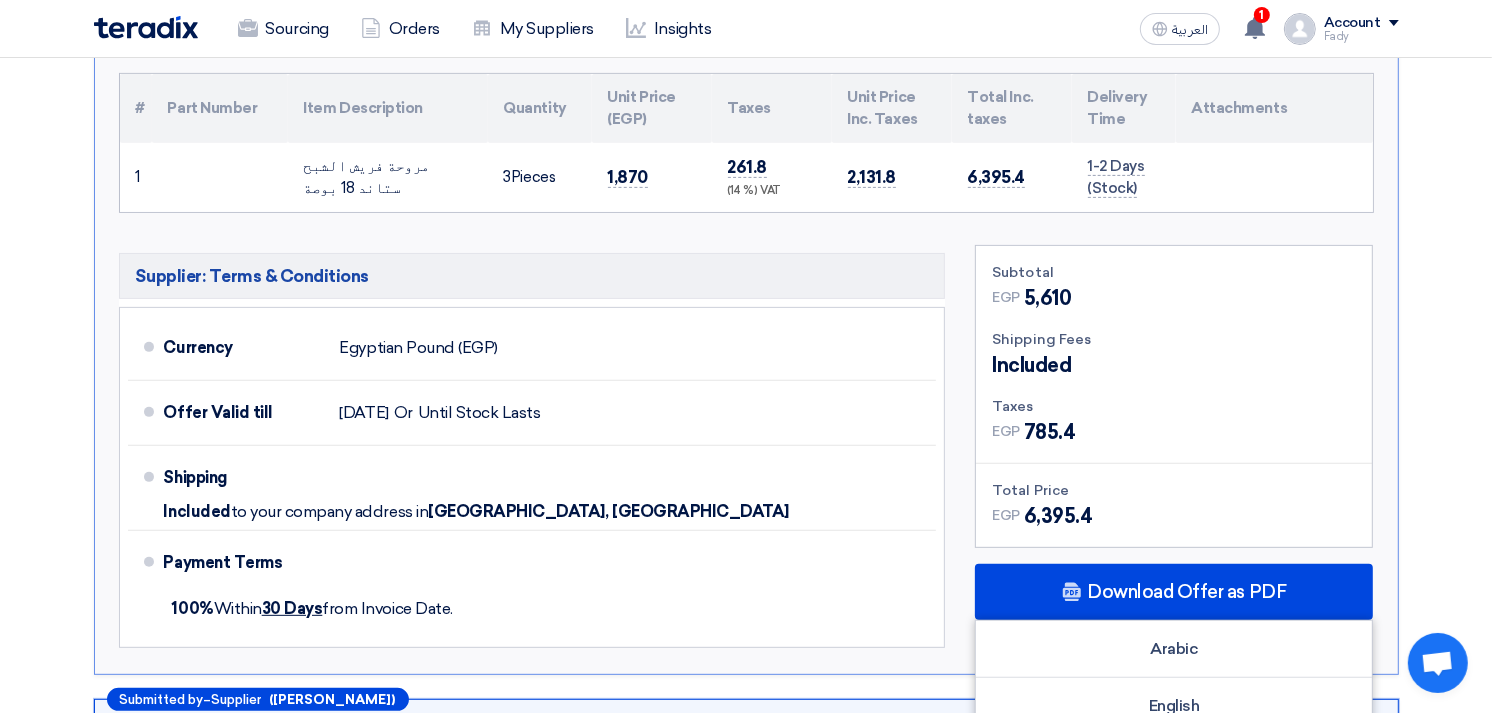 scroll, scrollTop: 333, scrollLeft: 0, axis: vertical 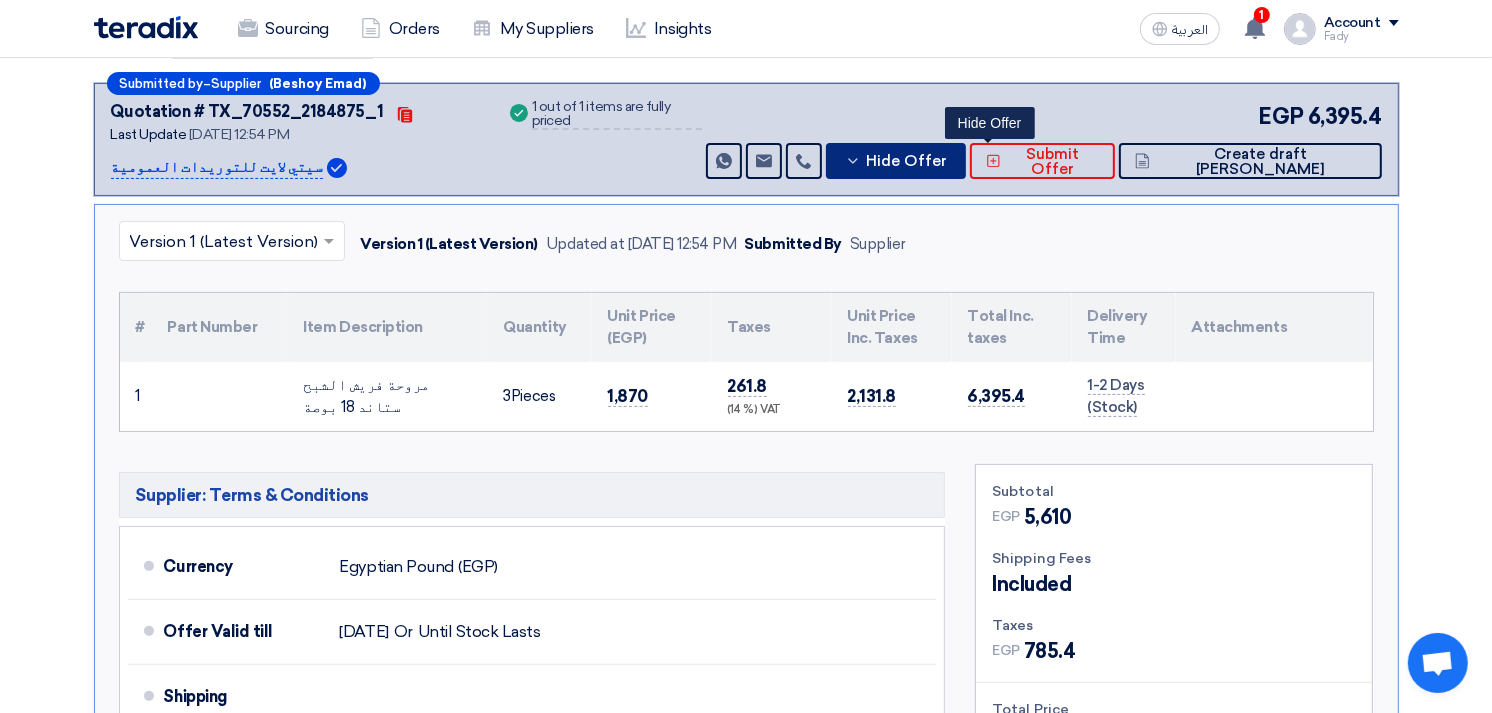 click on "Hide Offer" at bounding box center (906, 161) 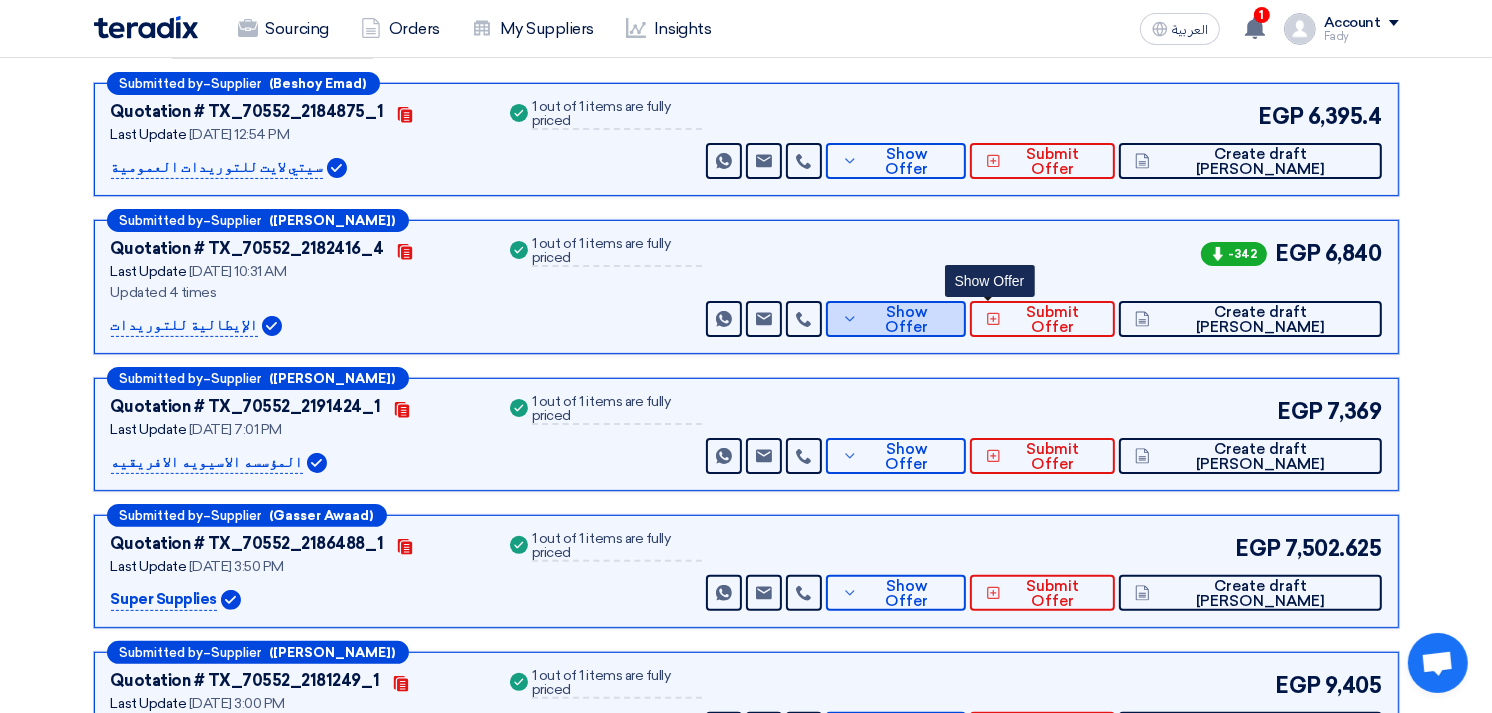 click on "Show Offer" at bounding box center (906, 320) 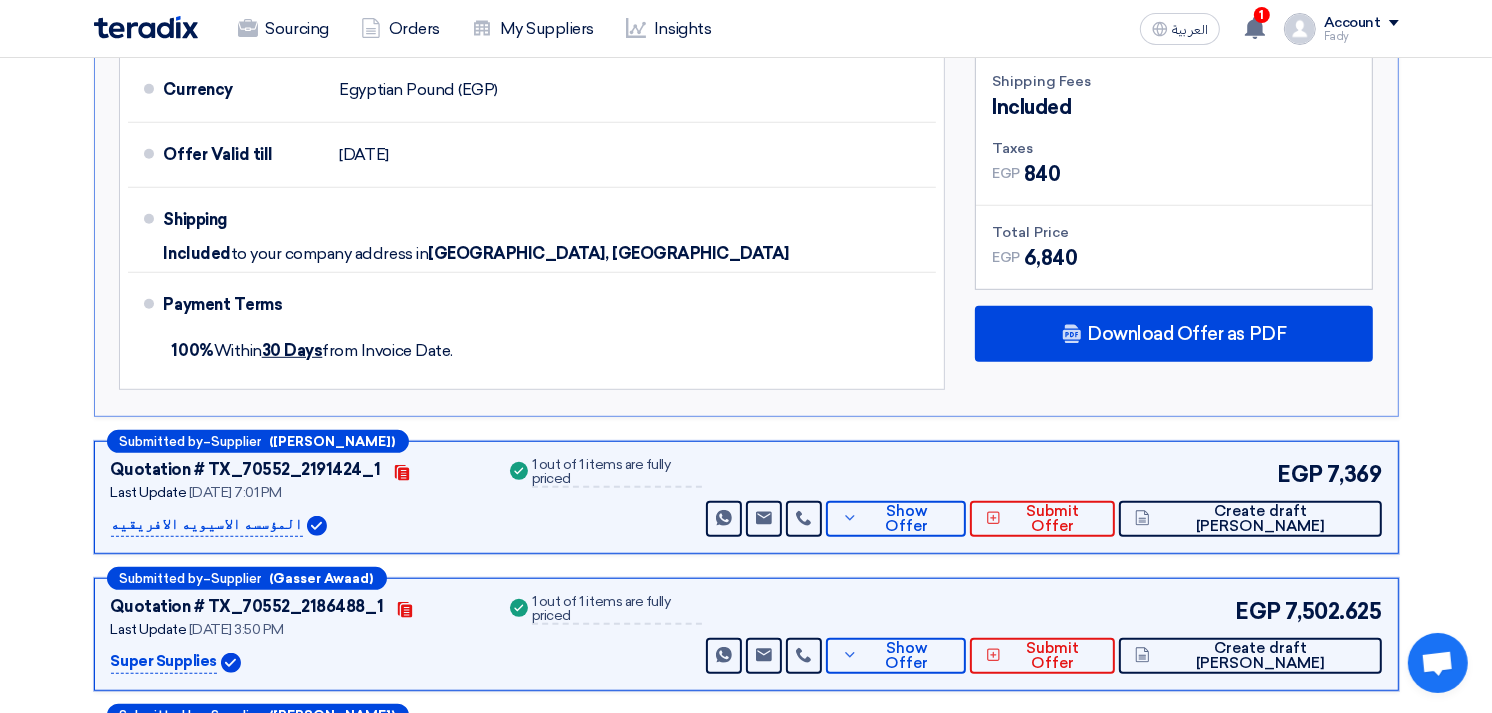 scroll, scrollTop: 1000, scrollLeft: 0, axis: vertical 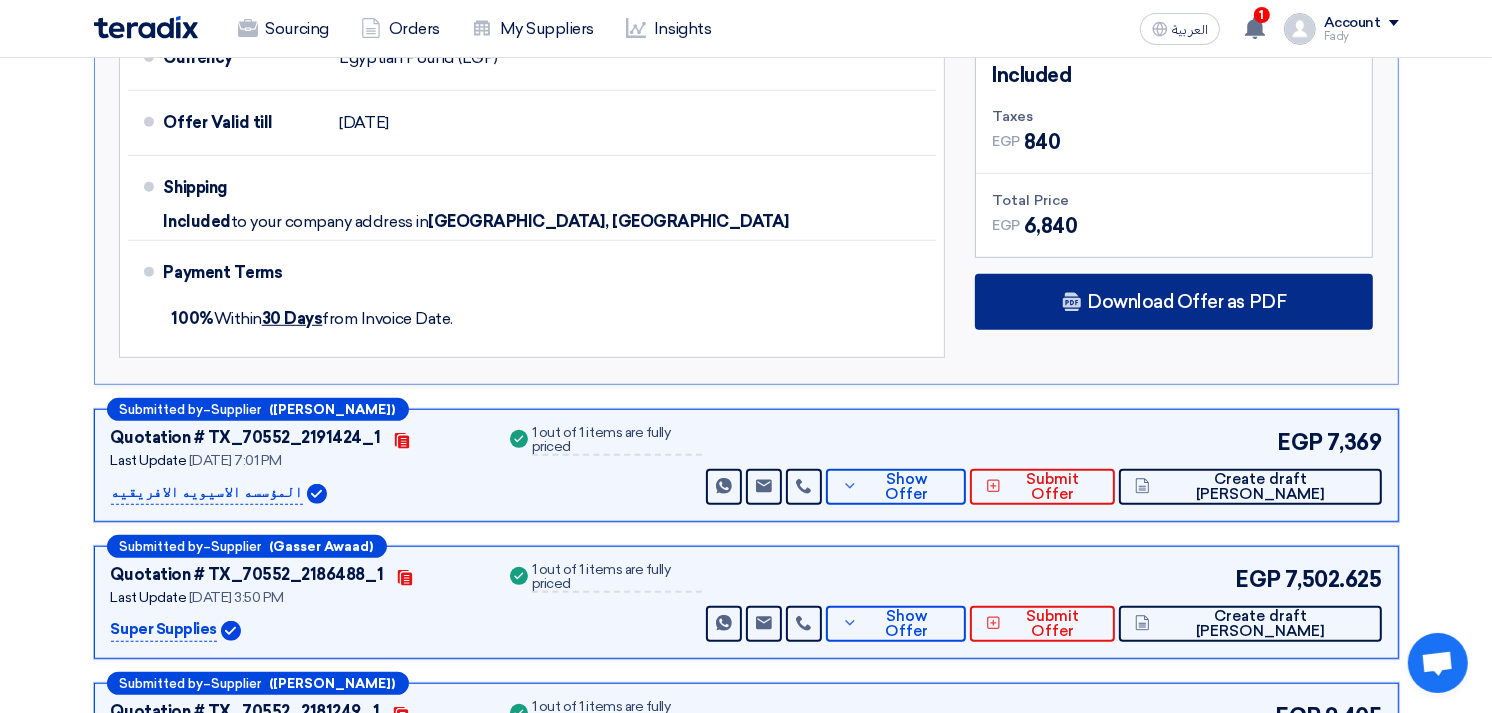 click on "Download Offer as PDF" at bounding box center [1186, 302] 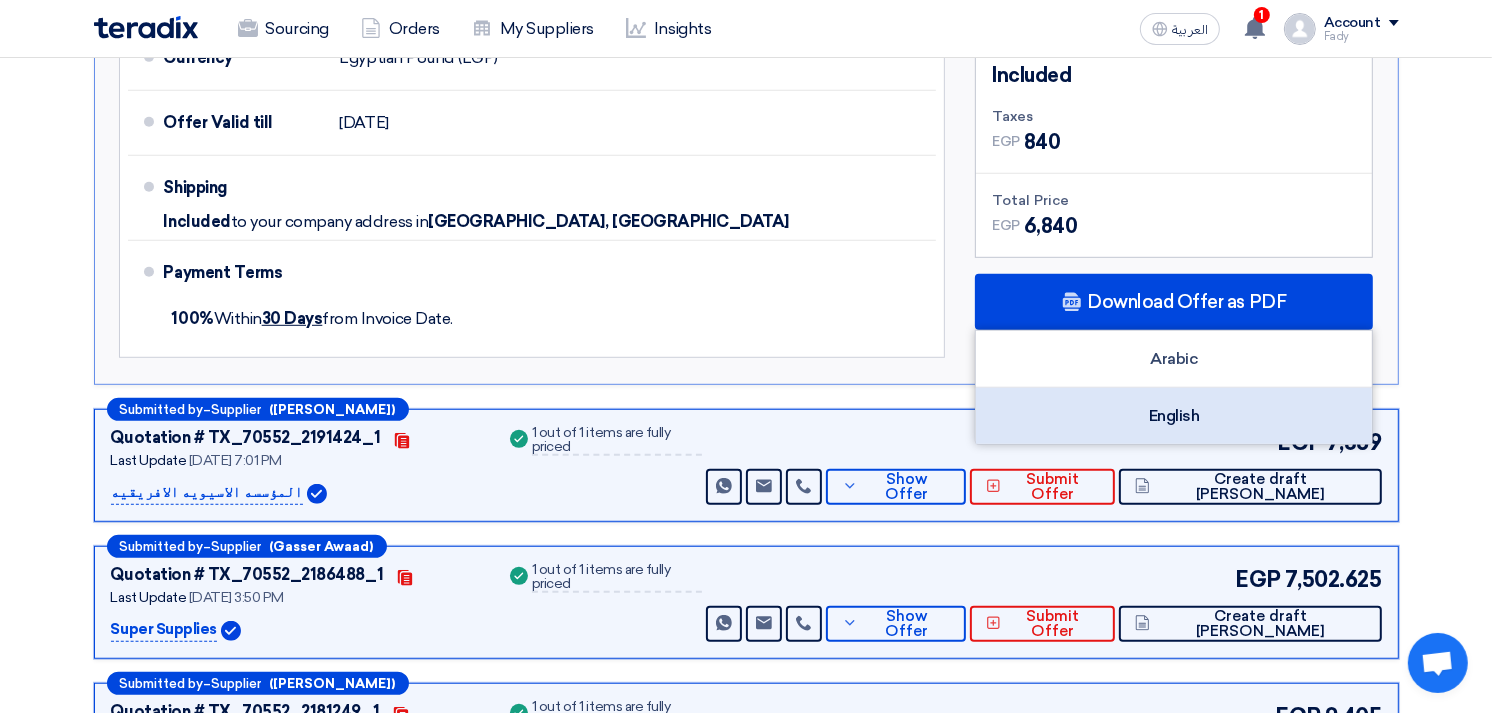 click on "English" at bounding box center [1174, 416] 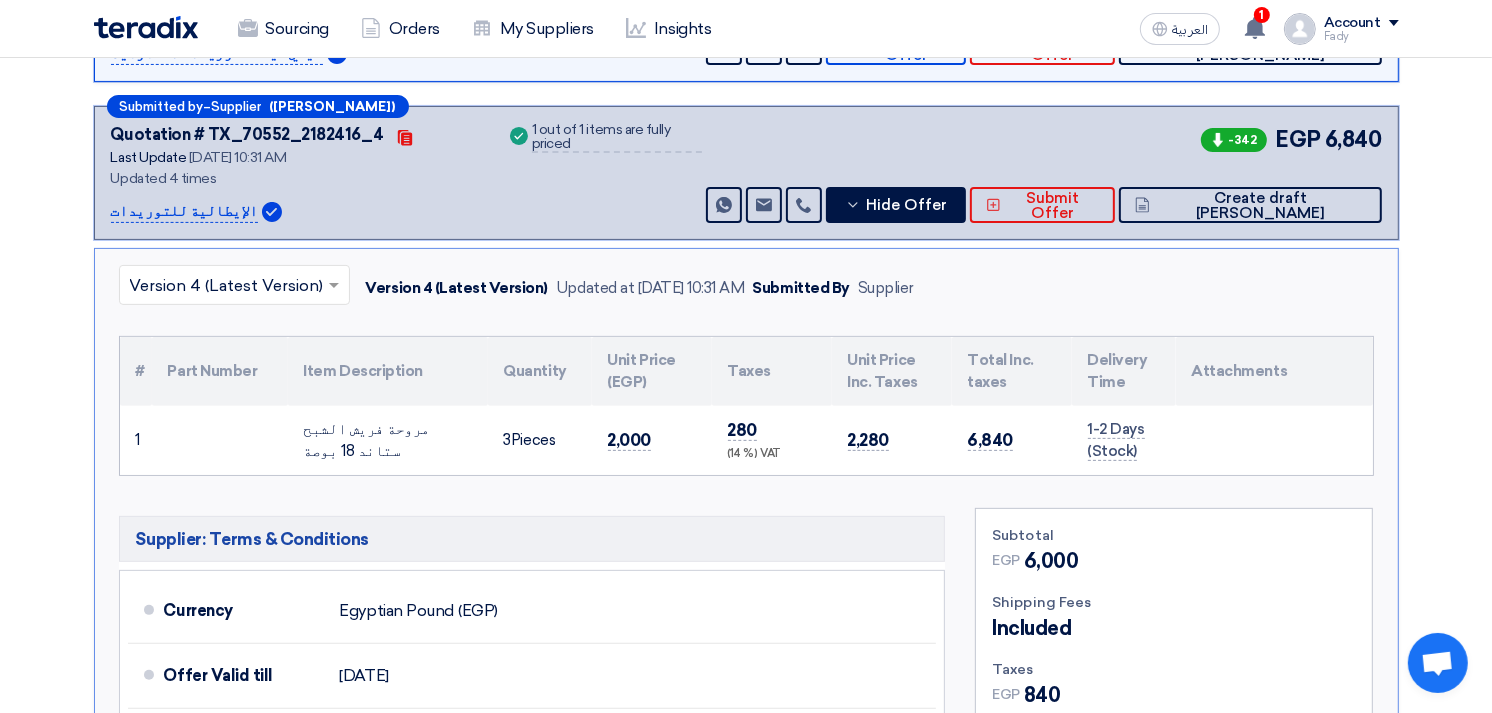 scroll, scrollTop: 444, scrollLeft: 0, axis: vertical 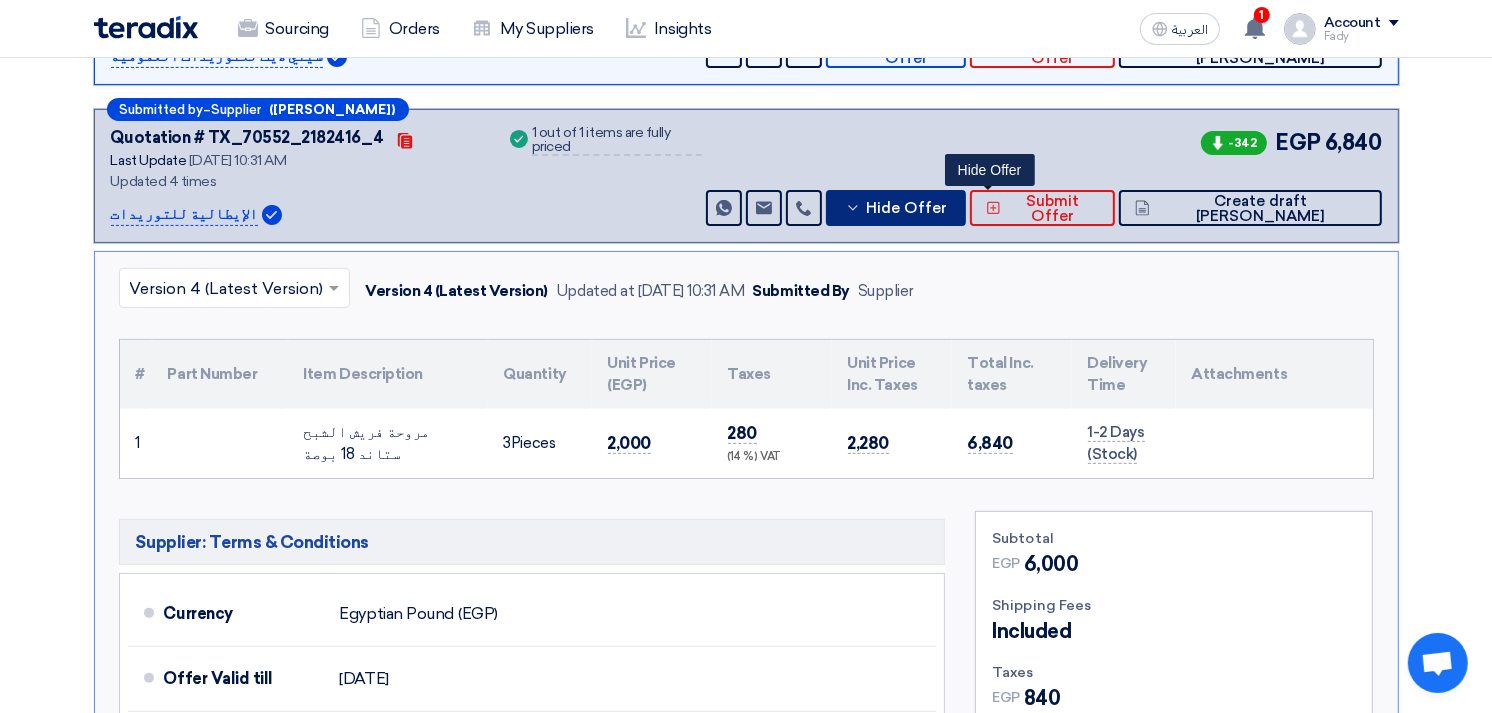 click on "Hide Offer" at bounding box center (906, 208) 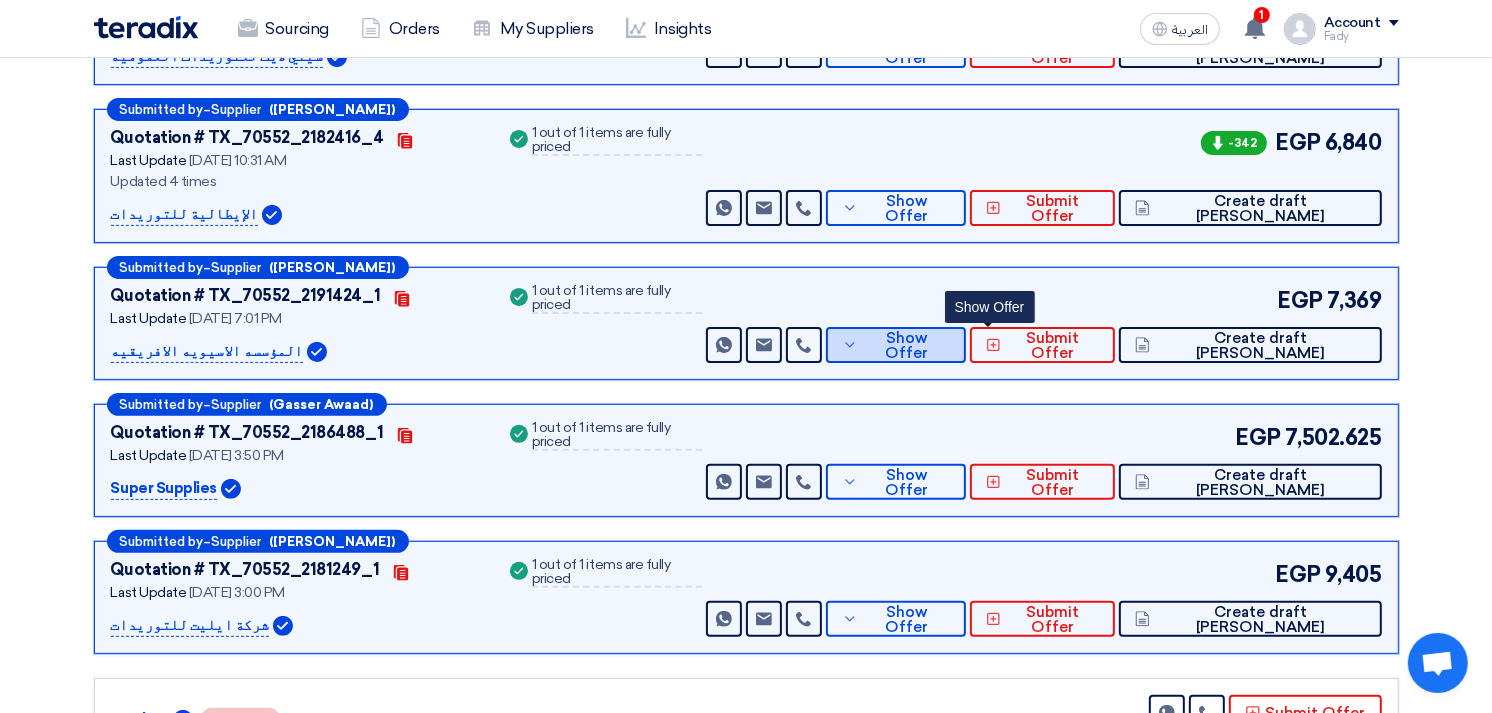 click on "Show Offer" at bounding box center (906, 346) 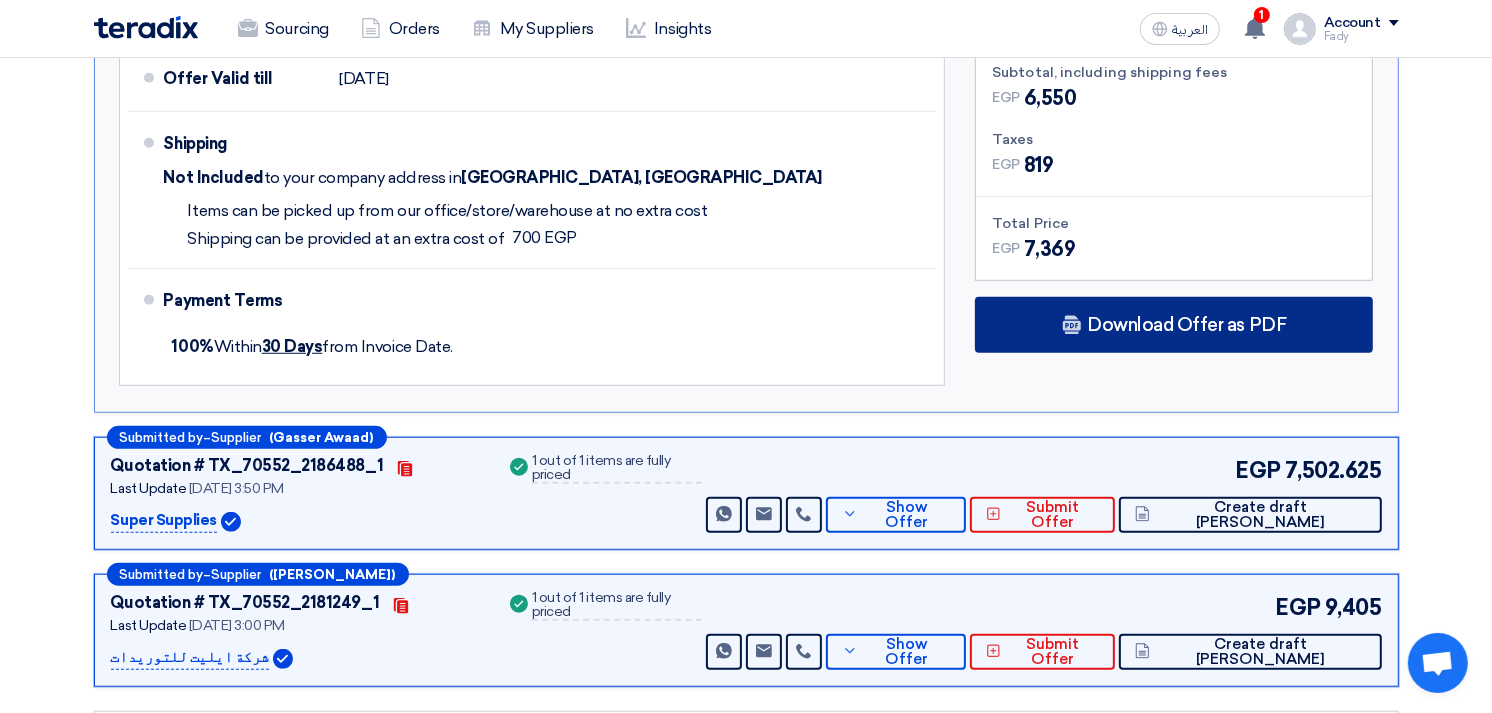 scroll, scrollTop: 1222, scrollLeft: 0, axis: vertical 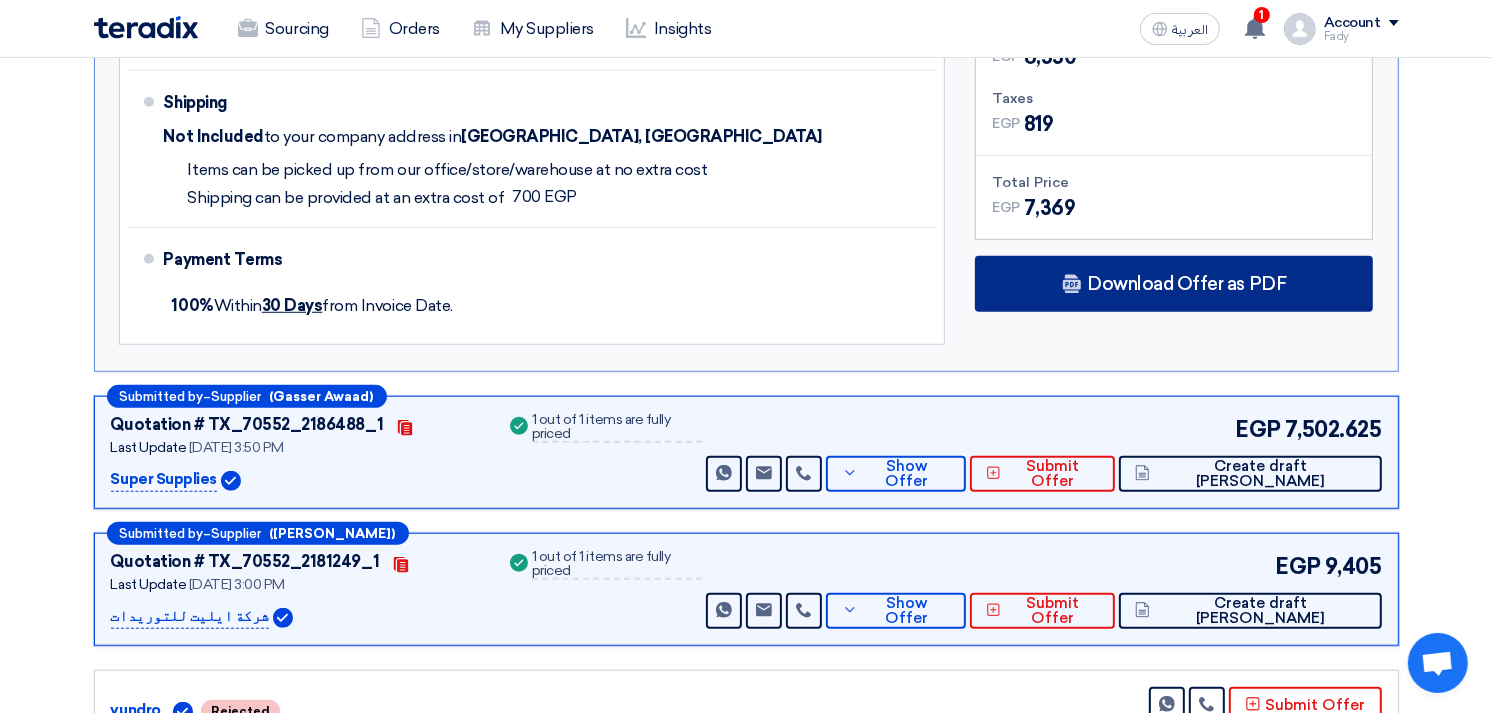 click on "Download Offer as PDF" at bounding box center [1174, 284] 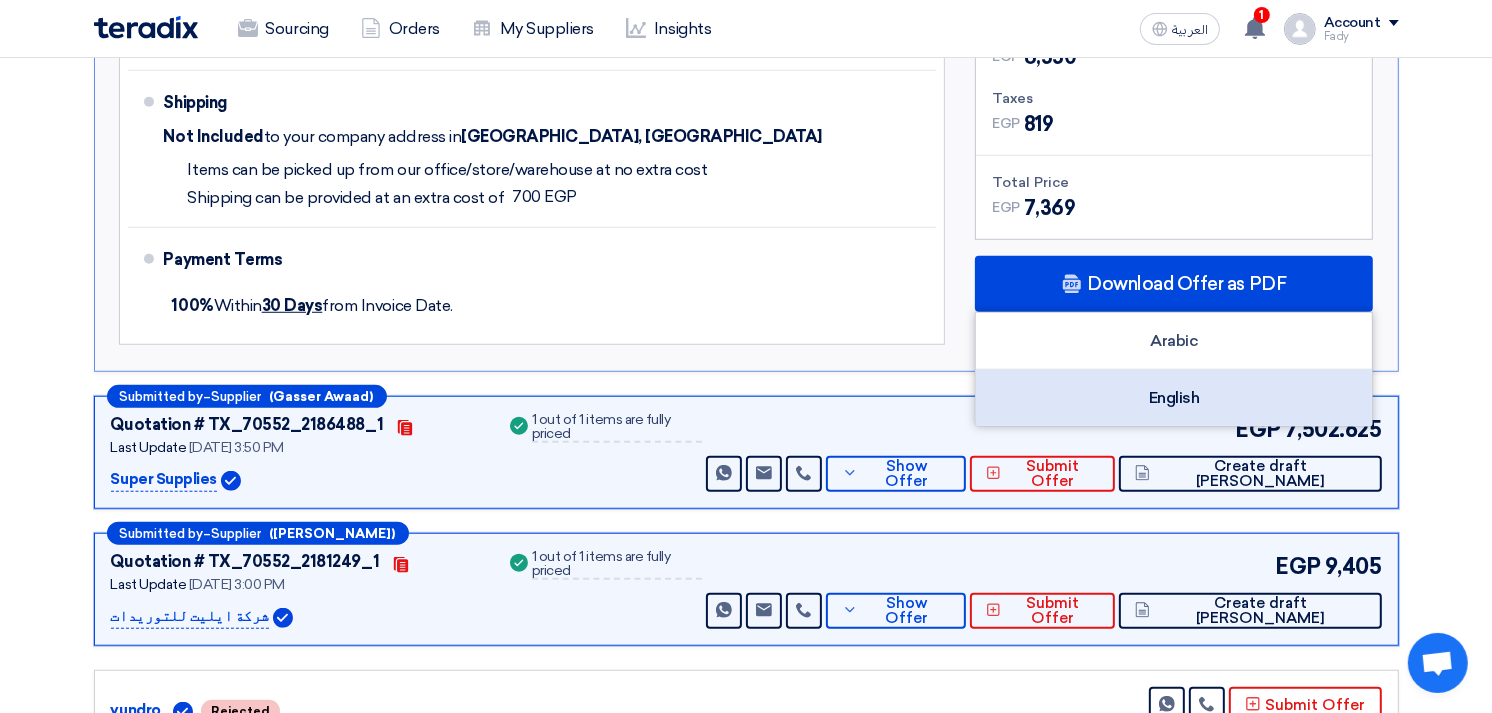 click on "English" at bounding box center [1174, 398] 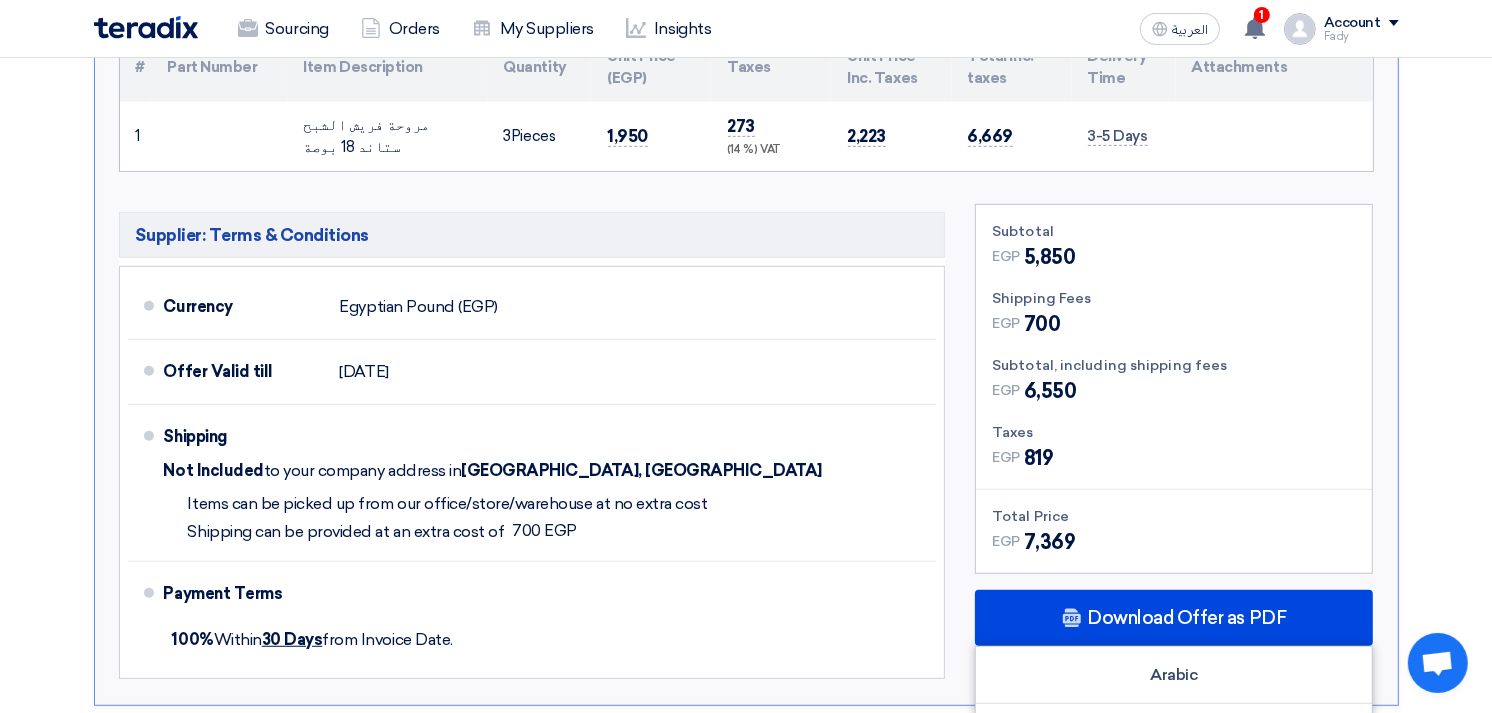 scroll, scrollTop: 555, scrollLeft: 0, axis: vertical 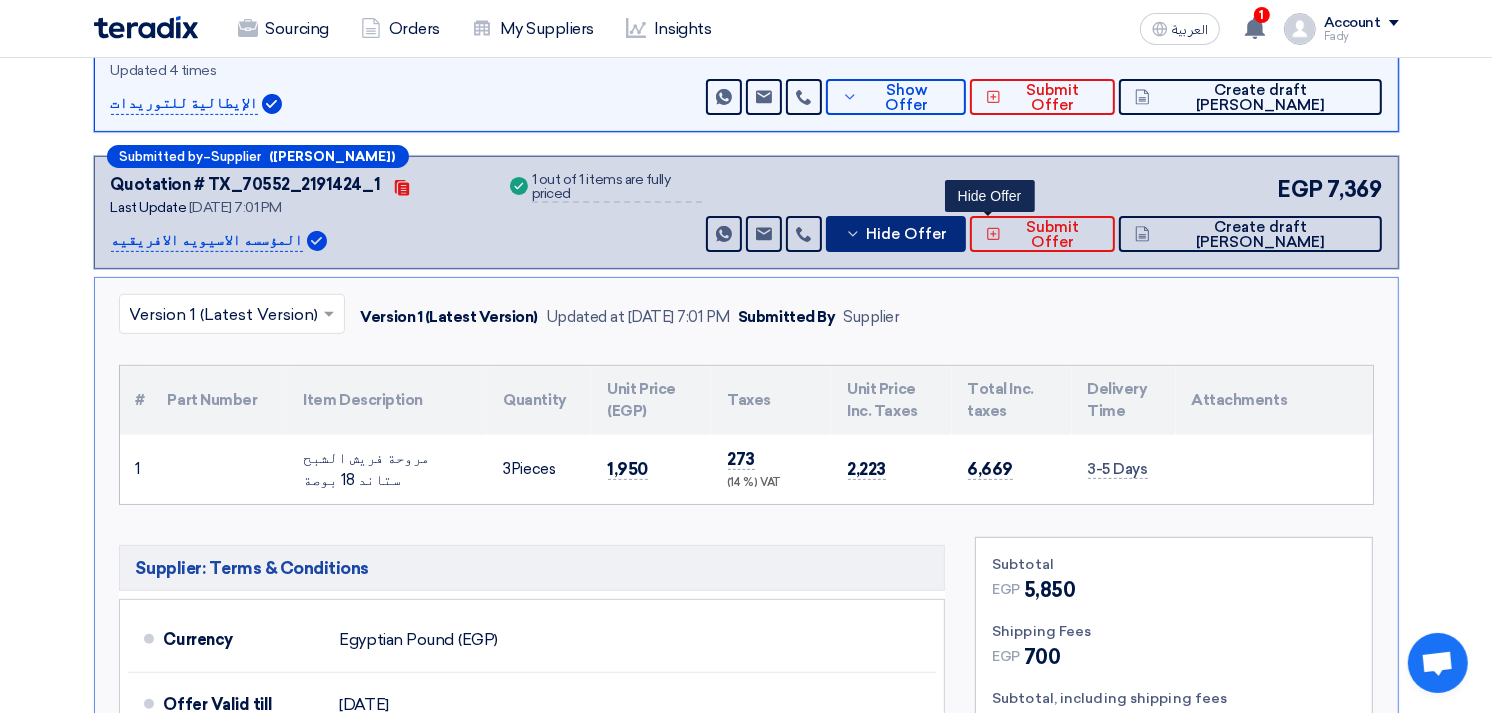 click on "Hide Offer" at bounding box center (896, 234) 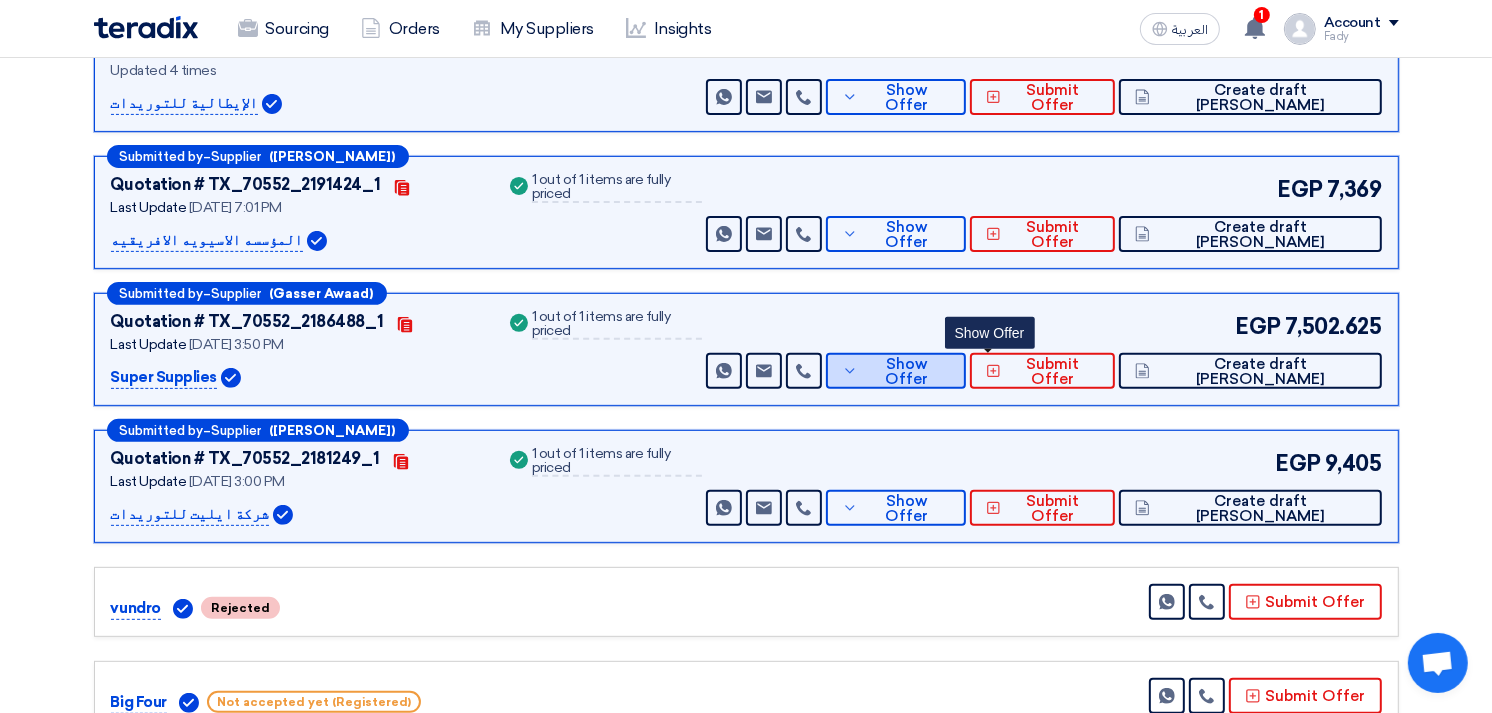 click on "Show Offer" at bounding box center [906, 372] 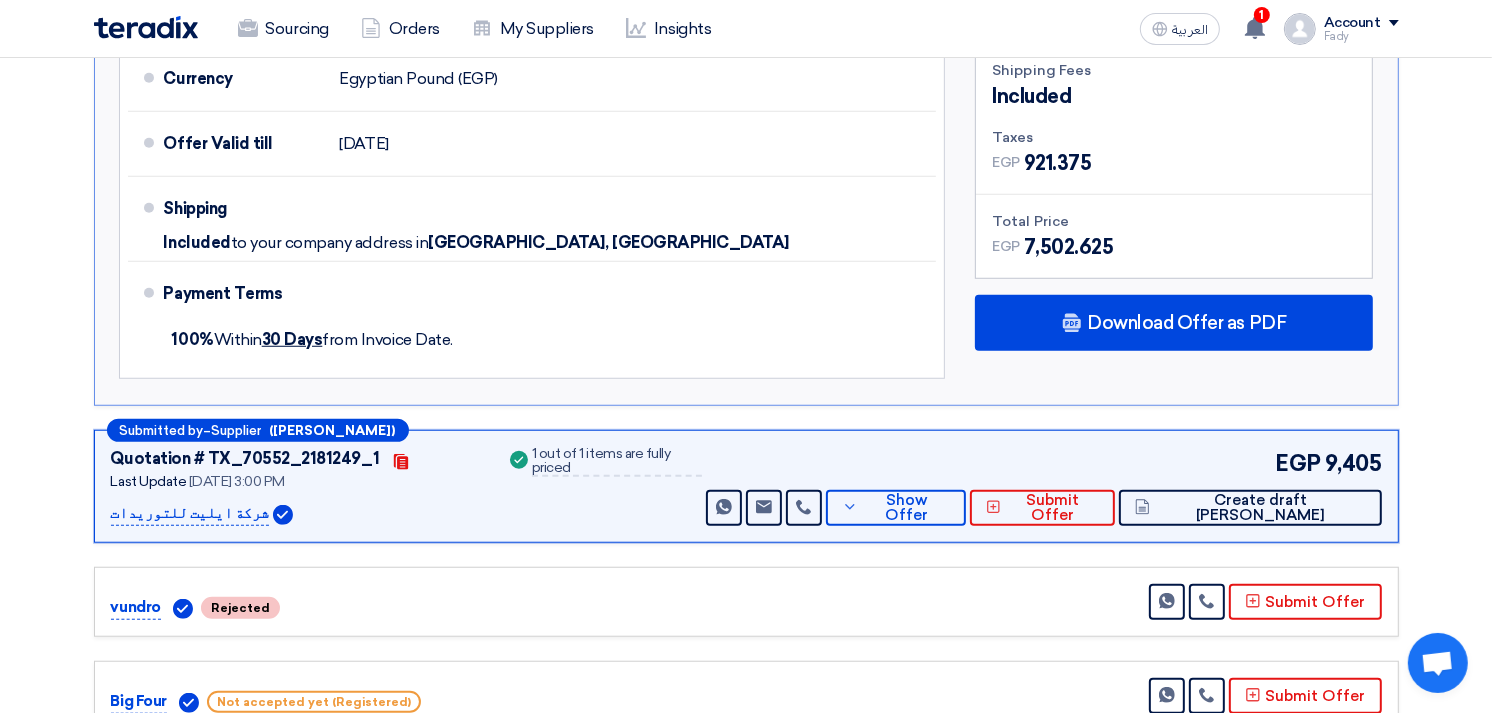 scroll, scrollTop: 1444, scrollLeft: 0, axis: vertical 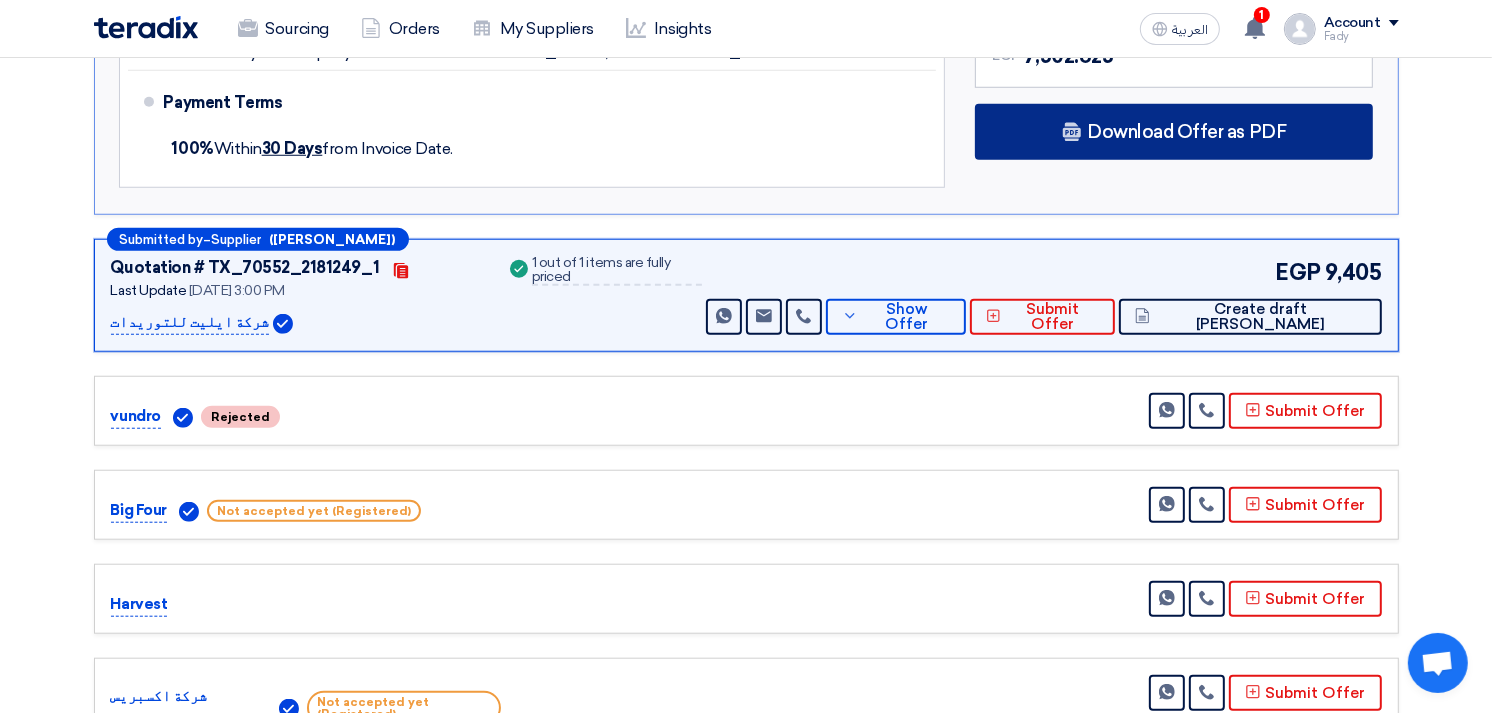 click on "Download Offer as PDF" at bounding box center [1186, 132] 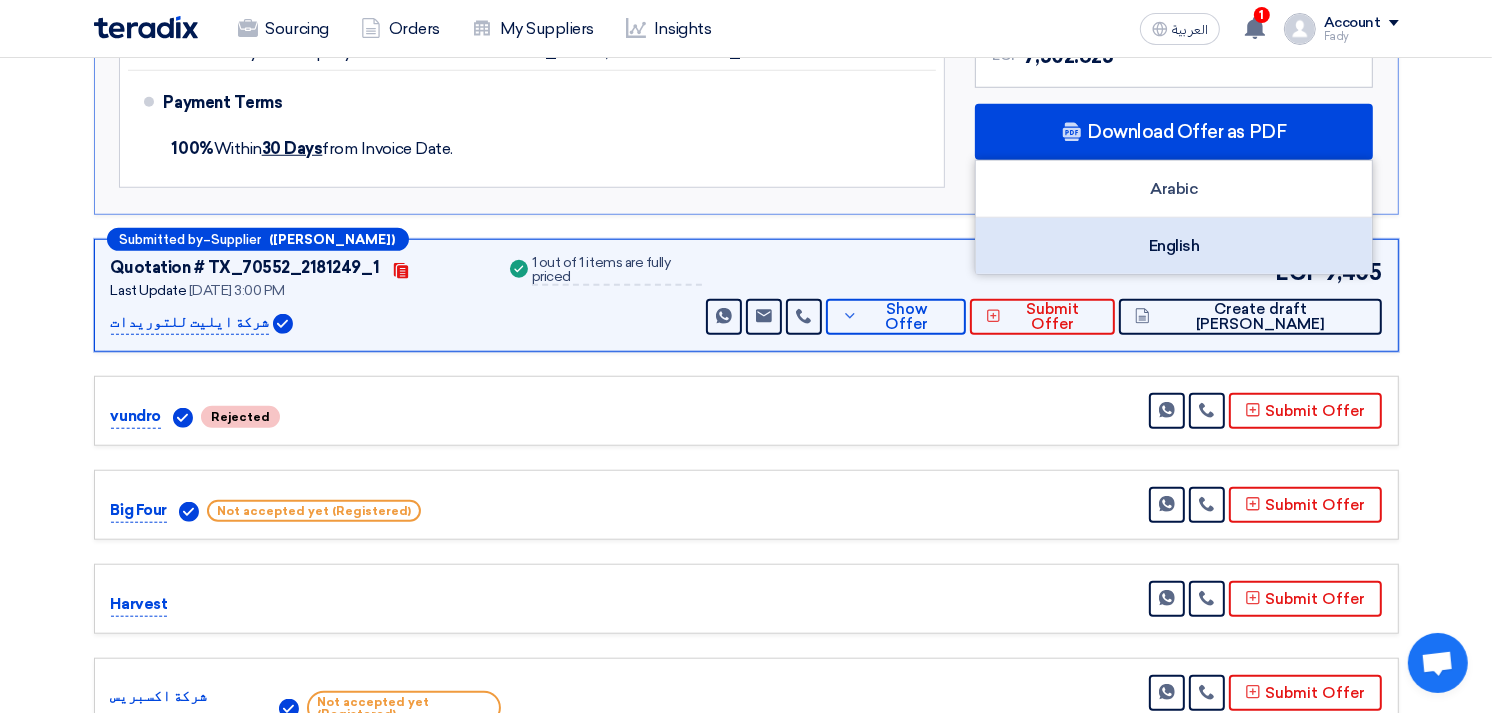 click on "English" at bounding box center [1174, 246] 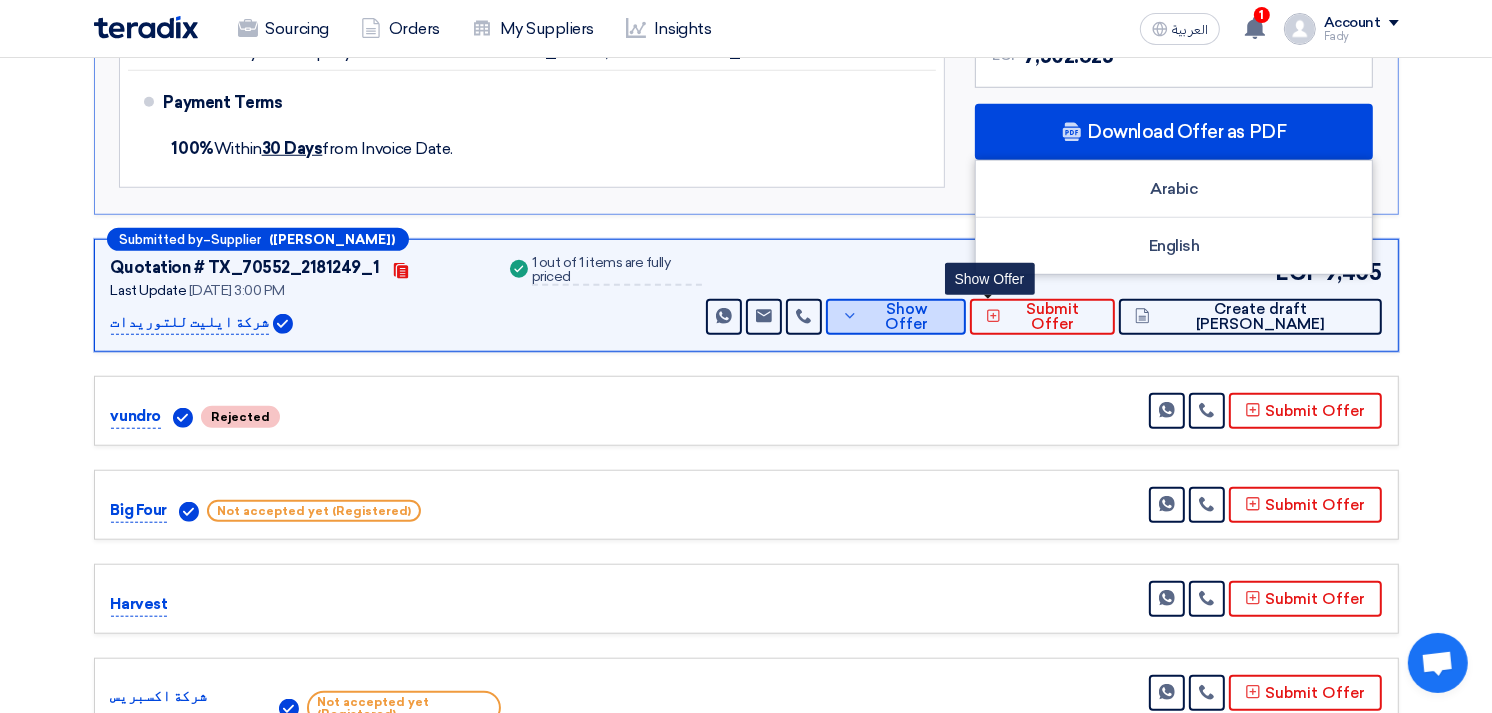 click on "Show Offer" at bounding box center [906, 317] 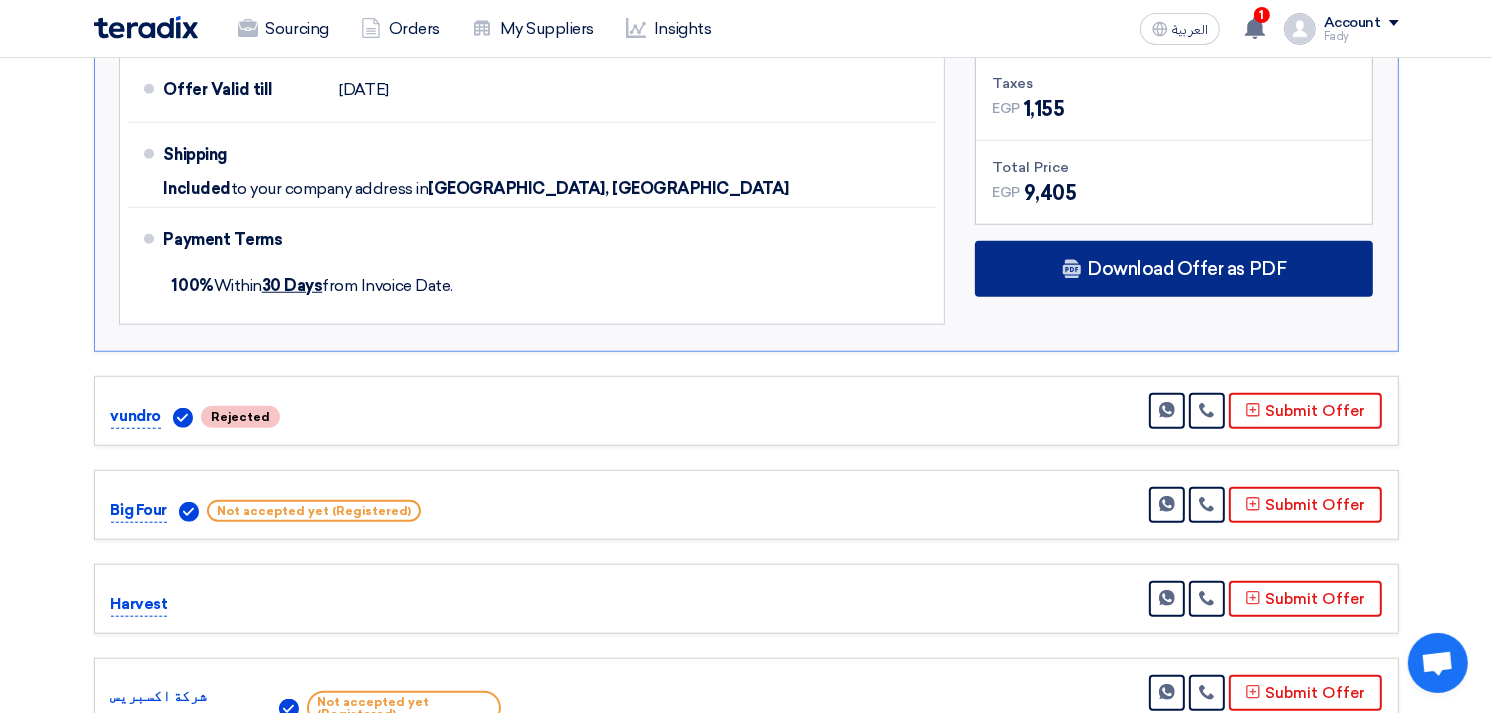 click on "Download Offer as PDF" at bounding box center [1174, 269] 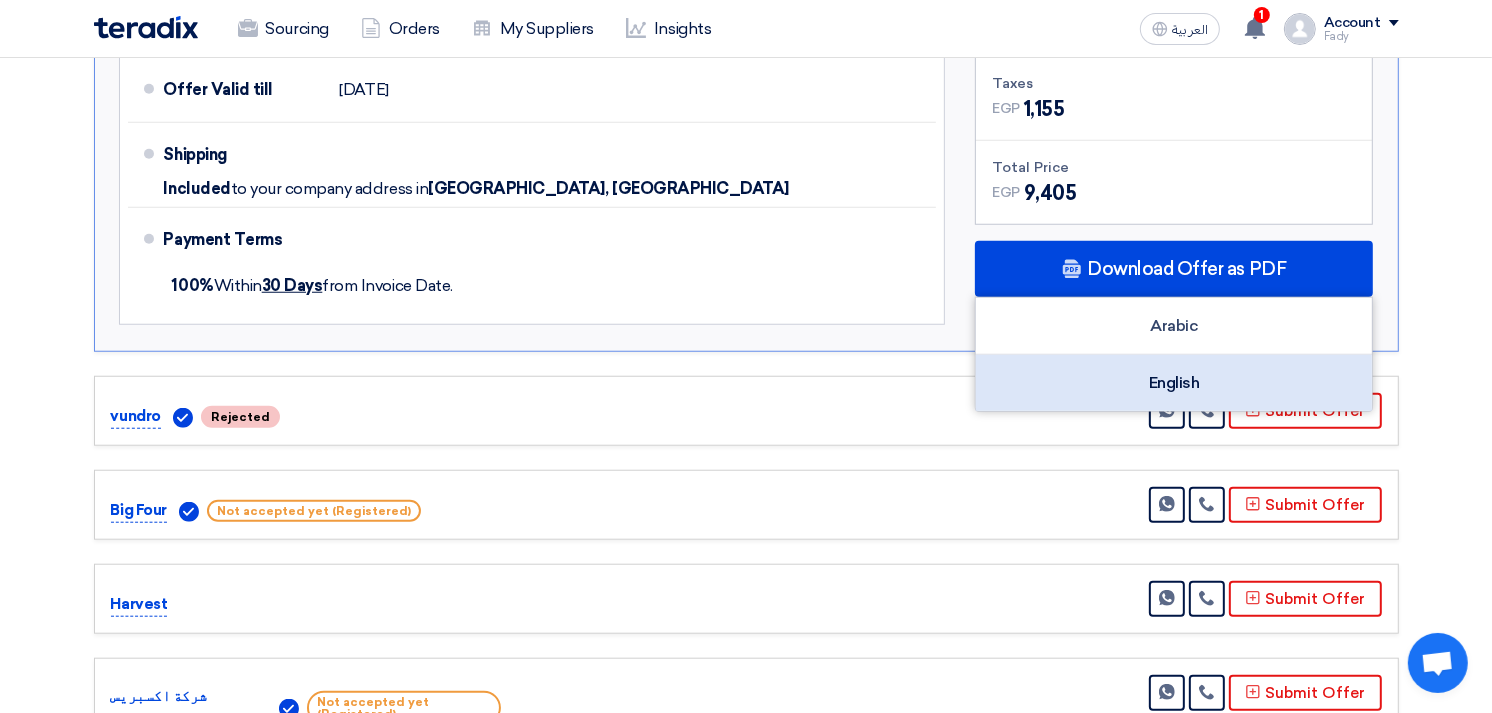click on "English" at bounding box center [1174, 383] 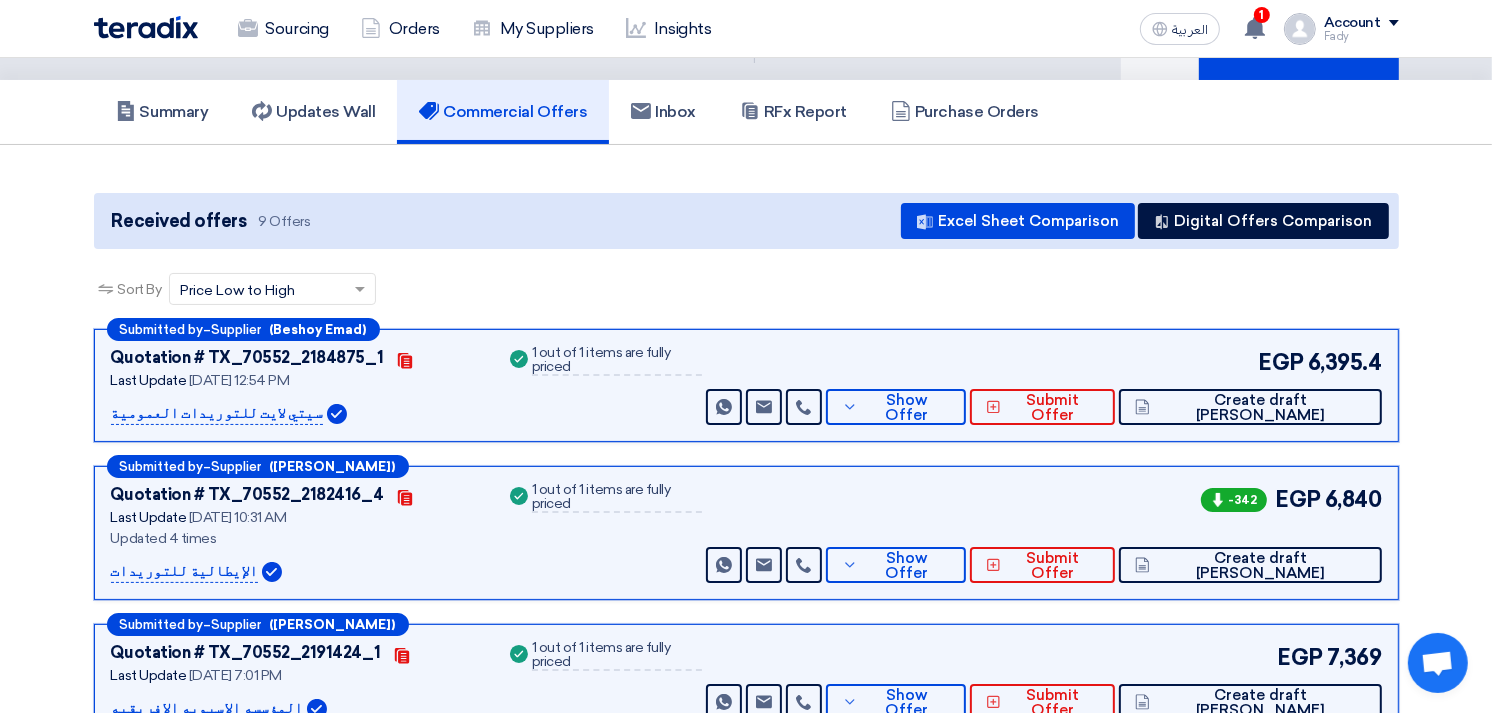 scroll, scrollTop: 0, scrollLeft: 0, axis: both 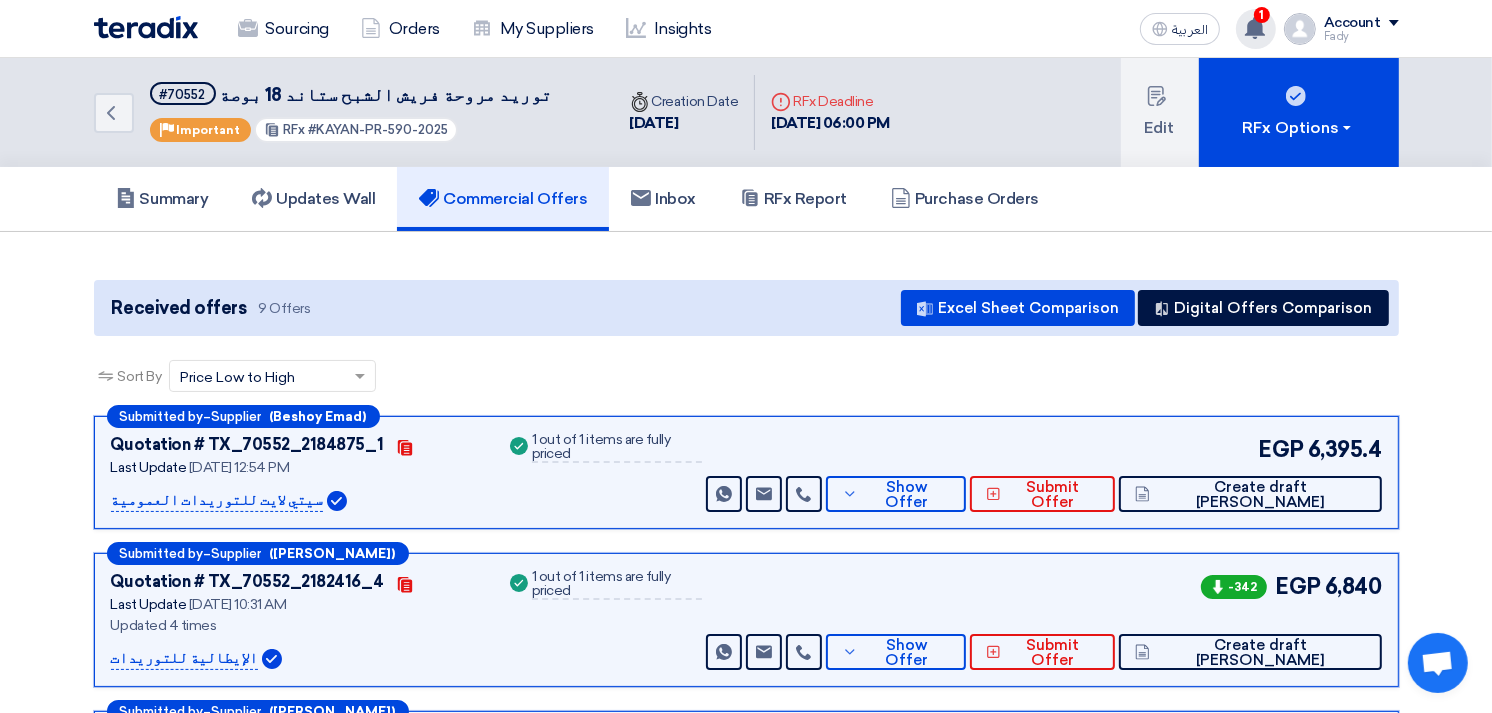 click 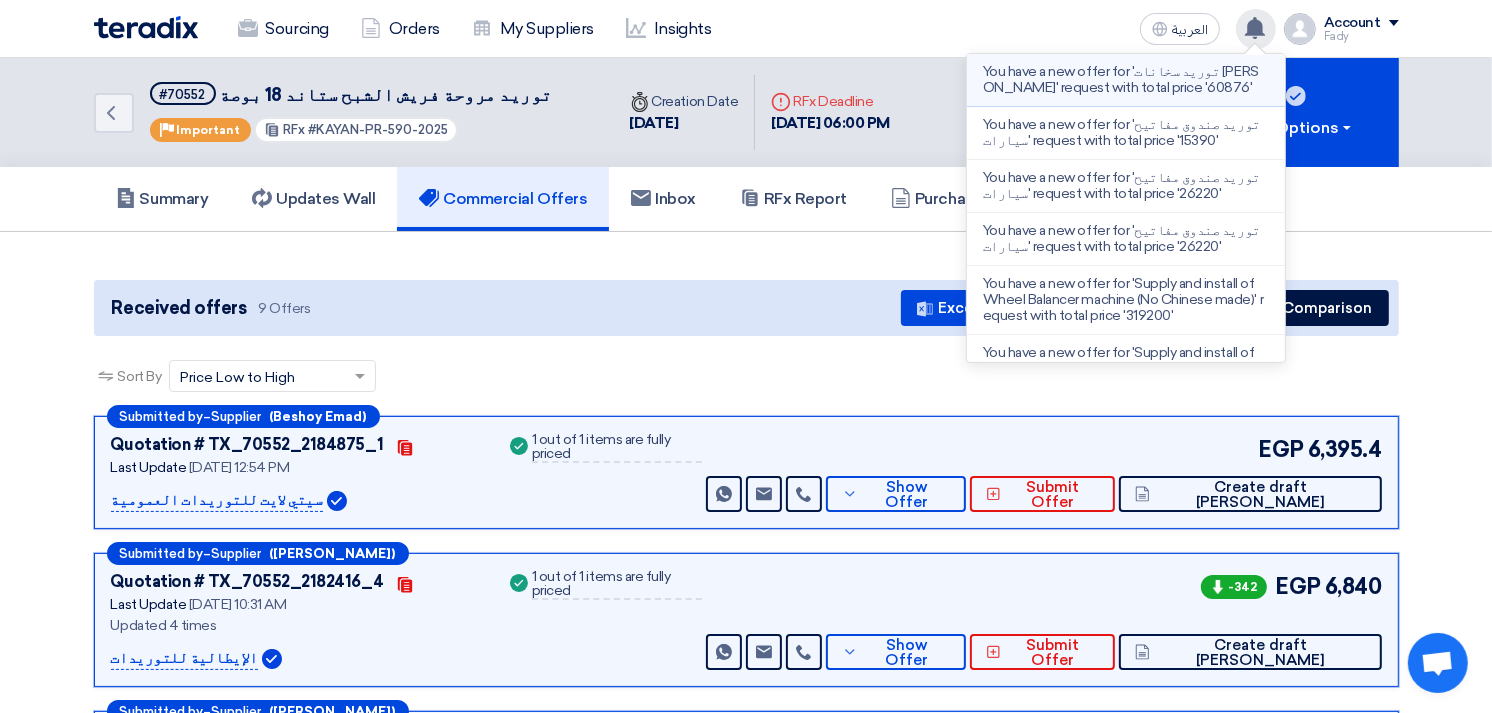 click on "You have a new offer for 'توريد سخانات [PERSON_NAME]' request with total price '60876'" 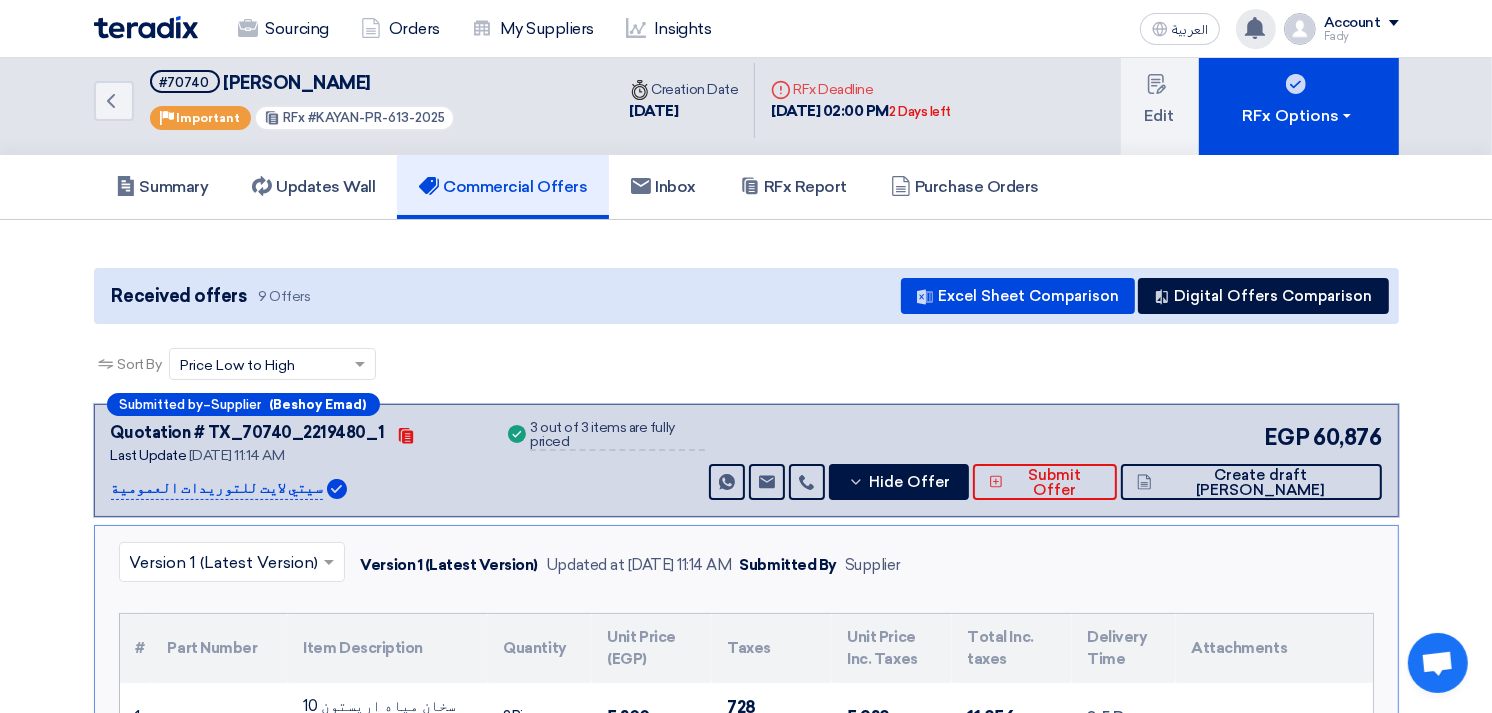 scroll, scrollTop: 0, scrollLeft: 0, axis: both 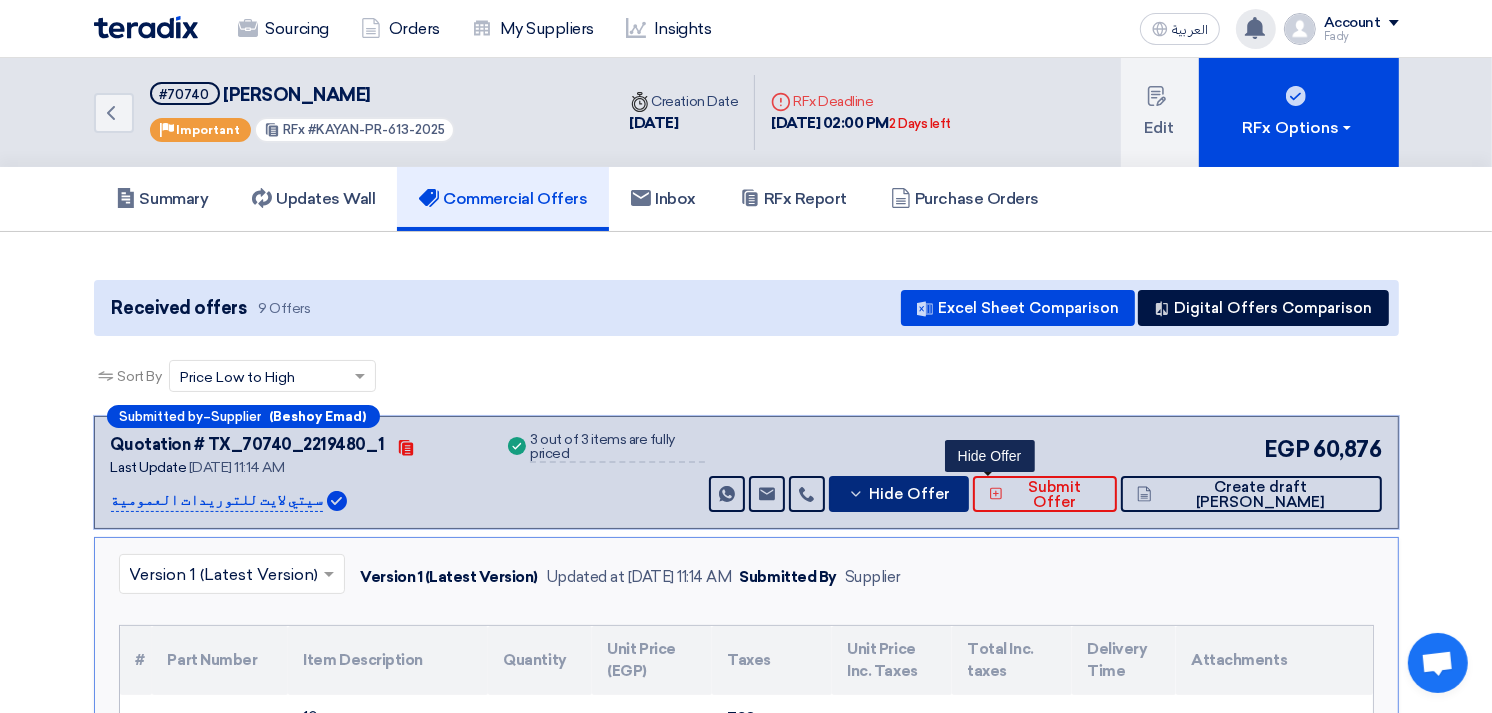 click on "Hide Offer" at bounding box center [909, 494] 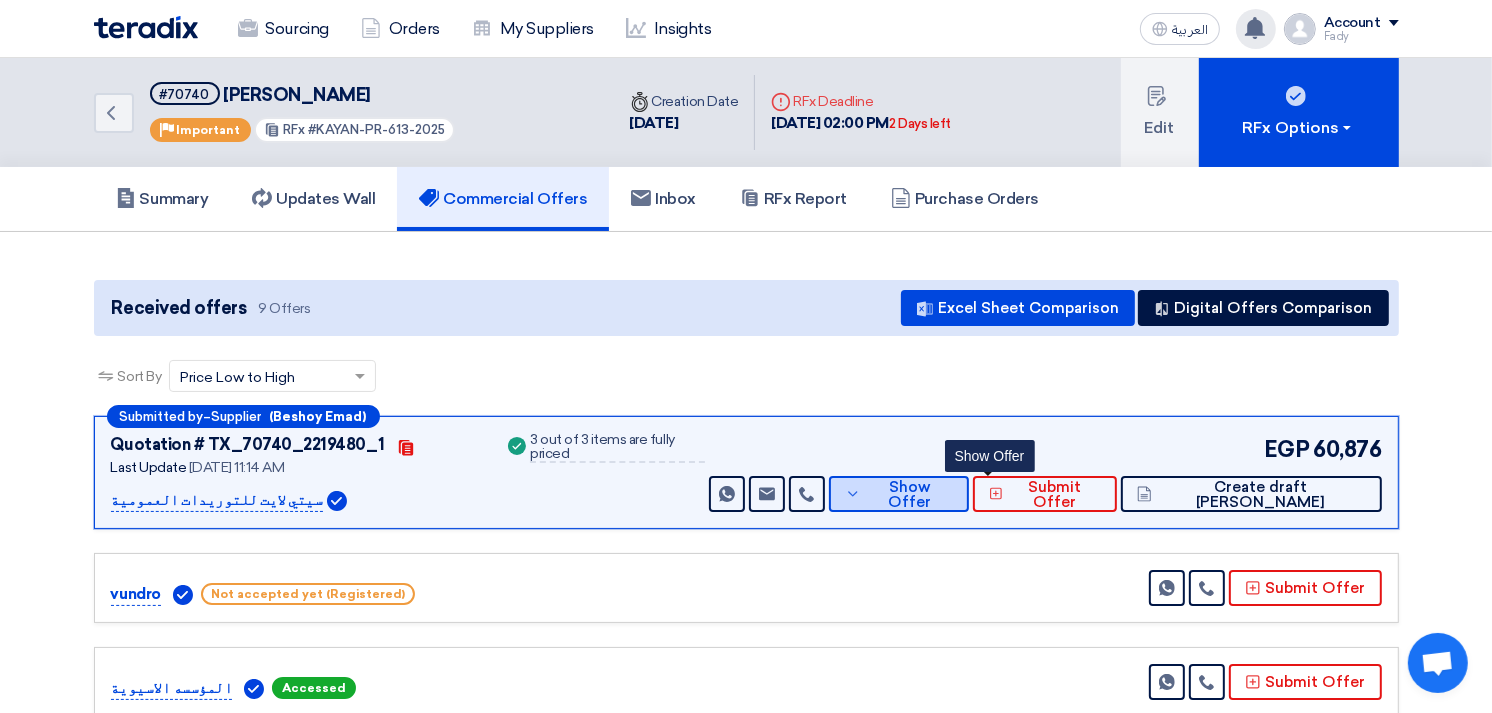 click on "Show Offer" at bounding box center [909, 495] 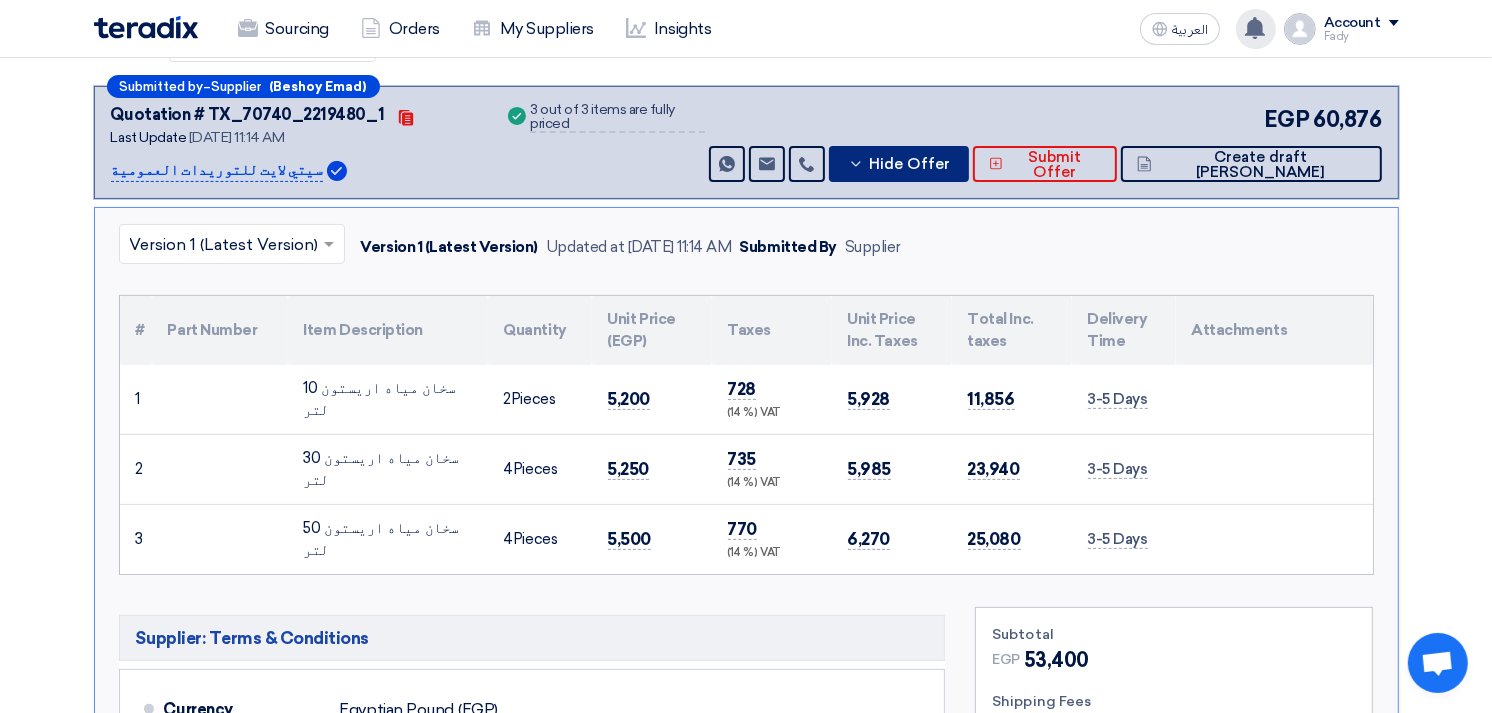 scroll, scrollTop: 333, scrollLeft: 0, axis: vertical 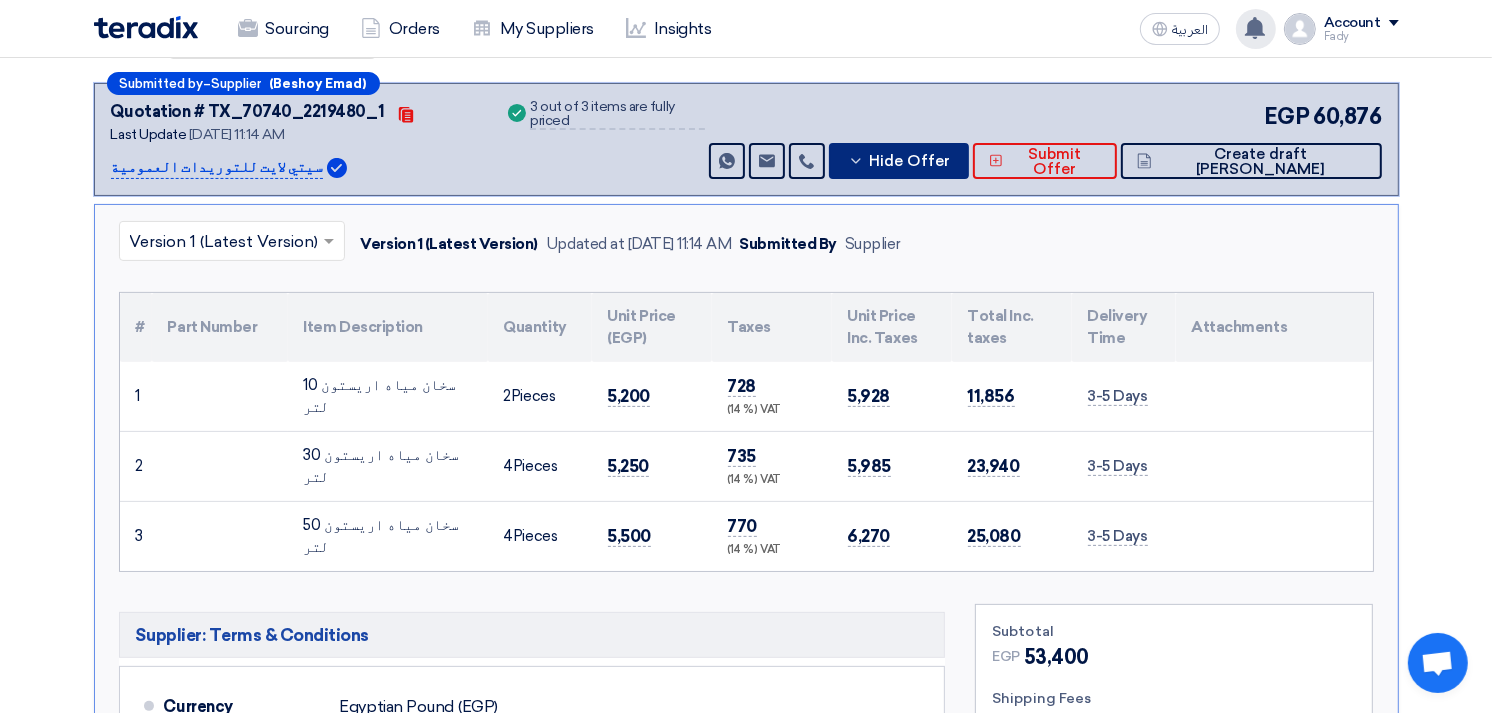 type 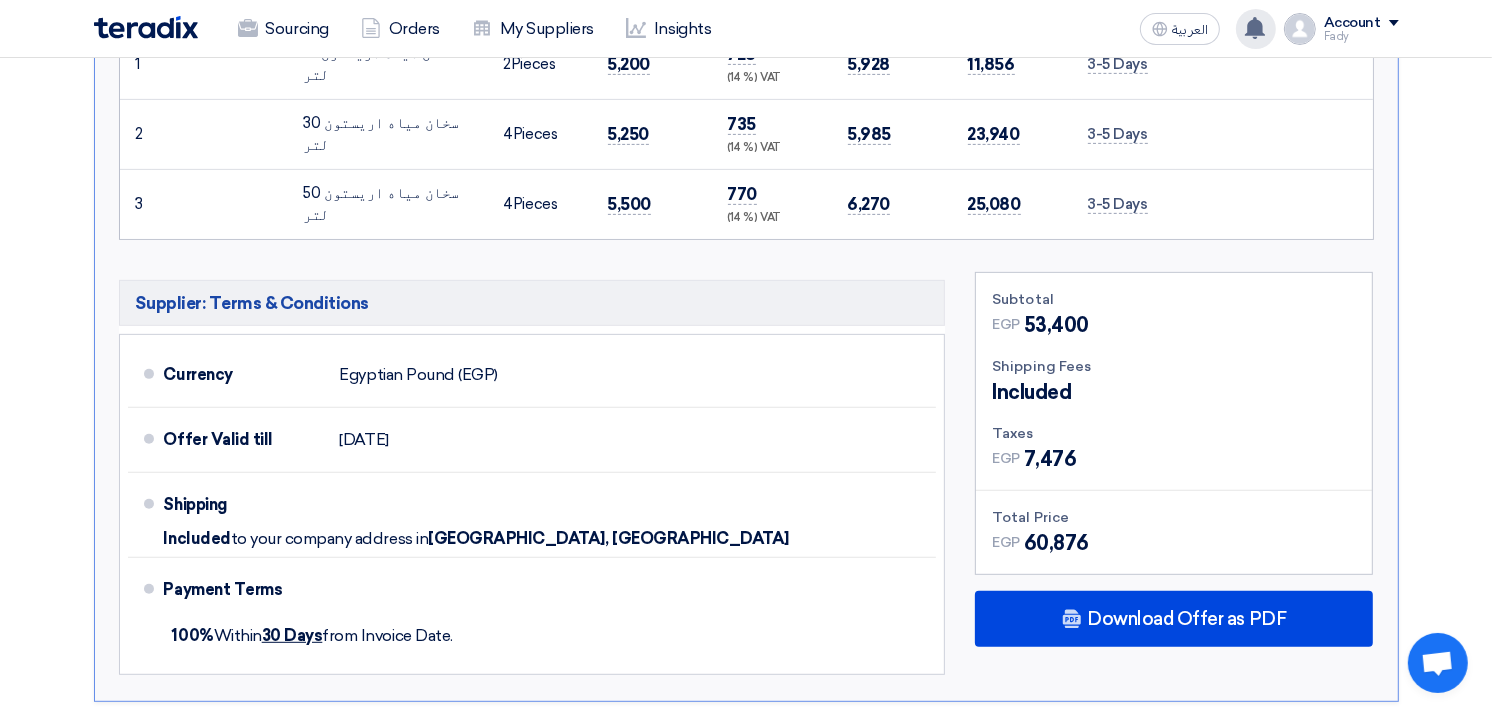 scroll, scrollTop: 666, scrollLeft: 0, axis: vertical 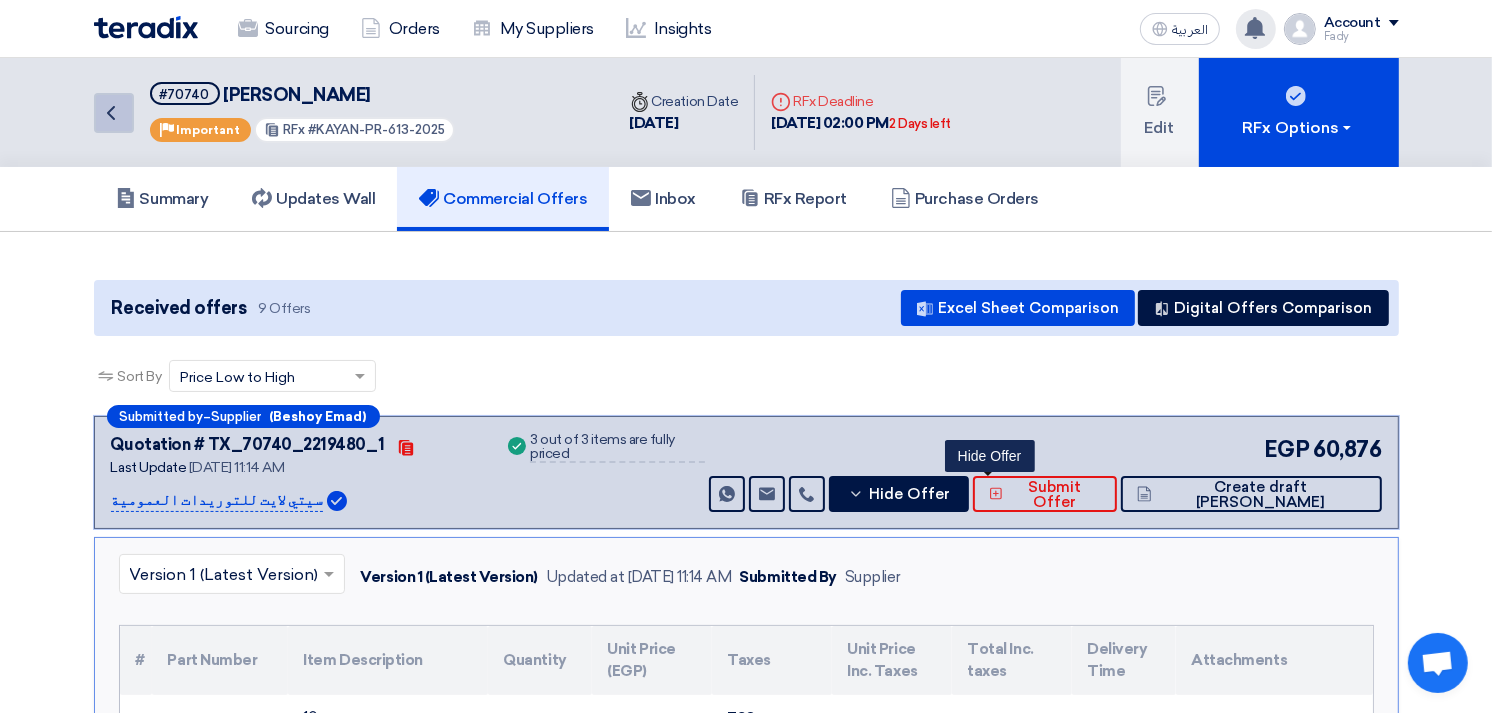 click on "Back" 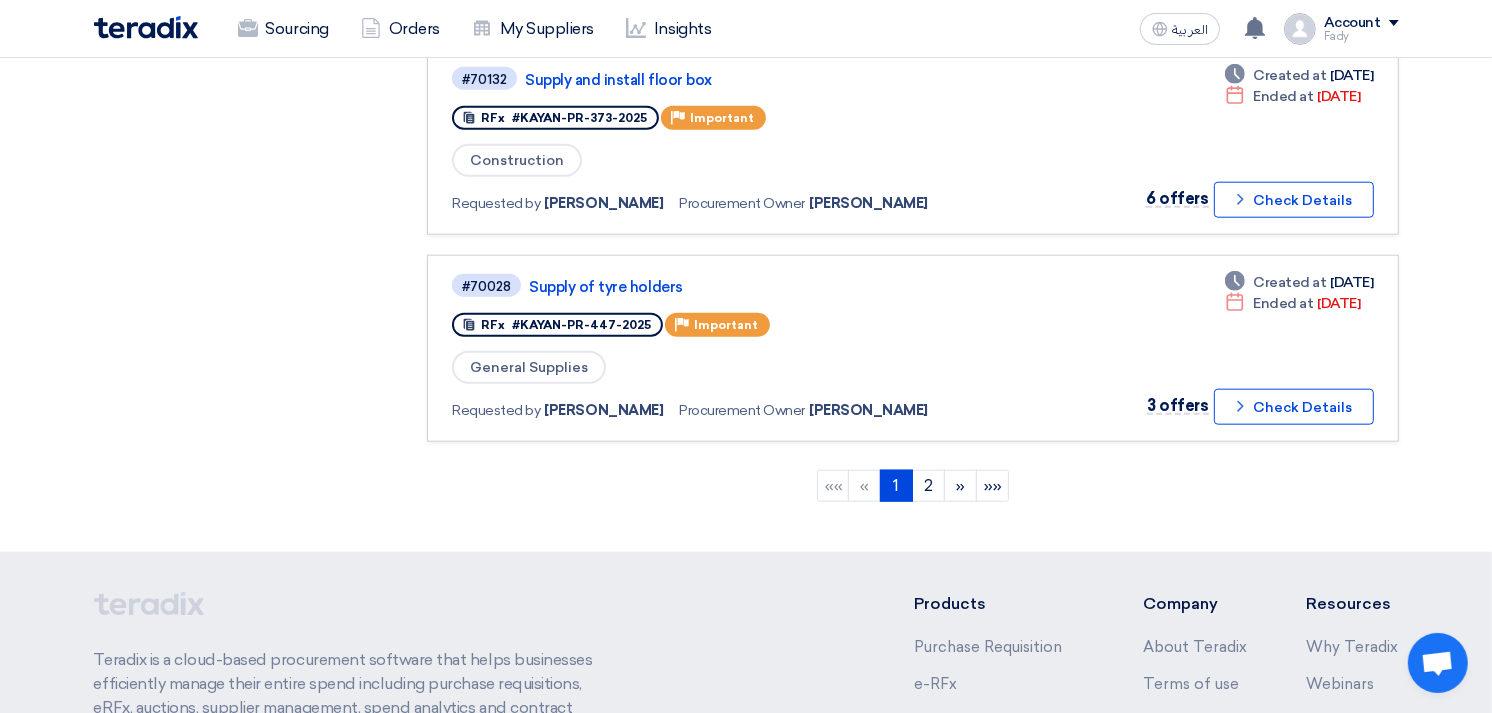 scroll, scrollTop: 1888, scrollLeft: 0, axis: vertical 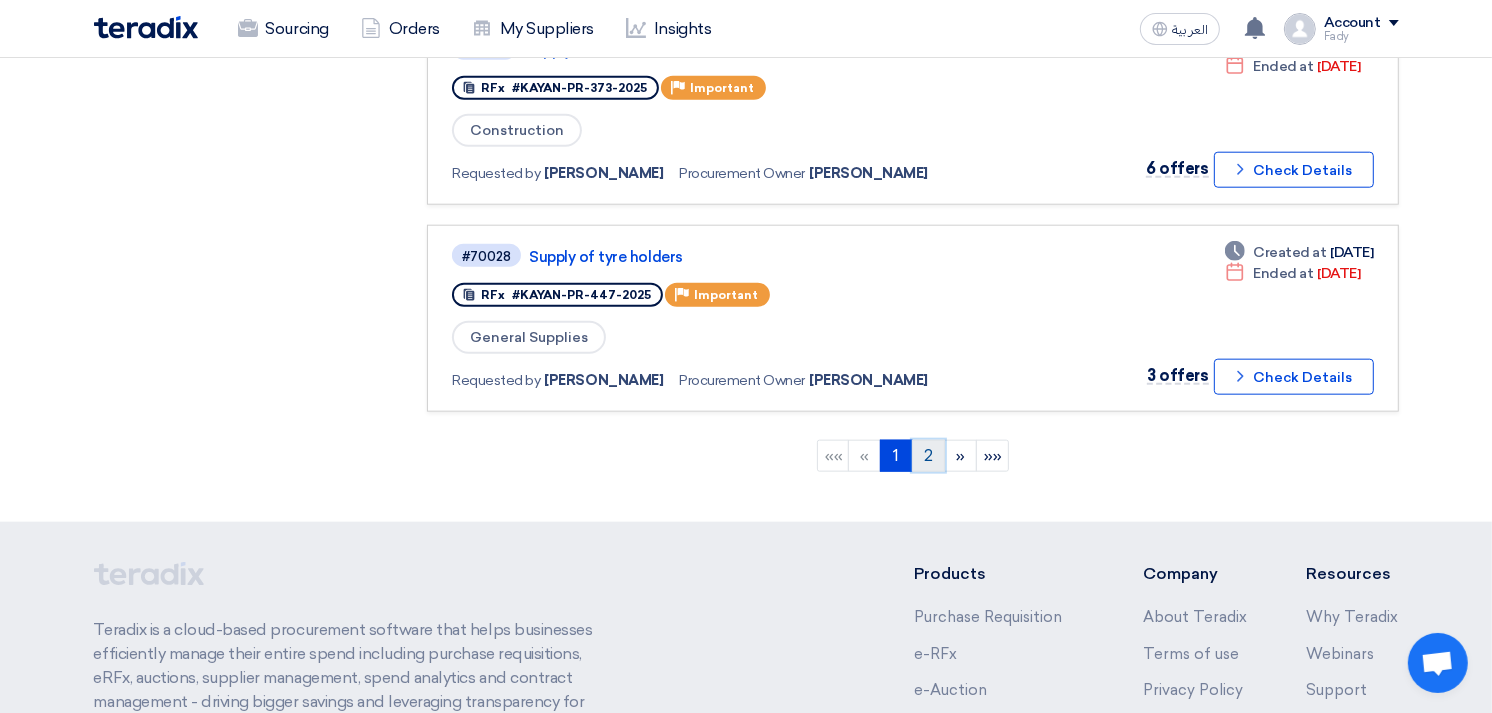 click on "2" 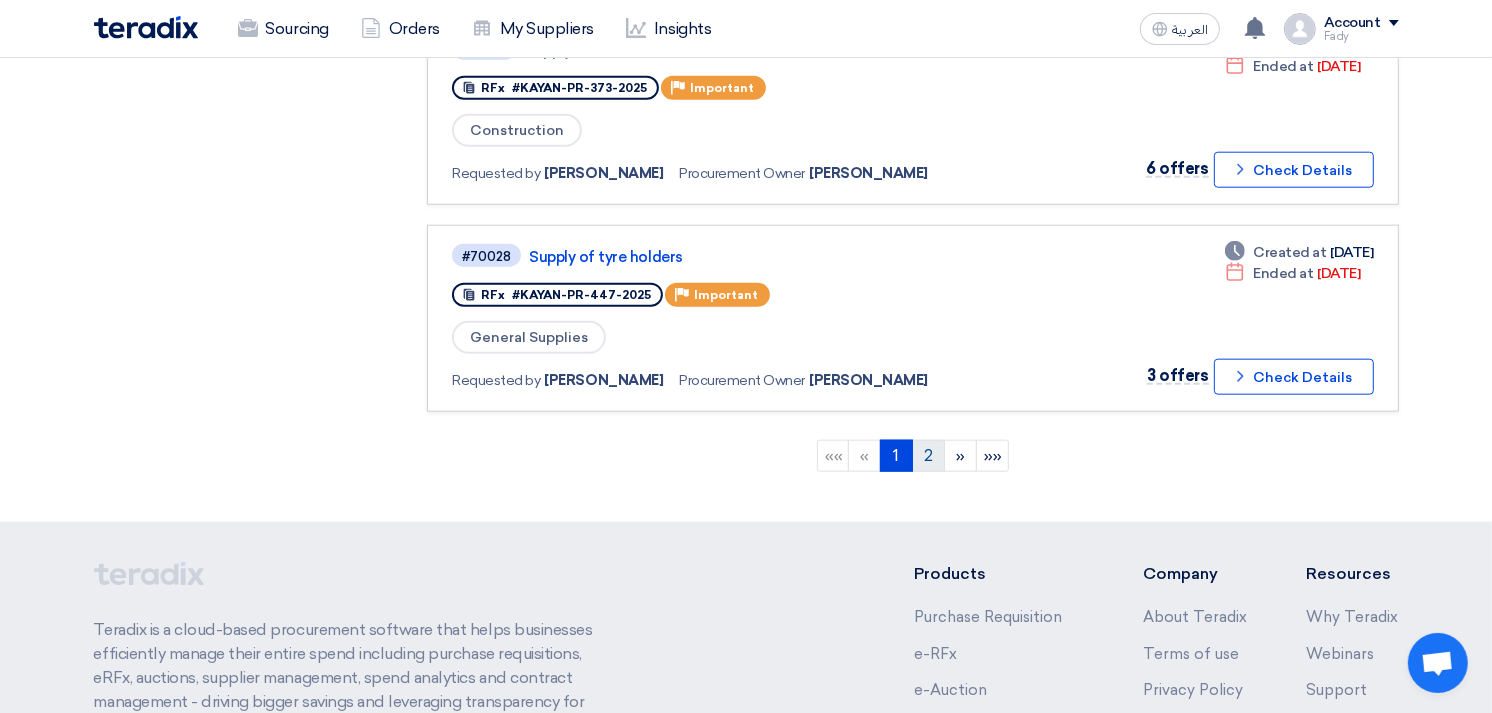 scroll, scrollTop: 0, scrollLeft: 0, axis: both 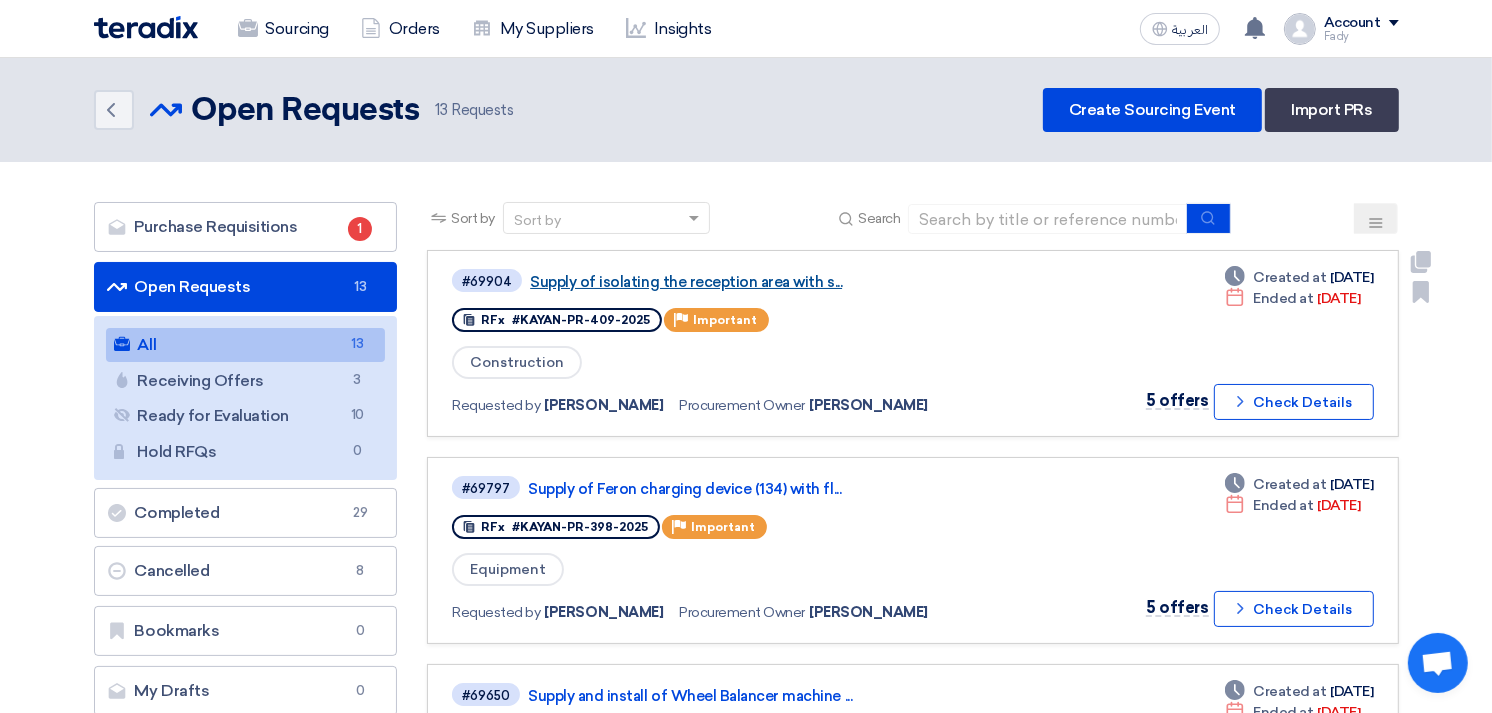 click on "Supply of isolating the reception area with s..." 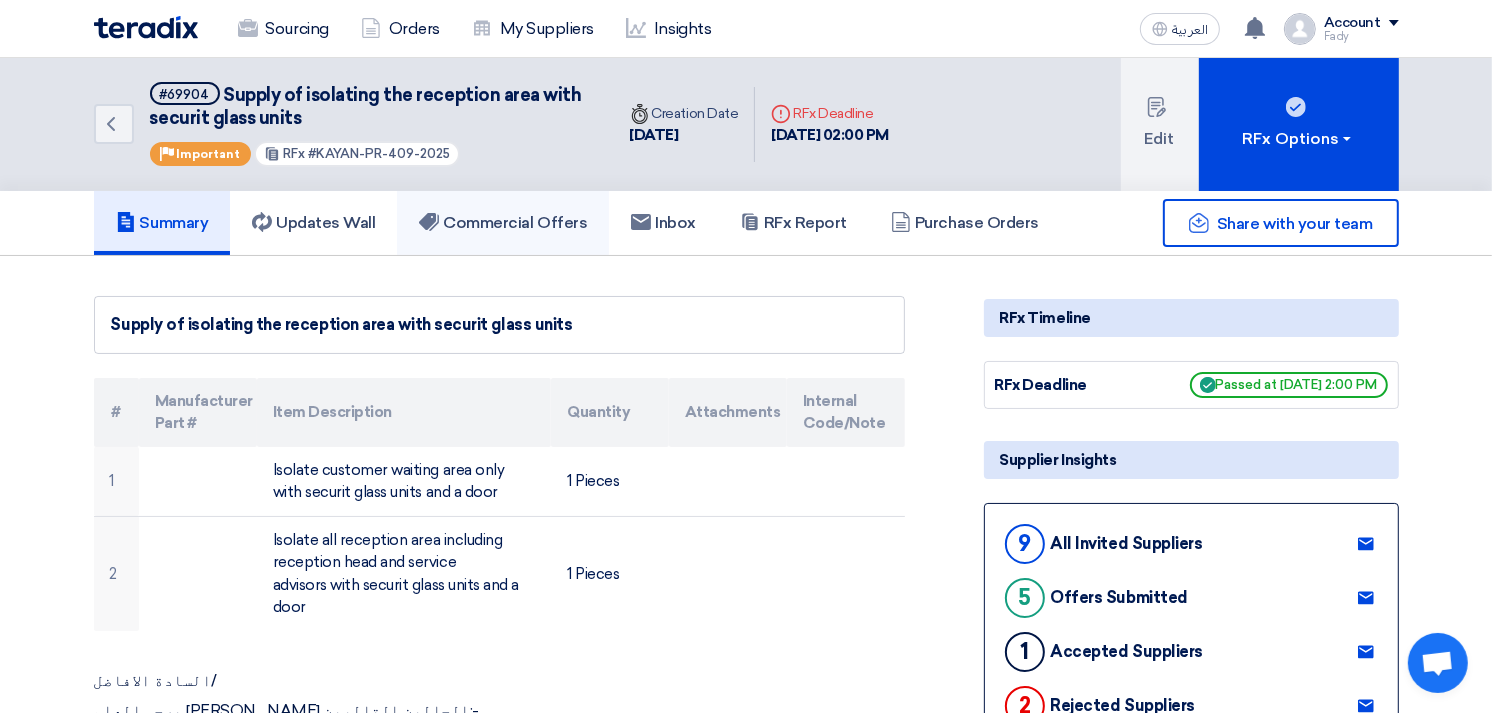 click on "Commercial Offers" 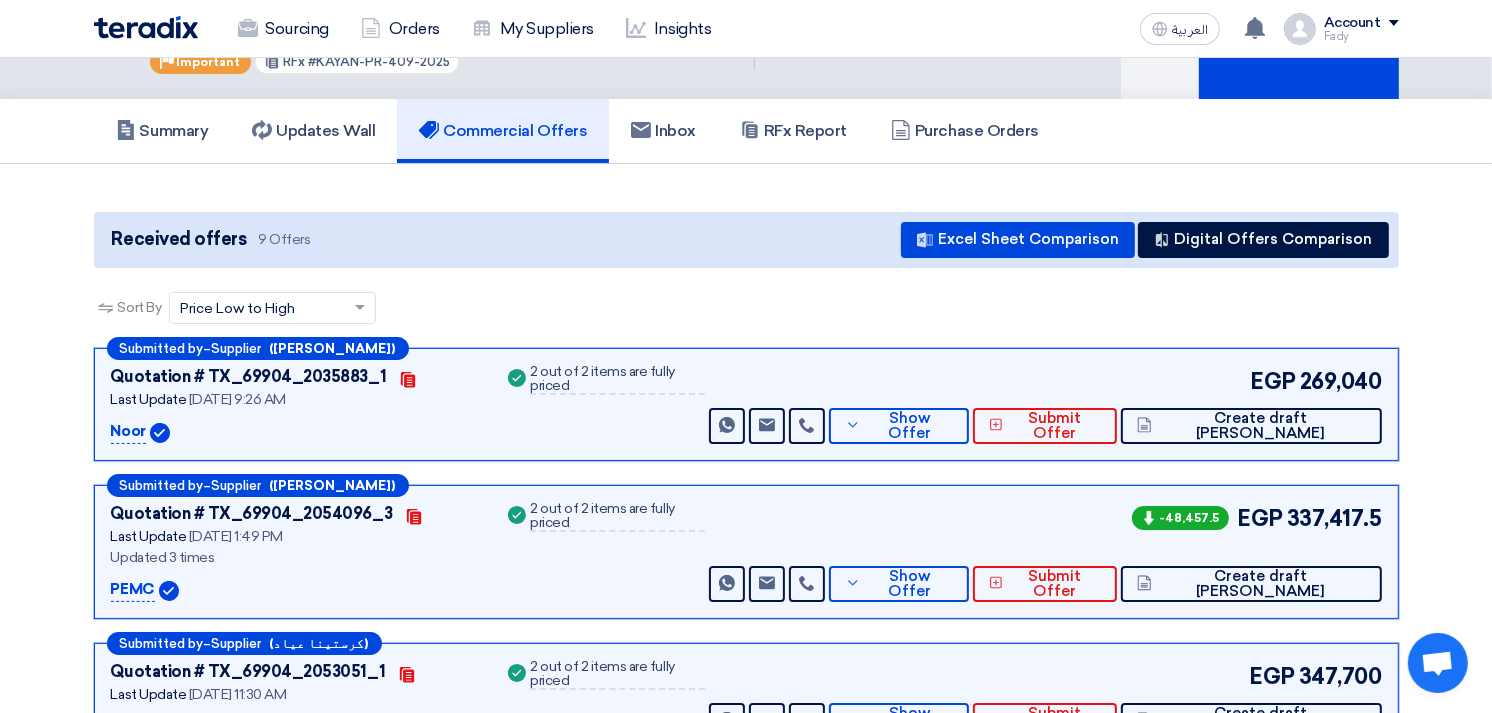 scroll, scrollTop: 222, scrollLeft: 0, axis: vertical 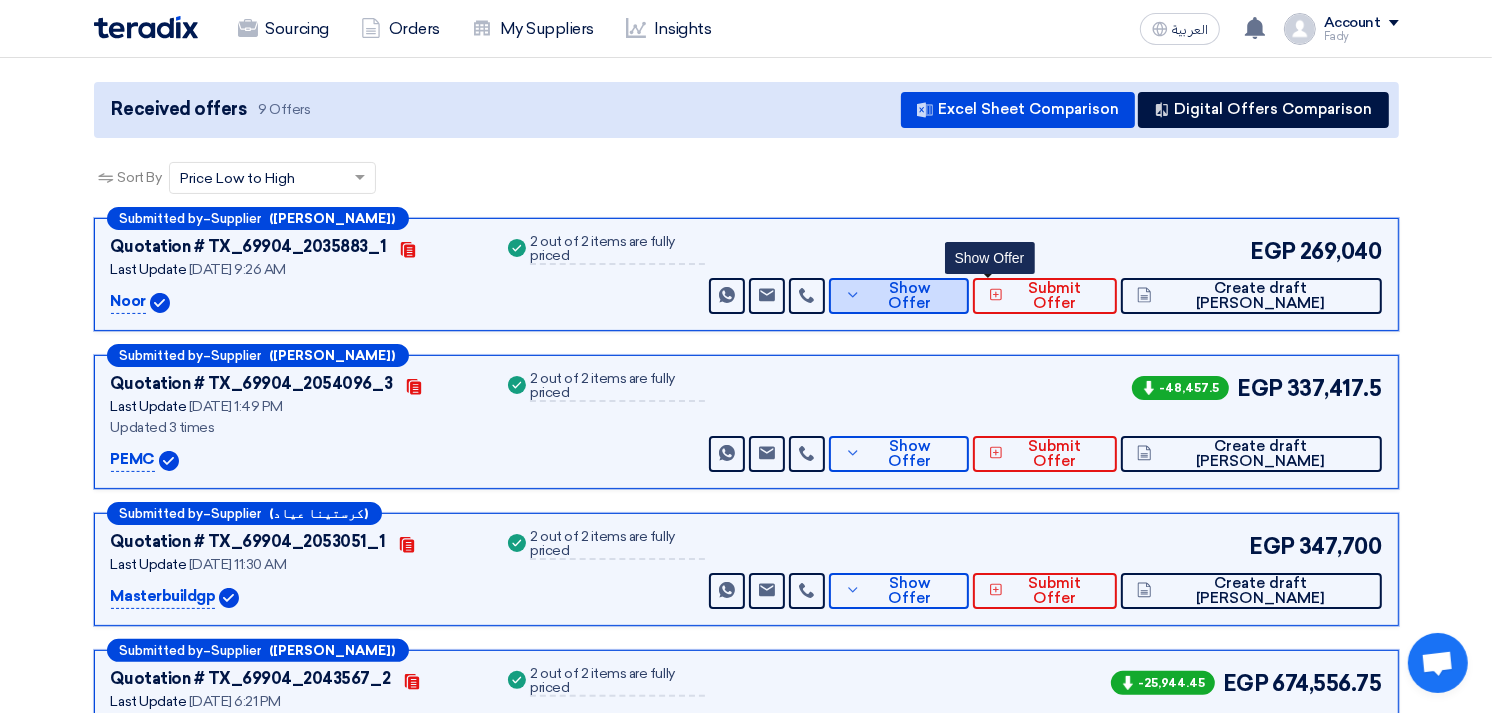 click on "Show Offer" at bounding box center (909, 296) 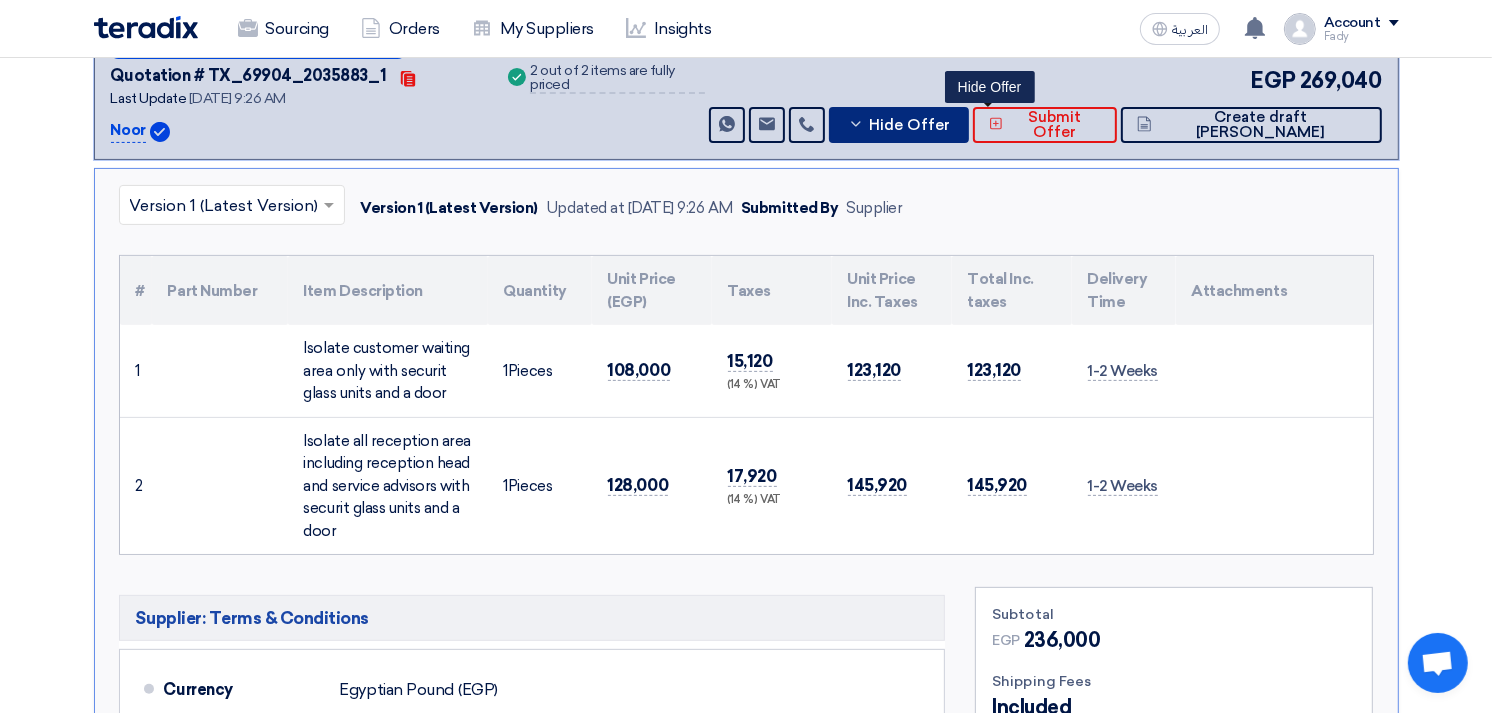 scroll, scrollTop: 777, scrollLeft: 0, axis: vertical 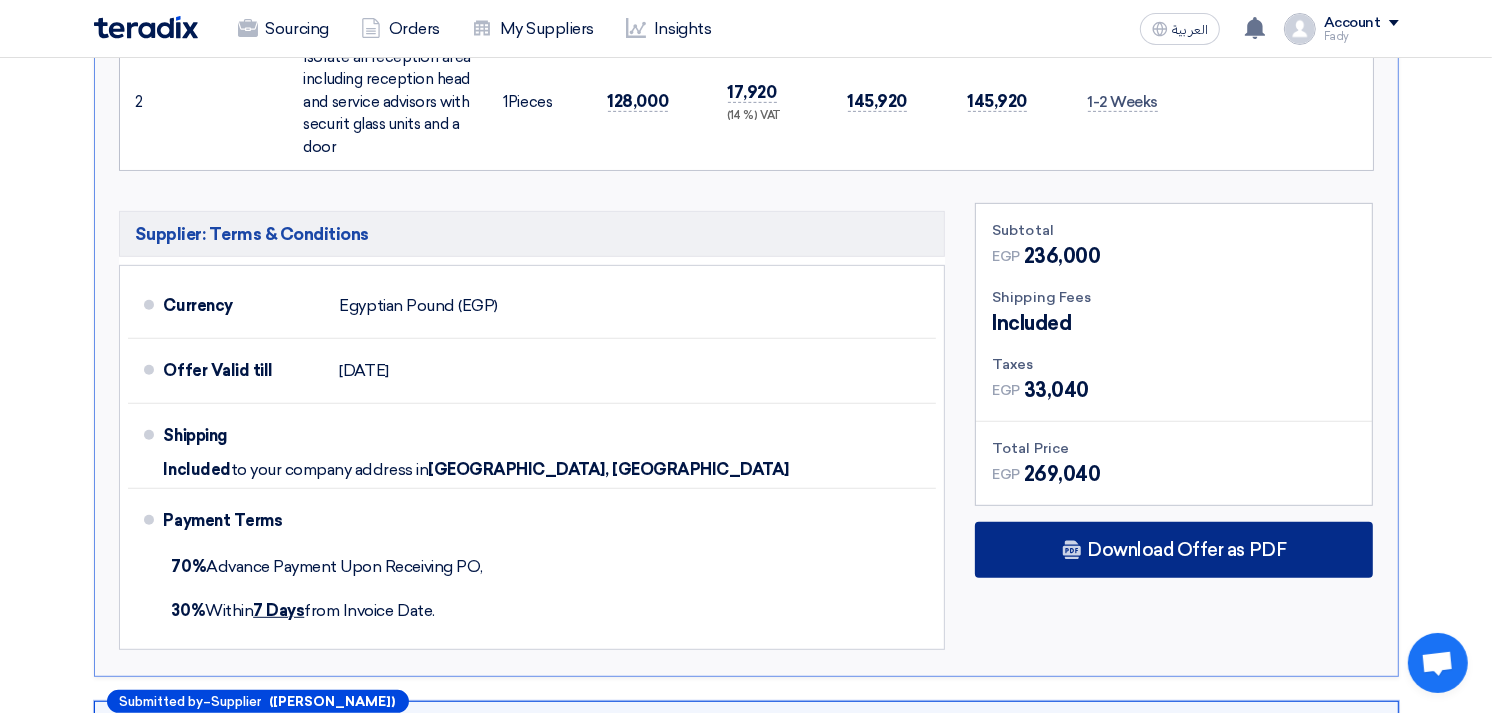 click on "Download Offer as PDF" at bounding box center (1174, 550) 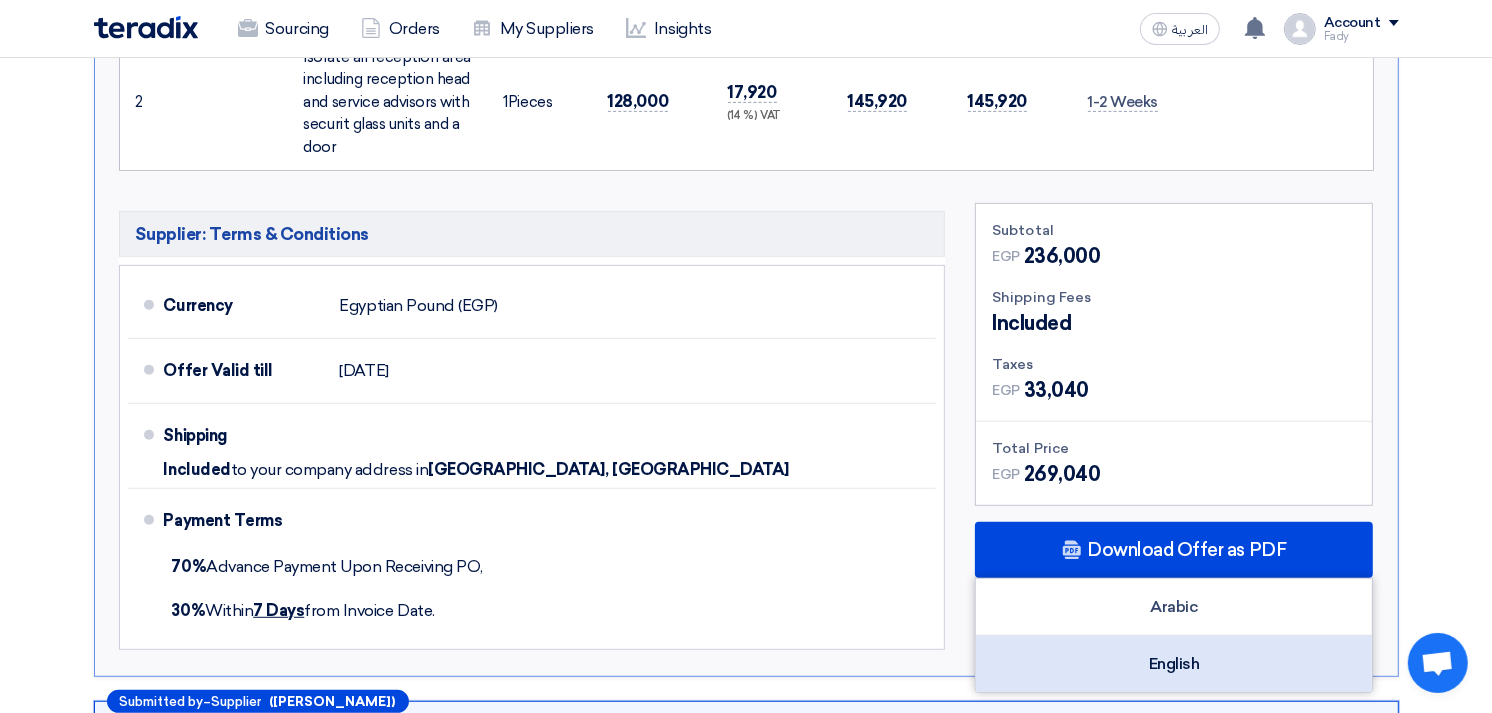 click on "English" at bounding box center (1174, 664) 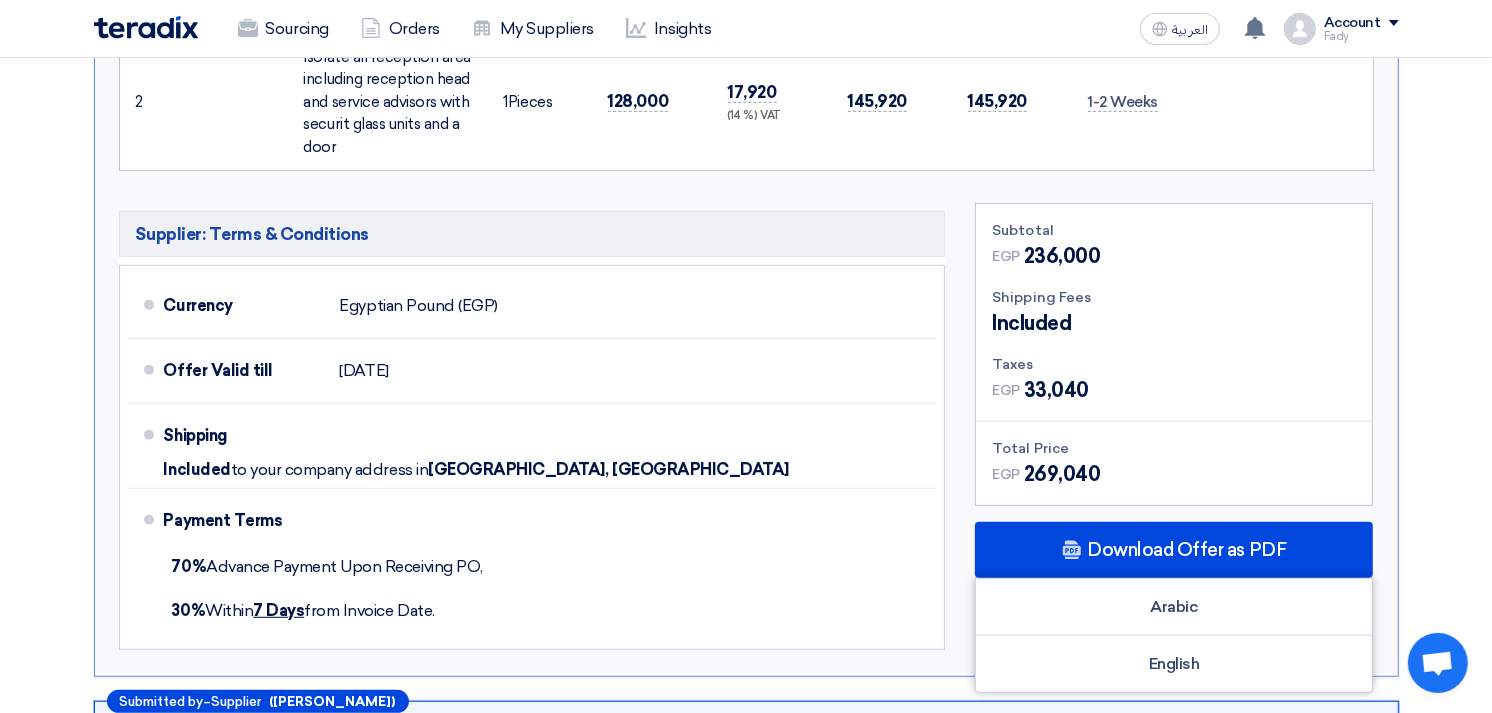 scroll, scrollTop: 333, scrollLeft: 0, axis: vertical 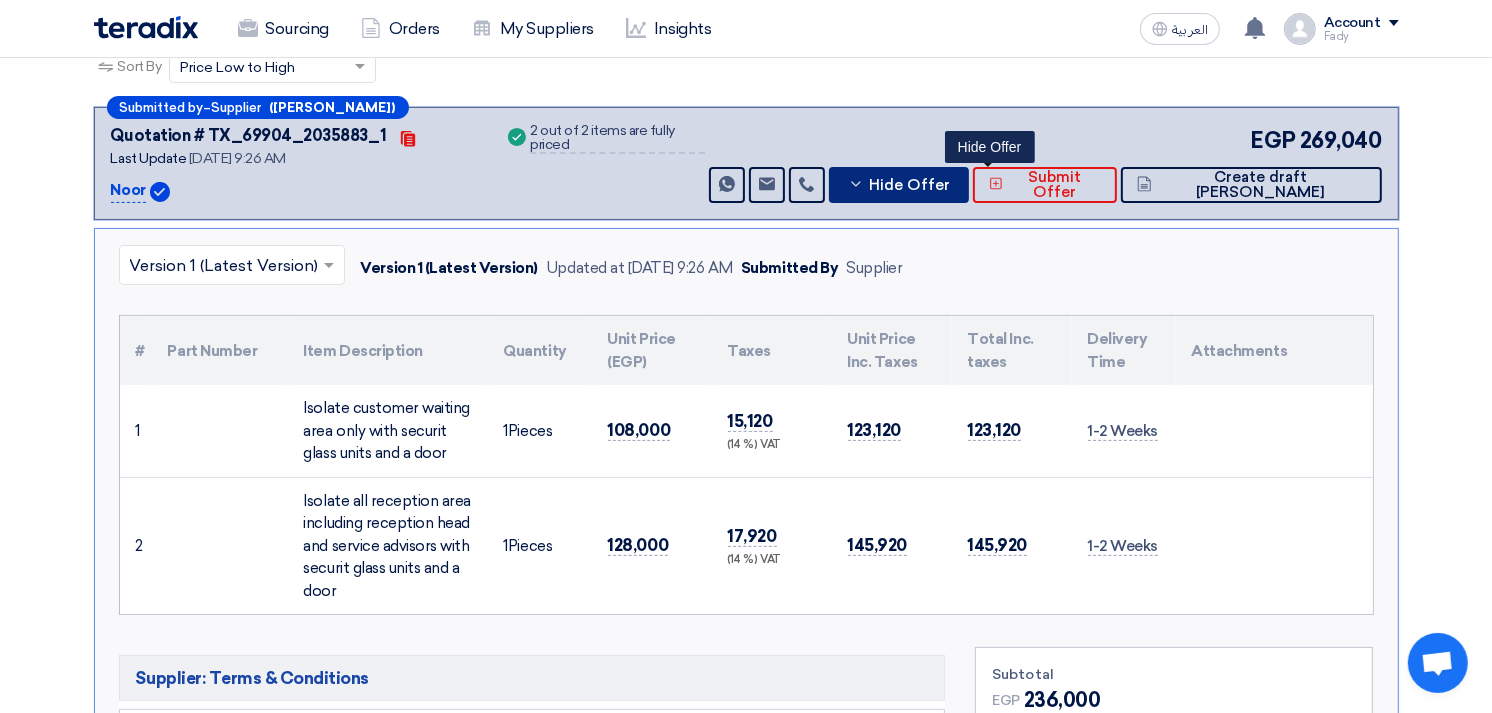 click on "Hide Offer" at bounding box center (909, 185) 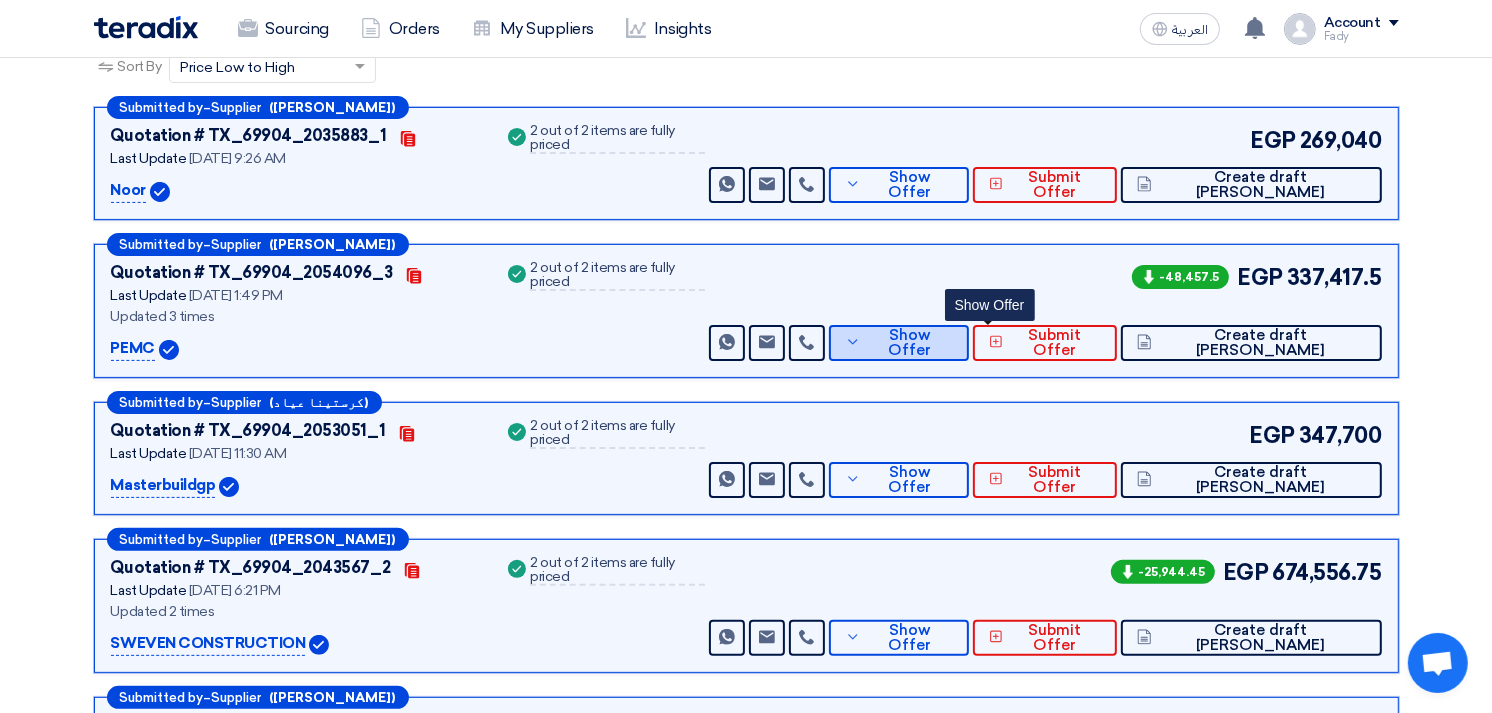 click on "Show Offer" at bounding box center [909, 343] 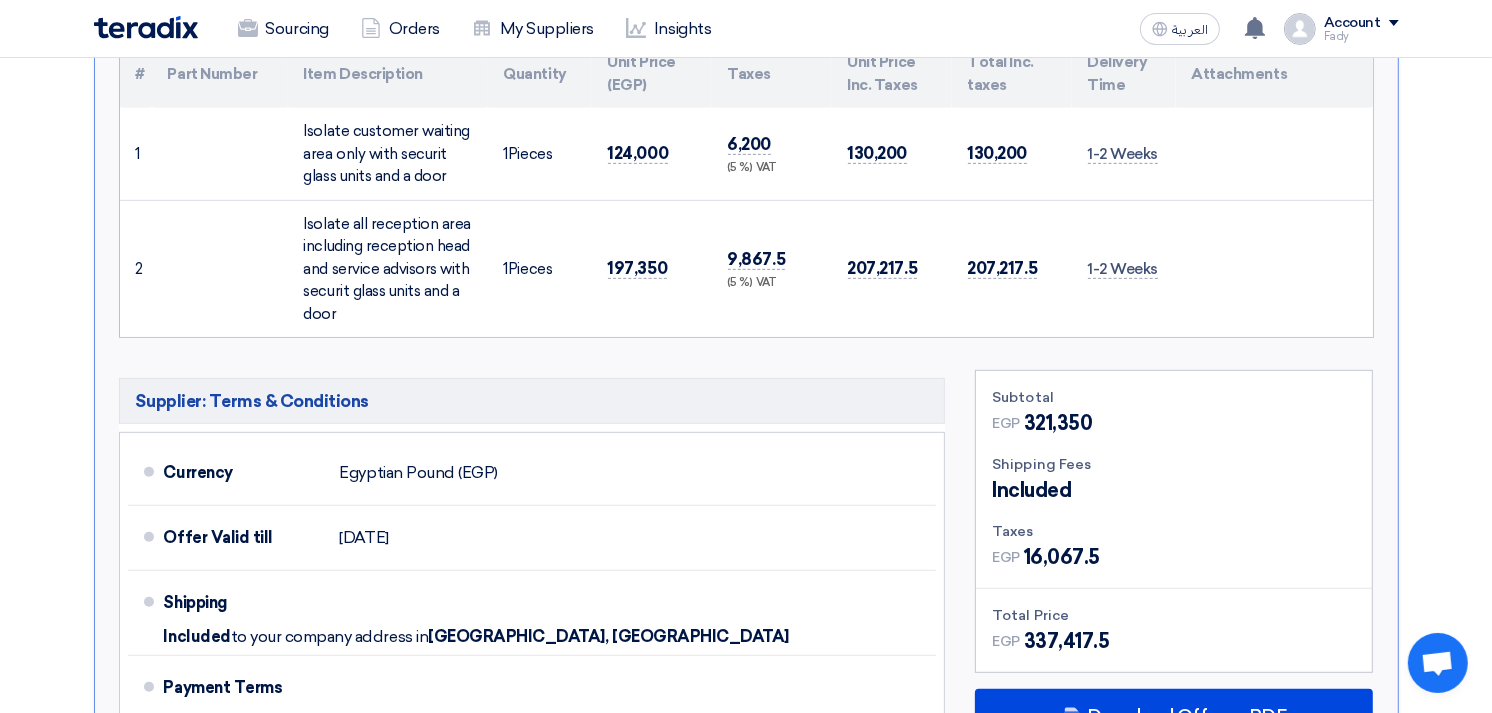 scroll, scrollTop: 888, scrollLeft: 0, axis: vertical 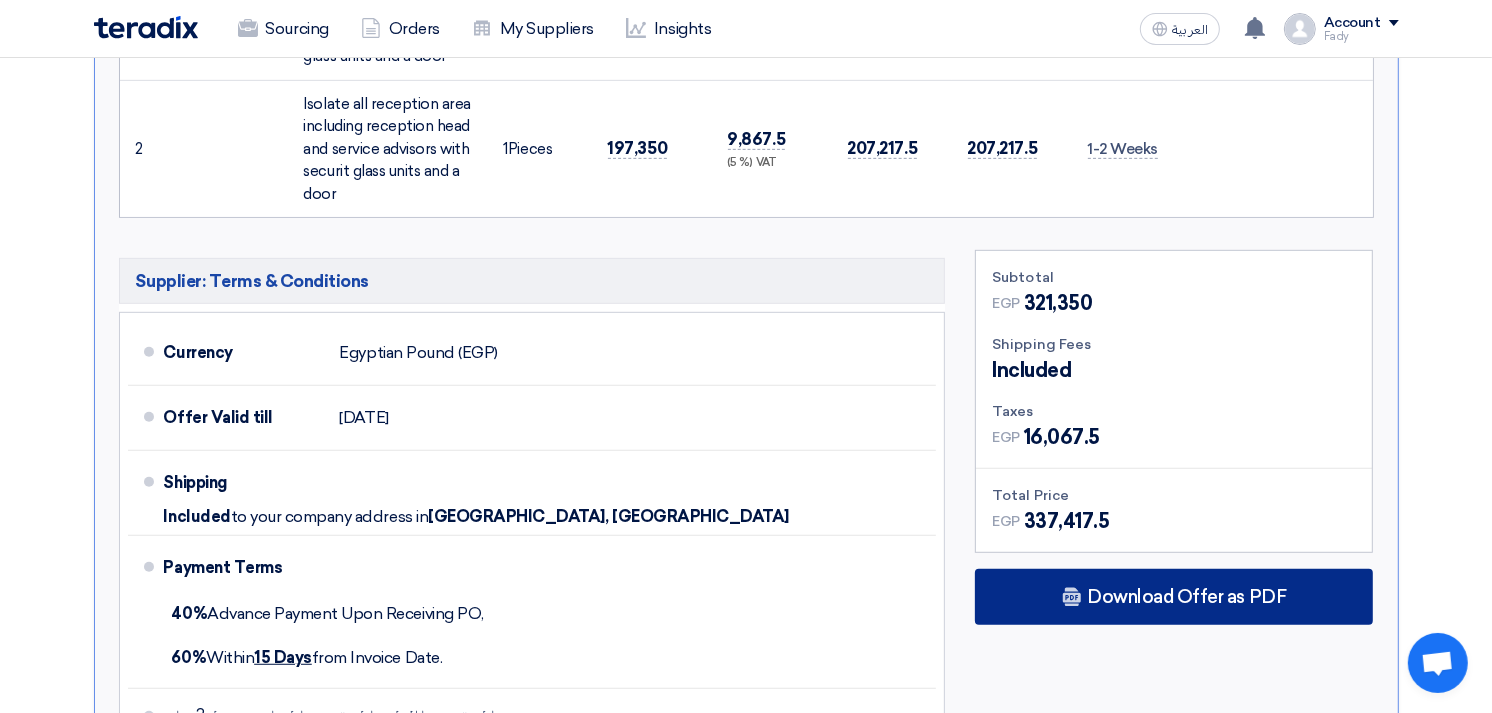 click on "Download Offer as PDF" at bounding box center (1186, 597) 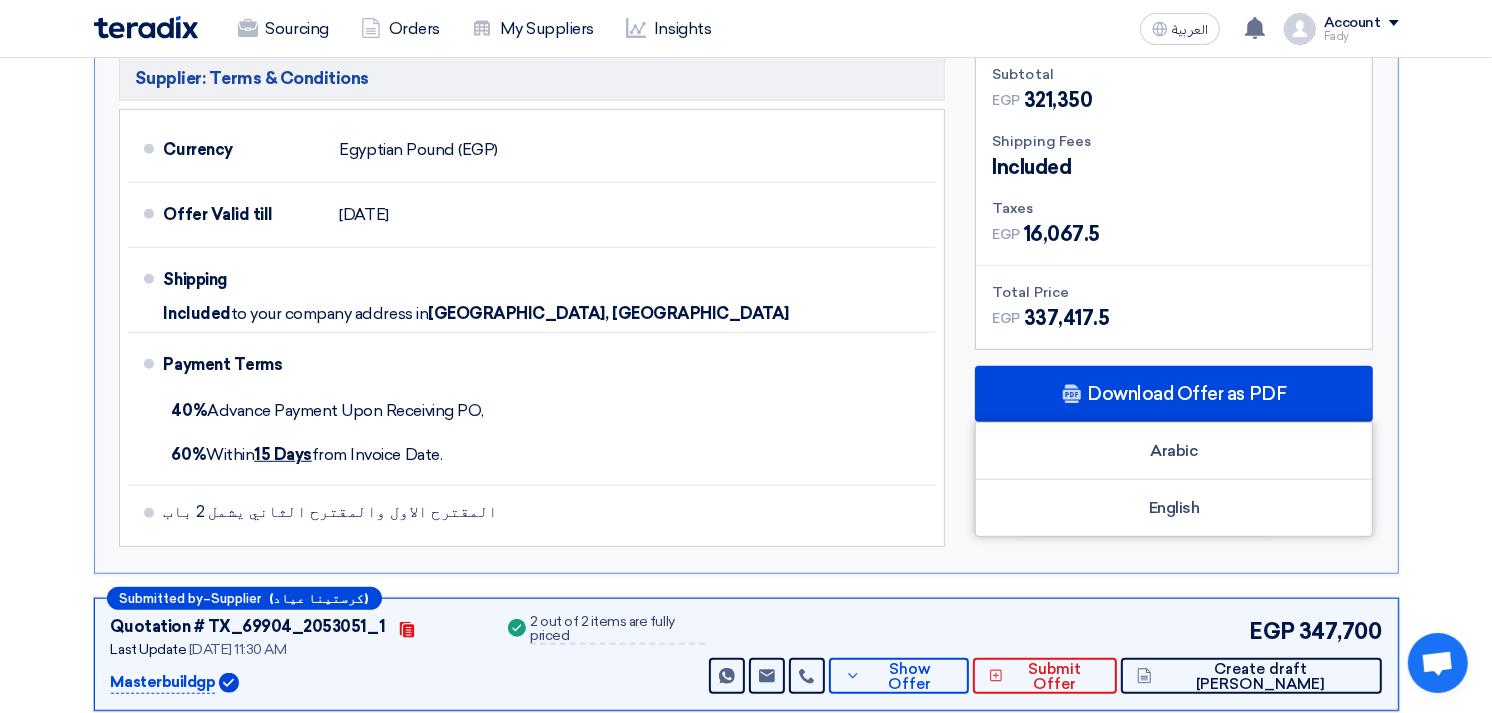 scroll, scrollTop: 1111, scrollLeft: 0, axis: vertical 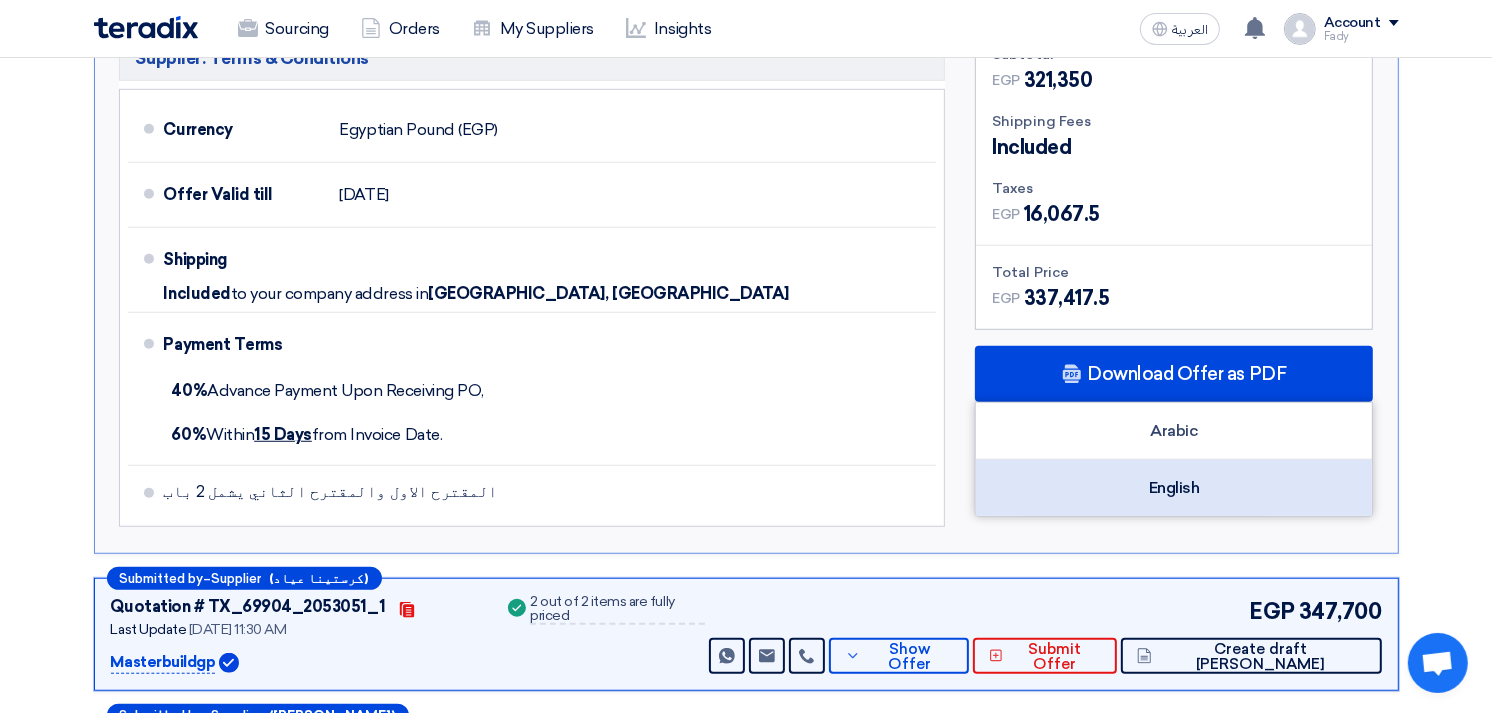click on "English" at bounding box center (1174, 488) 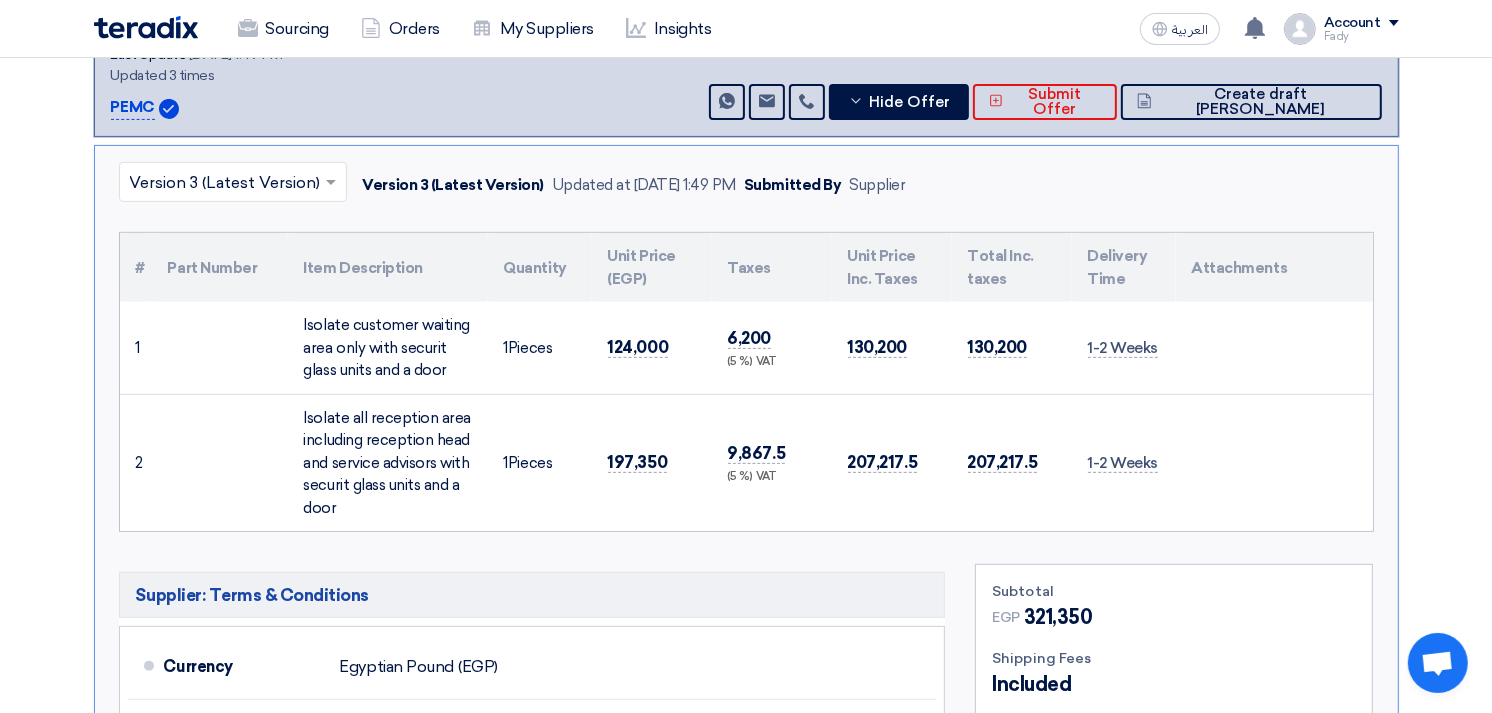 scroll, scrollTop: 555, scrollLeft: 0, axis: vertical 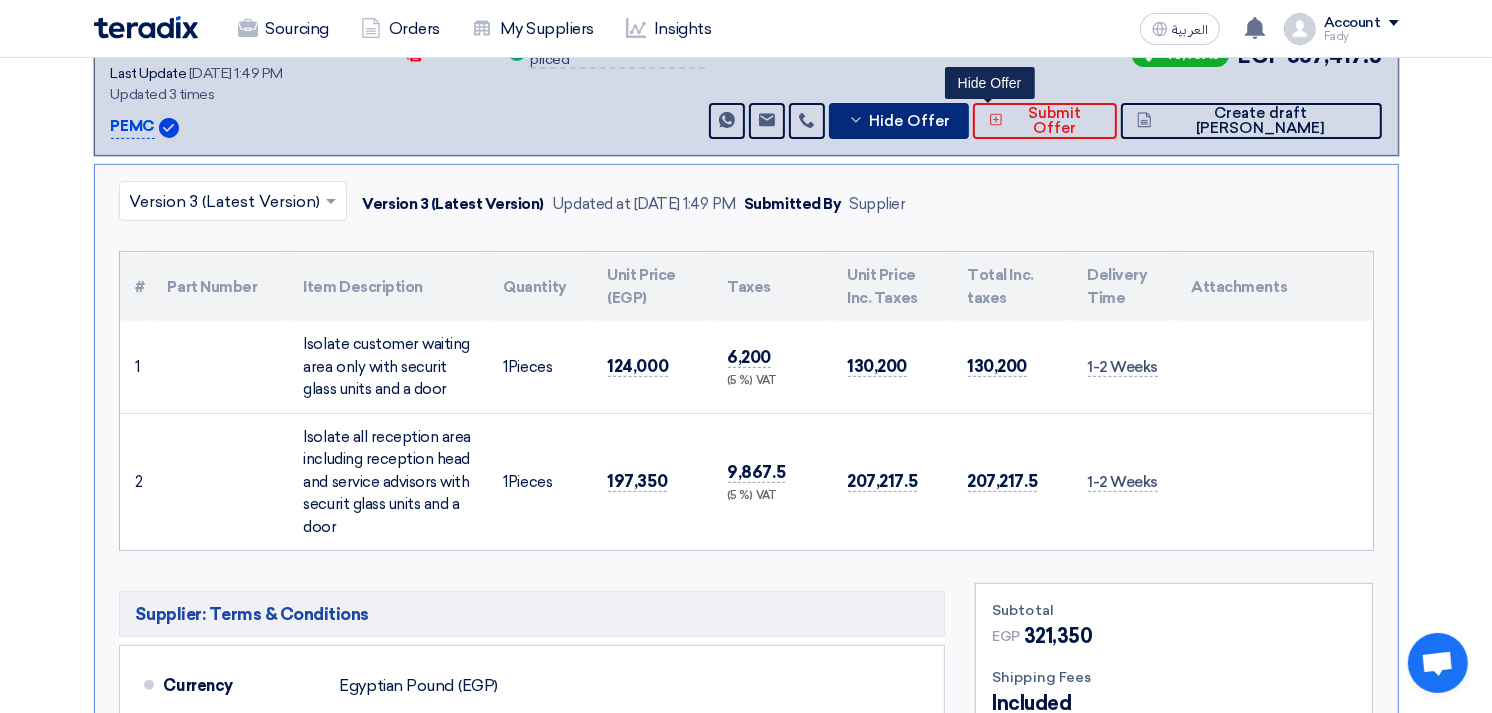 click on "Hide Offer" at bounding box center (898, 121) 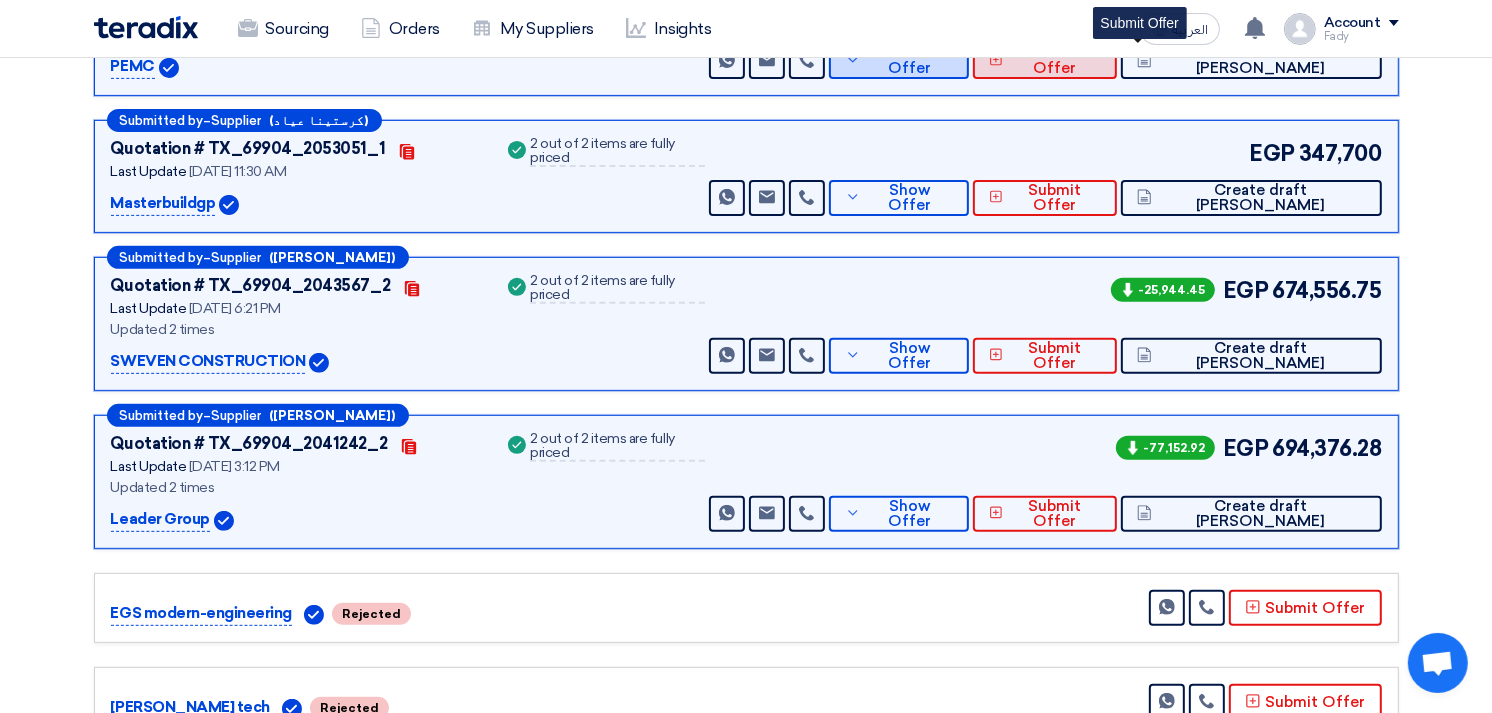 scroll, scrollTop: 666, scrollLeft: 0, axis: vertical 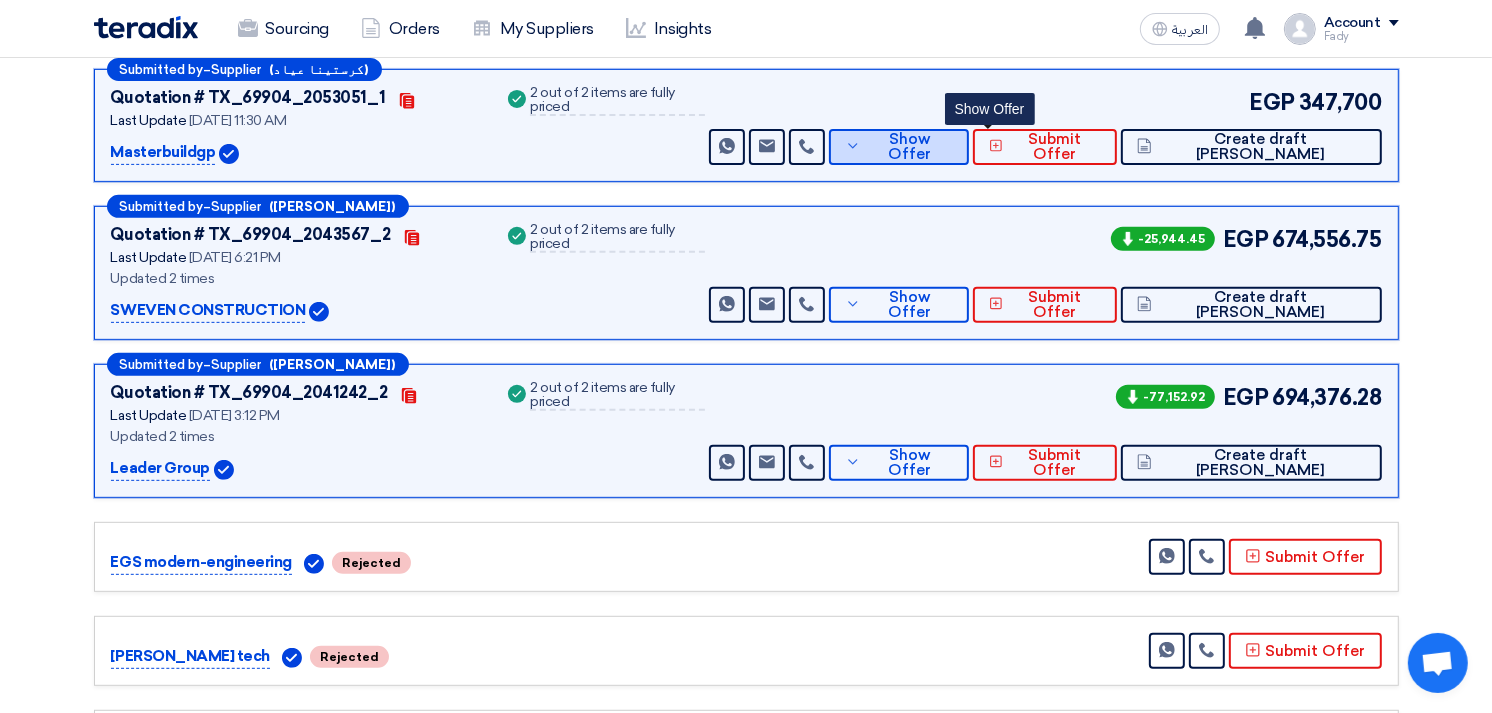 click on "Show Offer" at bounding box center [909, 147] 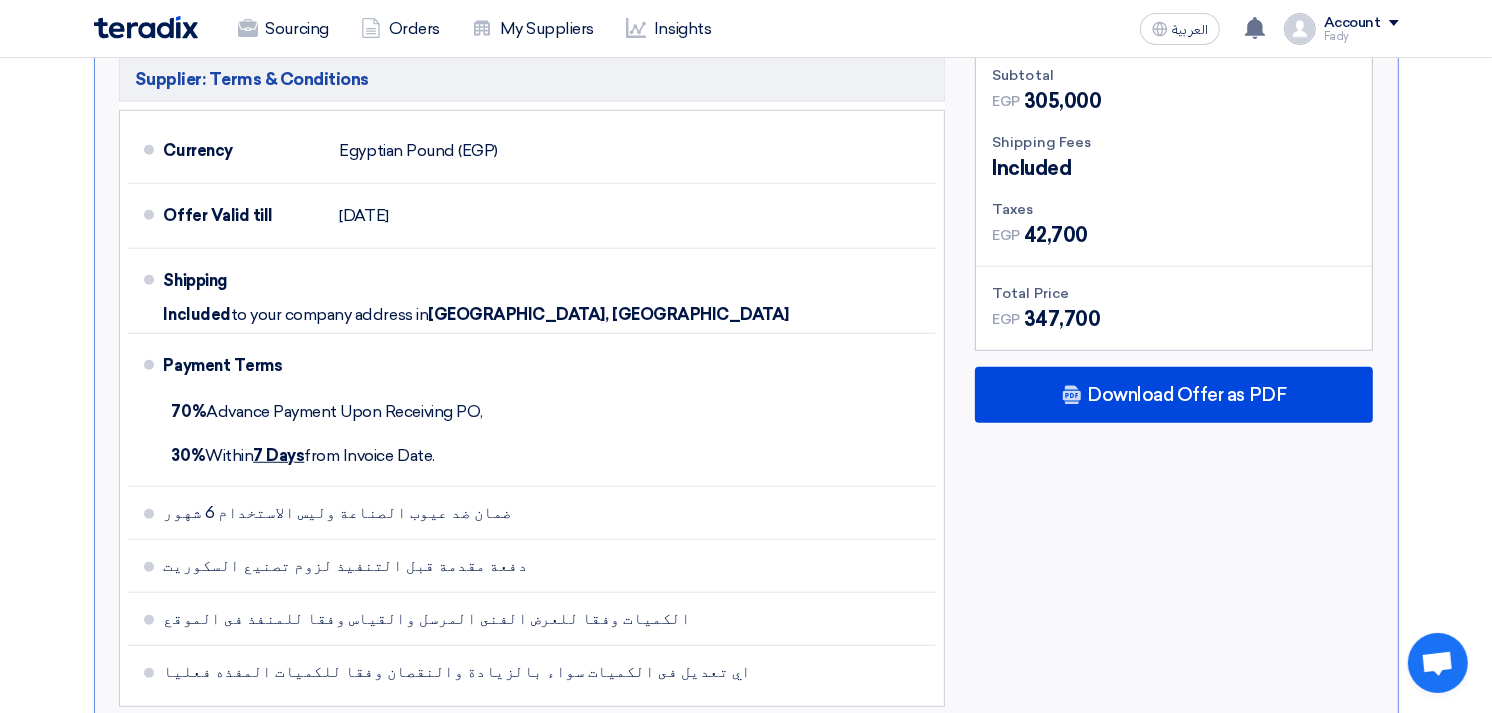 scroll, scrollTop: 1333, scrollLeft: 0, axis: vertical 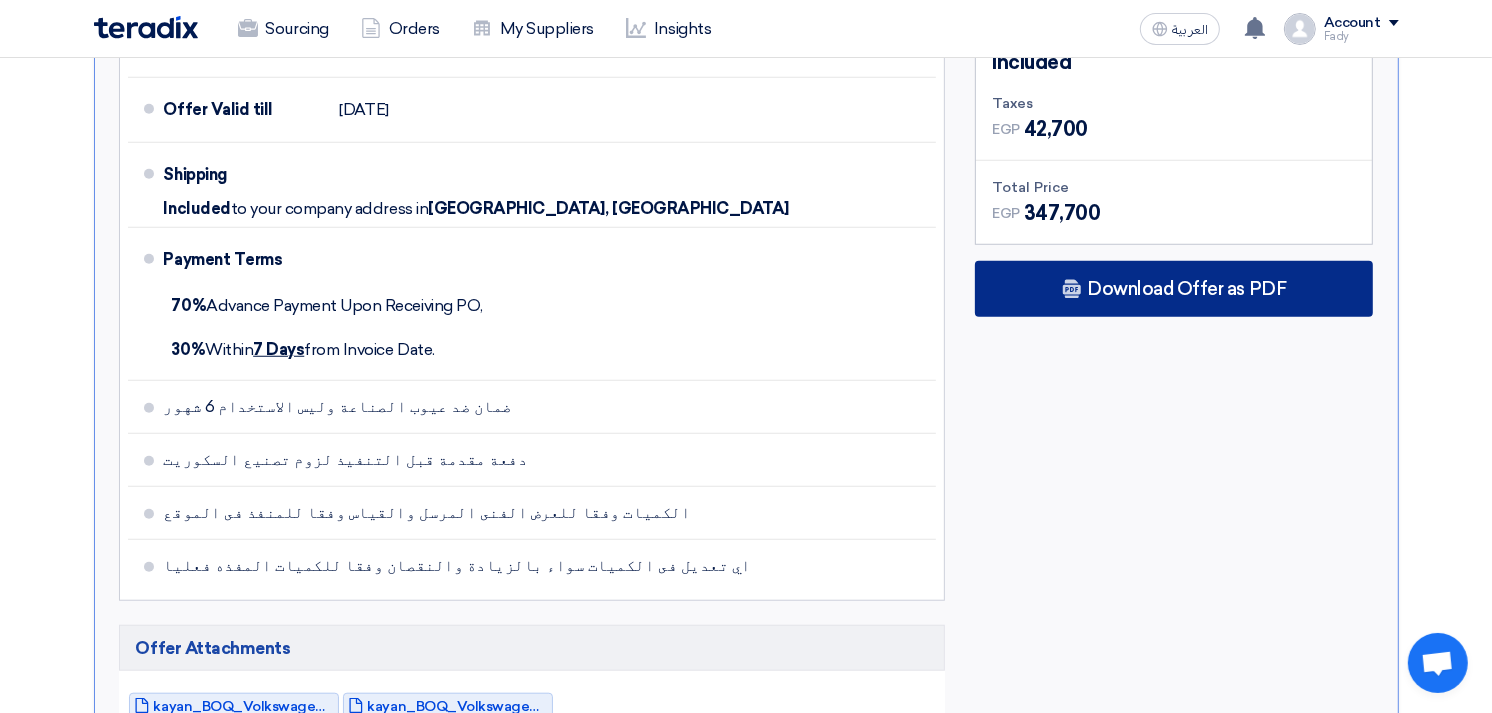 click on "Download Offer as PDF" at bounding box center (1186, 289) 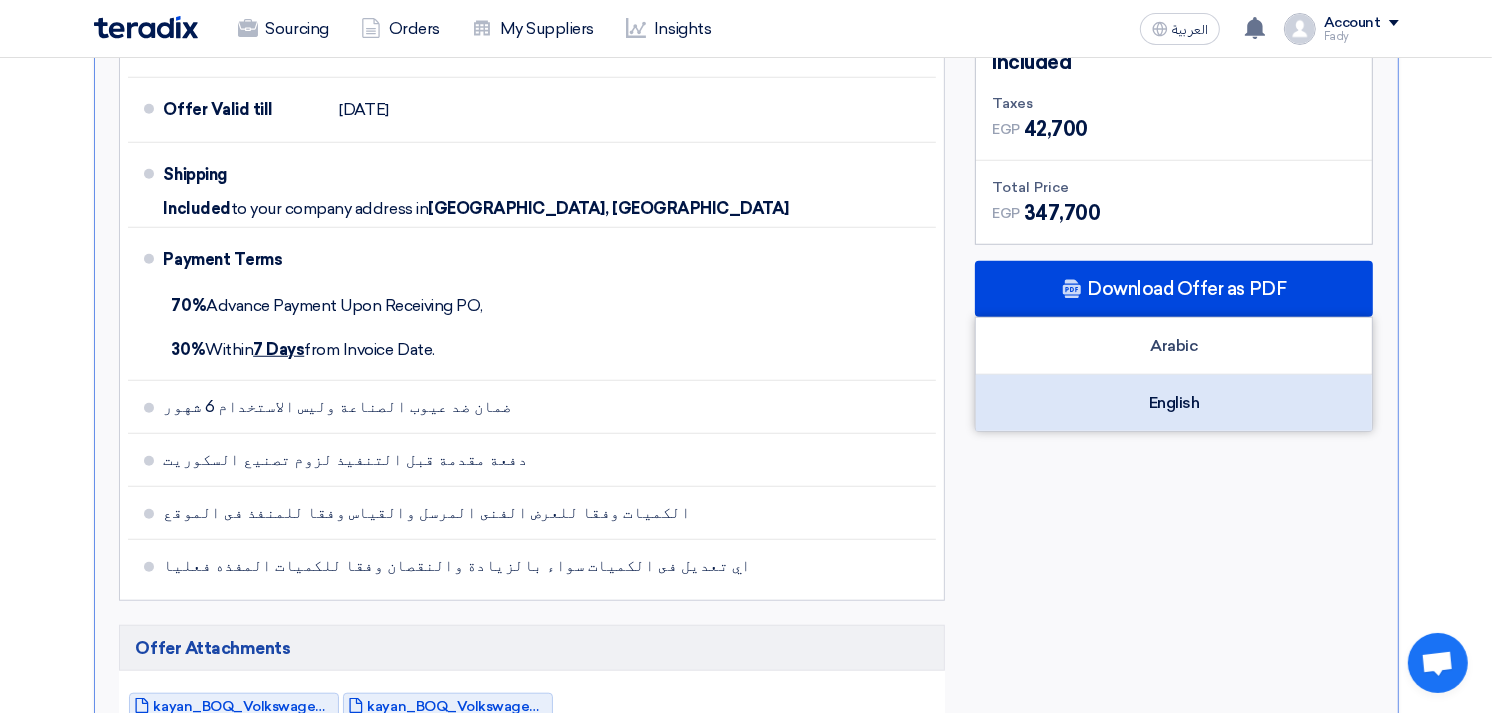 click on "English" at bounding box center (1174, 403) 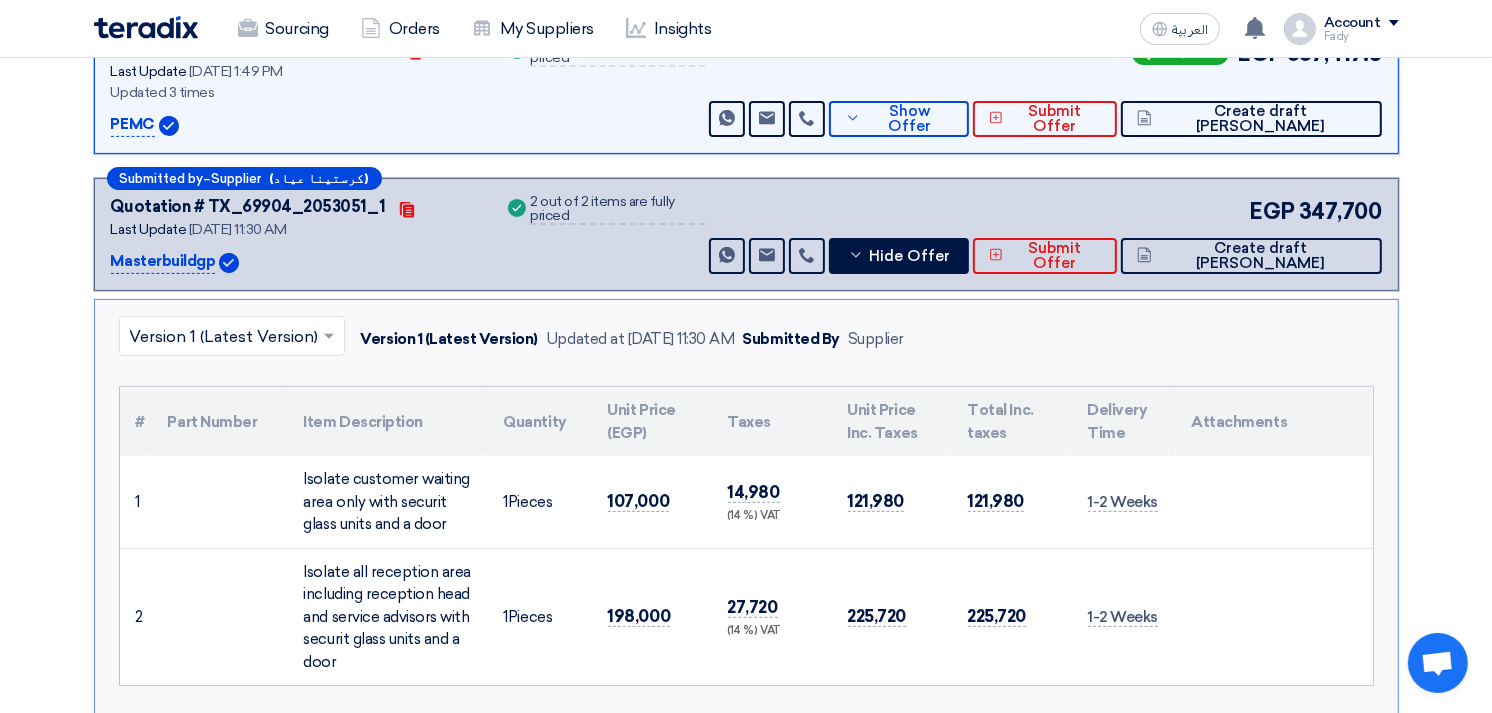 scroll, scrollTop: 555, scrollLeft: 0, axis: vertical 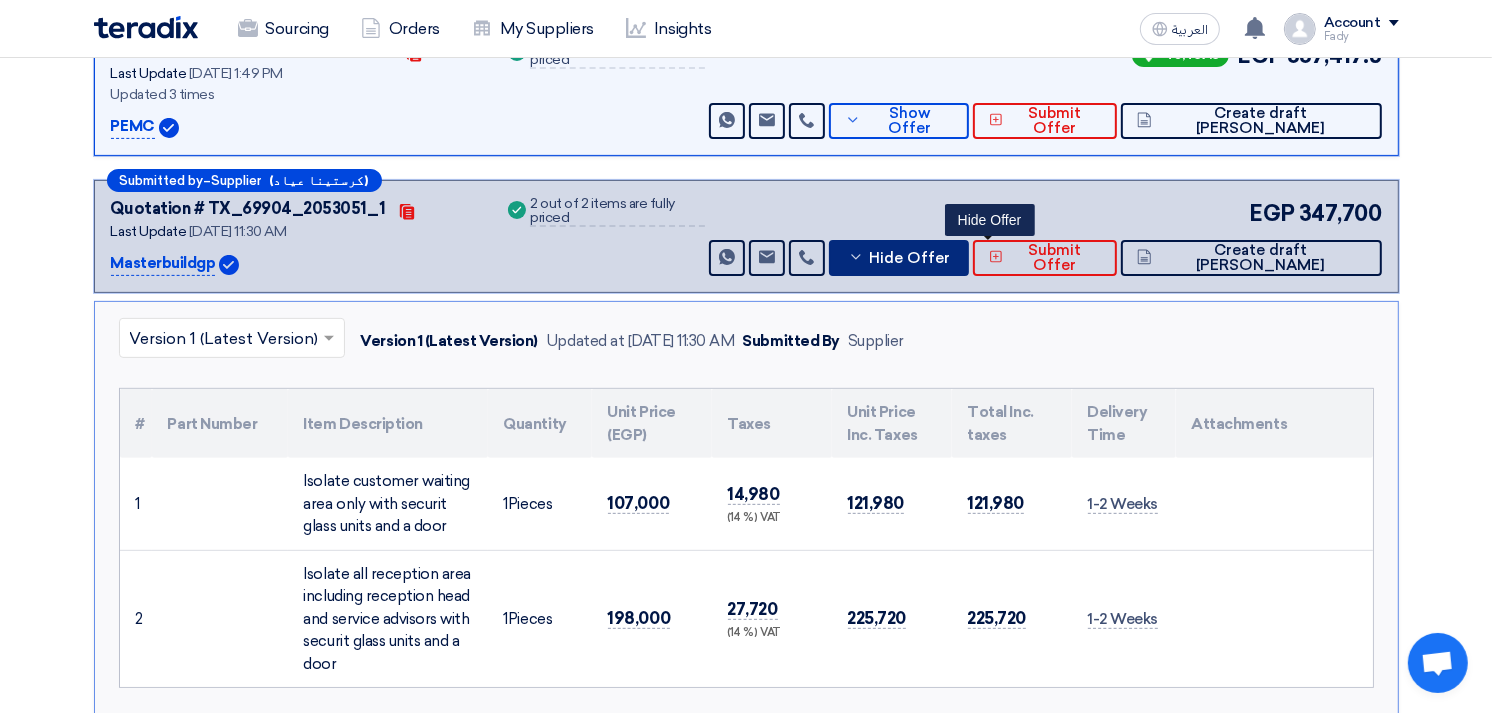 click on "Hide Offer" at bounding box center (898, 258) 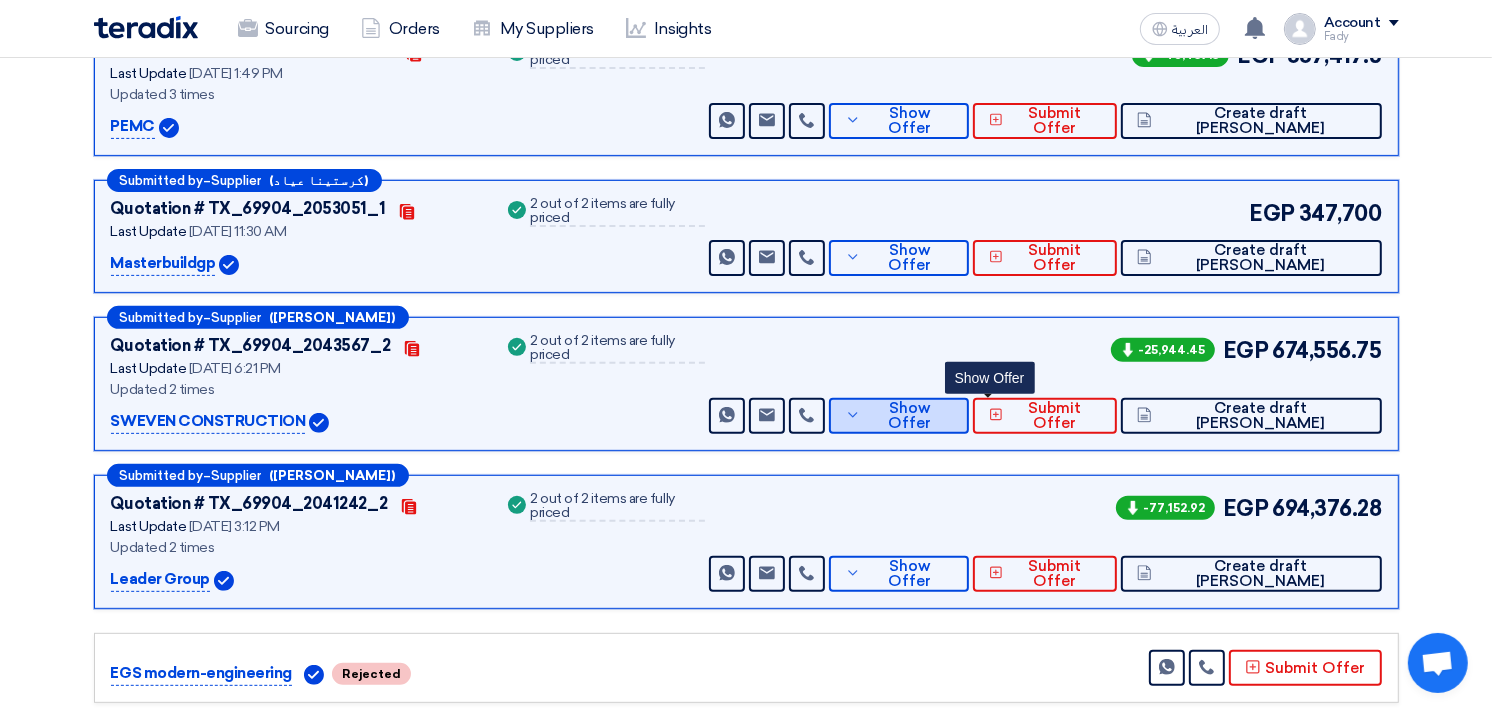 click on "Show Offer" at bounding box center [898, 416] 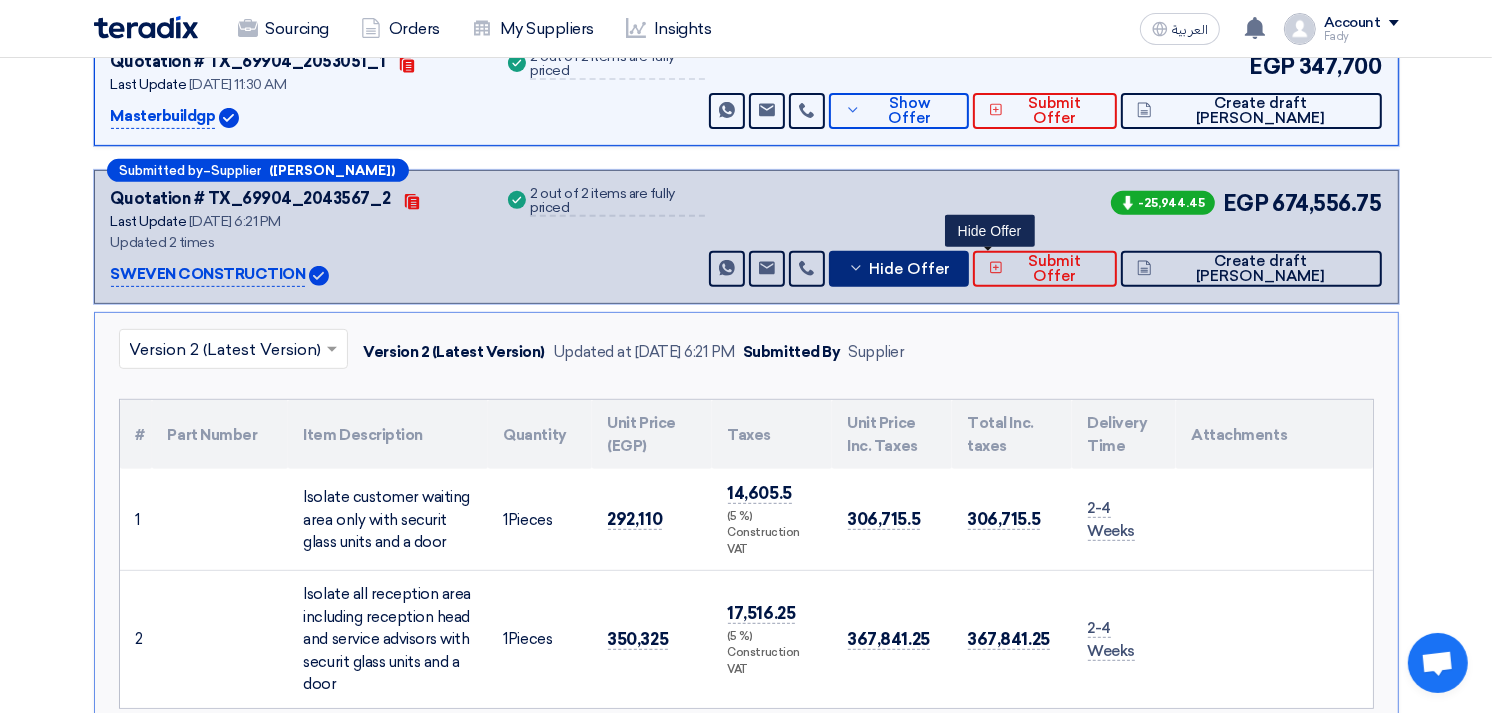 scroll, scrollTop: 1222, scrollLeft: 0, axis: vertical 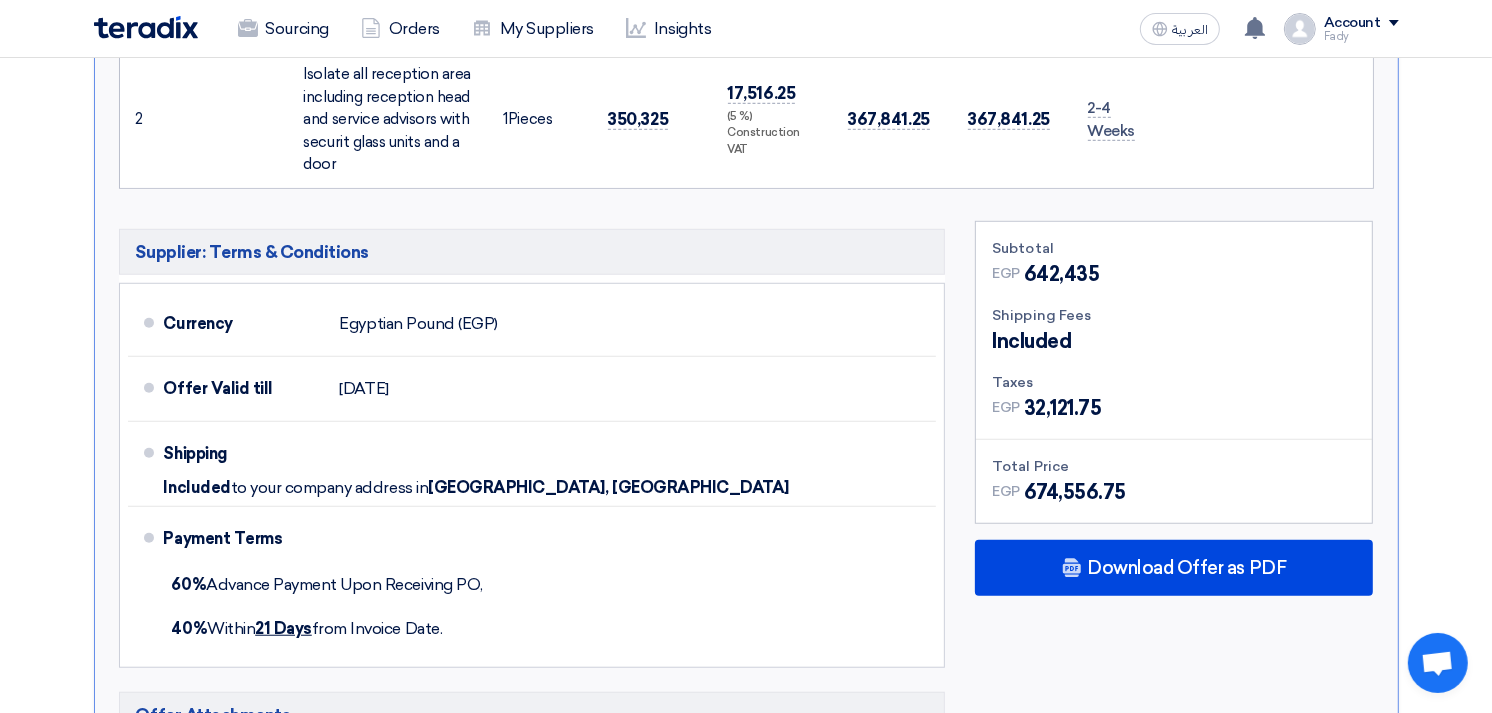 click on "Subtotal
EGP
642,435
Shipping Fees
Included
Taxes
EGP
EGP" at bounding box center (1174, 506) 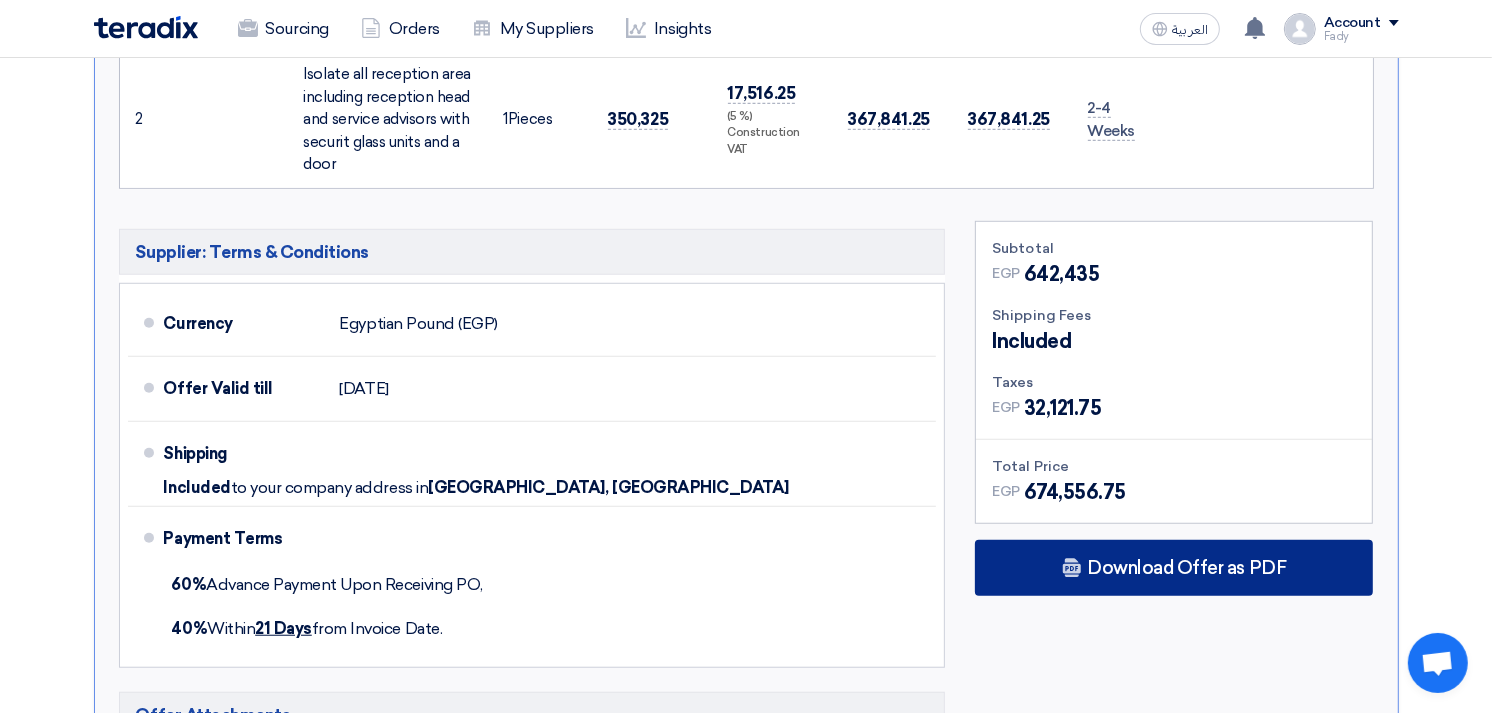 click on "Download Offer as PDF" at bounding box center [1174, 568] 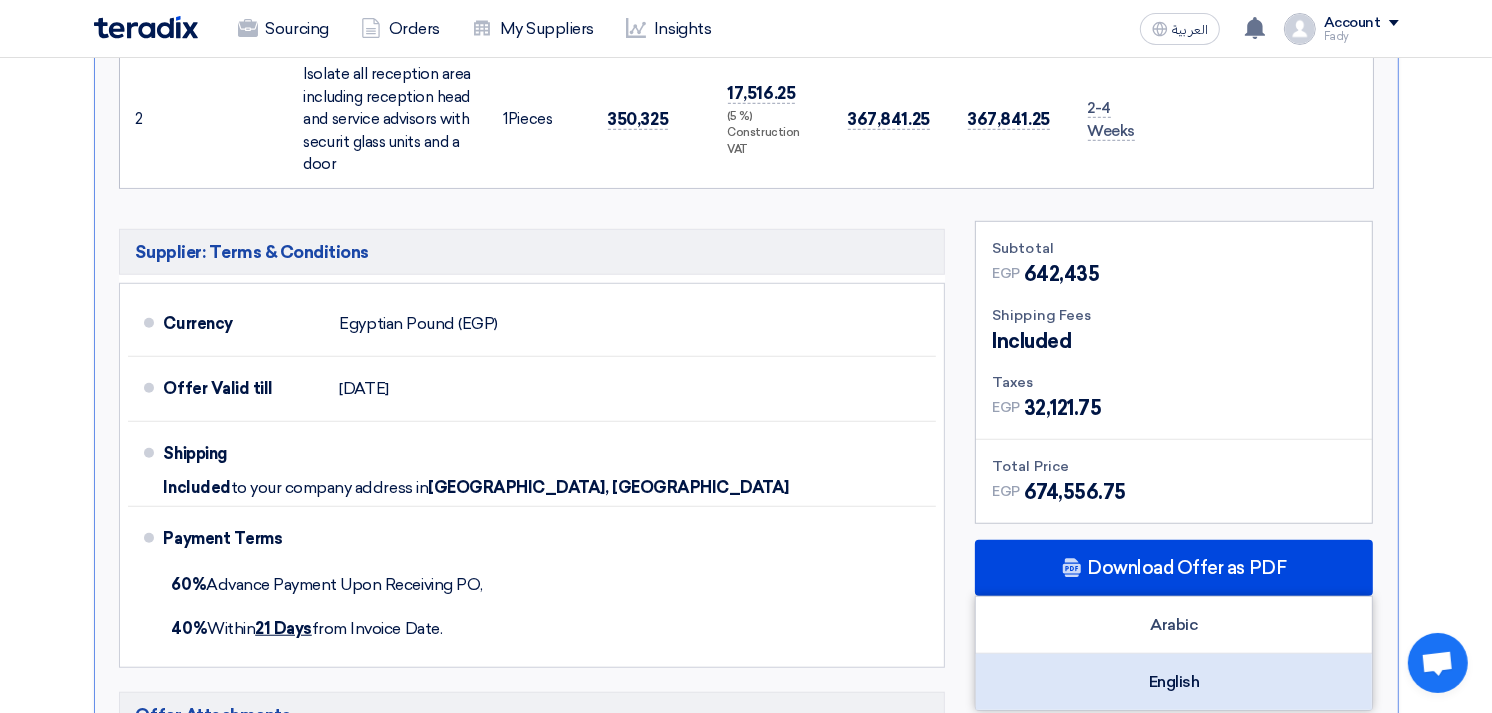 click on "English" at bounding box center (1174, 682) 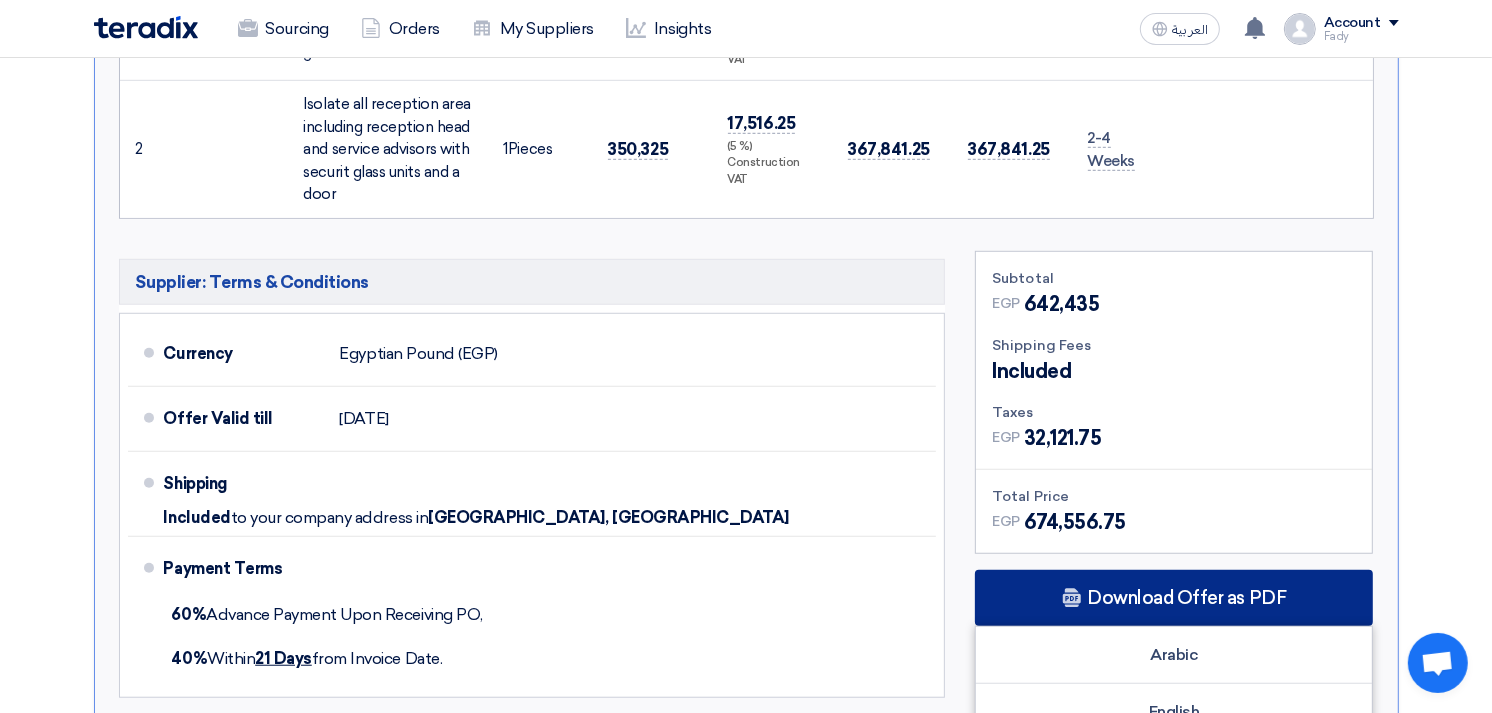 scroll, scrollTop: 1222, scrollLeft: 0, axis: vertical 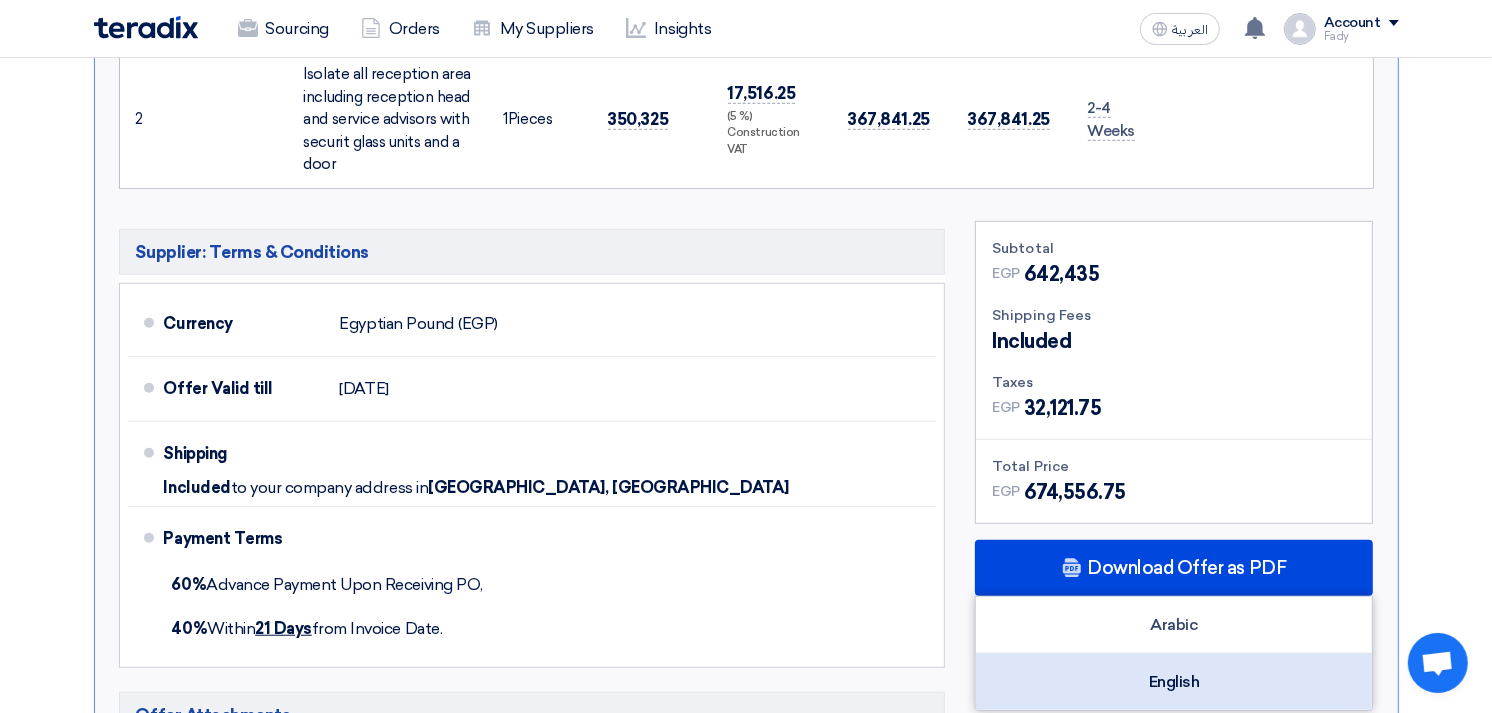 click on "English" at bounding box center (1174, 682) 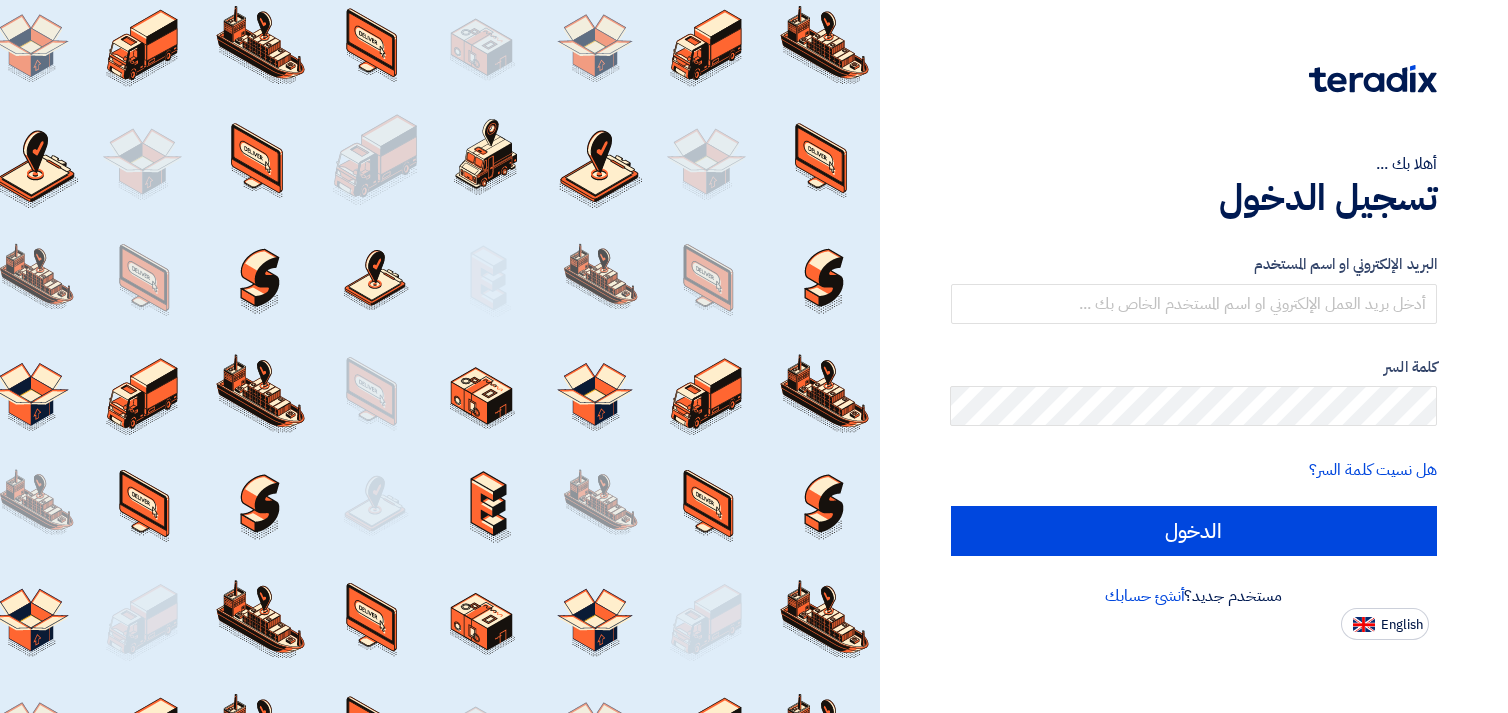 scroll, scrollTop: 0, scrollLeft: 0, axis: both 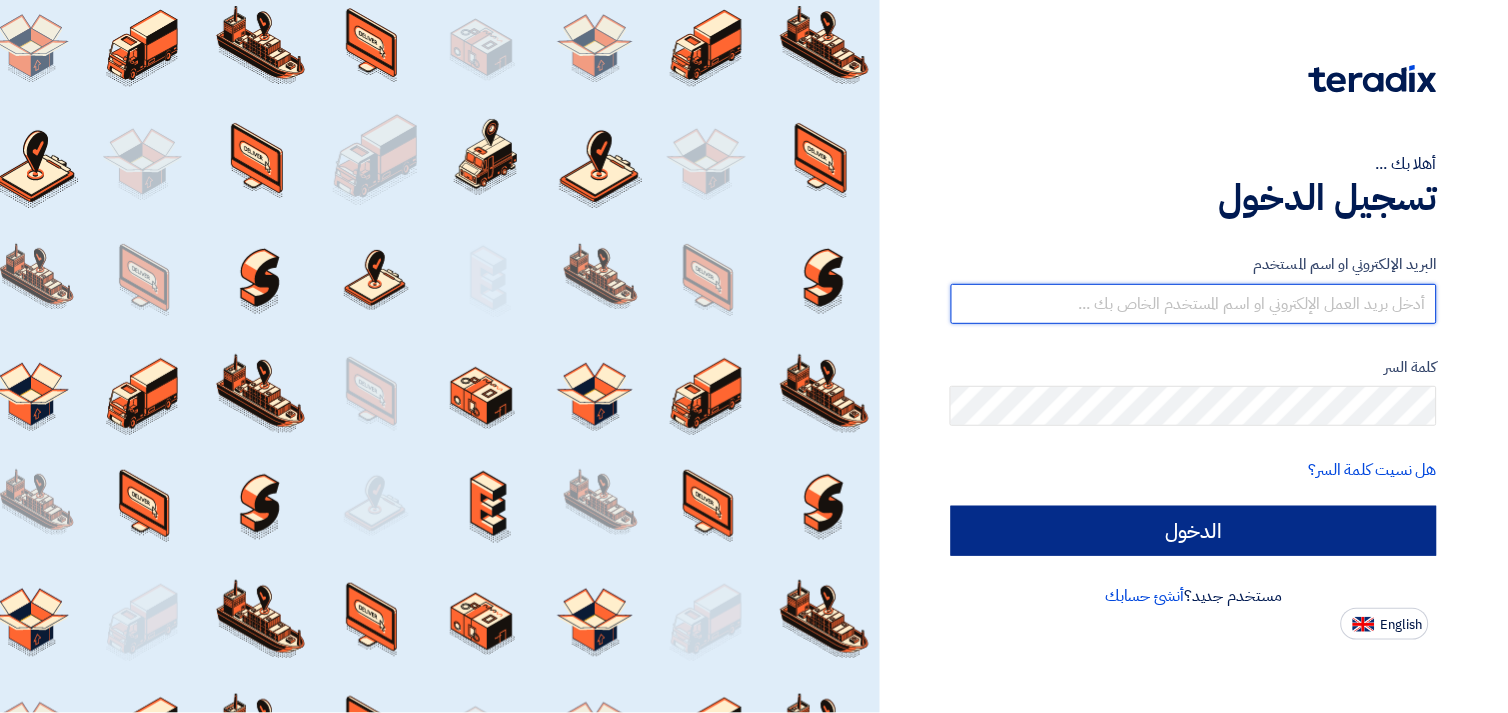 type on "[EMAIL_ADDRESS][DOMAIN_NAME]" 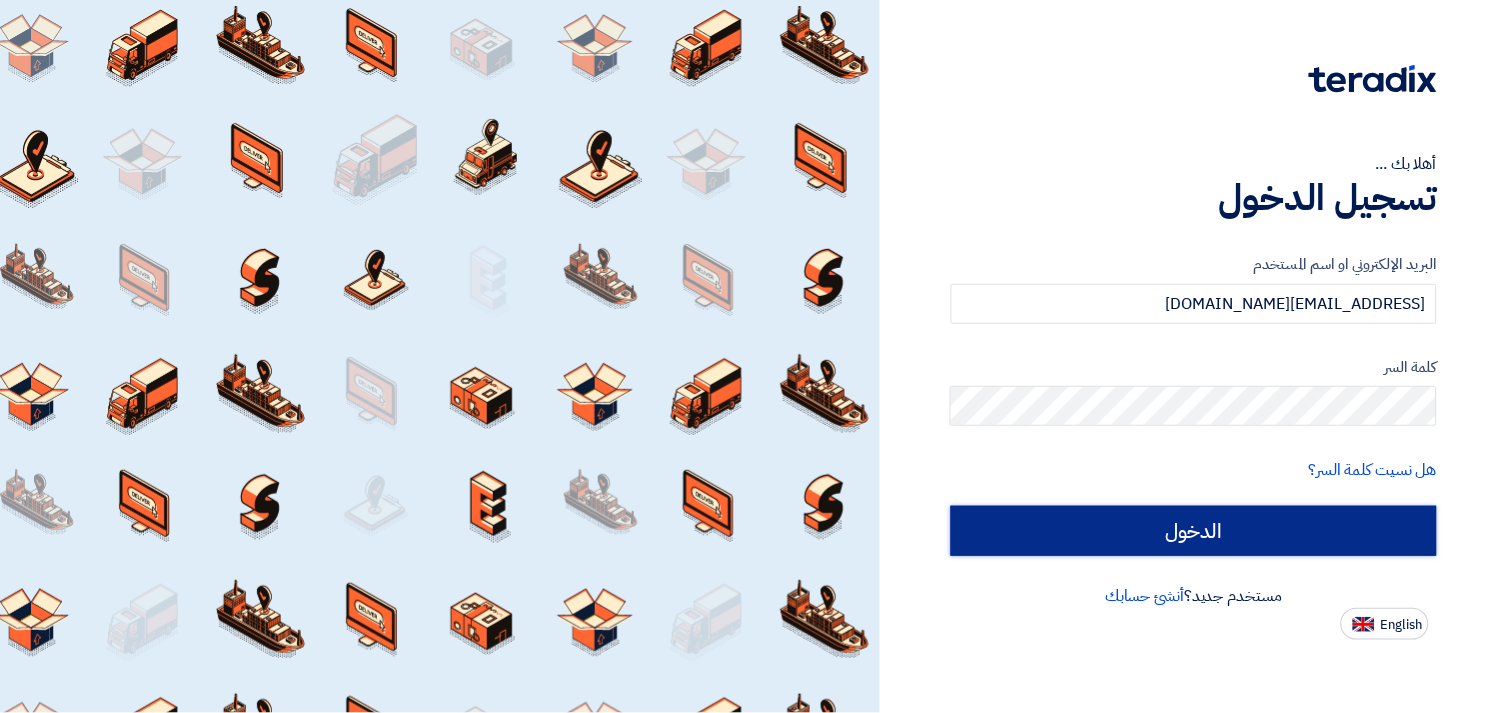 click on "الدخول" 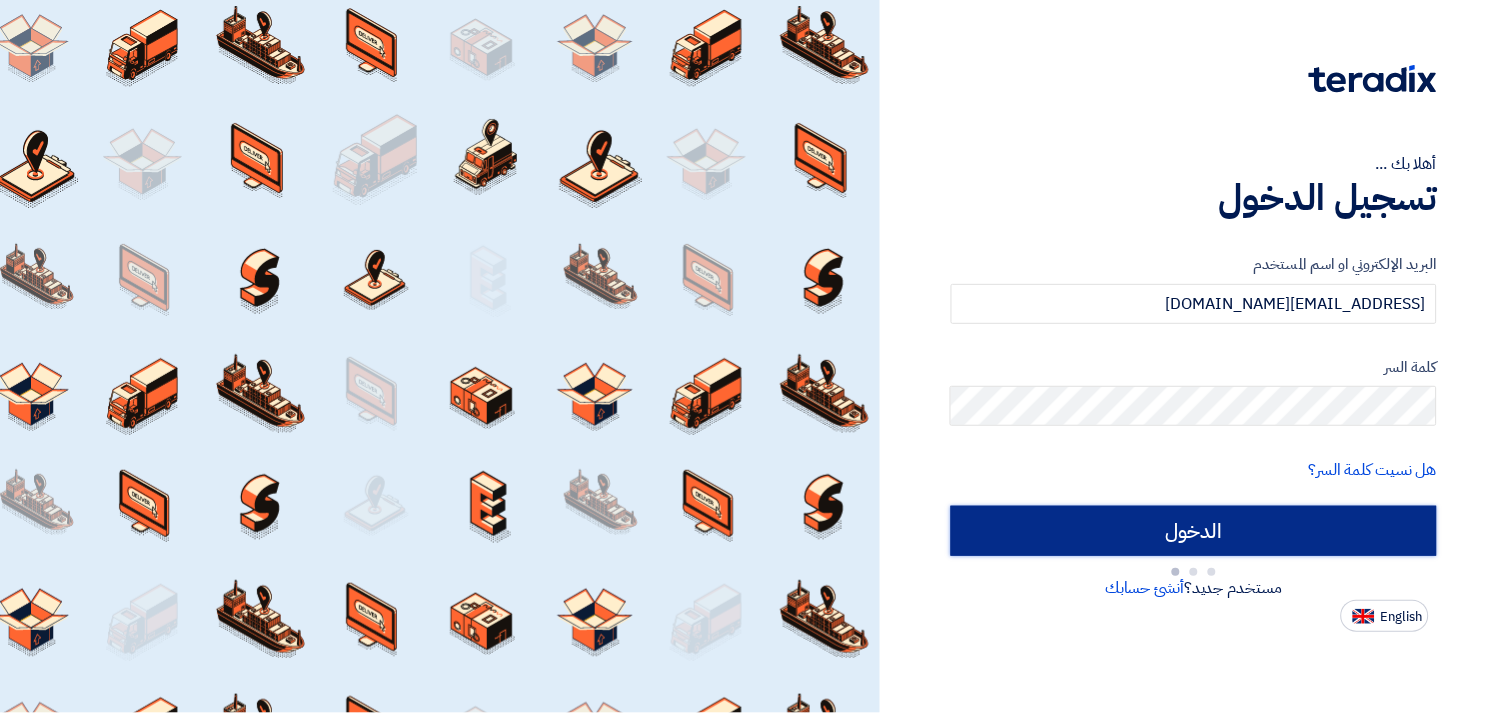 type on "Sign in" 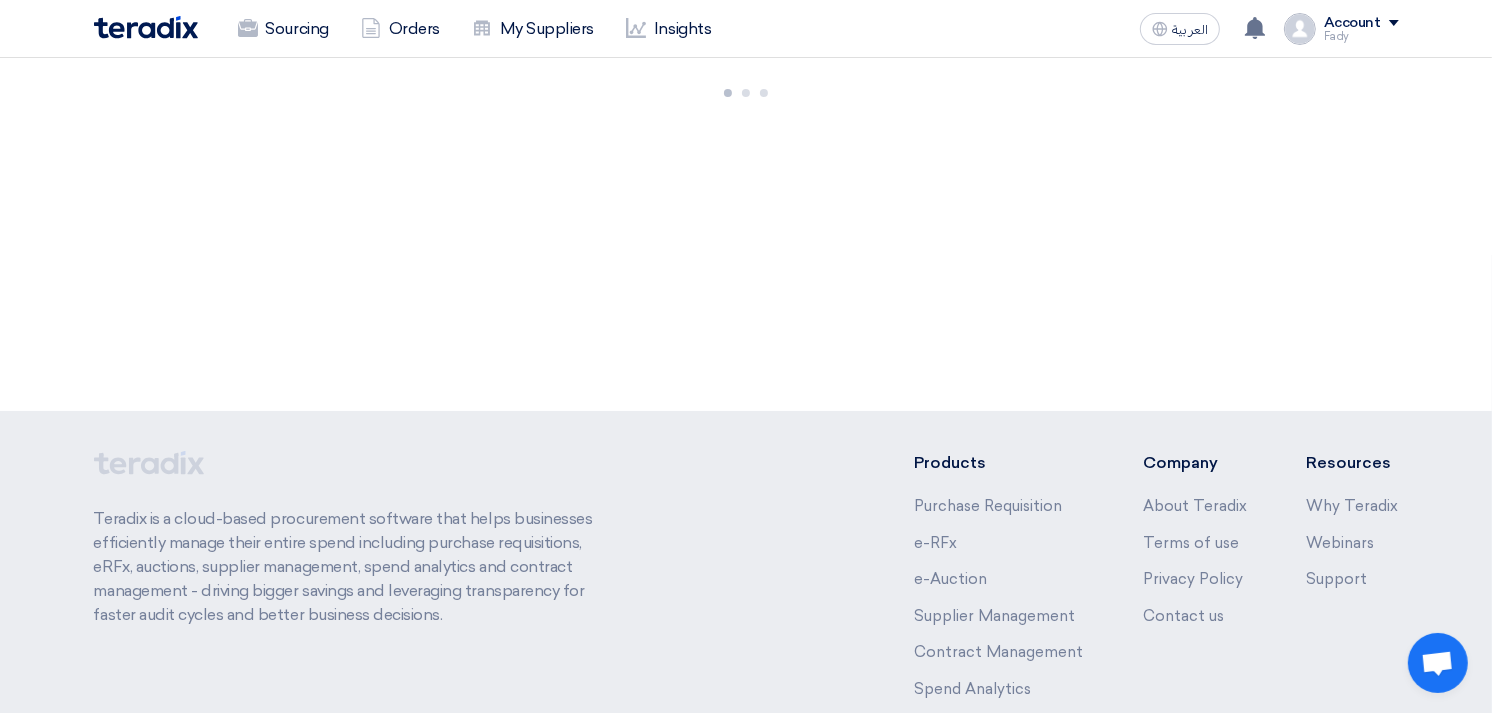 scroll, scrollTop: 150, scrollLeft: 0, axis: vertical 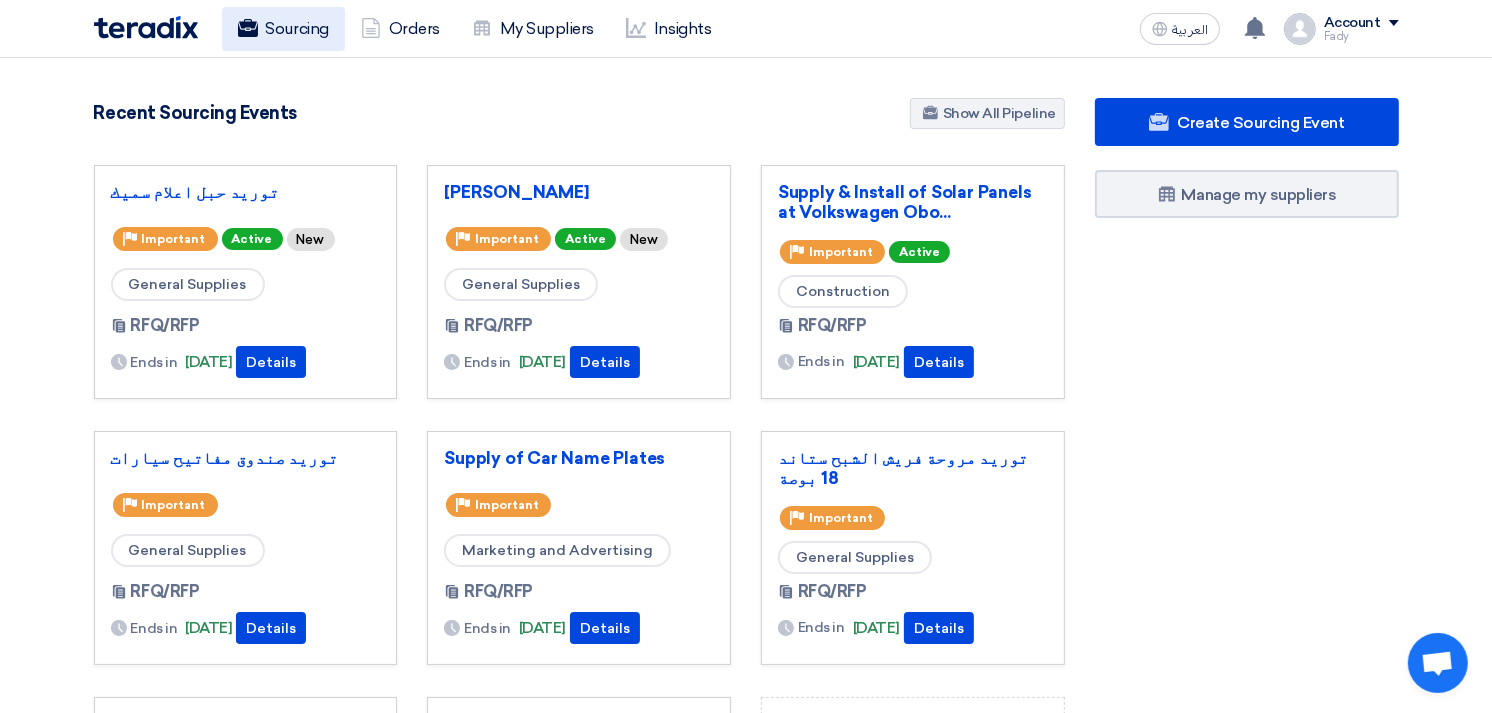 click on "Sourcing" 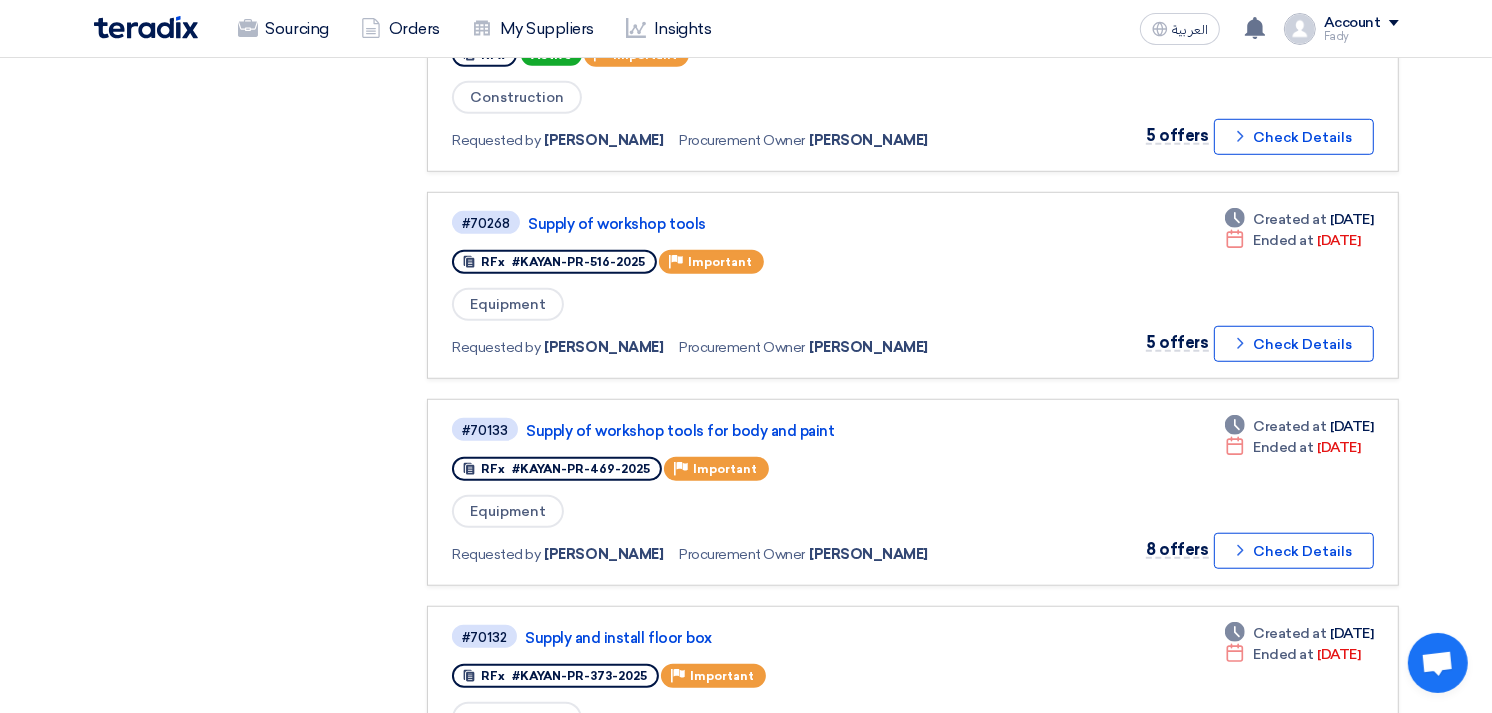 scroll, scrollTop: 1666, scrollLeft: 0, axis: vertical 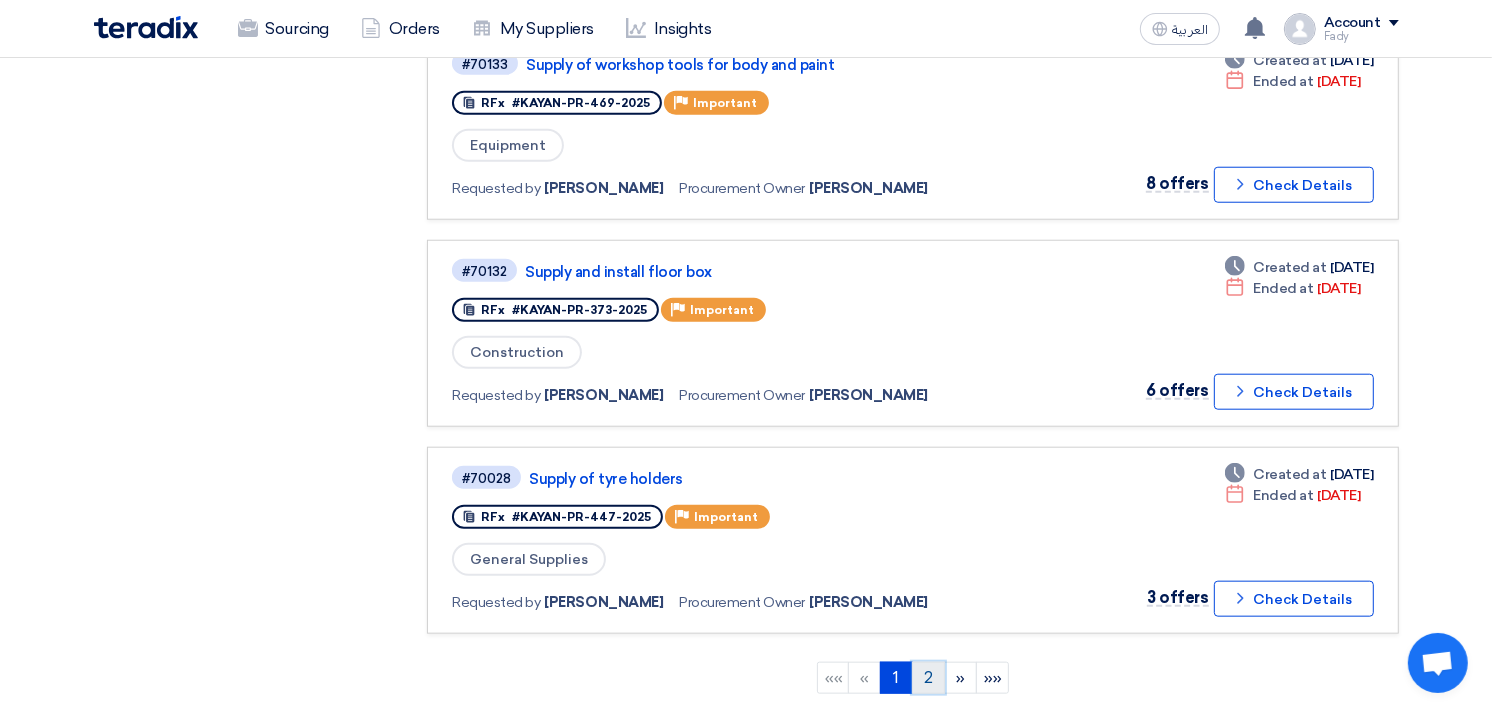 click on "2" 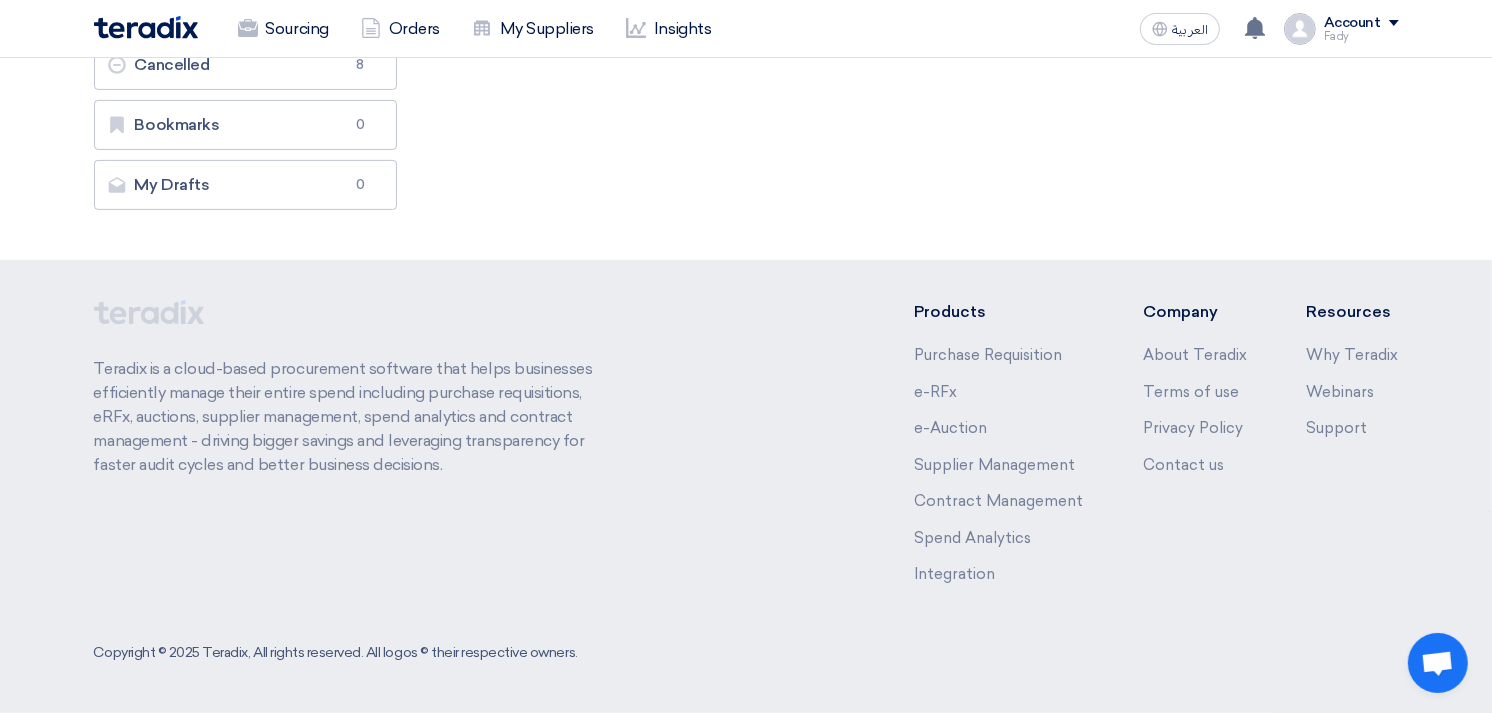 scroll, scrollTop: 0, scrollLeft: 0, axis: both 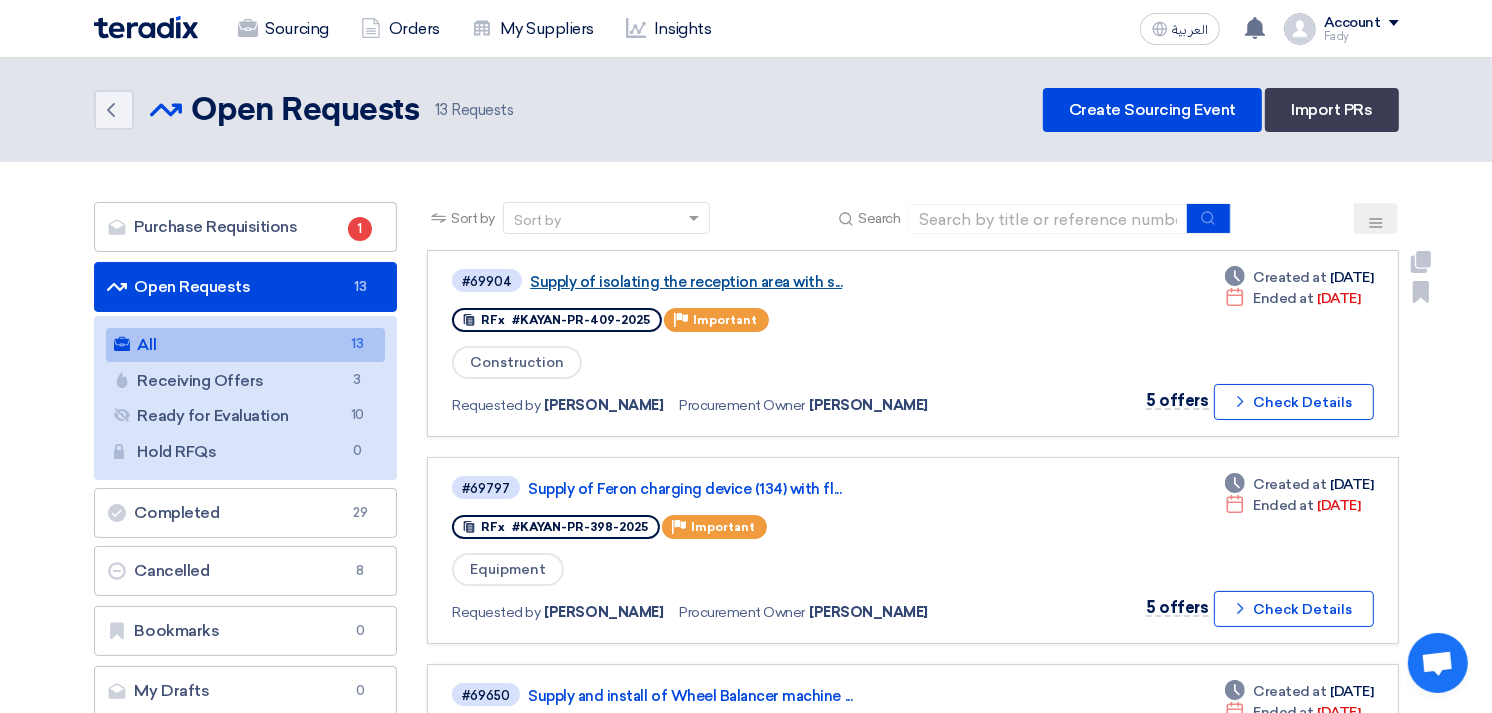 click on "Supply of isolating the reception area with s..." 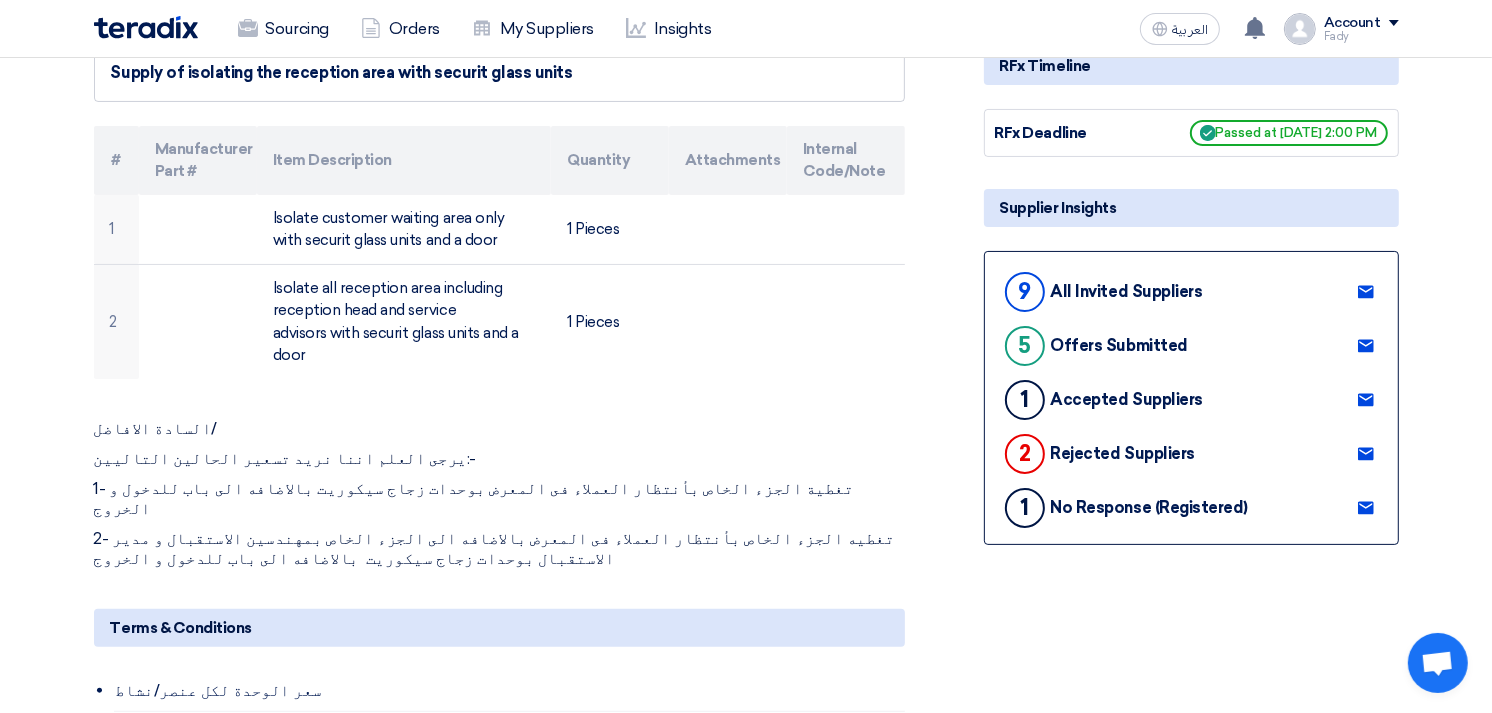 scroll, scrollTop: 0, scrollLeft: 0, axis: both 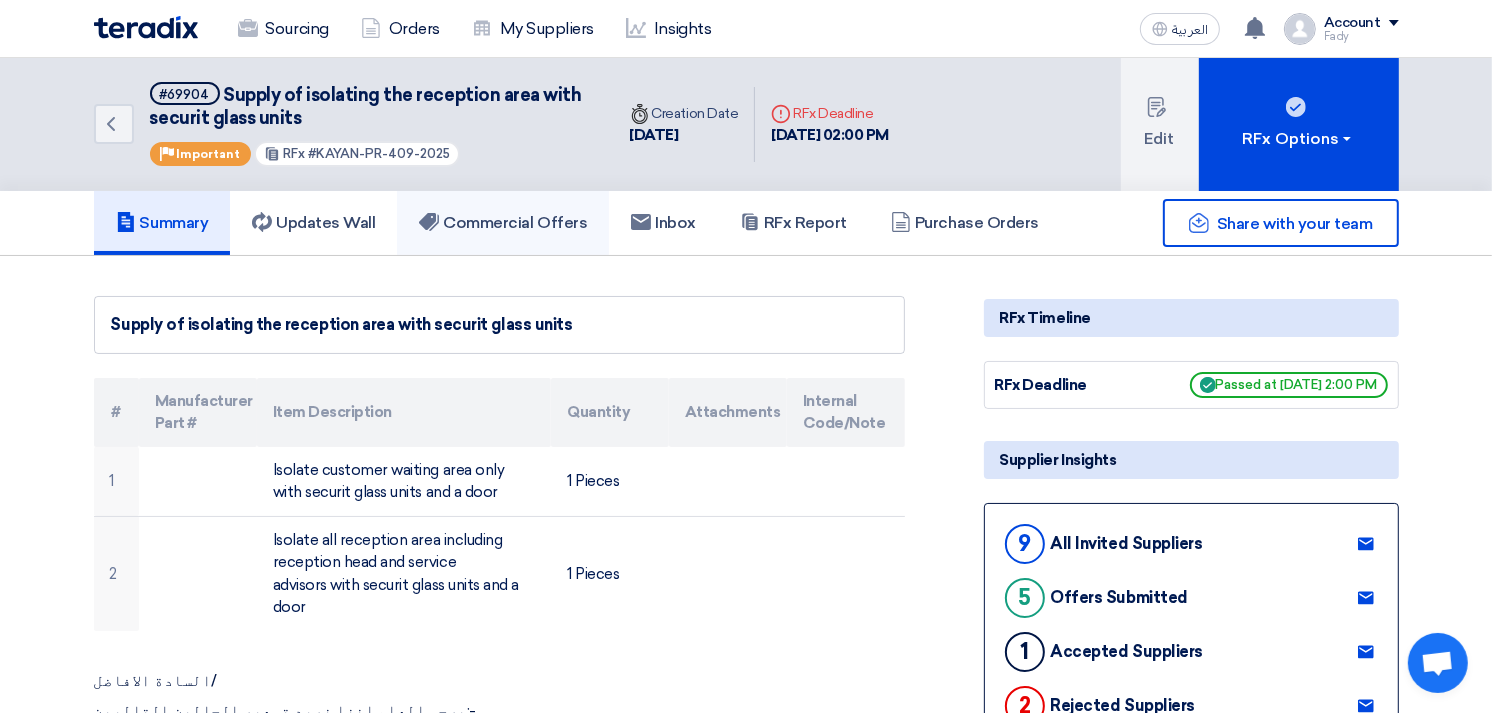 click on "Commercial Offers" 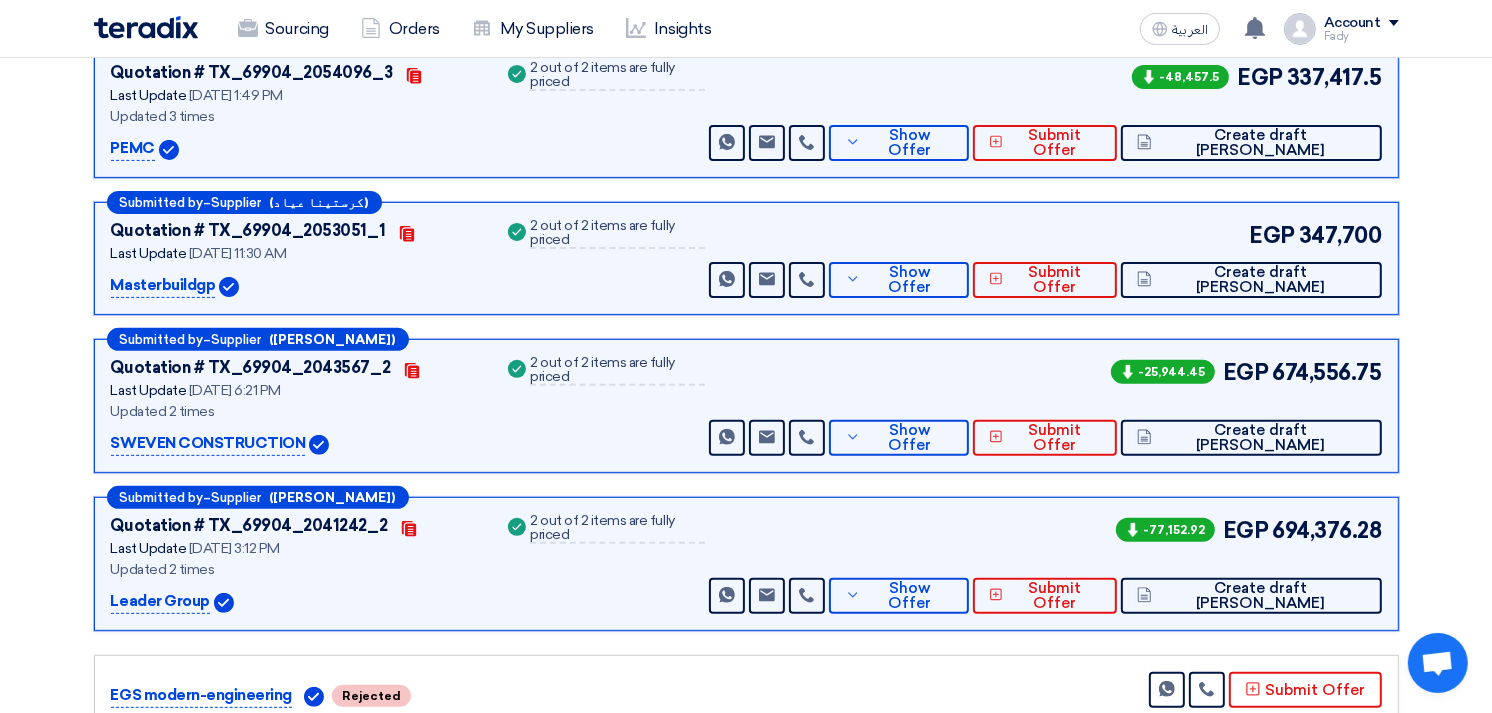 scroll, scrollTop: 555, scrollLeft: 0, axis: vertical 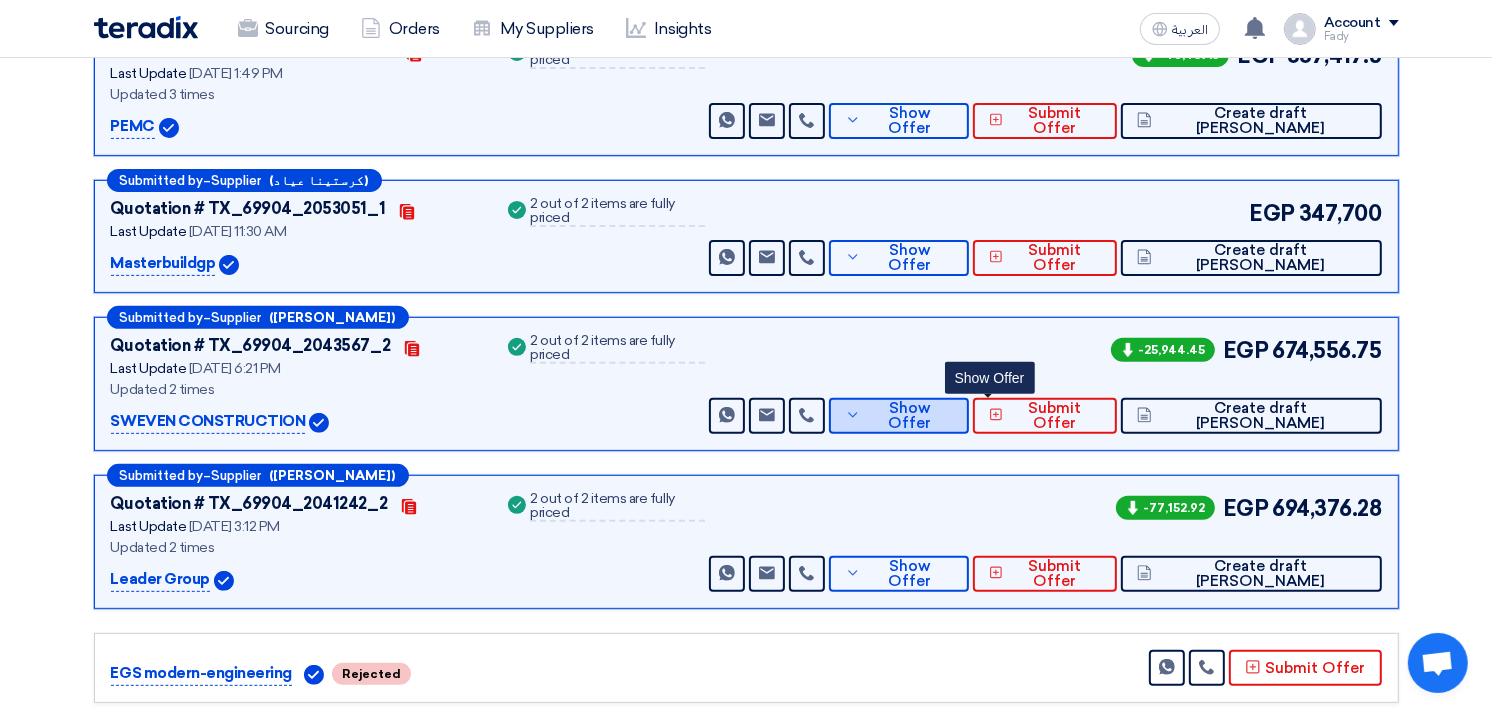click on "Show Offer" at bounding box center (898, 416) 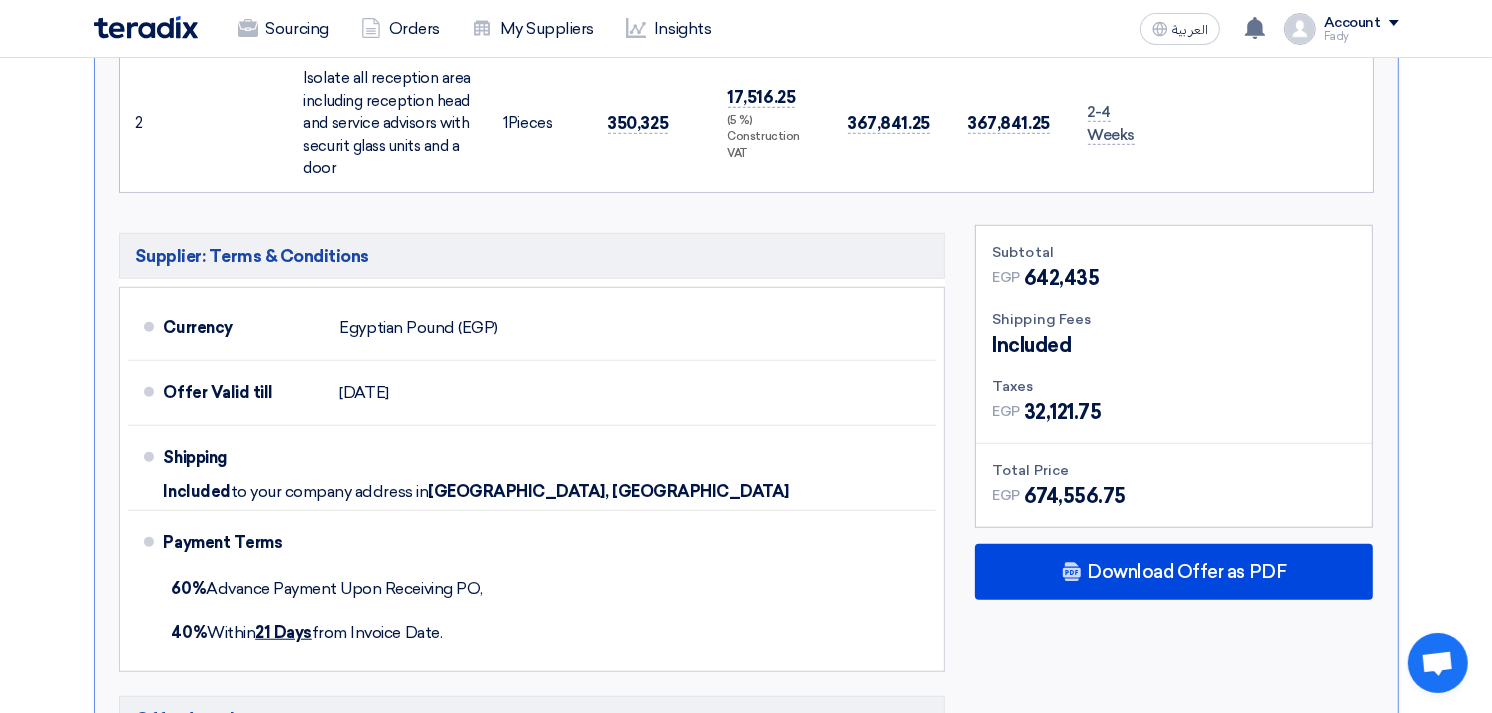 scroll, scrollTop: 1222, scrollLeft: 0, axis: vertical 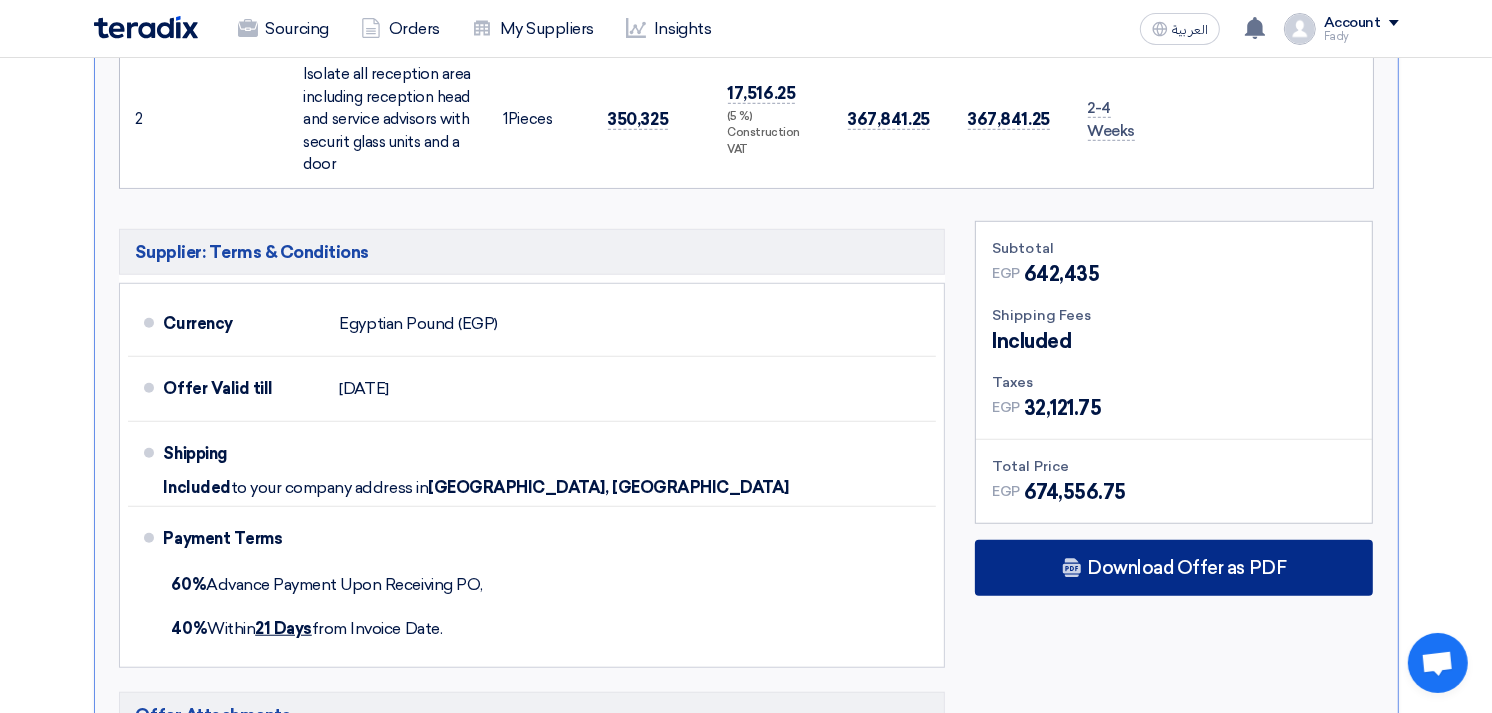 click on "Download Offer as PDF" at bounding box center [1186, 568] 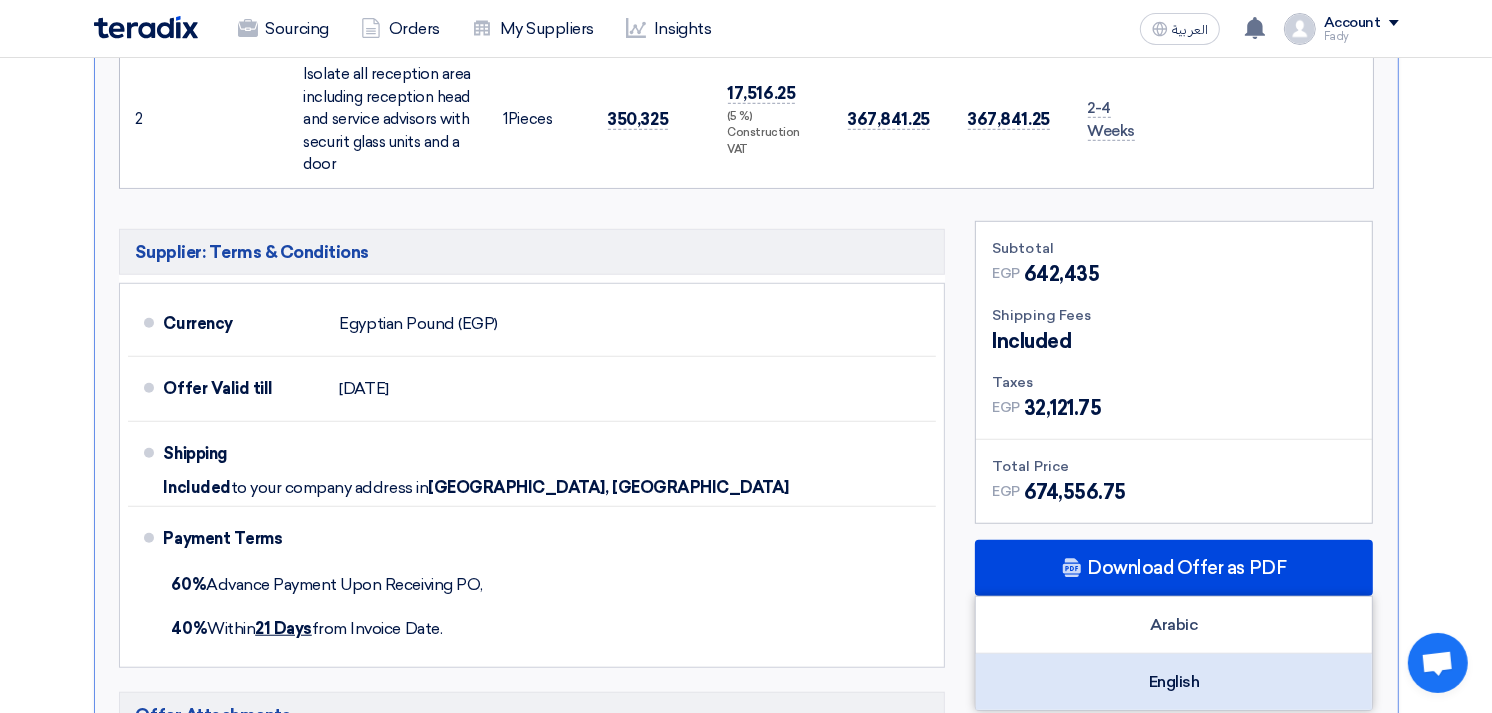 click on "English" at bounding box center [1174, 682] 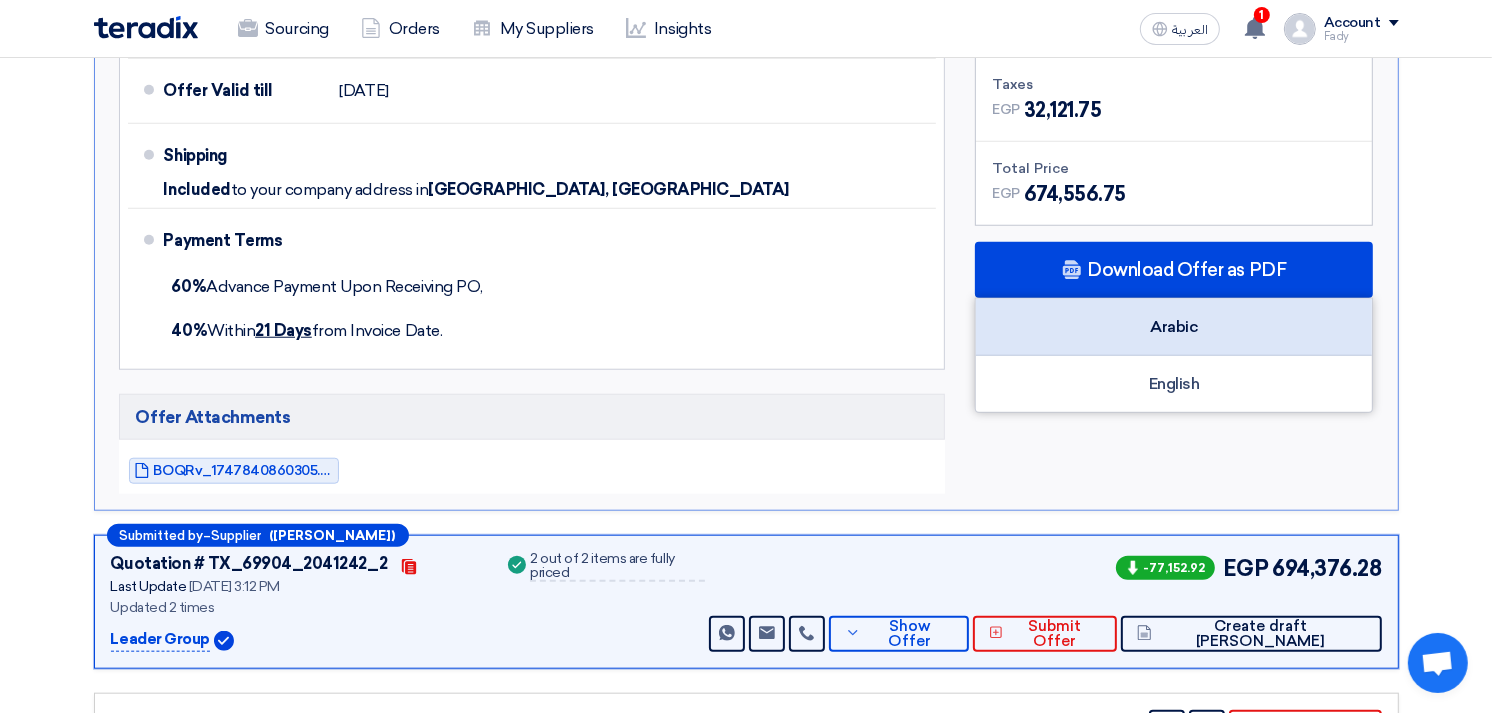 scroll, scrollTop: 1555, scrollLeft: 0, axis: vertical 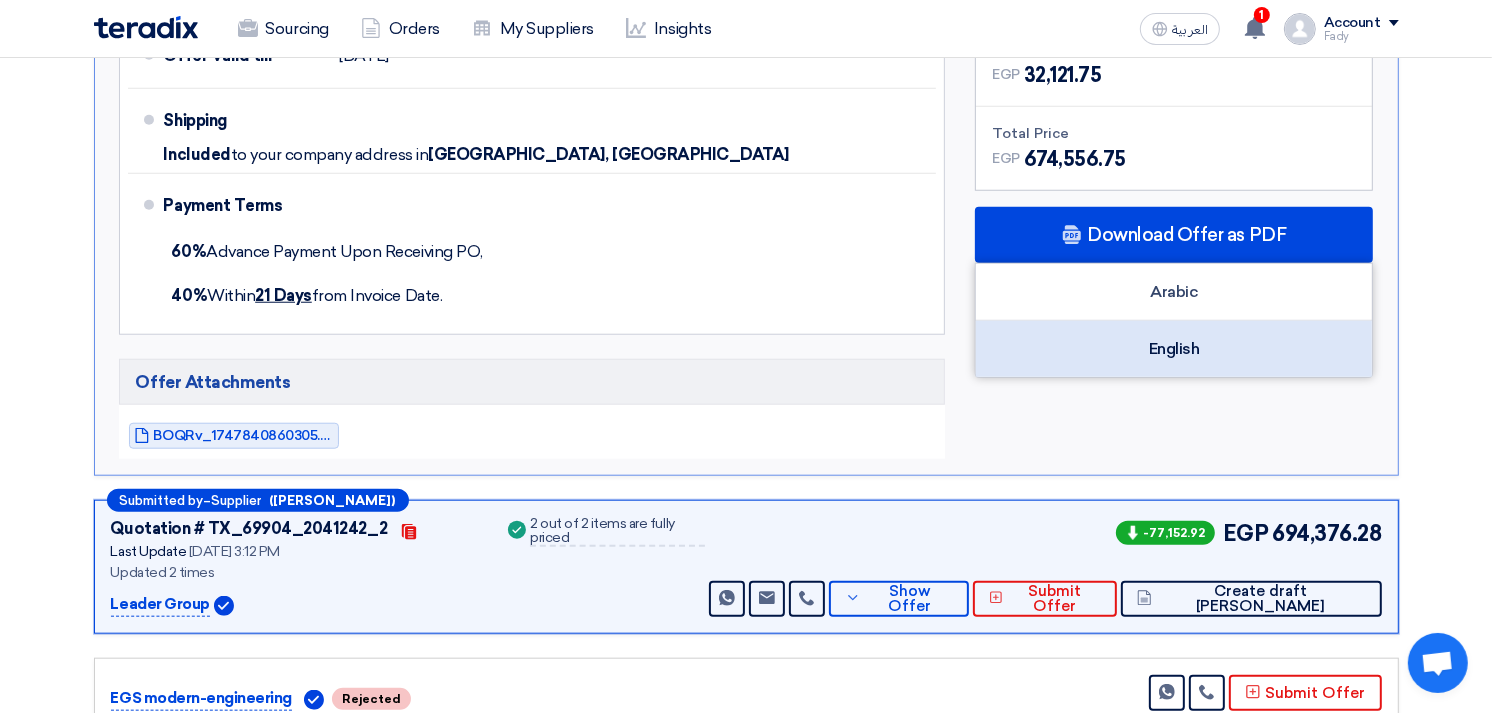 click on "English" at bounding box center (1174, 349) 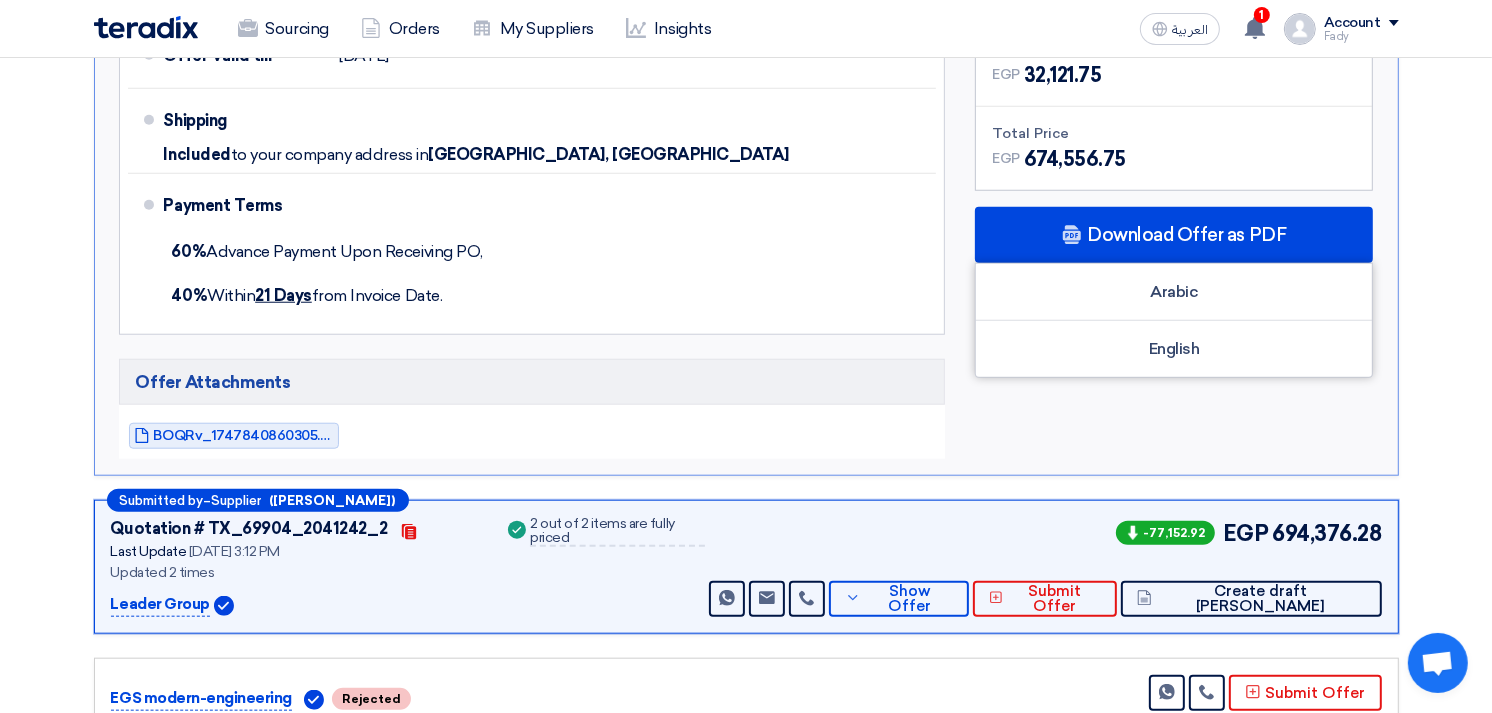 drag, startPoint x: 1182, startPoint y: 340, endPoint x: 1192, endPoint y: 414, distance: 74.672615 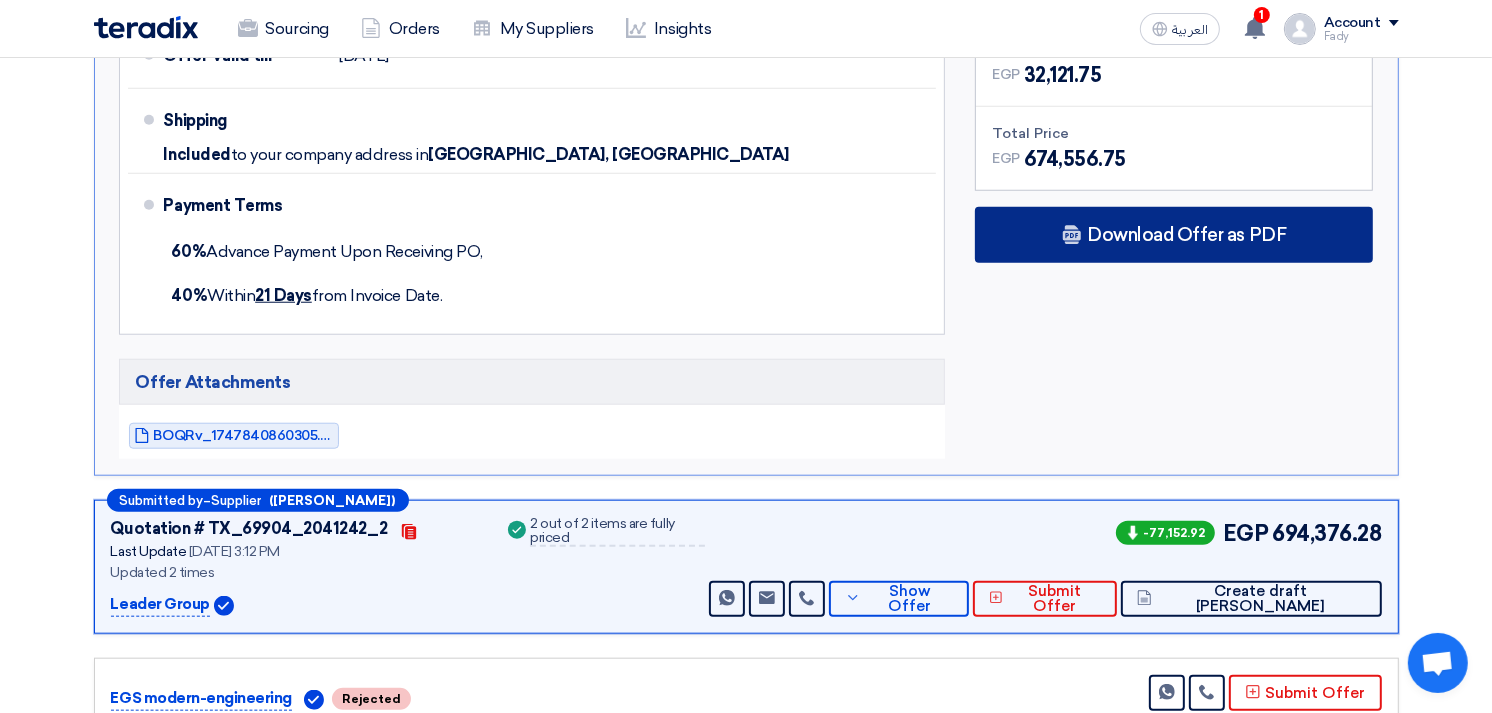 click on "Download Offer as PDF" at bounding box center [1186, 235] 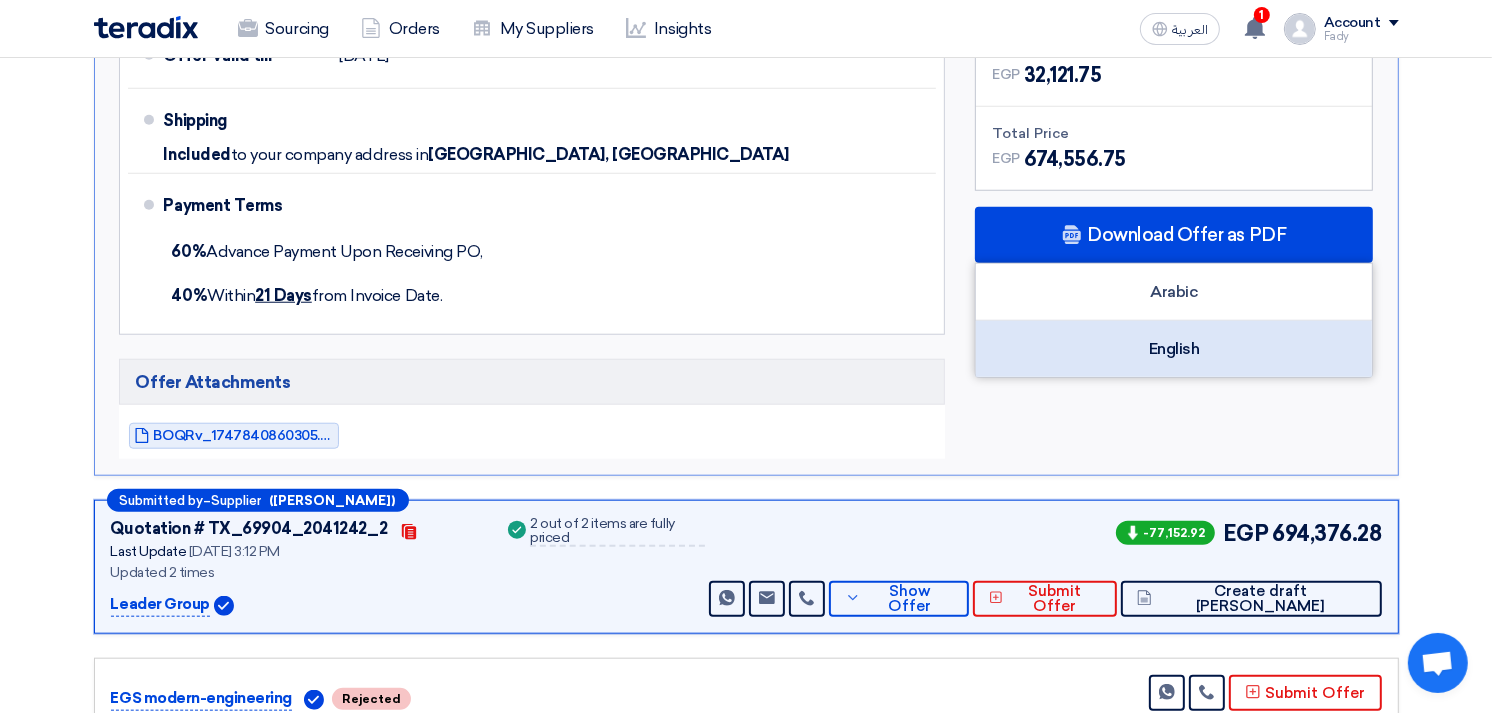 click on "English" at bounding box center [1174, 349] 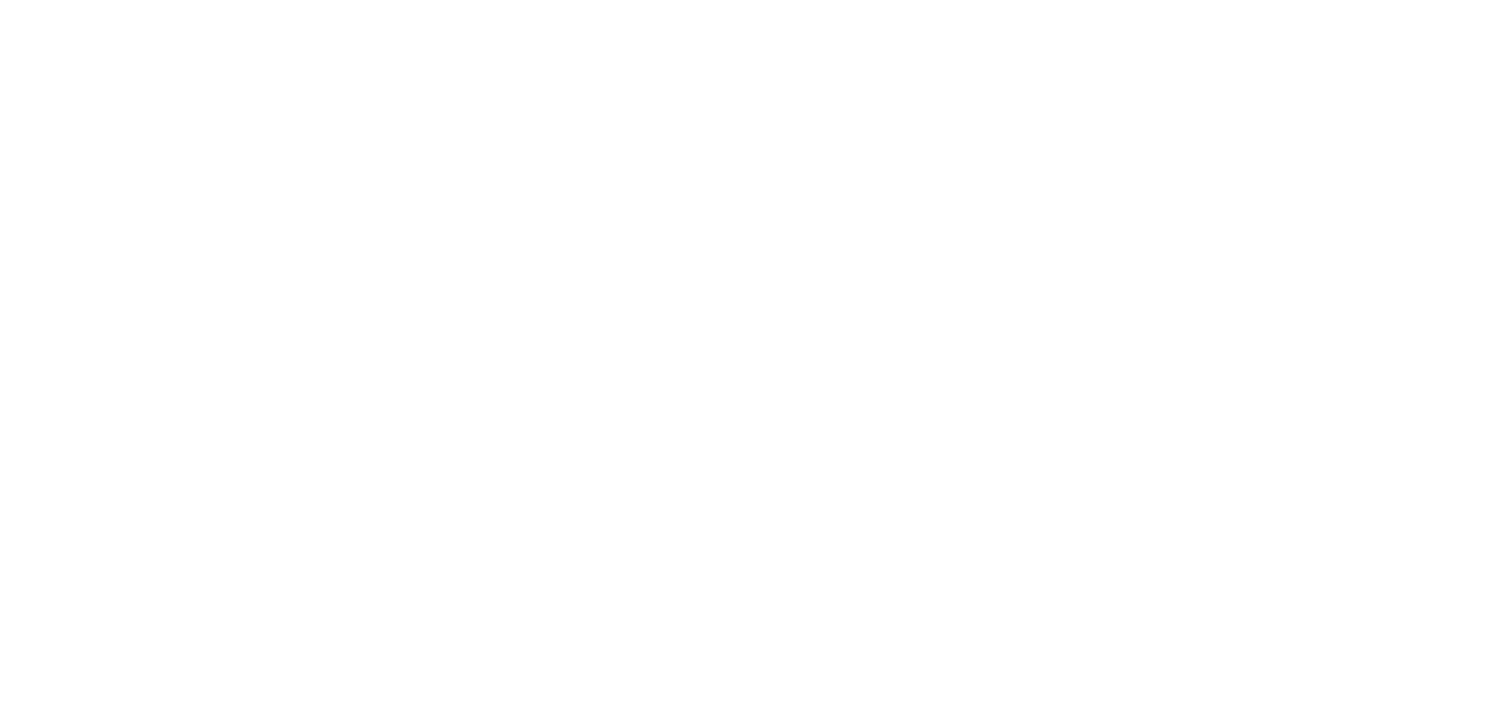 scroll, scrollTop: 0, scrollLeft: 0, axis: both 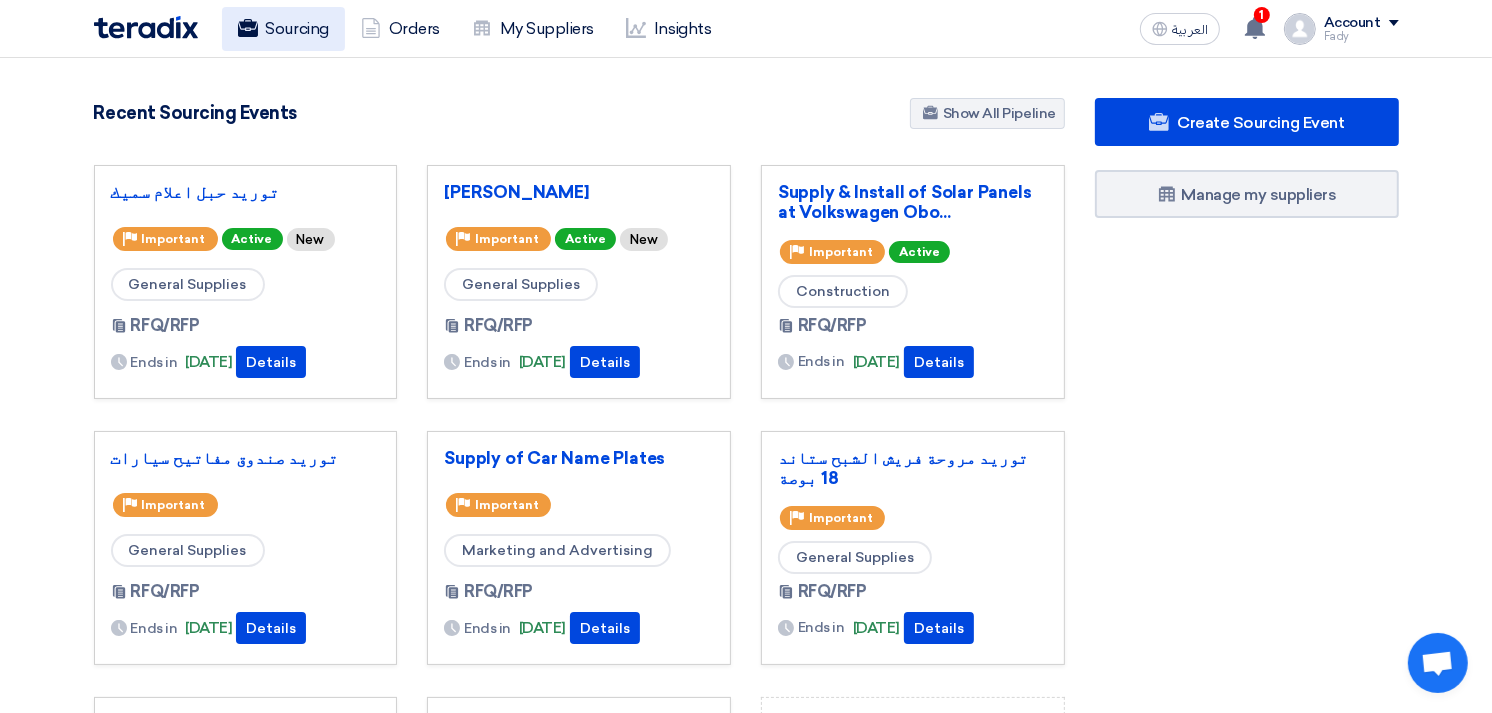 click on "Sourcing" 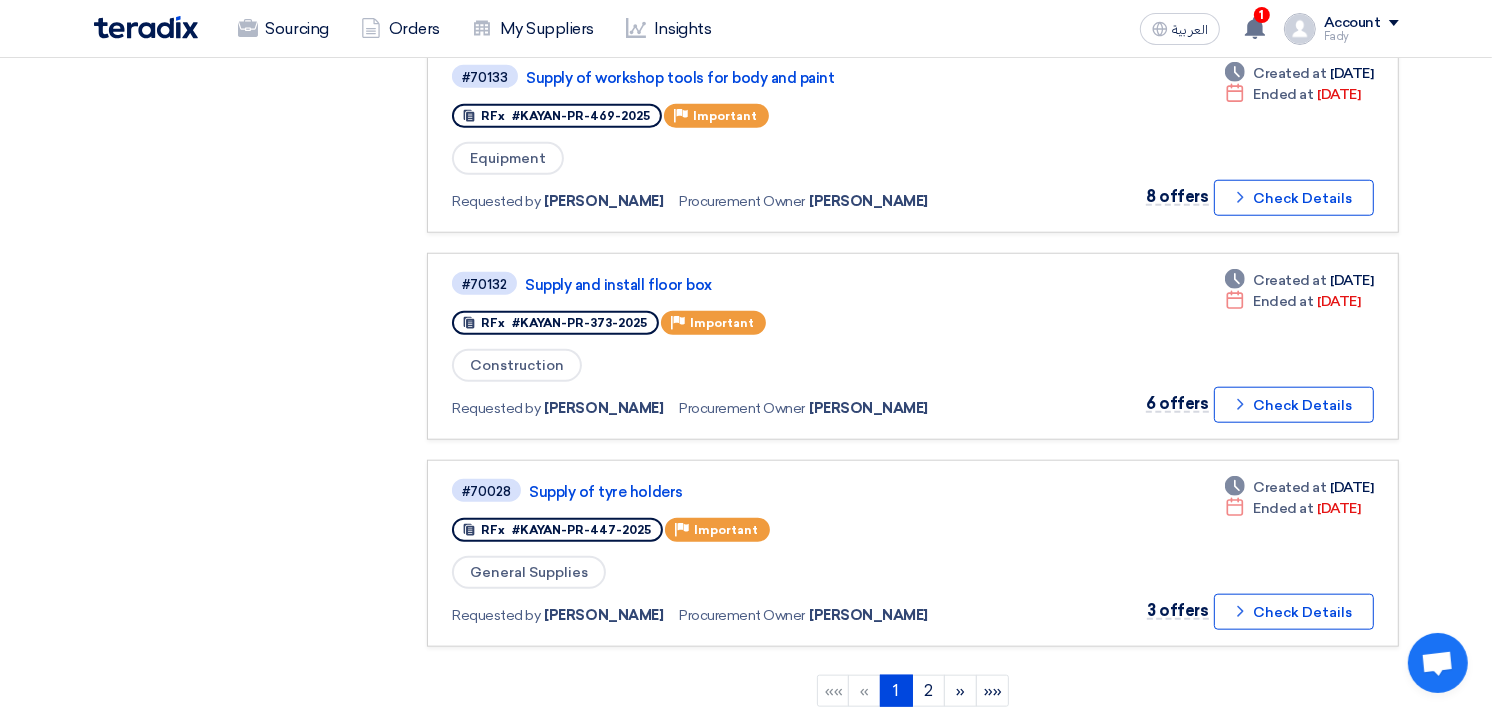 scroll, scrollTop: 1666, scrollLeft: 0, axis: vertical 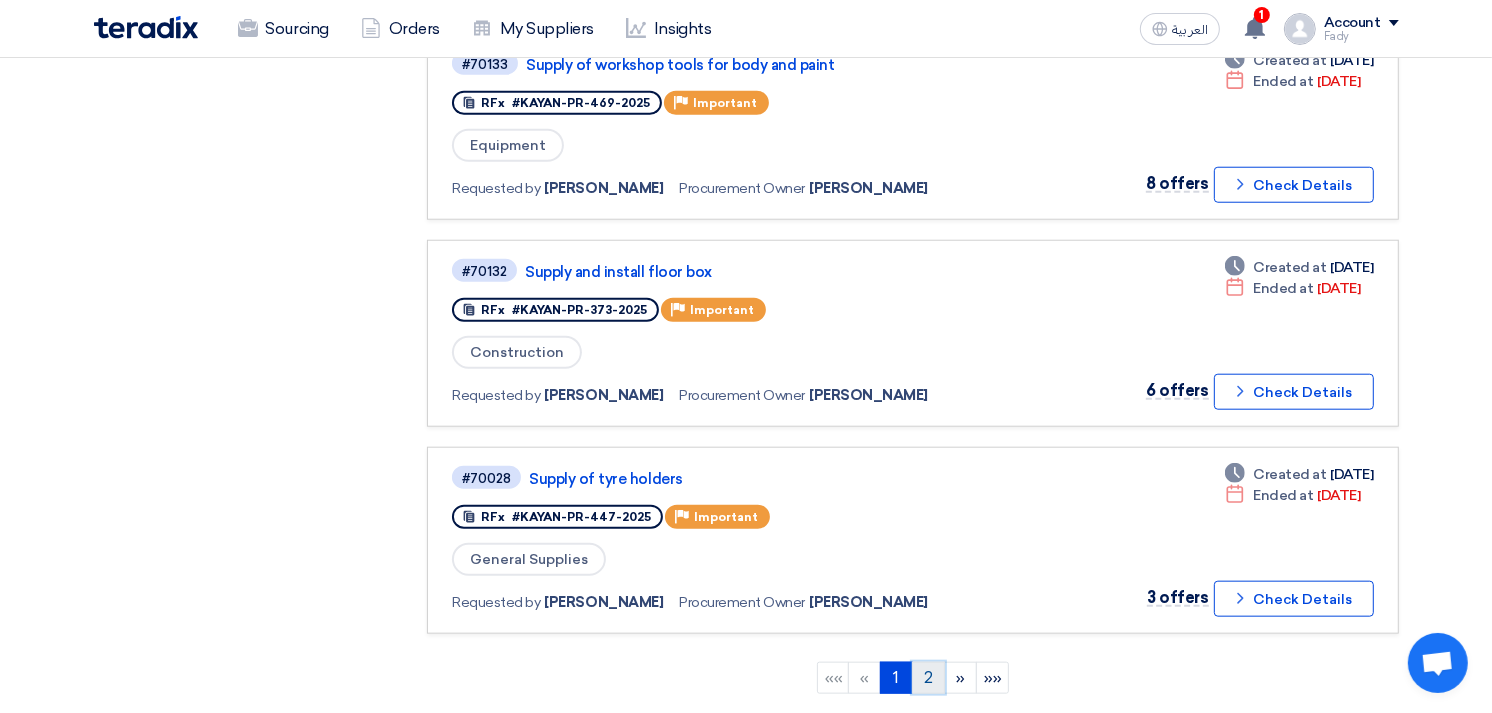 click on "2" 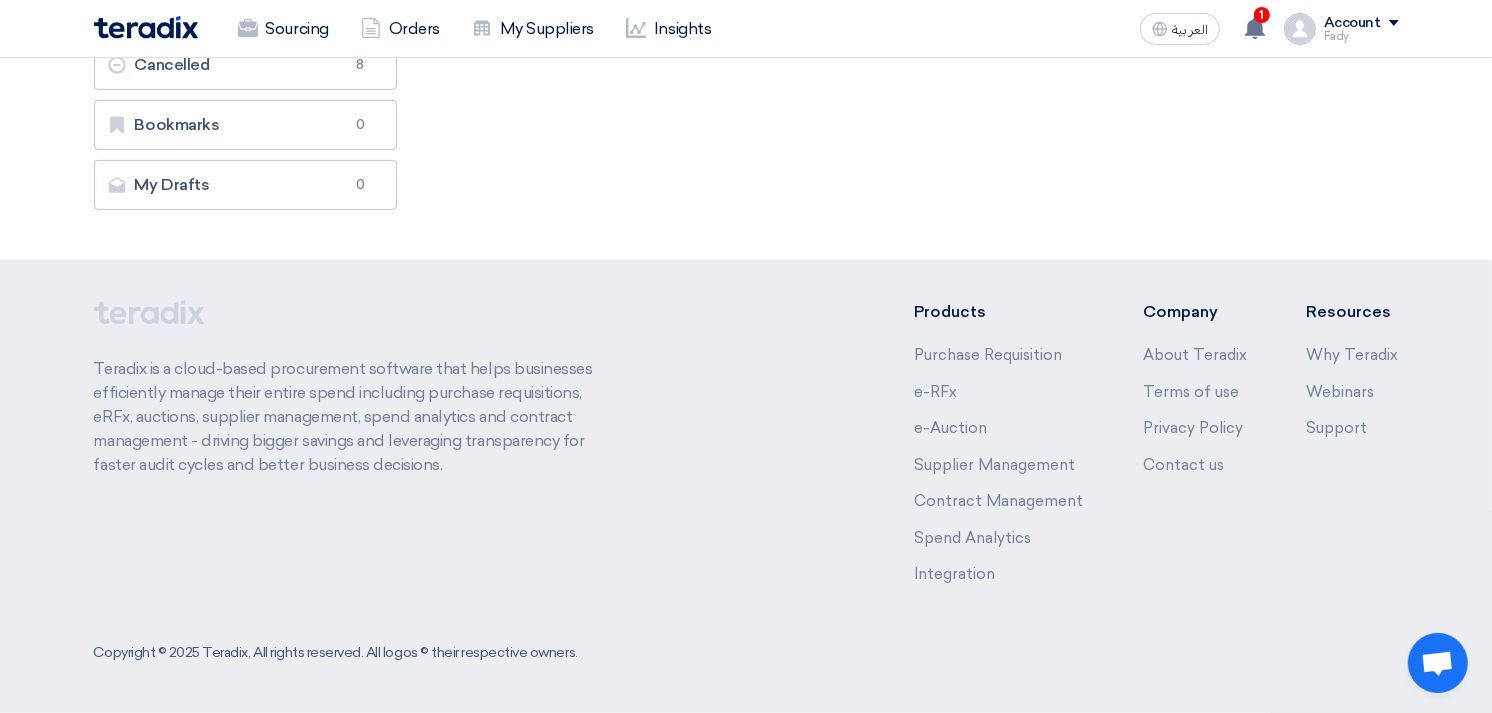 scroll, scrollTop: 0, scrollLeft: 0, axis: both 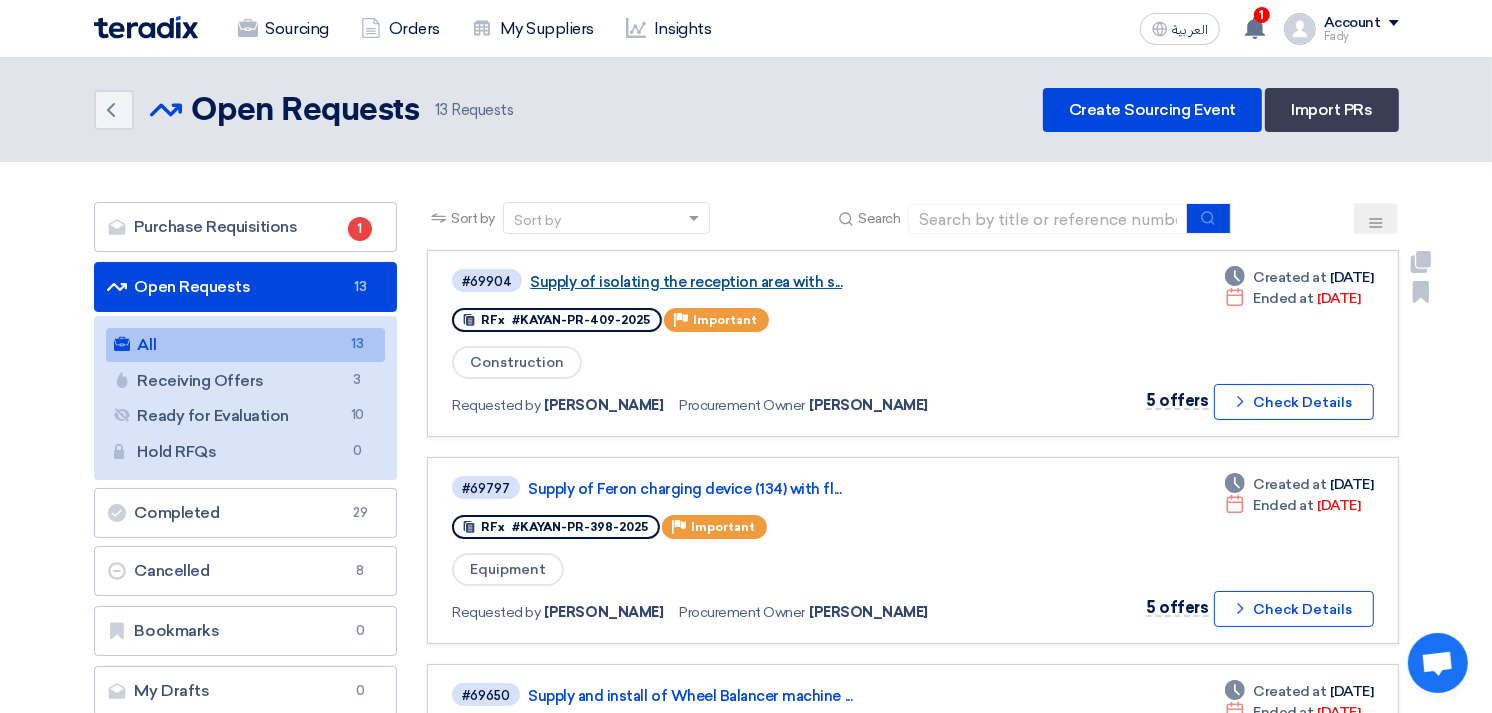 click on "Supply of isolating the reception area with s..." 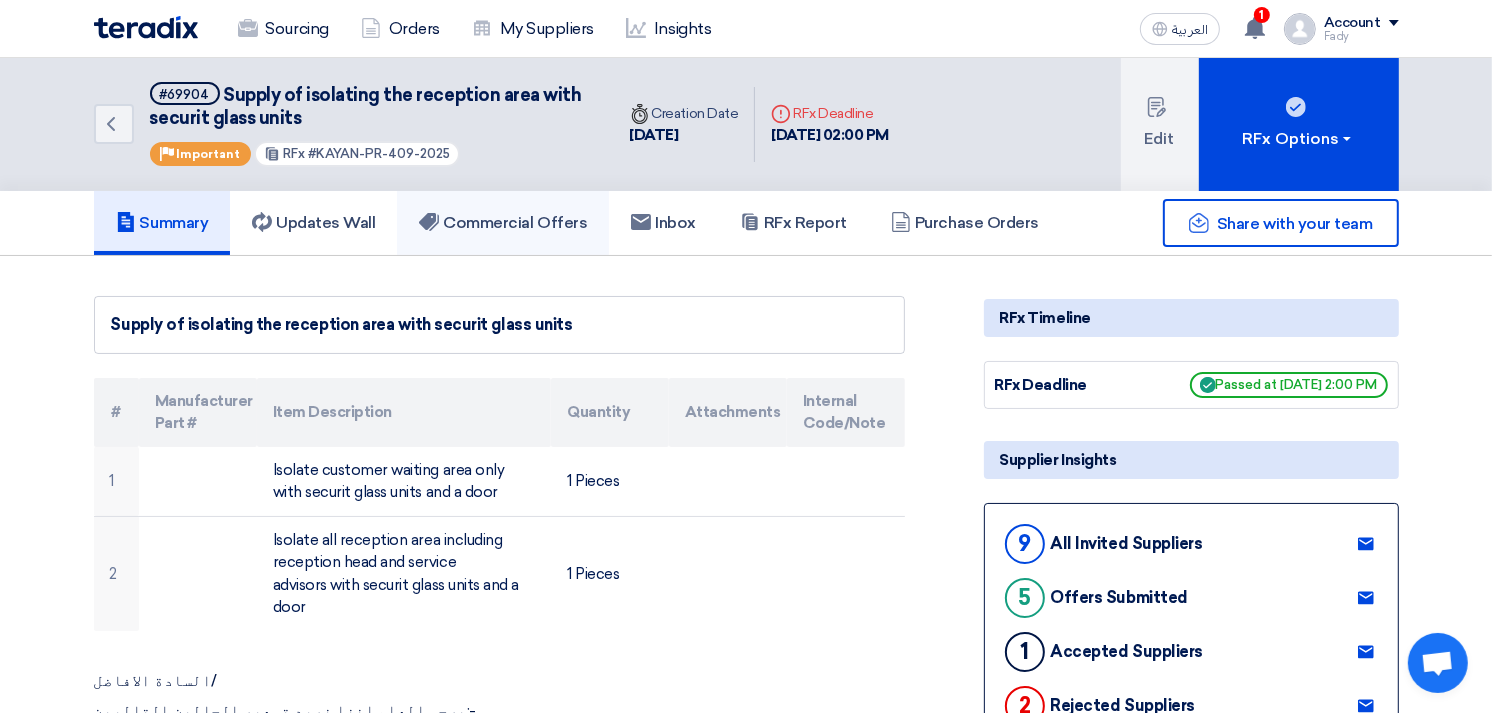 click on "Commercial Offers" 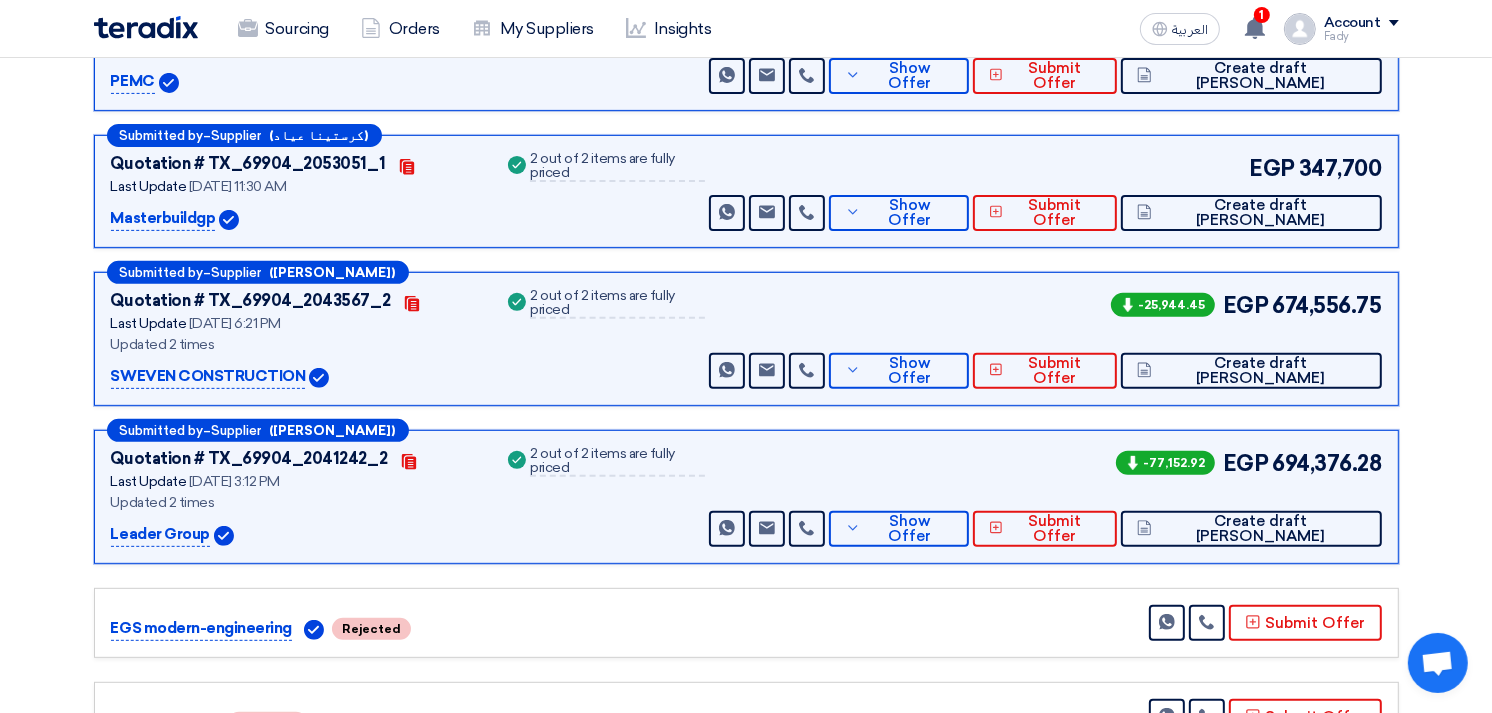 scroll, scrollTop: 625, scrollLeft: 0, axis: vertical 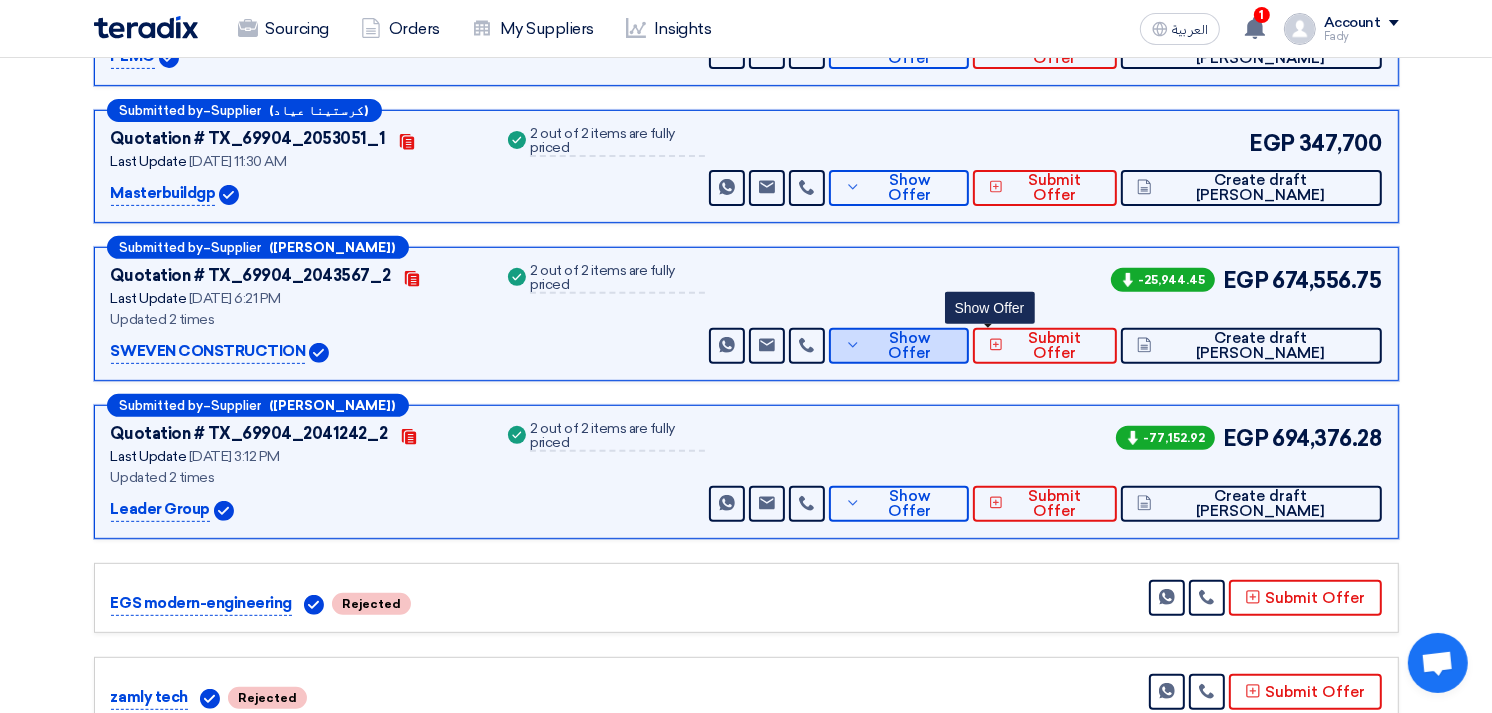 click on "Show Offer" at bounding box center (909, 346) 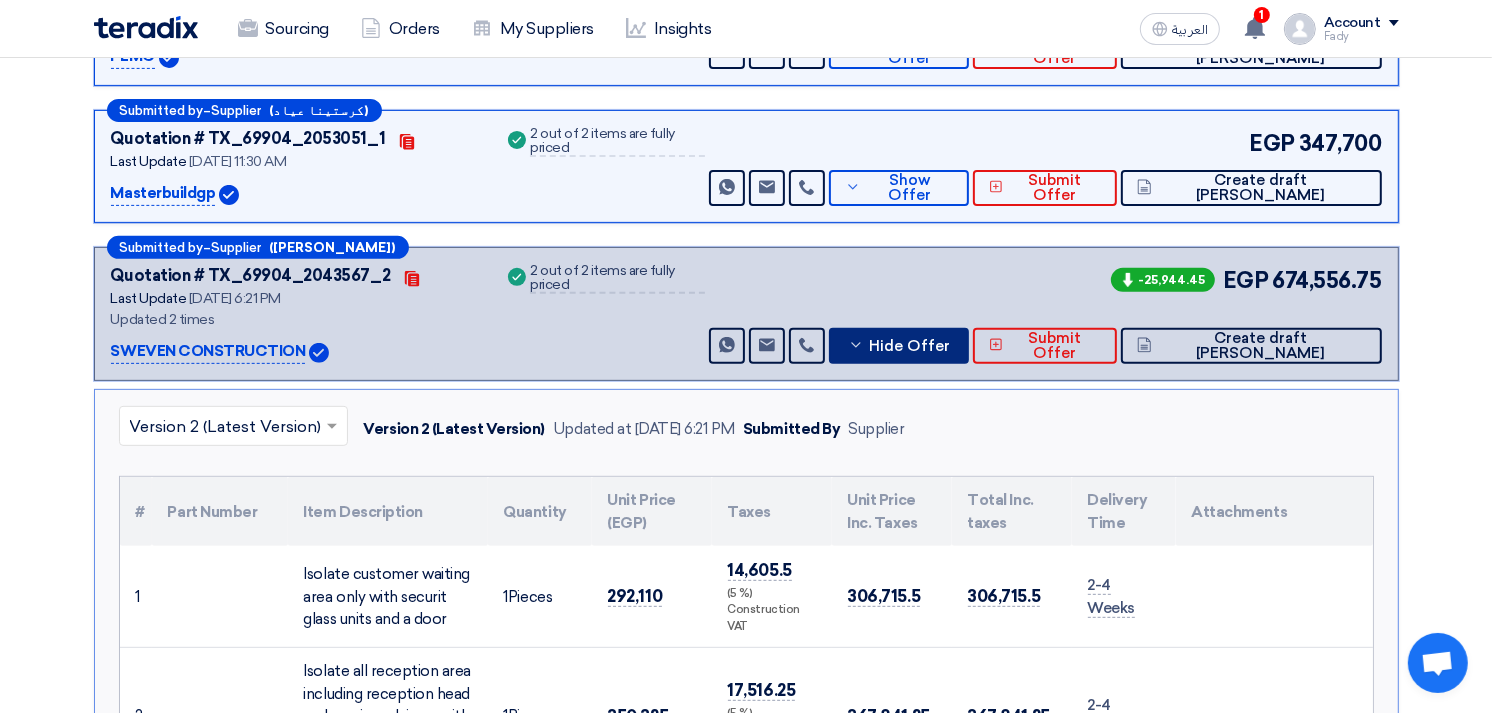 scroll, scrollTop: 1292, scrollLeft: 0, axis: vertical 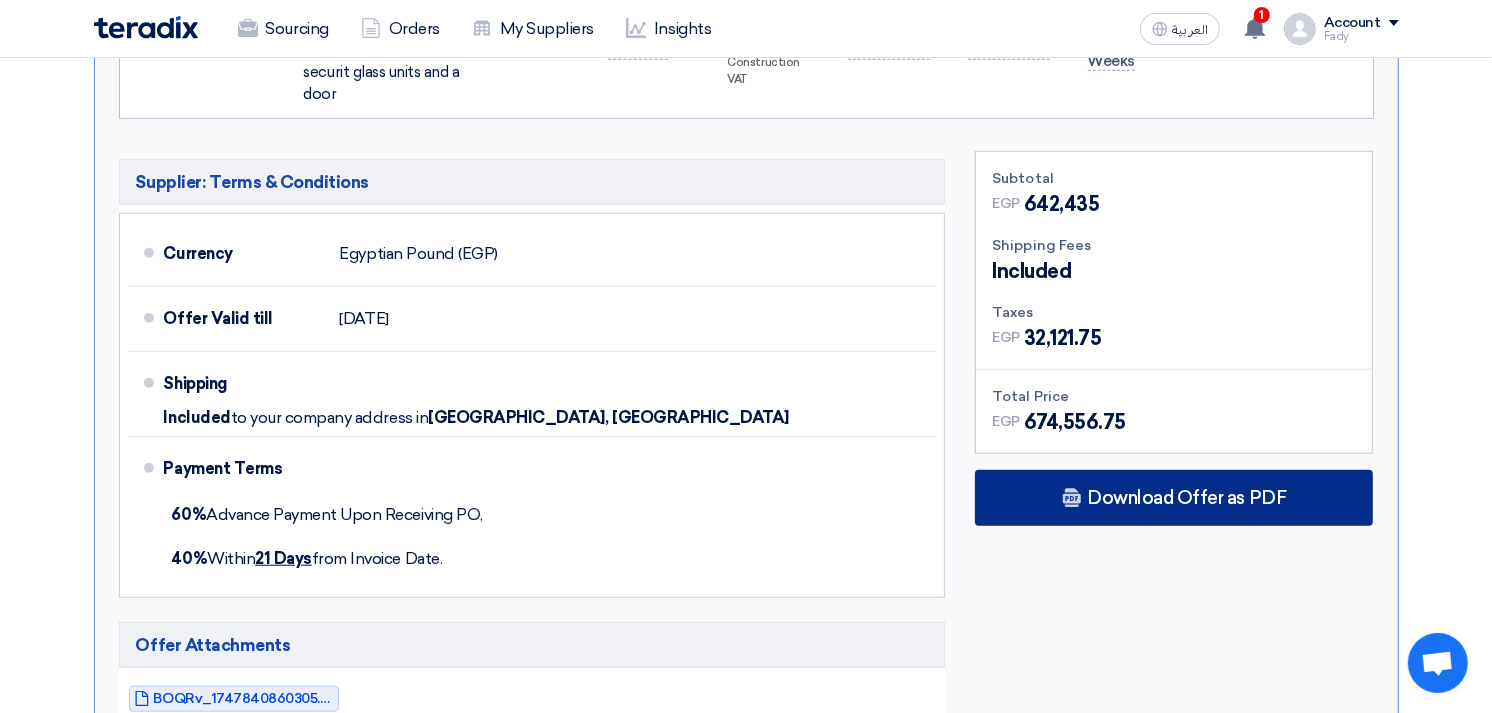 click on "Download Offer as PDF" at bounding box center [1186, 498] 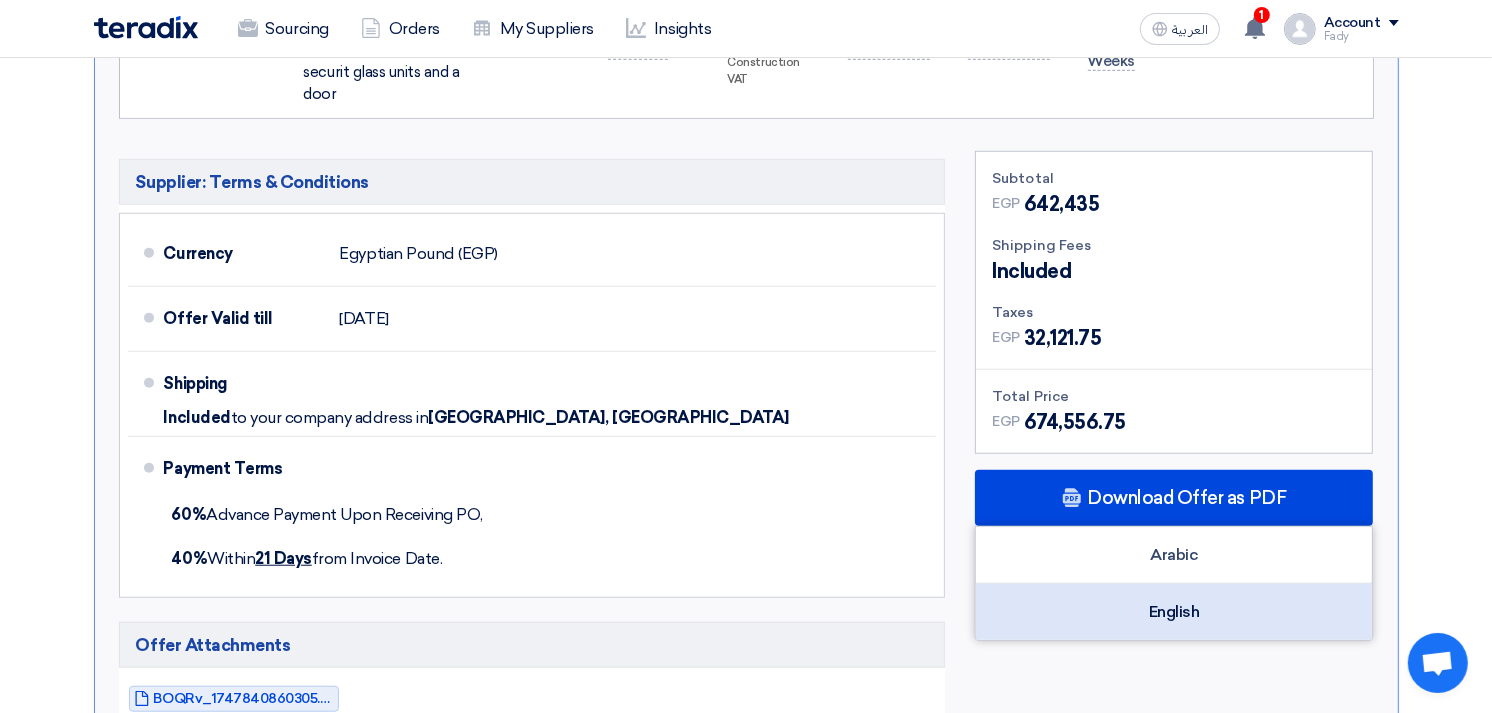 click on "English" at bounding box center (1174, 612) 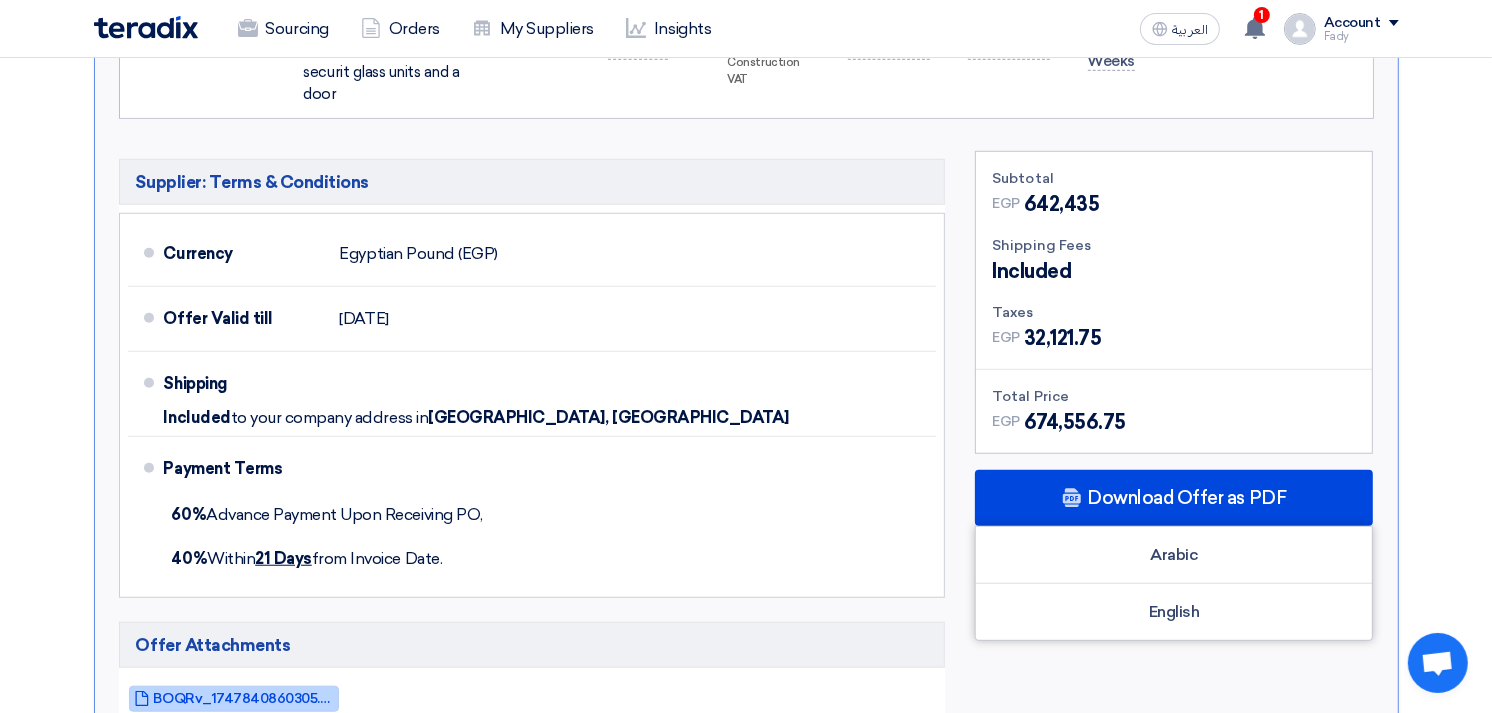 click on "BOQRv_1747840860305.pdf" at bounding box center [244, 698] 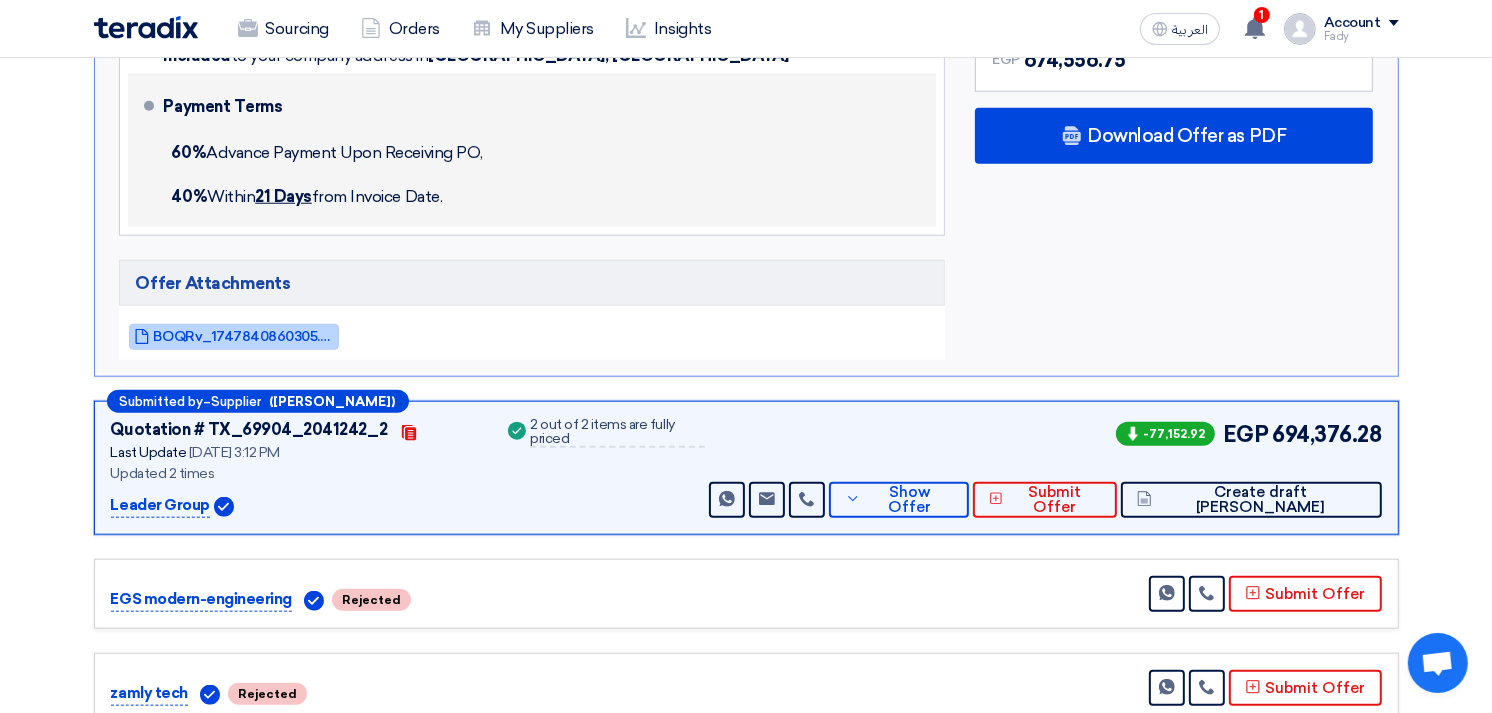 scroll, scrollTop: 1736, scrollLeft: 0, axis: vertical 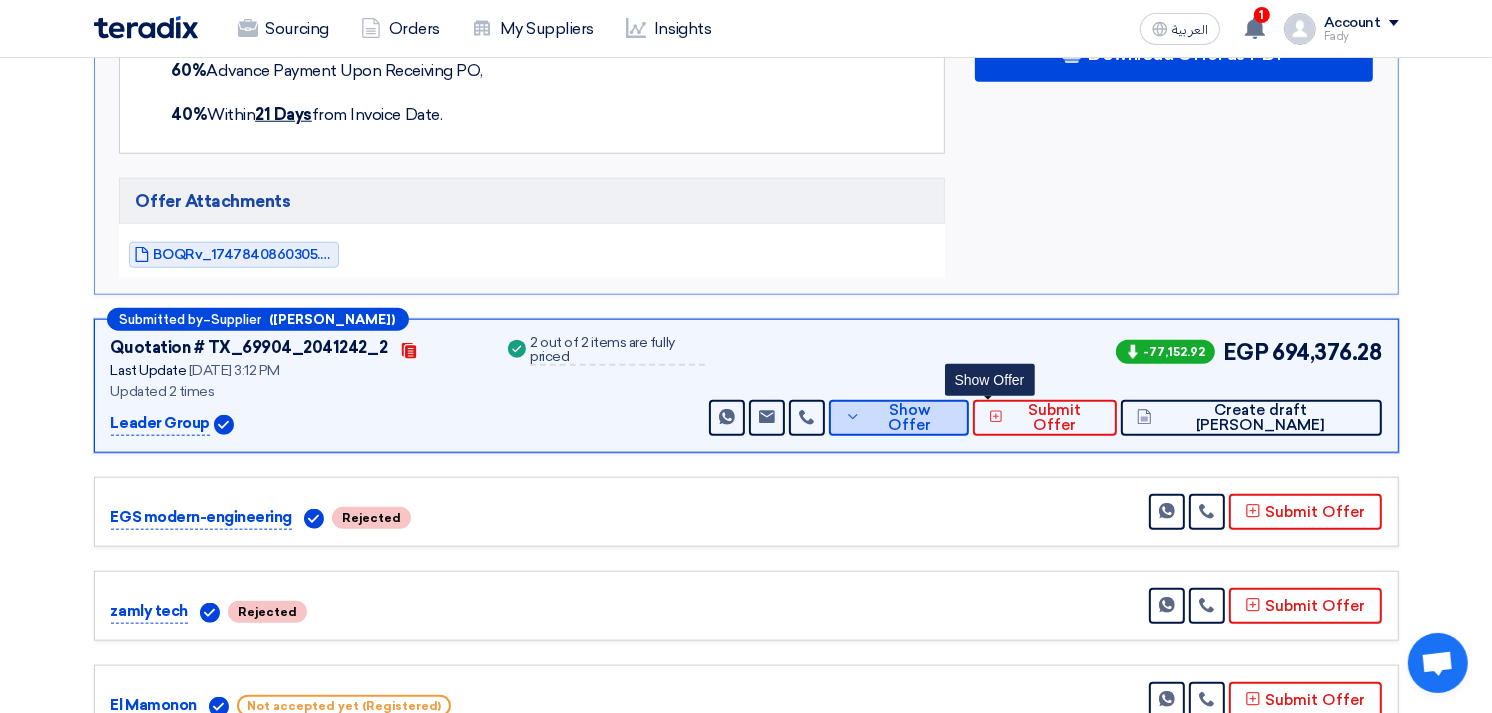 click on "Show Offer" at bounding box center [898, 418] 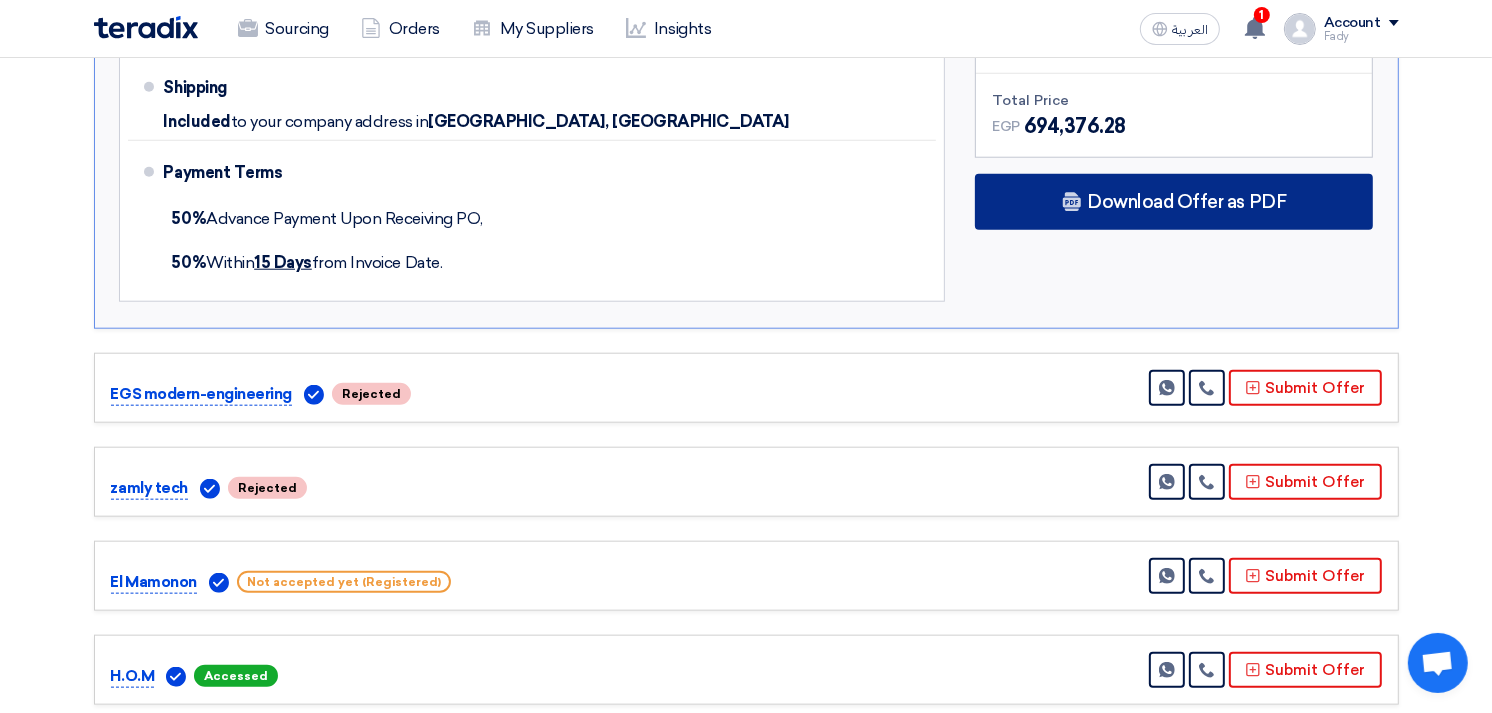 click on "Download Offer as PDF" at bounding box center [1174, 202] 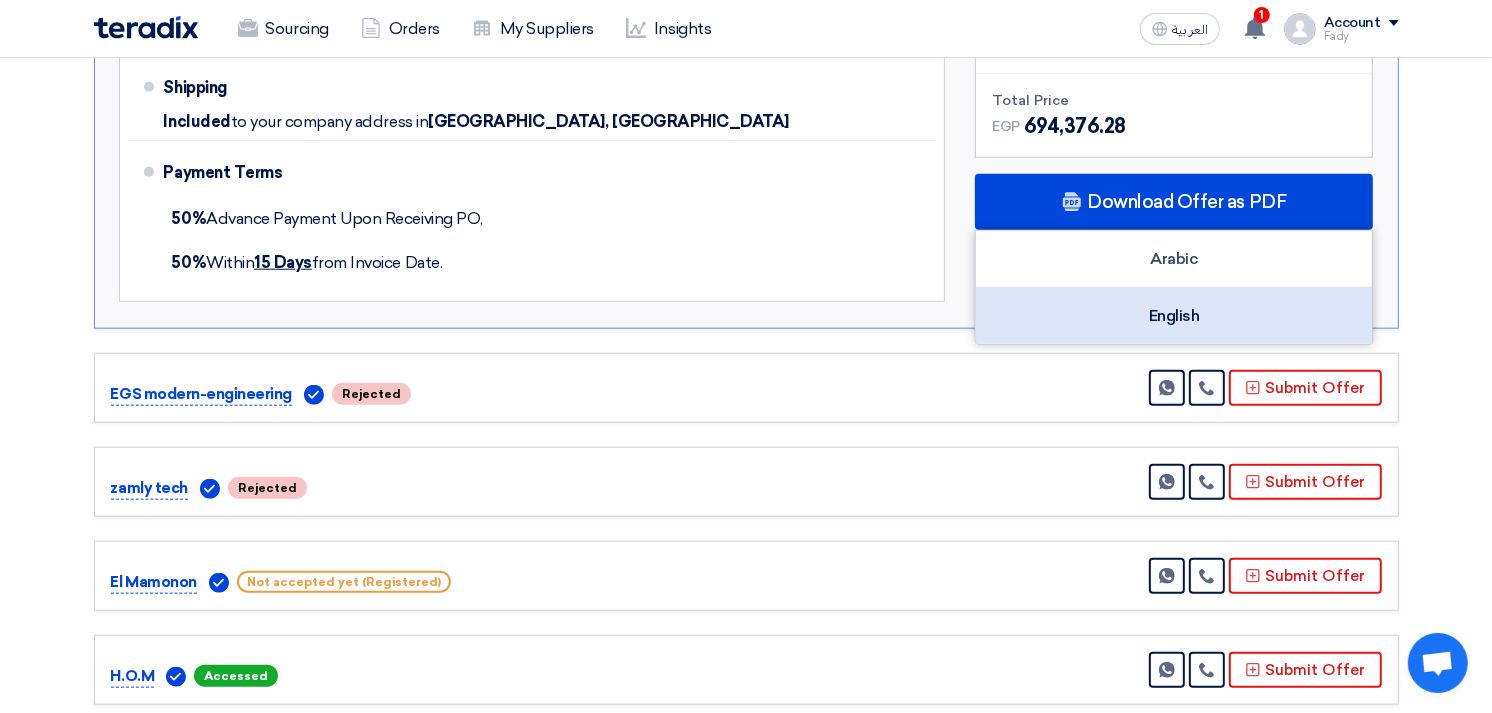 click on "English" at bounding box center (1174, 316) 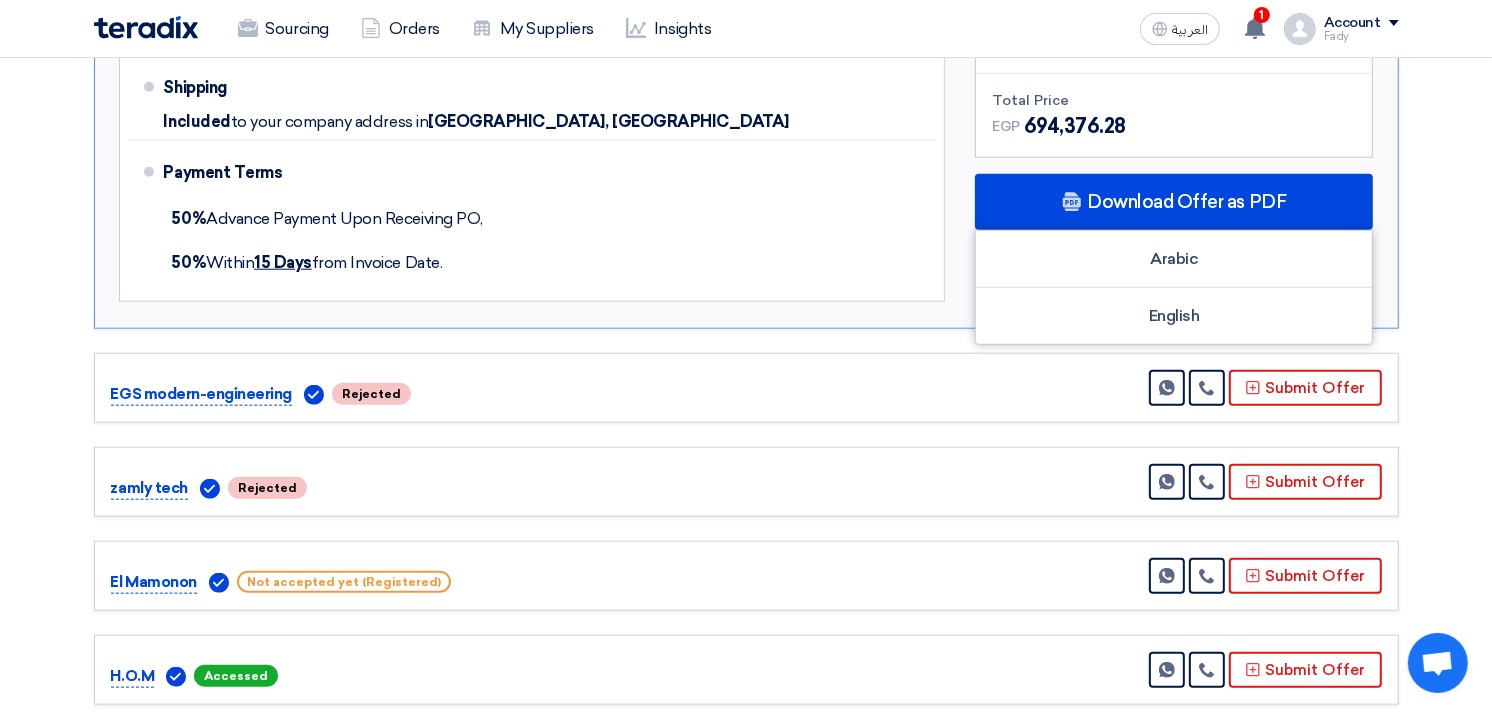 click on "Currency
Egyptian Pound (EGP)
Offer Valid till
1 Jun 2025
Shipping
Included
50% 50%" at bounding box center [532, 109] 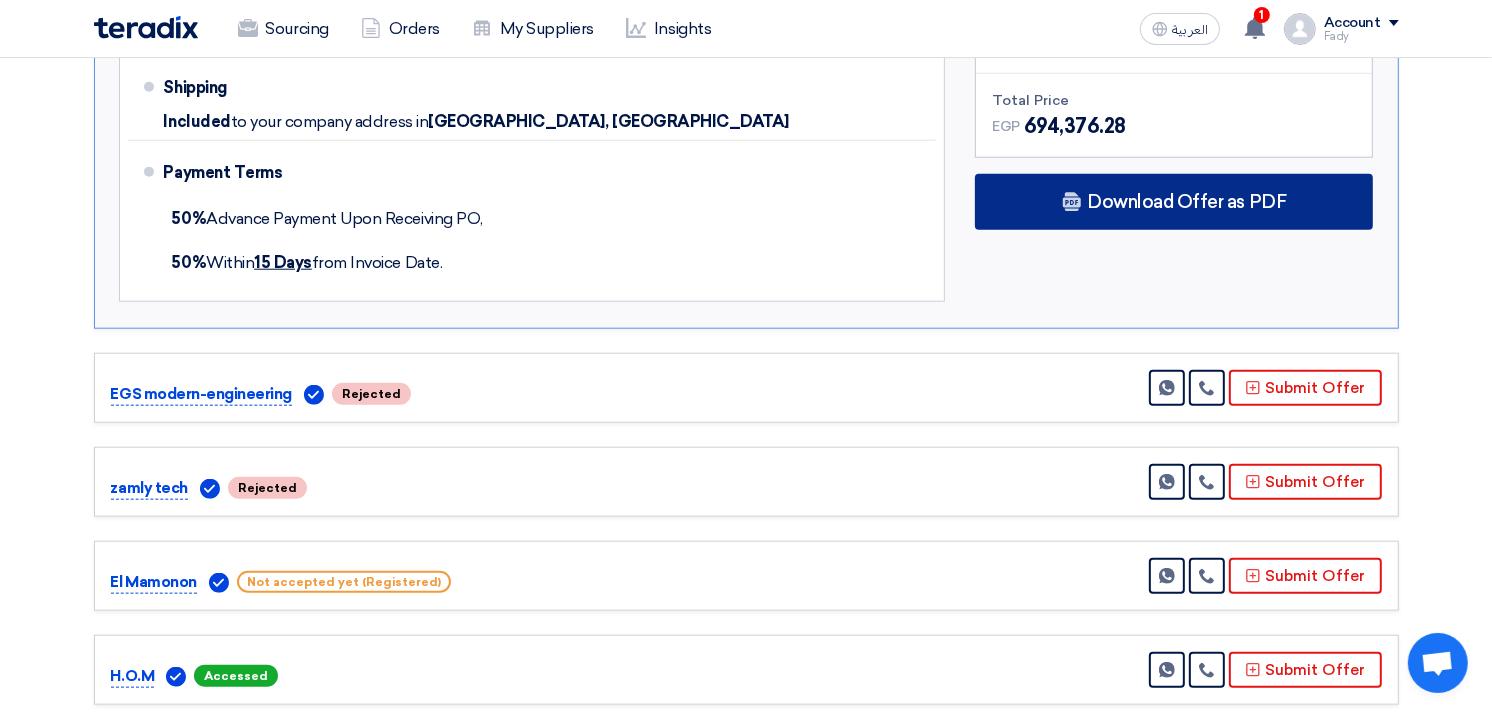 click on "Download Offer as PDF" at bounding box center (1186, 202) 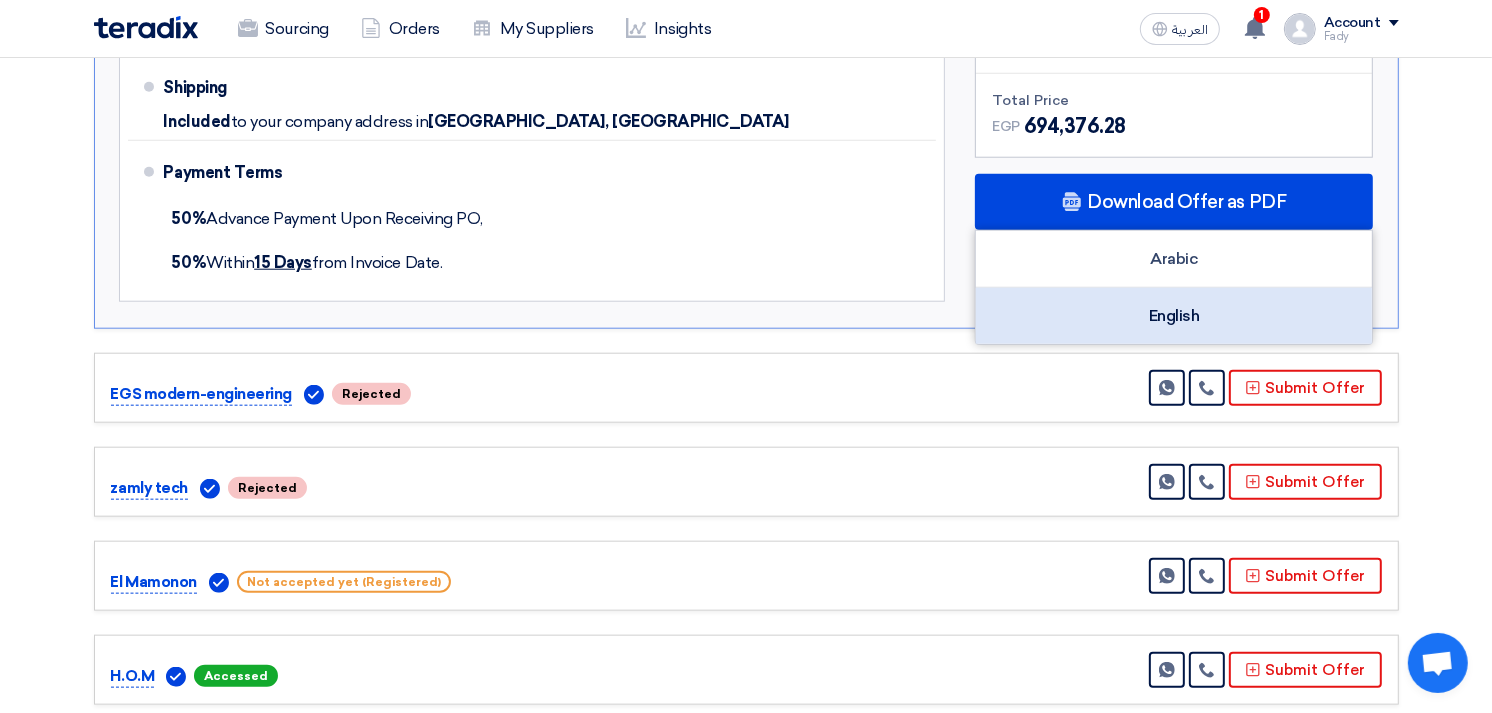 click on "English" at bounding box center (1174, 316) 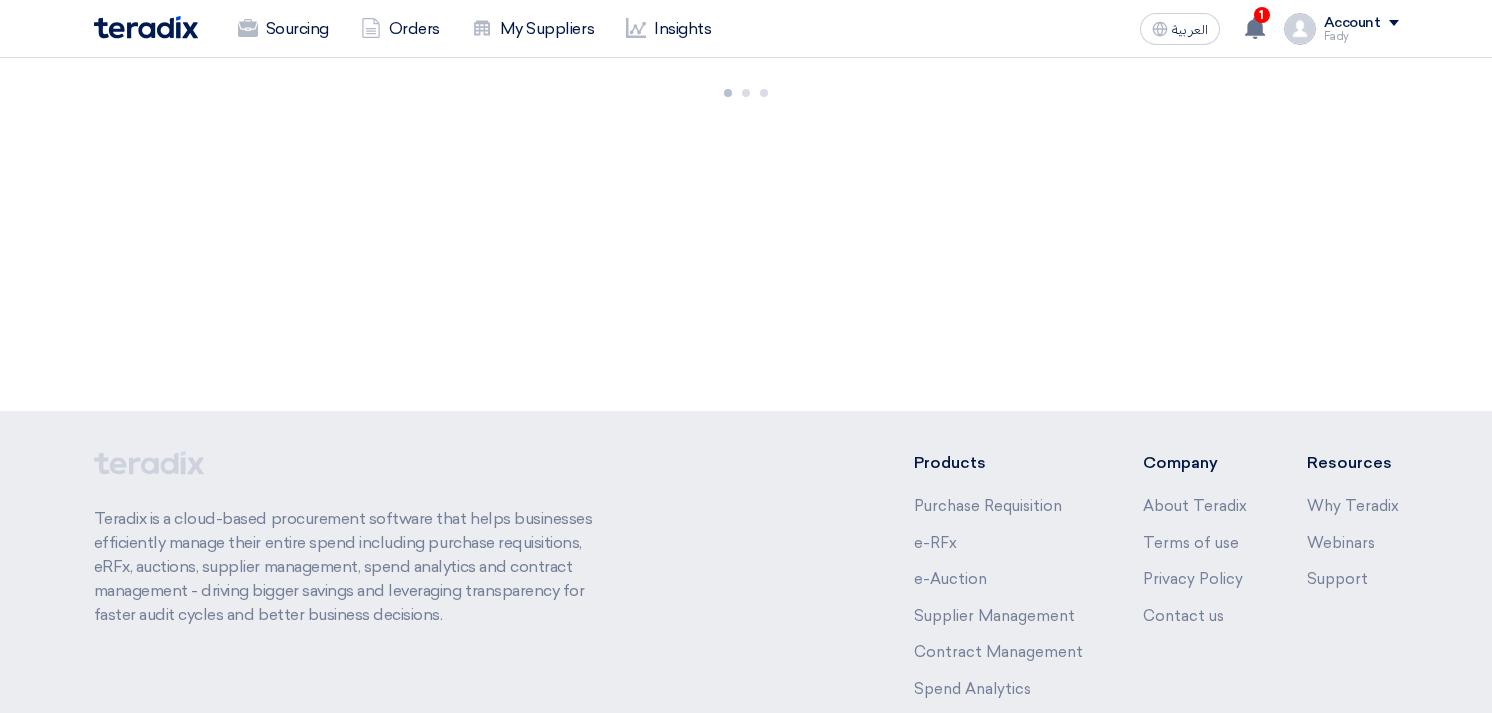 scroll, scrollTop: 0, scrollLeft: 0, axis: both 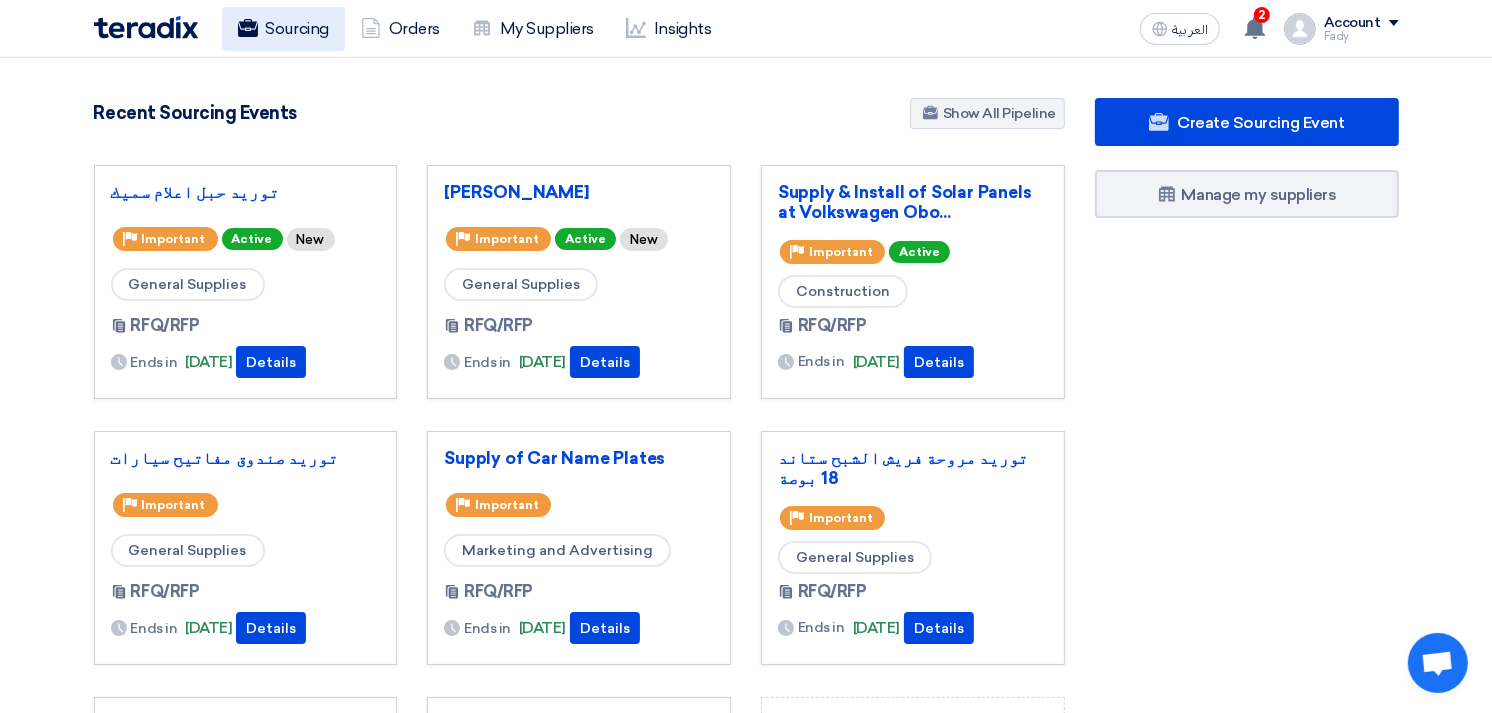click on "Sourcing" 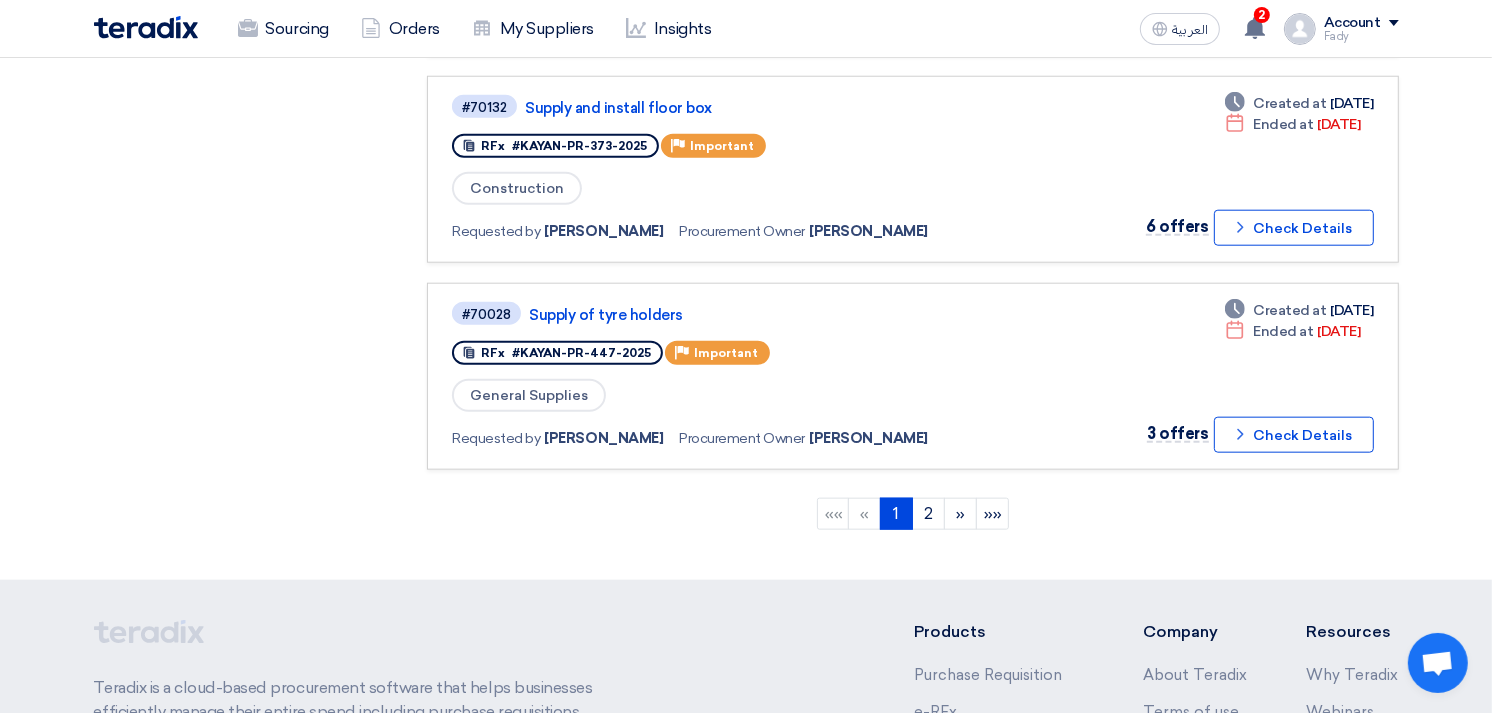 scroll, scrollTop: 2000, scrollLeft: 0, axis: vertical 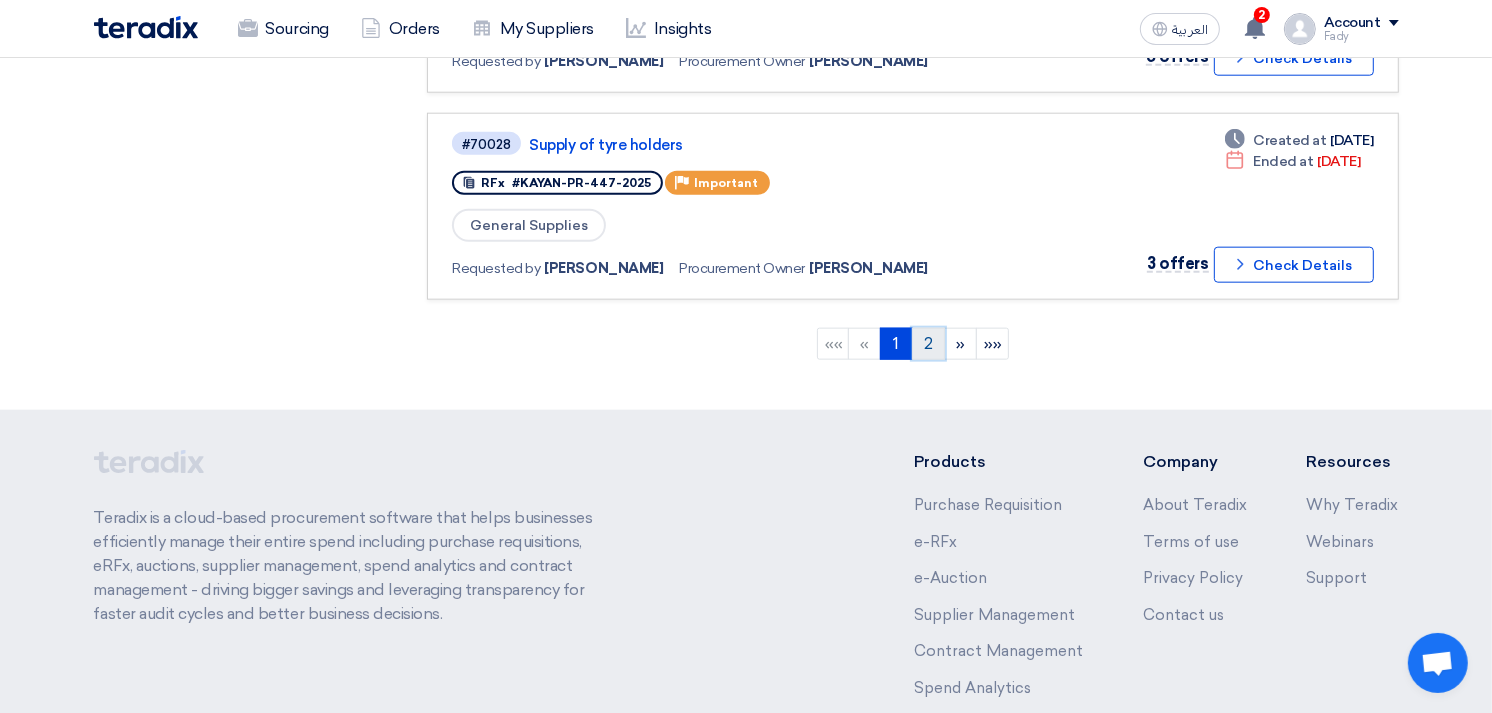 click on "2" 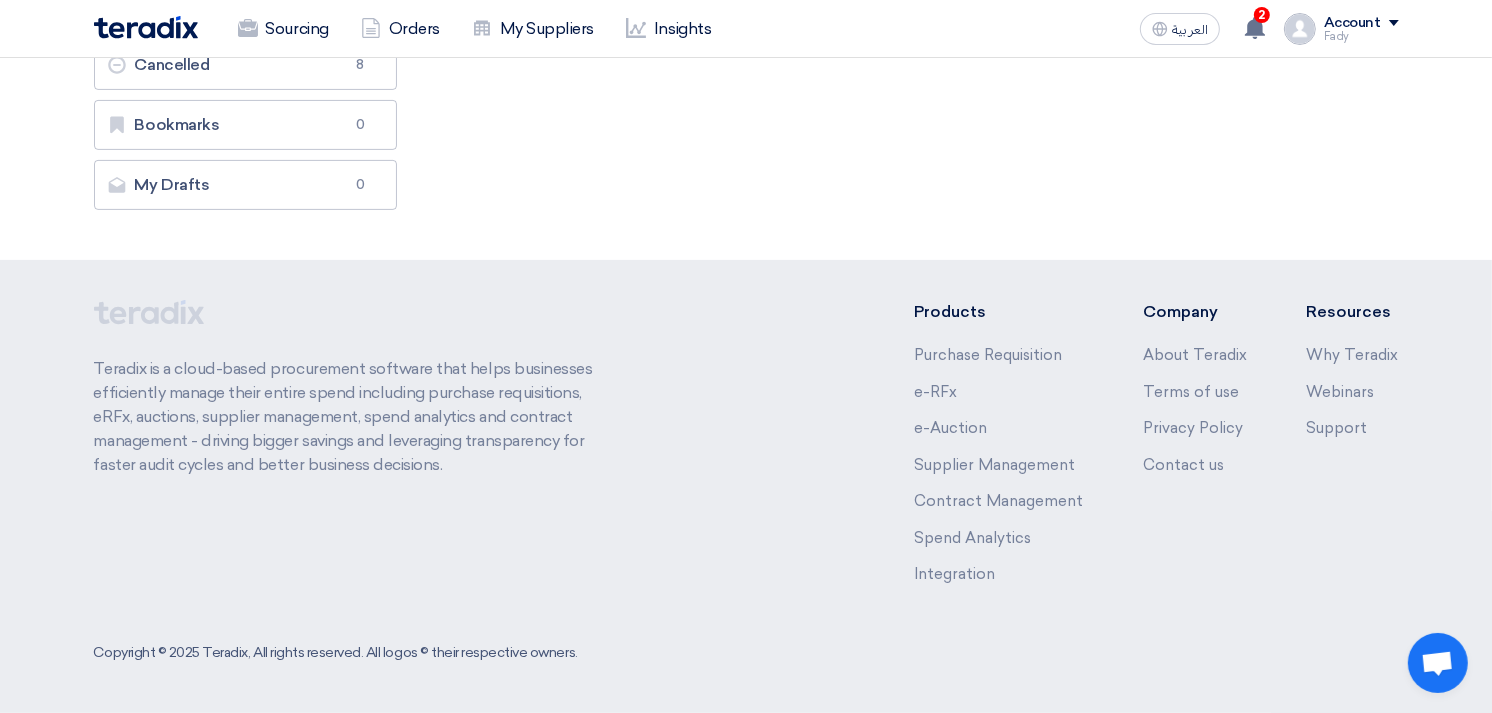 scroll, scrollTop: 0, scrollLeft: 0, axis: both 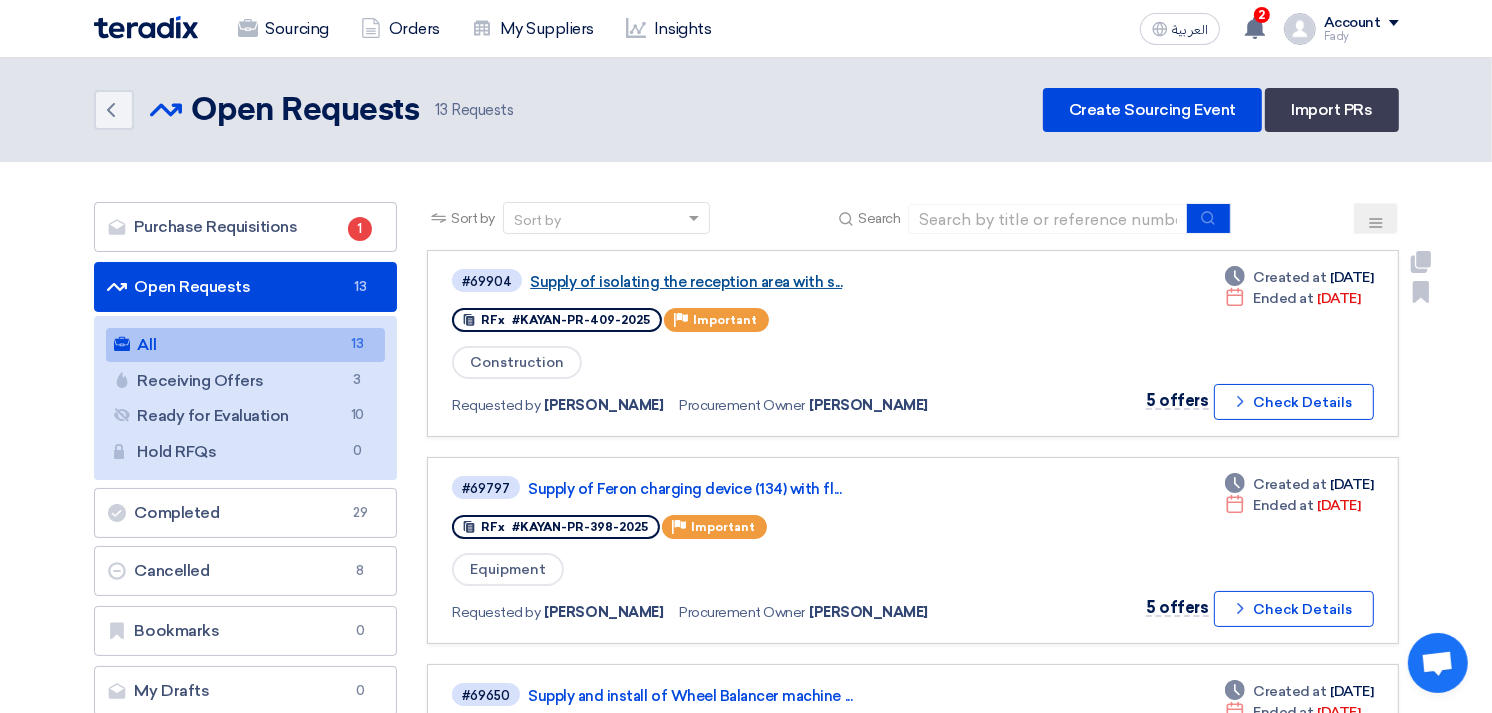 click on "Supply of isolating the reception area with s..." 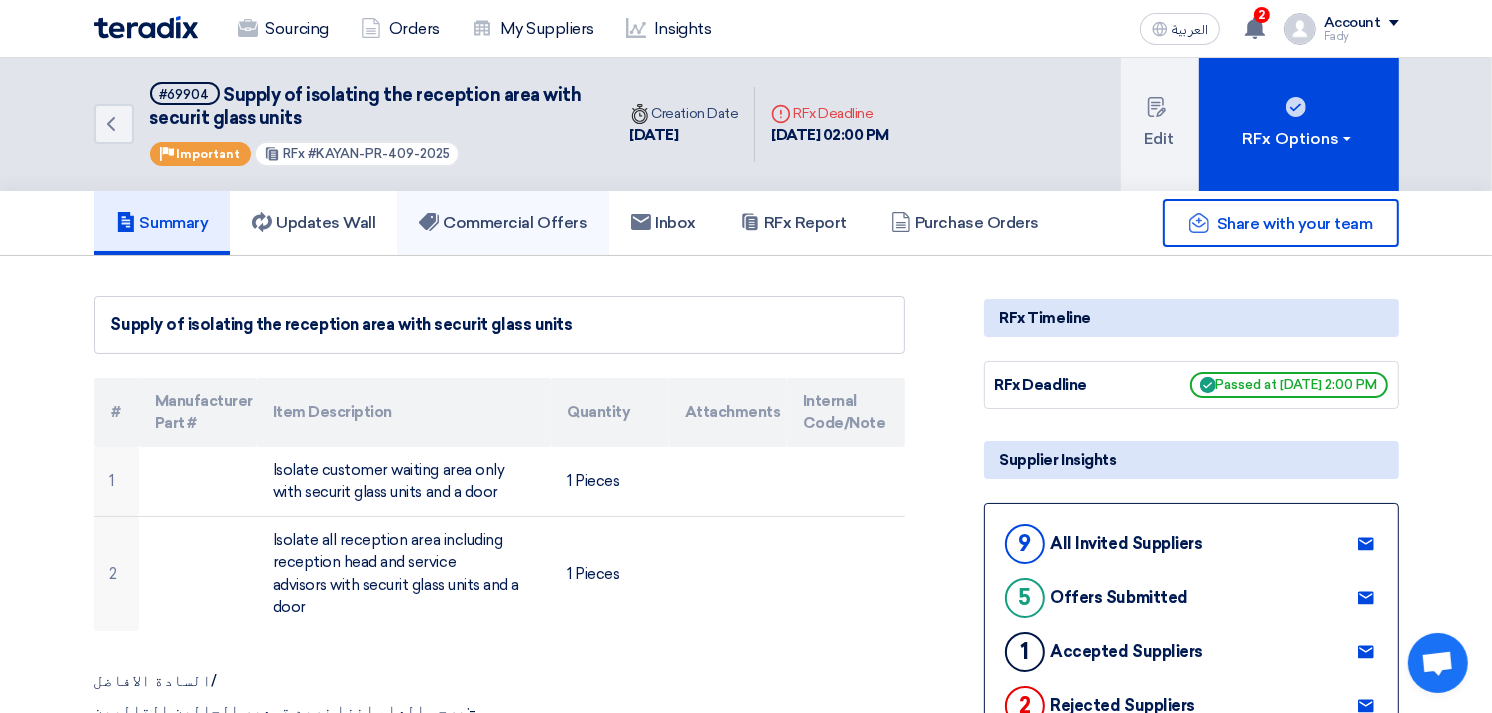 click on "Commercial Offers" 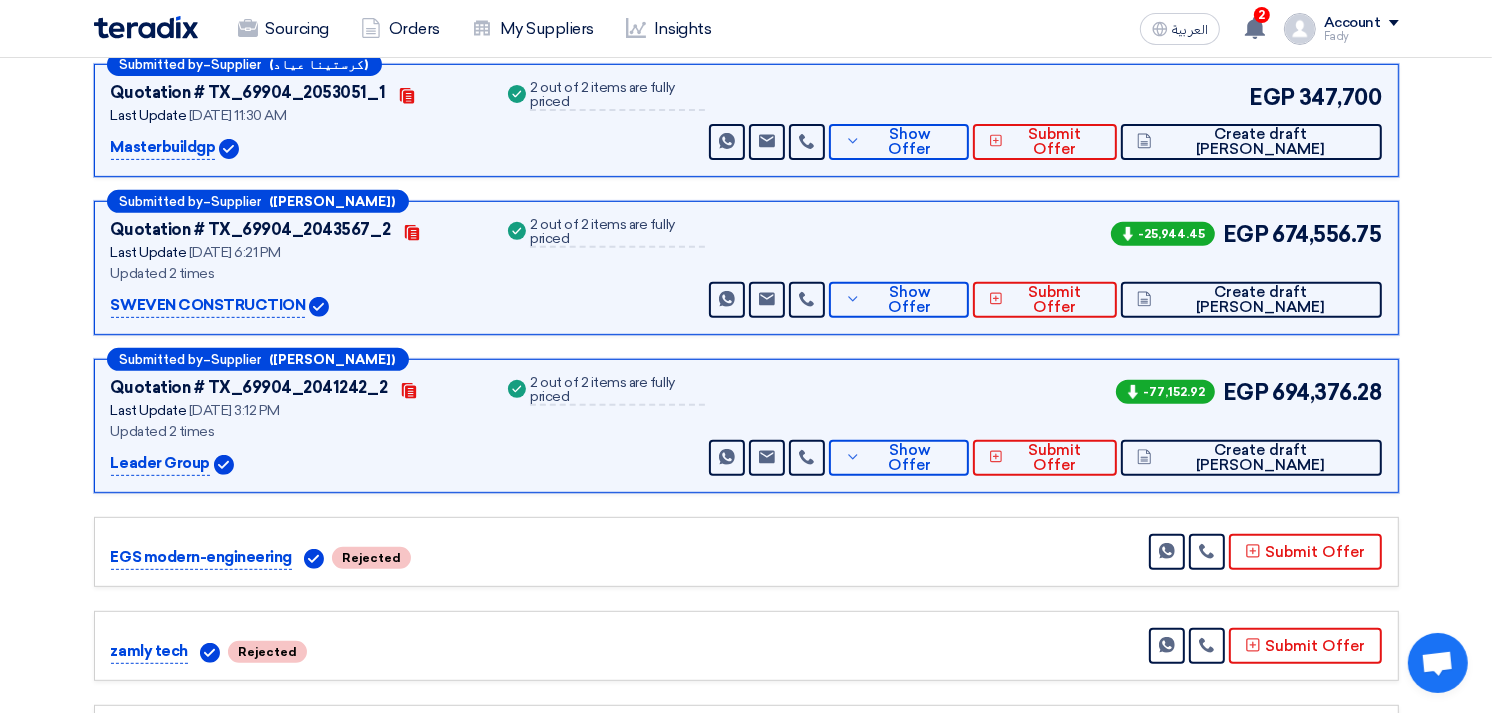 scroll, scrollTop: 736, scrollLeft: 0, axis: vertical 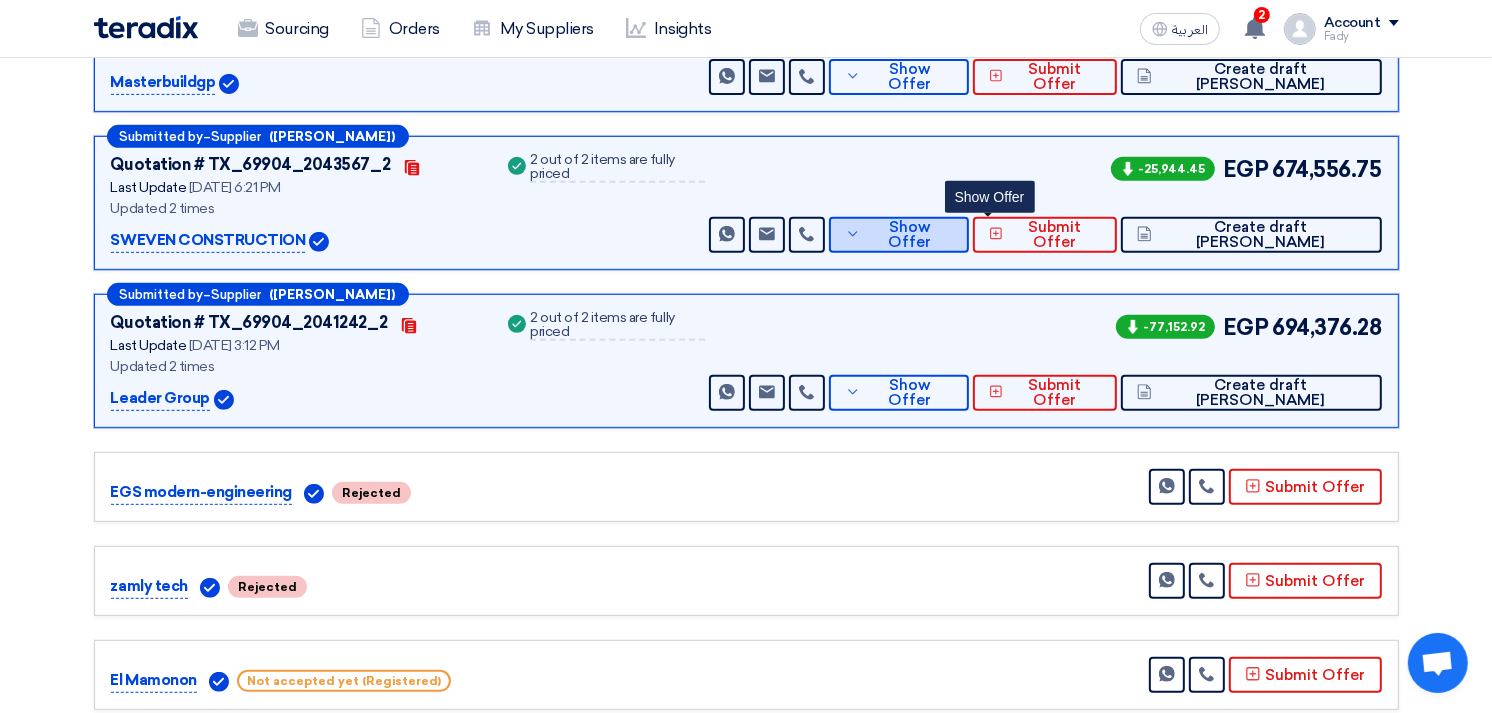 click on "Show Offer" at bounding box center [909, 235] 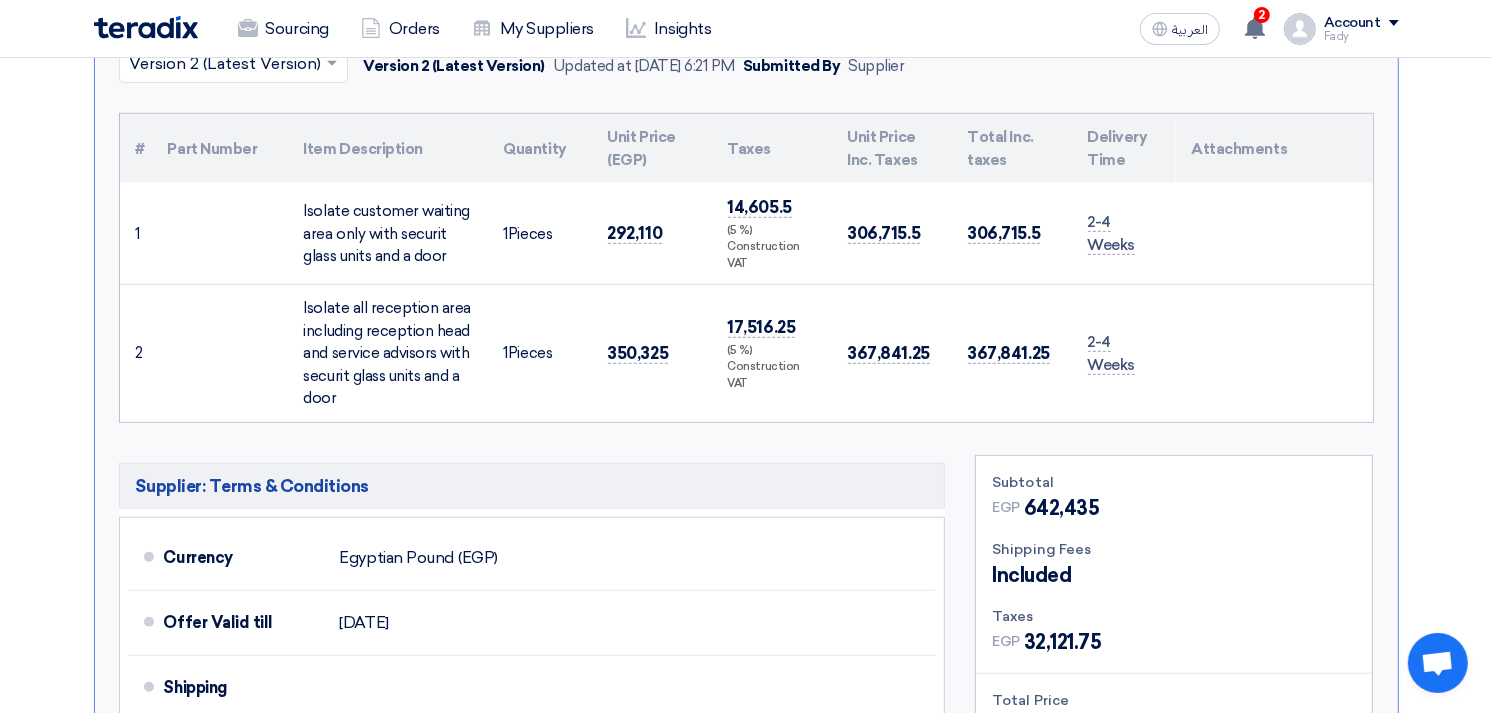 scroll, scrollTop: 1181, scrollLeft: 0, axis: vertical 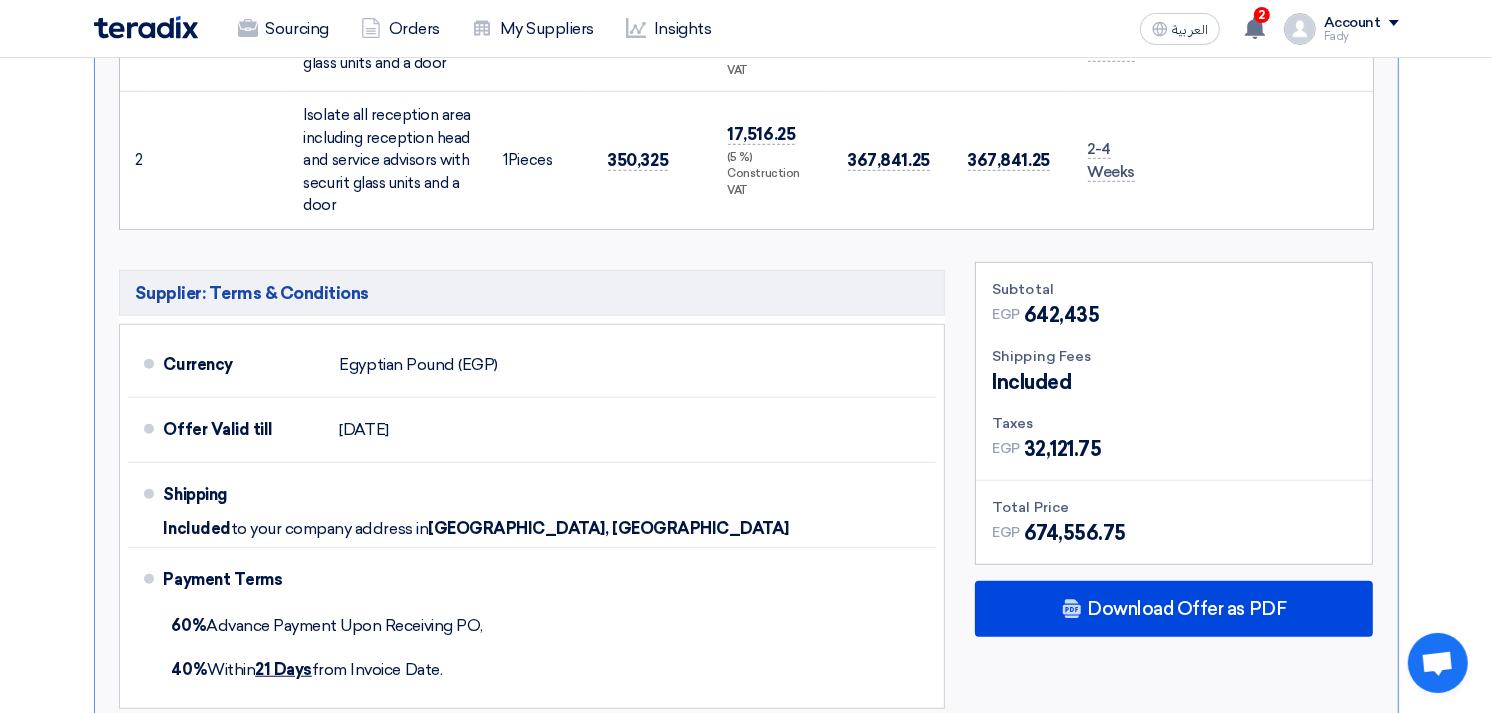 drag, startPoint x: 1214, startPoint y: 581, endPoint x: 1230, endPoint y: 538, distance: 45.88028 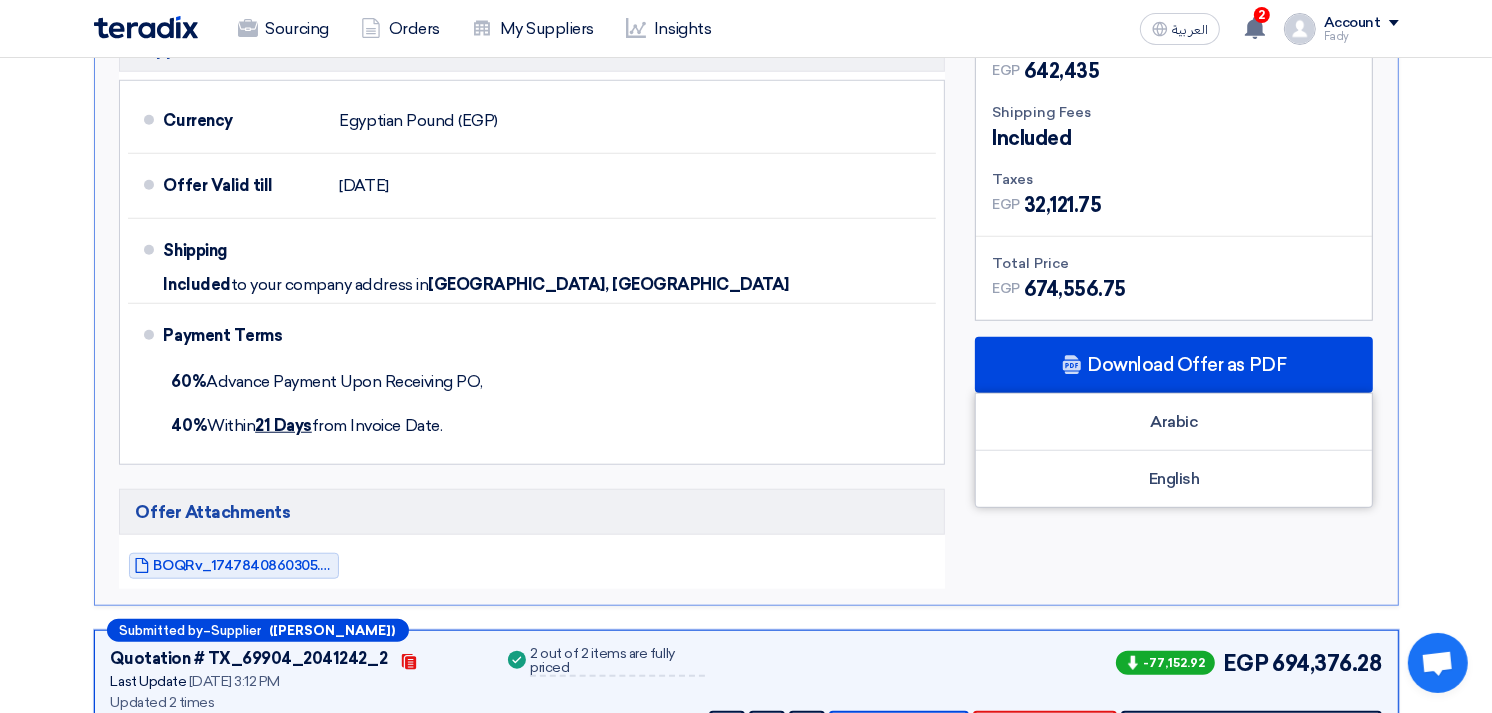 scroll, scrollTop: 1514, scrollLeft: 0, axis: vertical 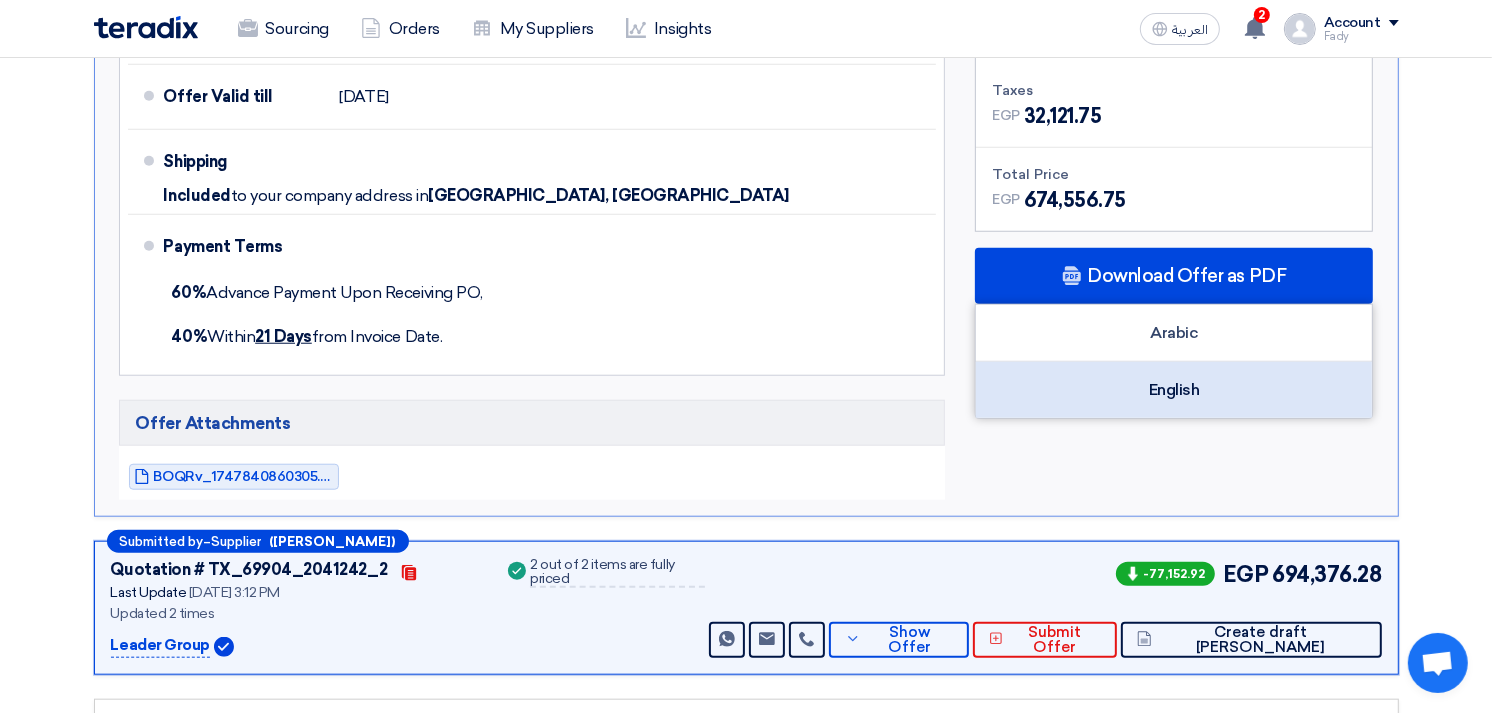 click on "English" at bounding box center (1174, 390) 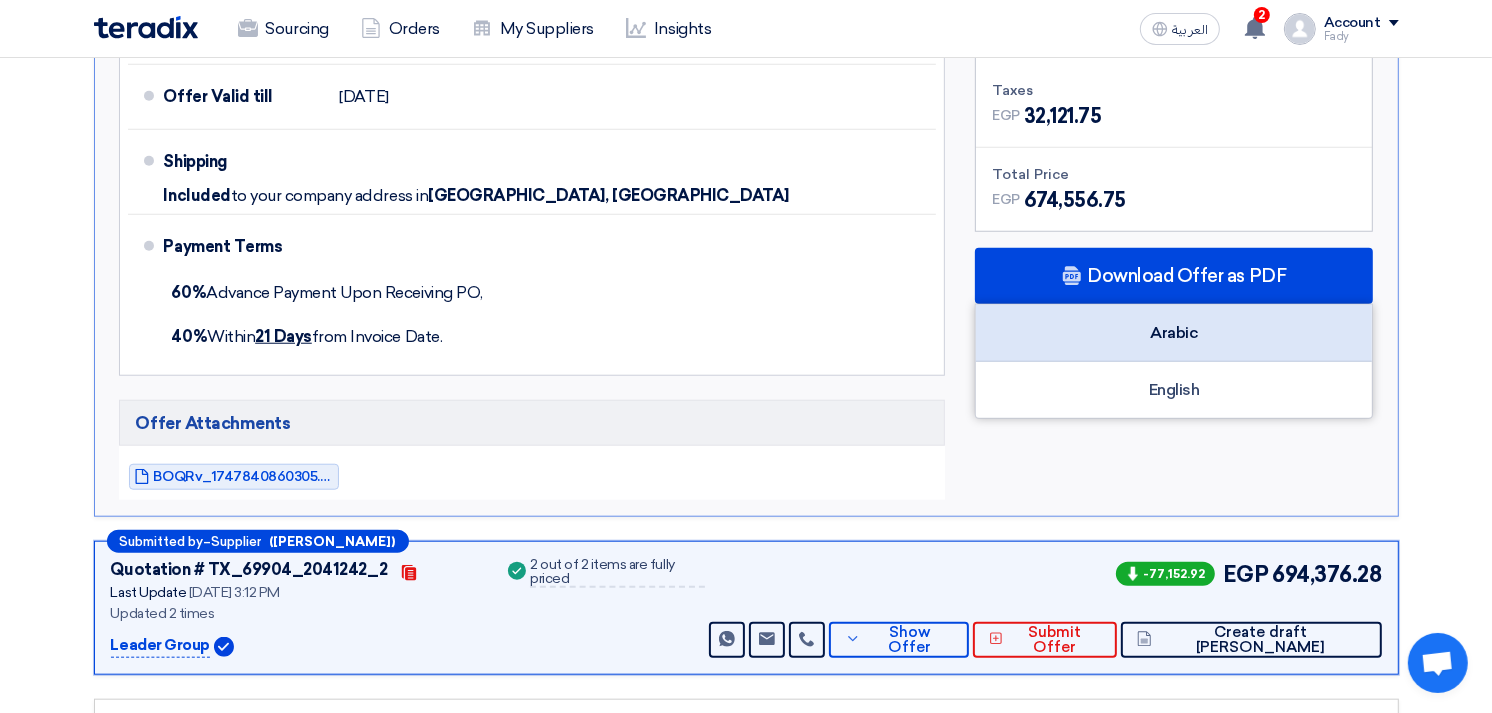 click on "Arabic" at bounding box center (1174, 333) 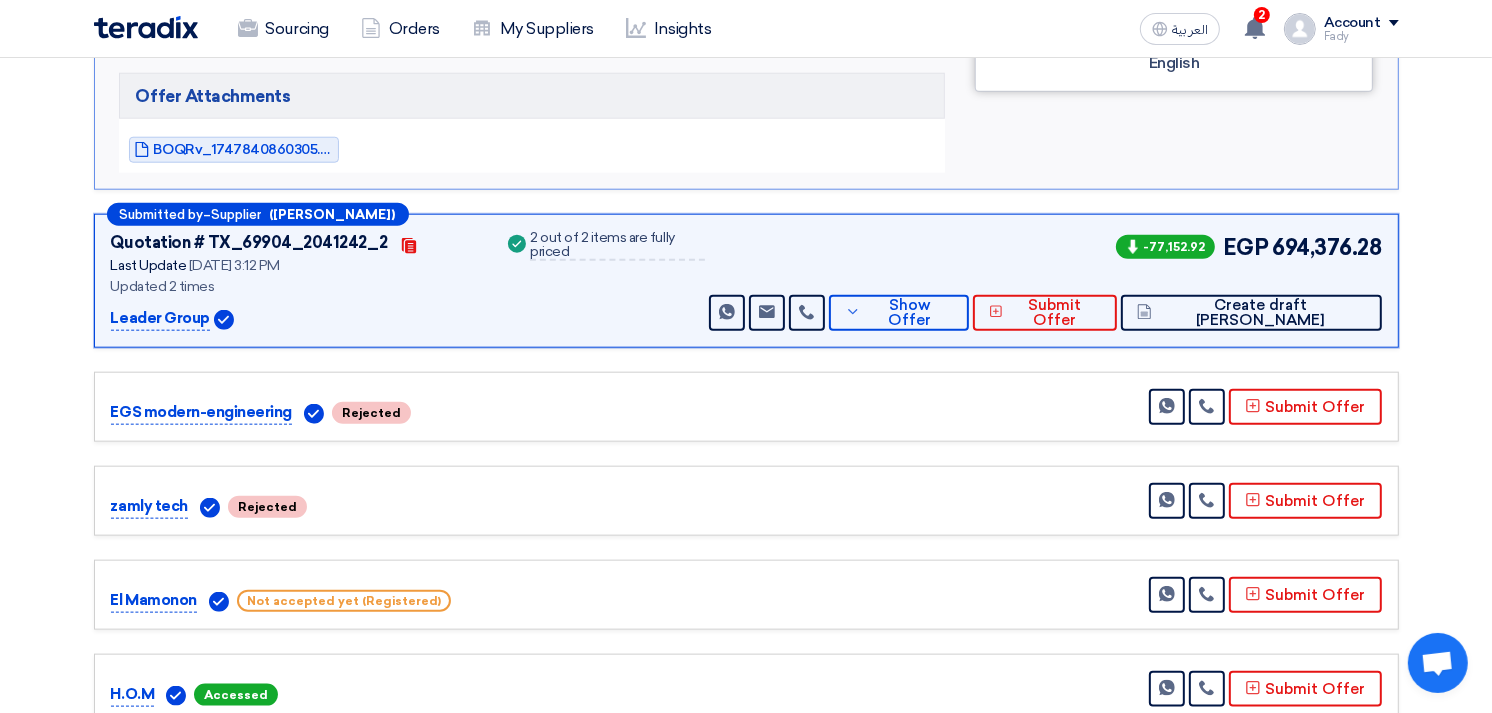 scroll, scrollTop: 1847, scrollLeft: 0, axis: vertical 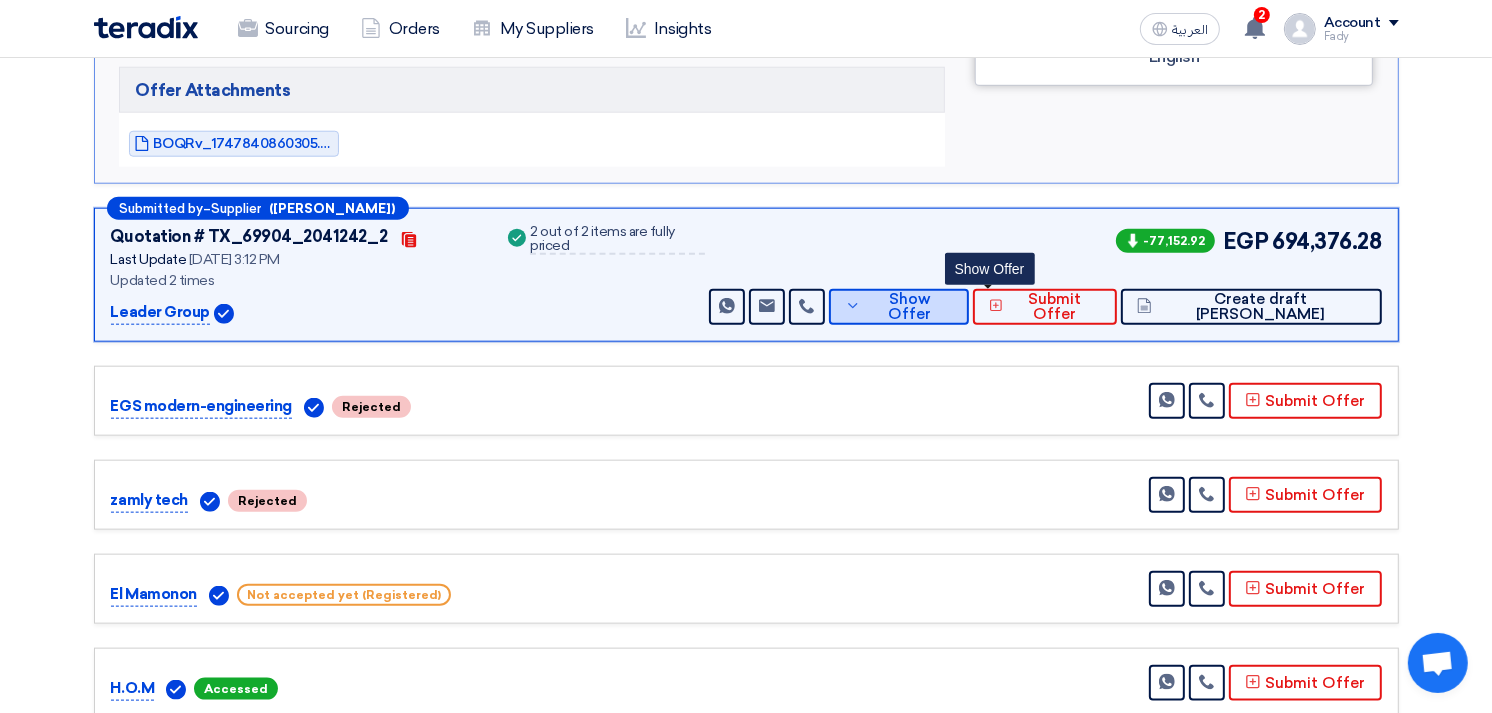 click on "Show Offer" at bounding box center (898, 307) 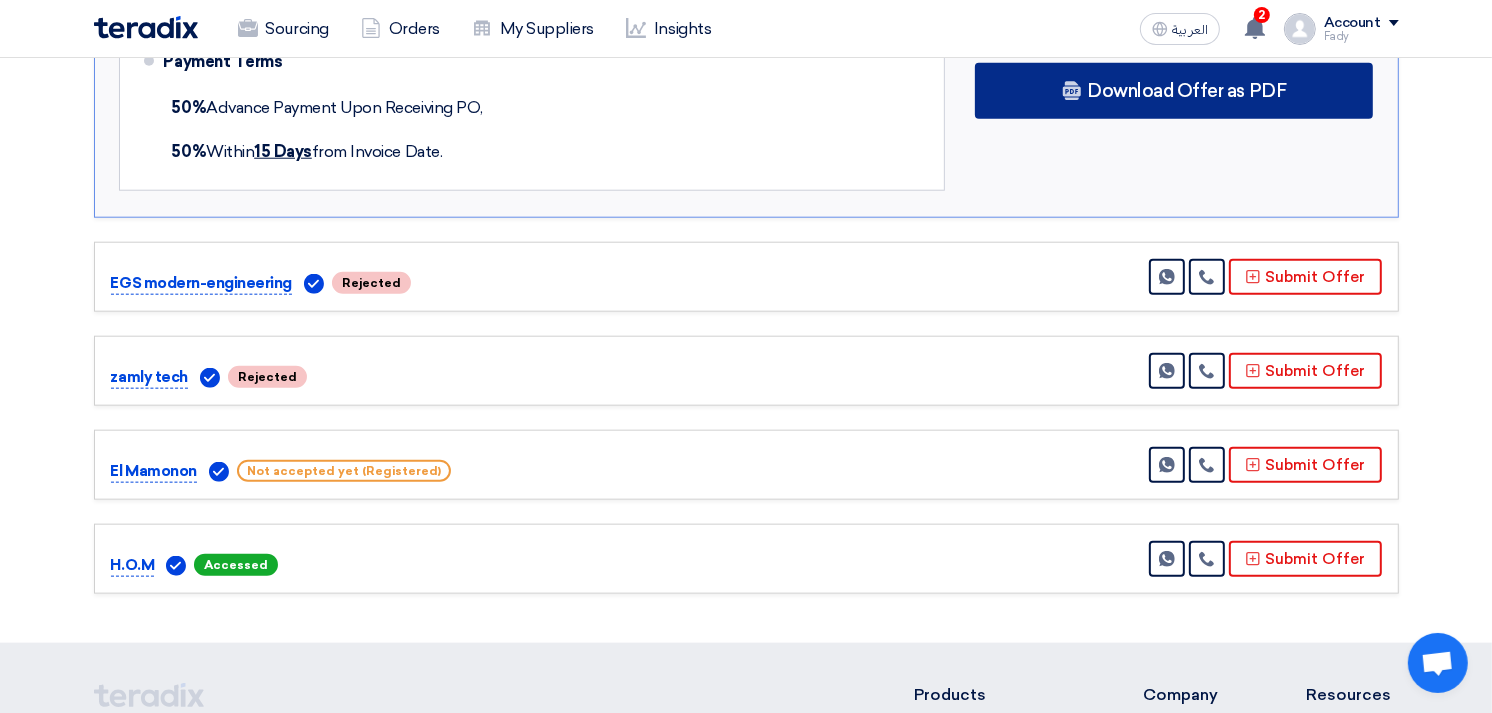 click on "Download Offer as PDF" at bounding box center (1186, 91) 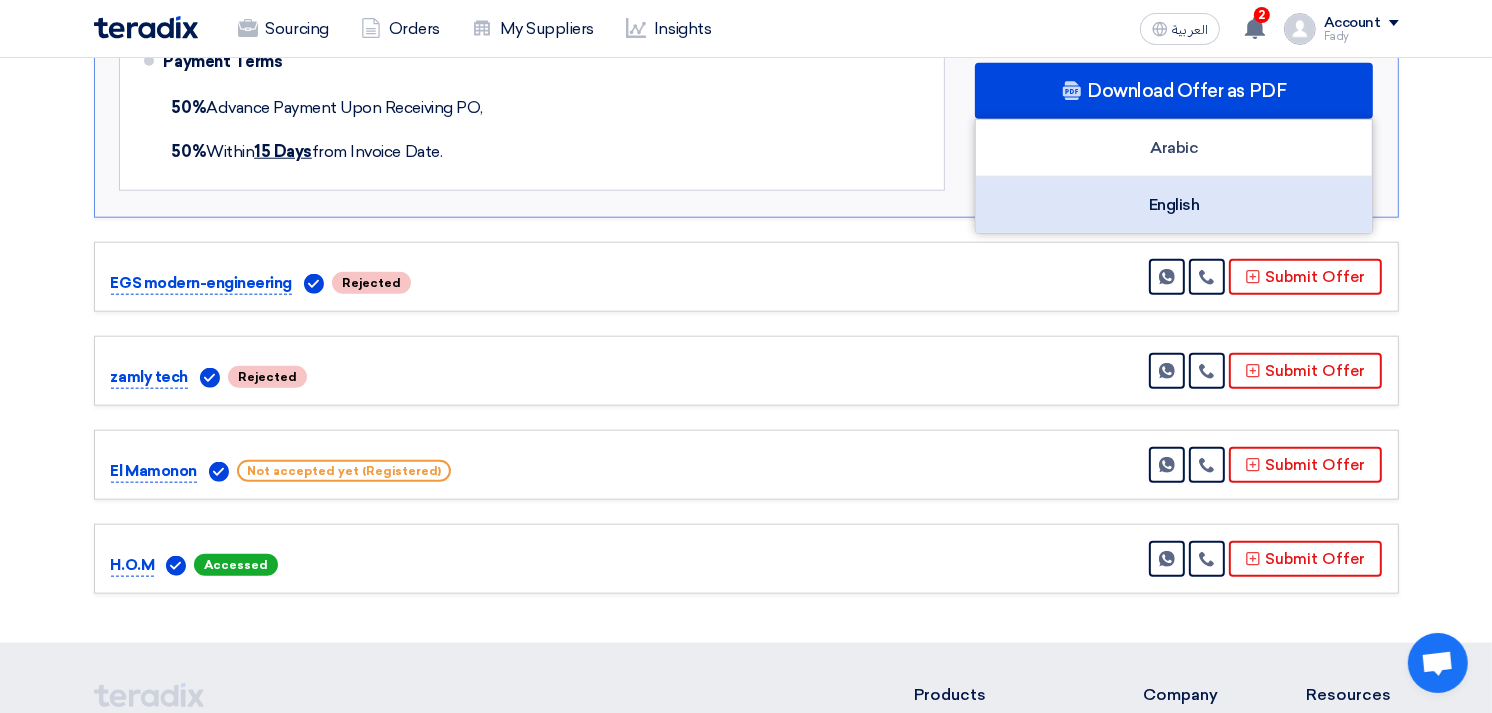 click on "English" at bounding box center (1174, 205) 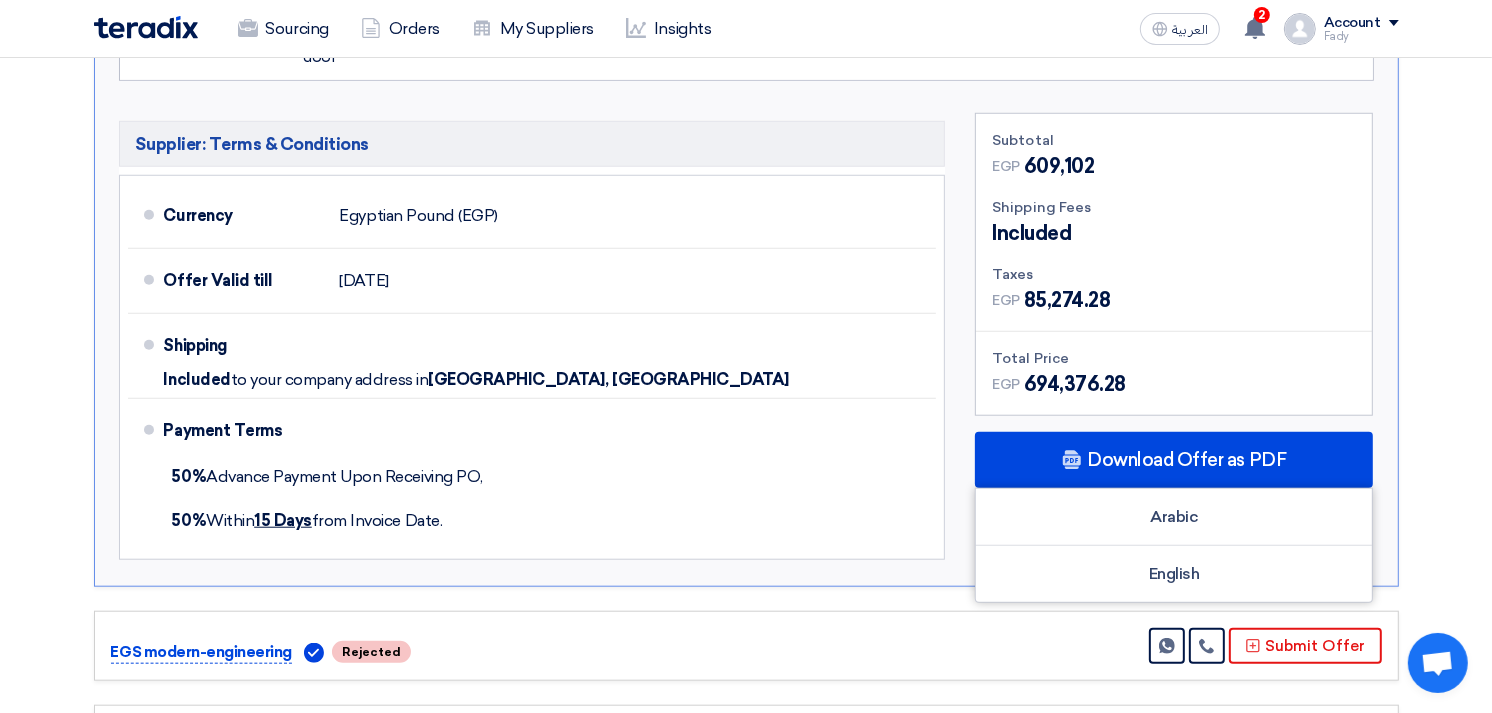 scroll, scrollTop: 1403, scrollLeft: 0, axis: vertical 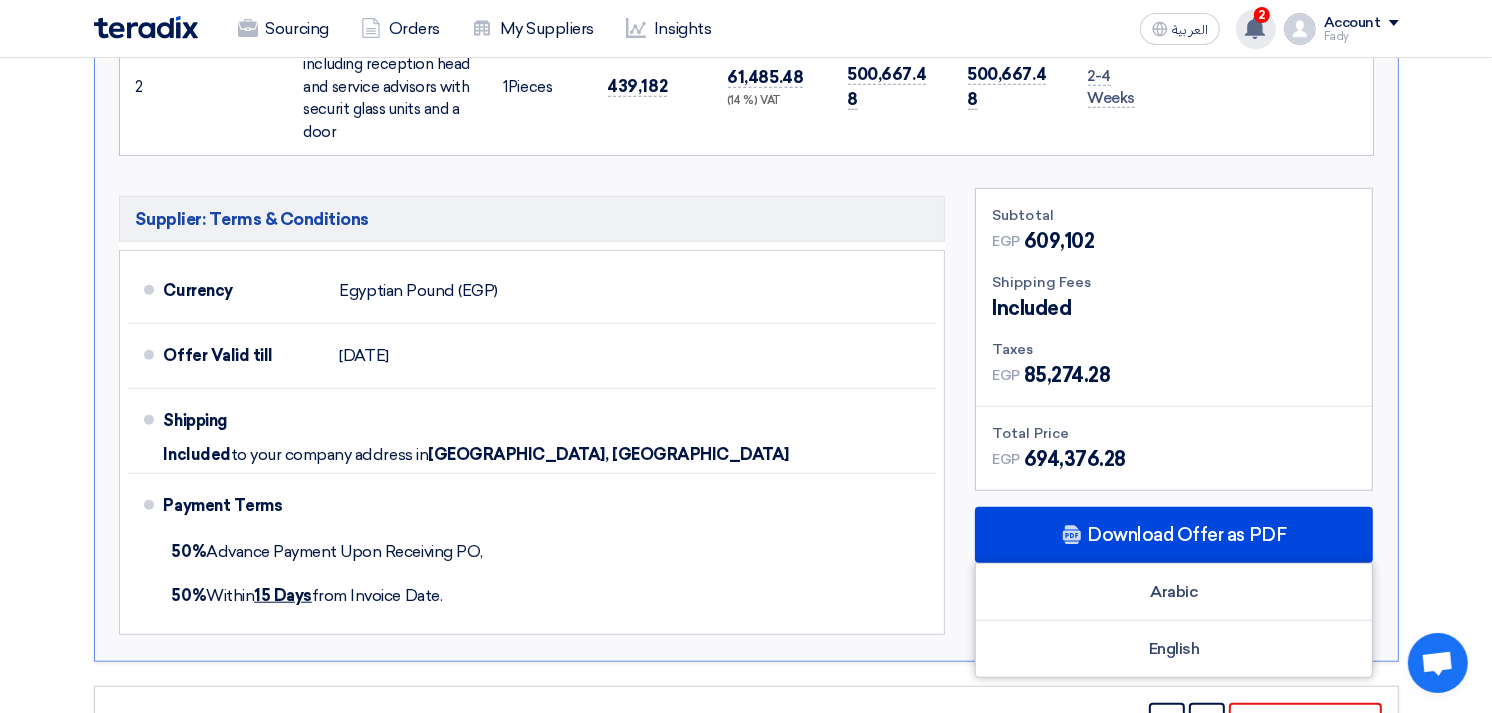 click on "2
You have a new offer for 'توريد سخانات [PERSON_NAME]' request with total price '68286'
9 minutes ago
You have a new offer for 'توريد سخانات [PERSON_NAME]' request with total price '68286'
23 minutes ago" 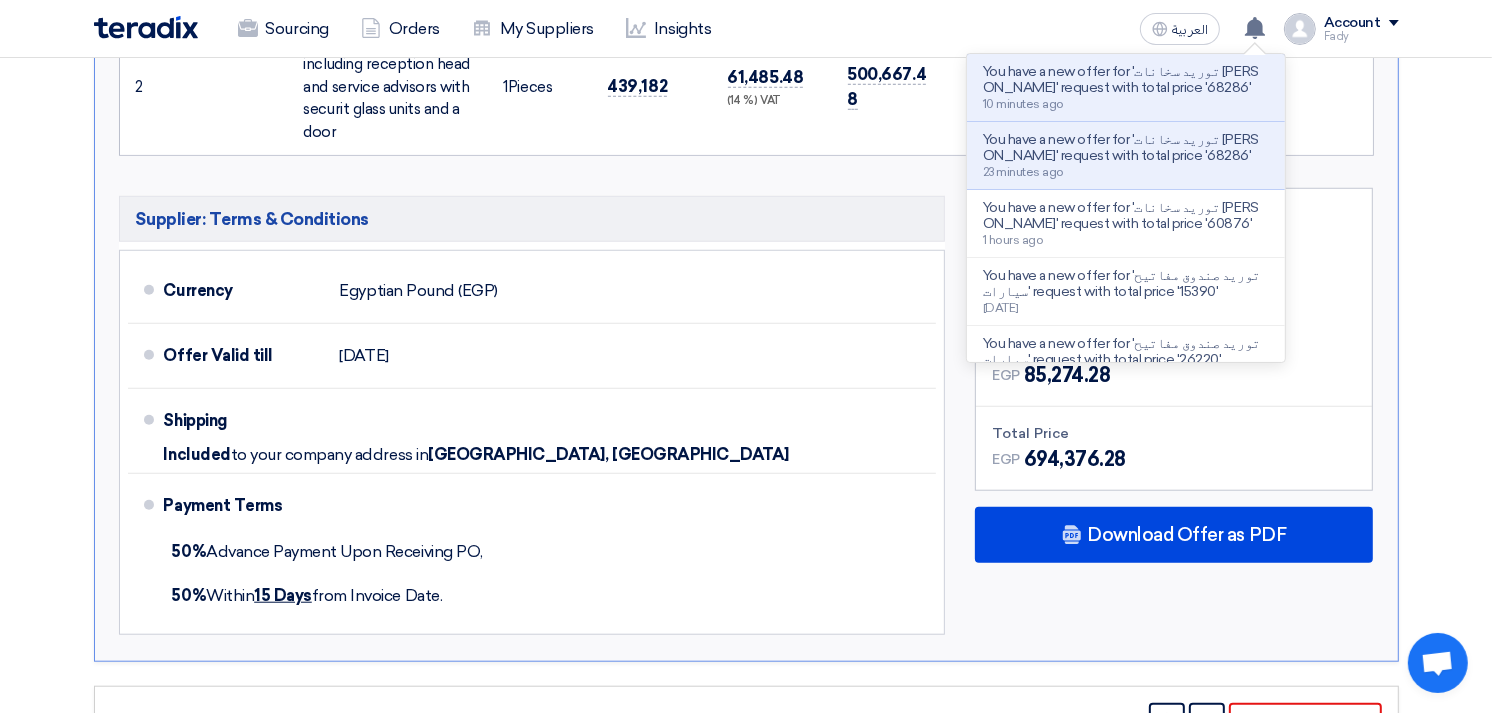 click on "Received offers
9 Offers
Excel Sheet Comparison
Digital Offers Comparison
Sort By
Sort by
×
Price Low to High
×
Submitted by
–
Supplier
Contacts" 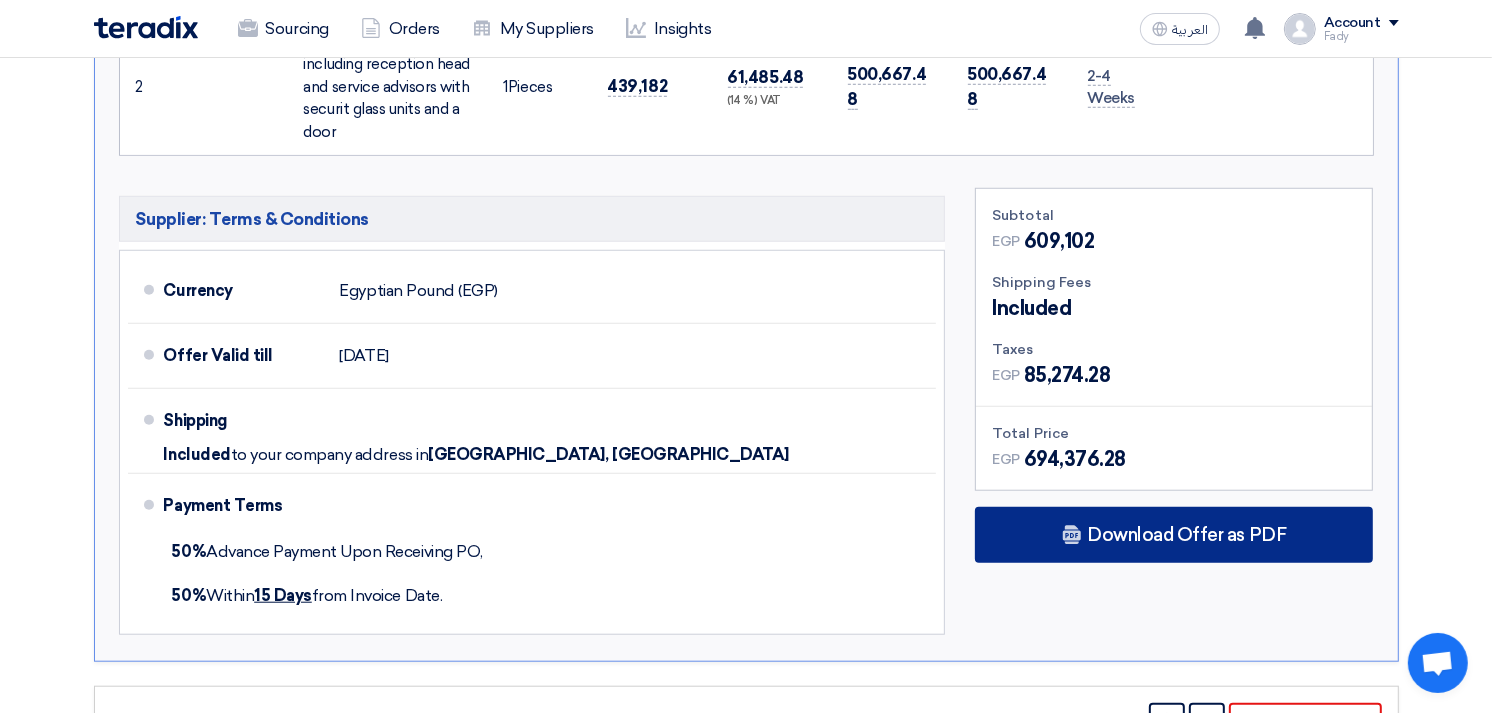 click on "Download Offer as PDF" at bounding box center [1186, 535] 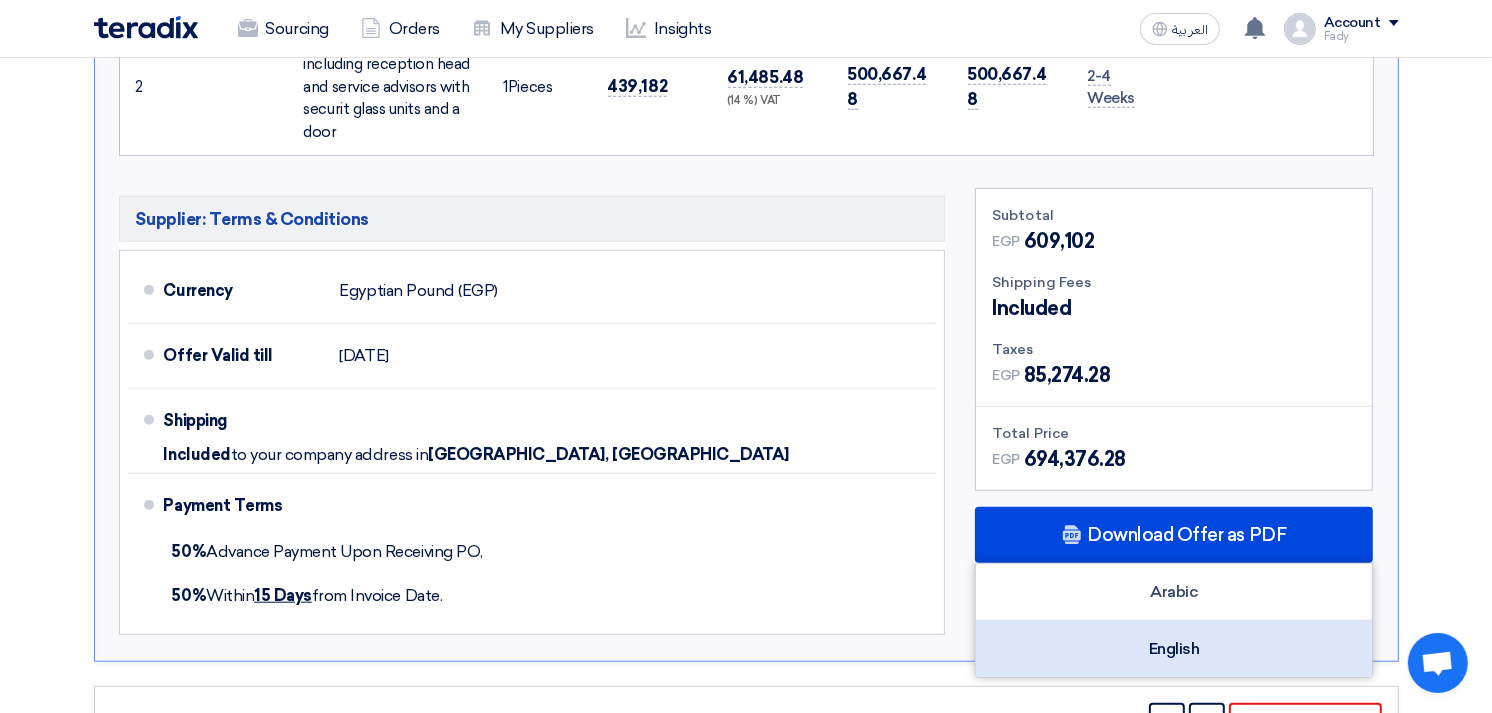 click on "English" at bounding box center (1174, 649) 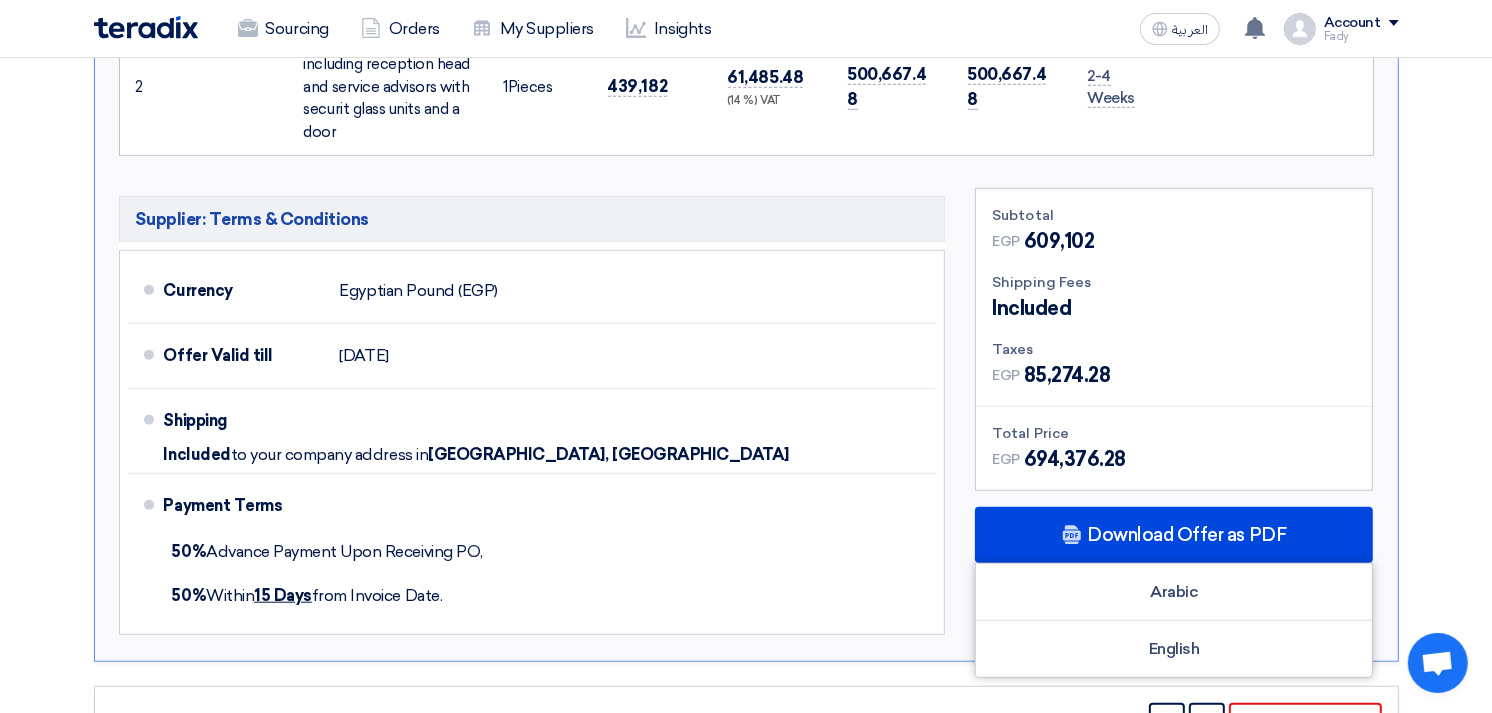 click on "Received offers
9 Offers
Excel Sheet Comparison
Digital Offers Comparison
Sort By
Sort by
×
Price Low to High
×
Submitted by
–
Supplier
Contacts" 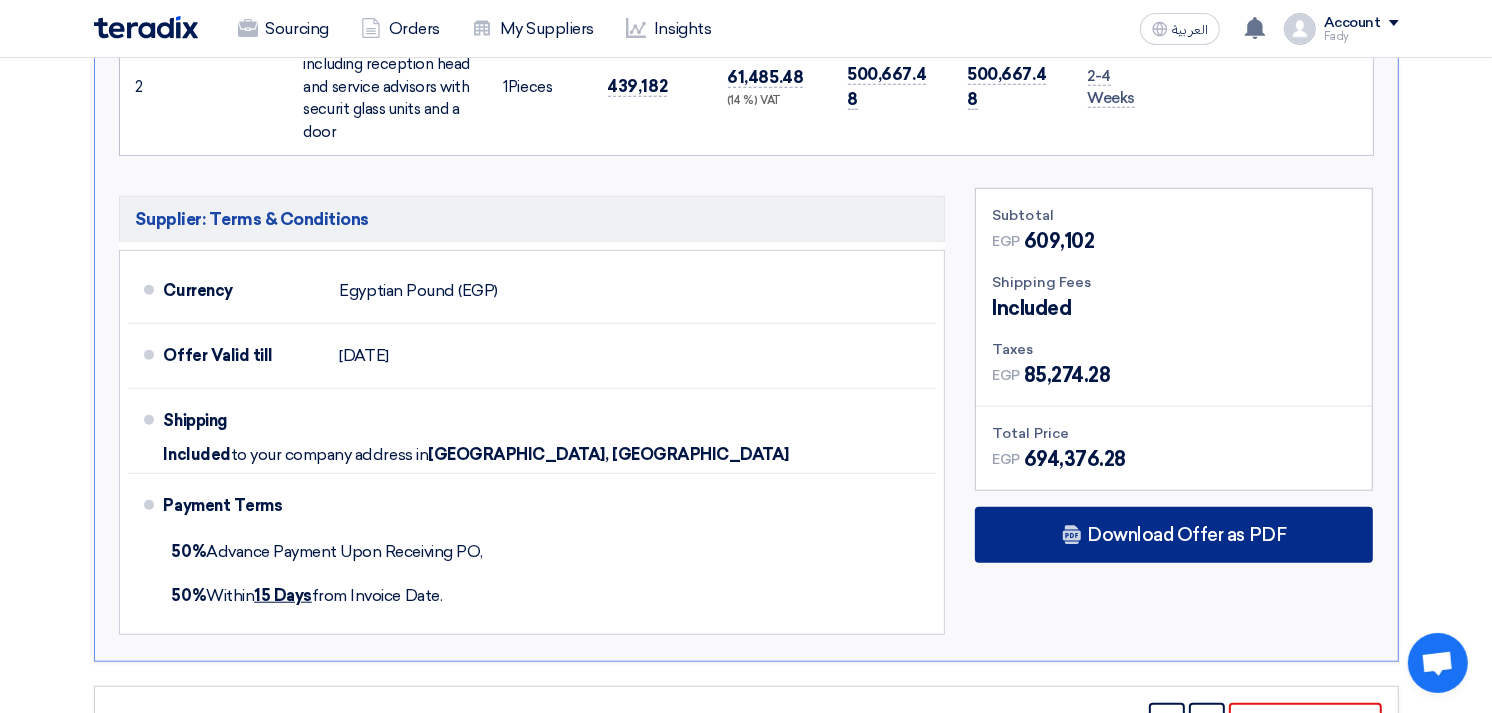 click on "Download Offer as PDF" at bounding box center [1186, 535] 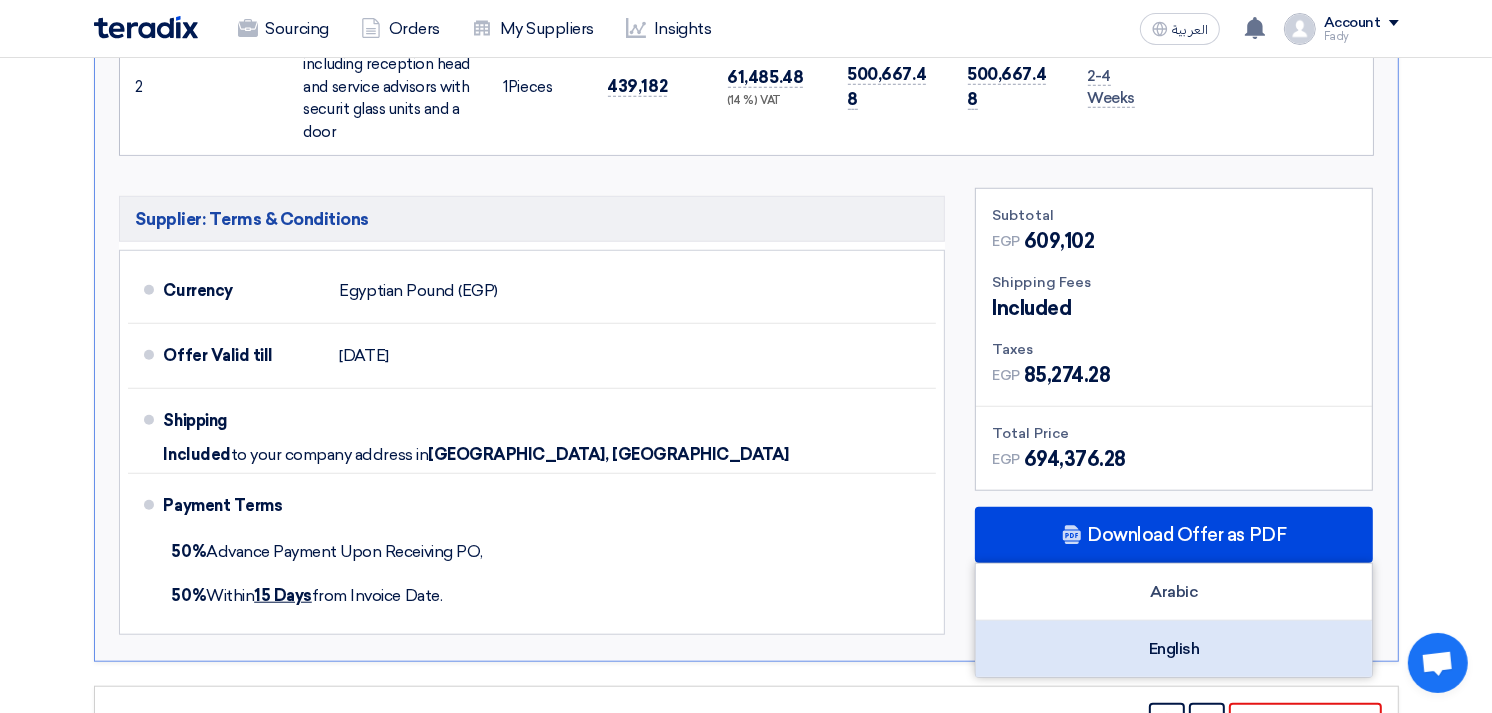 click on "English" at bounding box center (1174, 649) 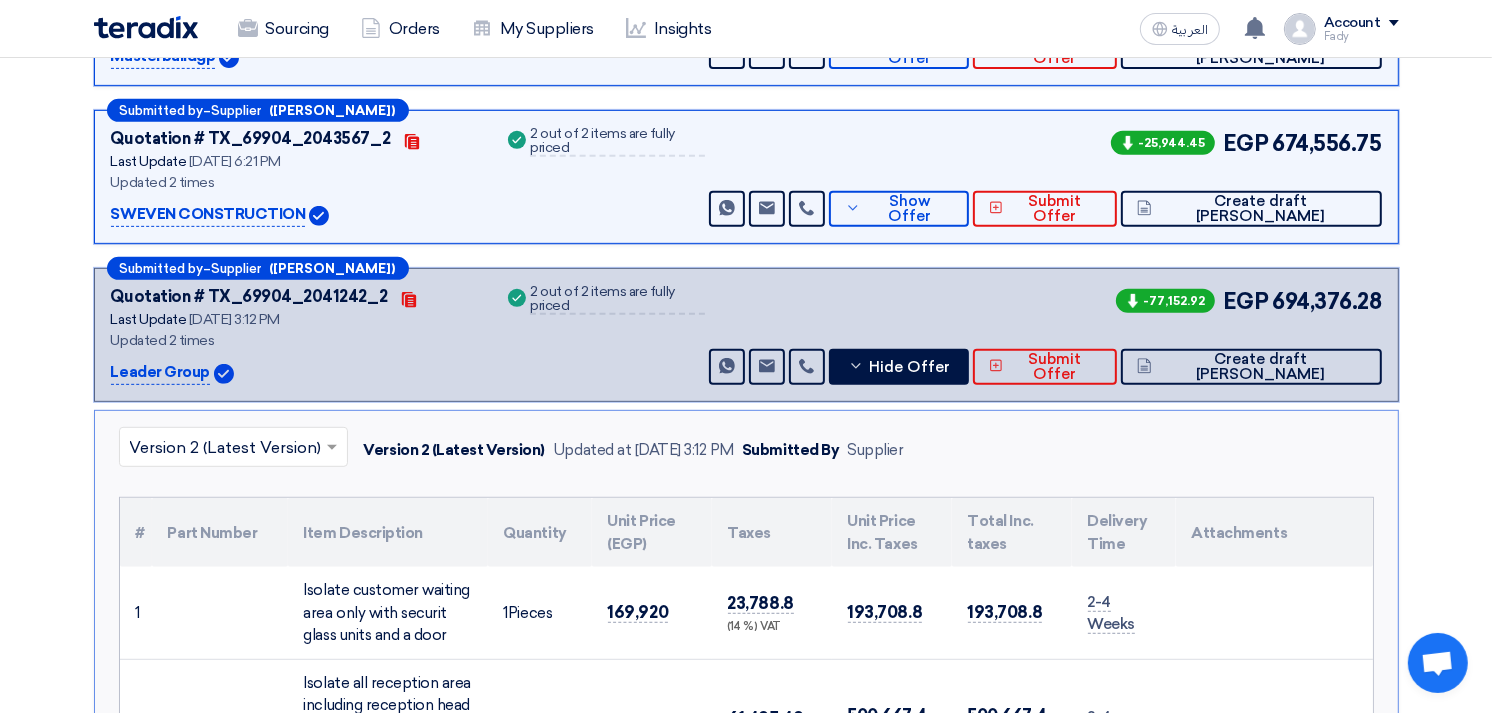 scroll, scrollTop: 736, scrollLeft: 0, axis: vertical 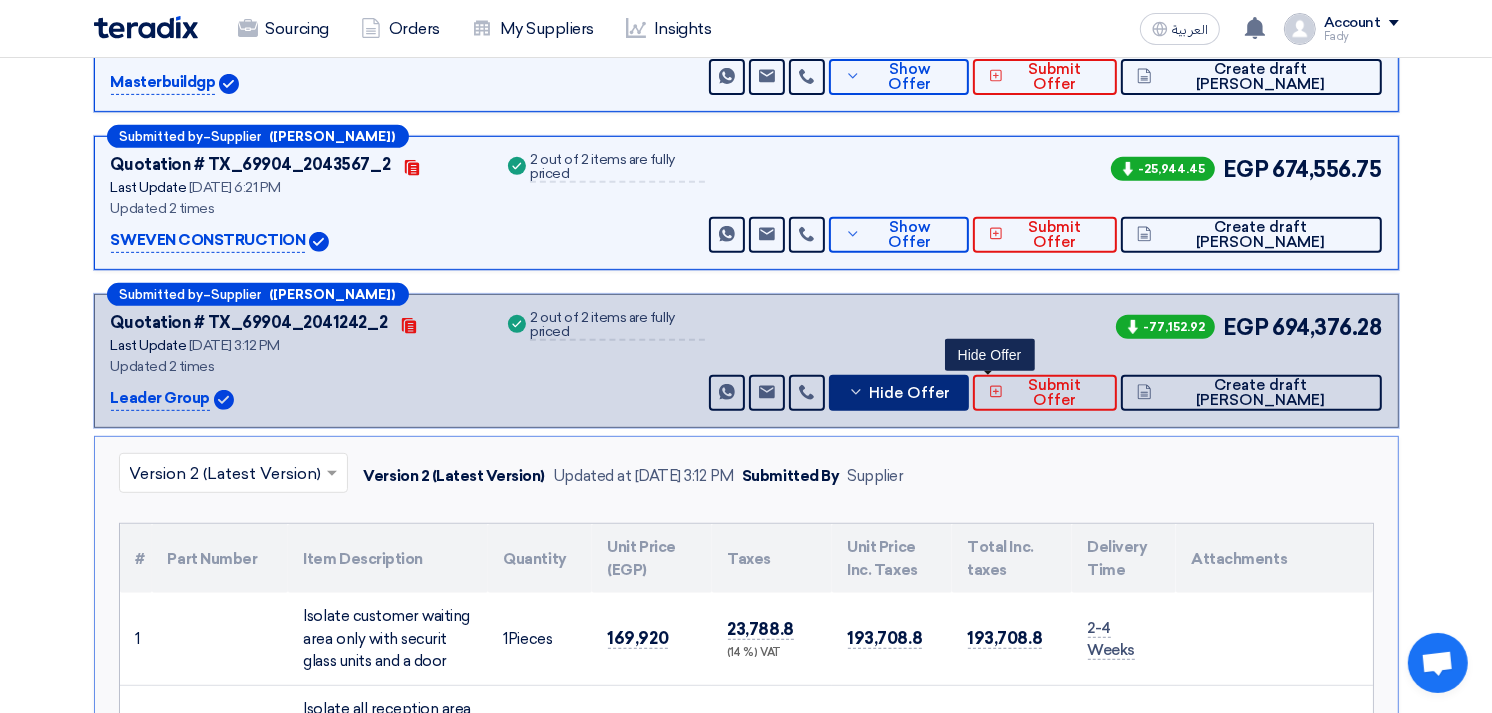 click on "Hide Offer" at bounding box center [909, 393] 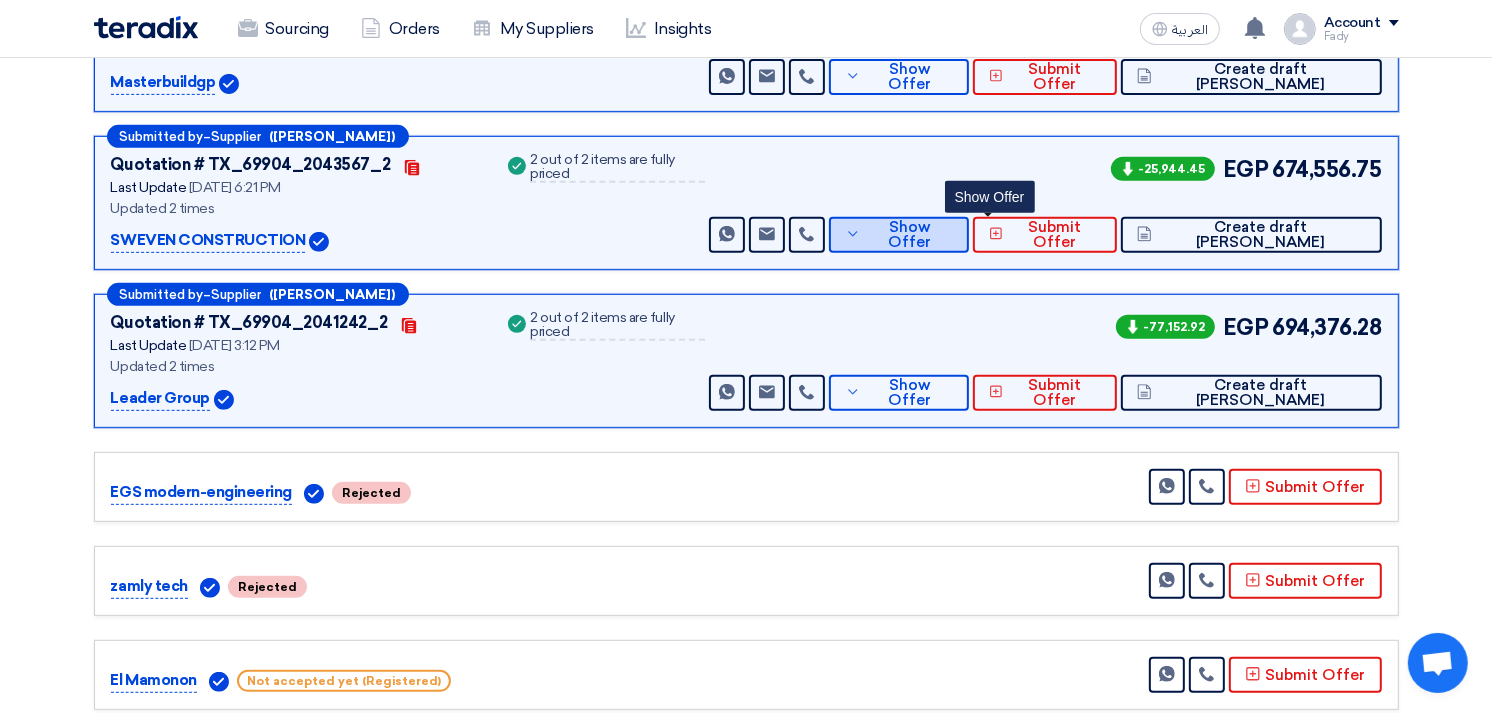 click on "Show Offer" at bounding box center (909, 235) 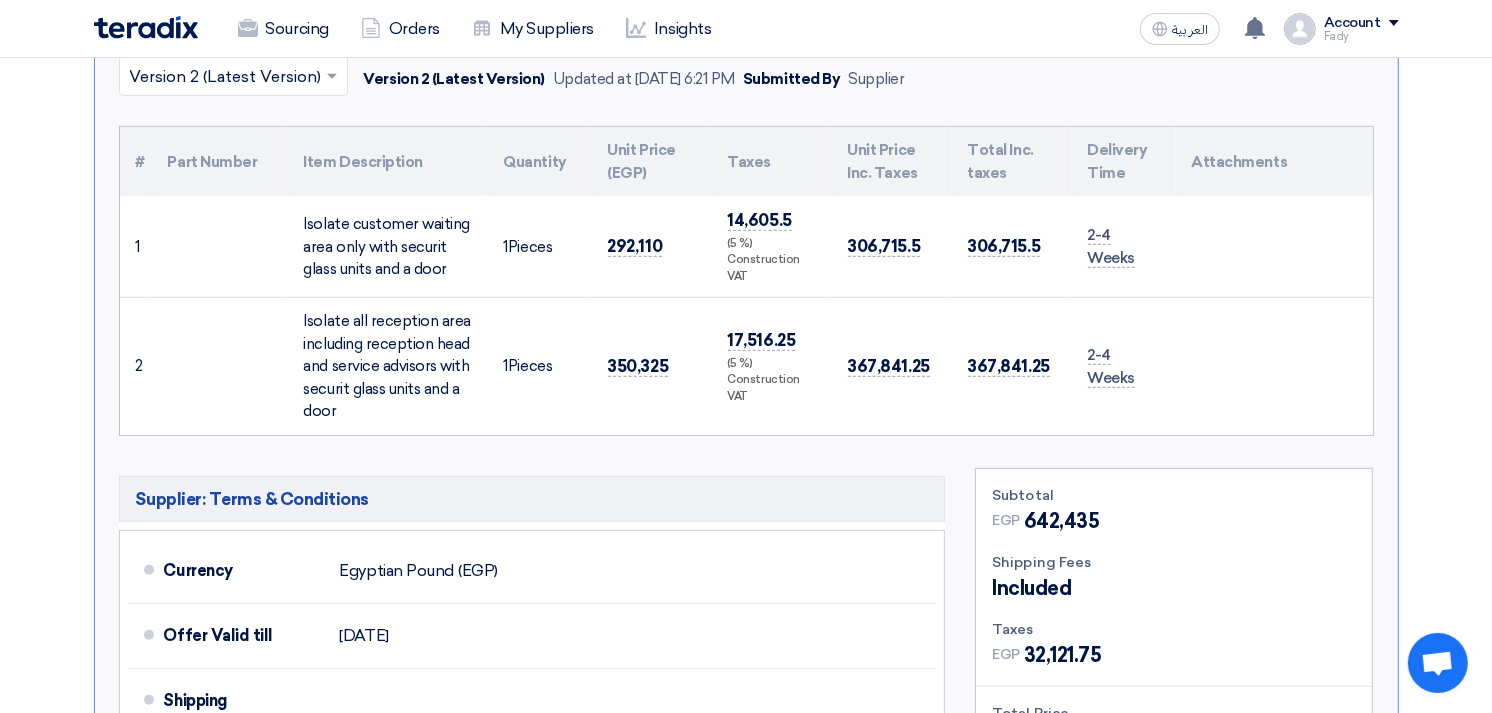 scroll, scrollTop: 1181, scrollLeft: 0, axis: vertical 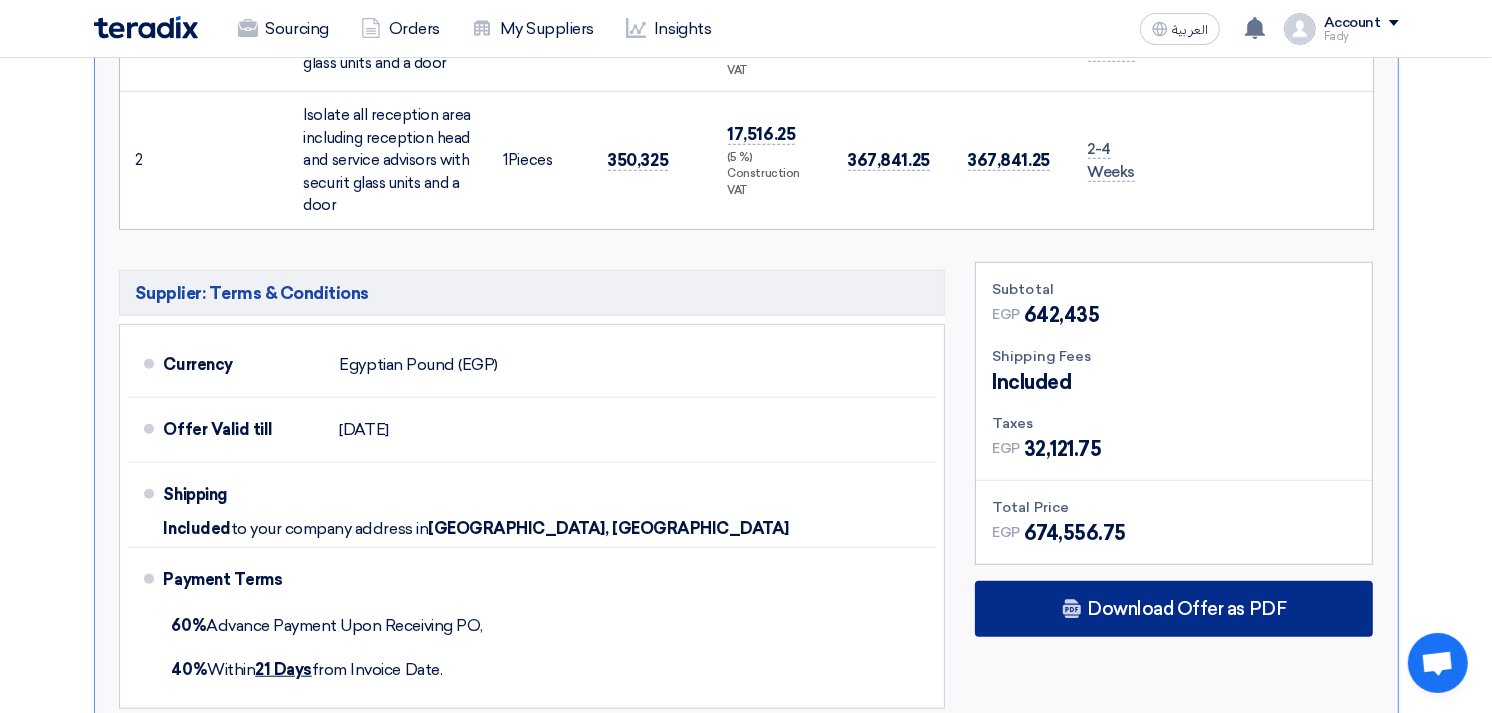 click on "Download Offer as PDF" at bounding box center (1186, 609) 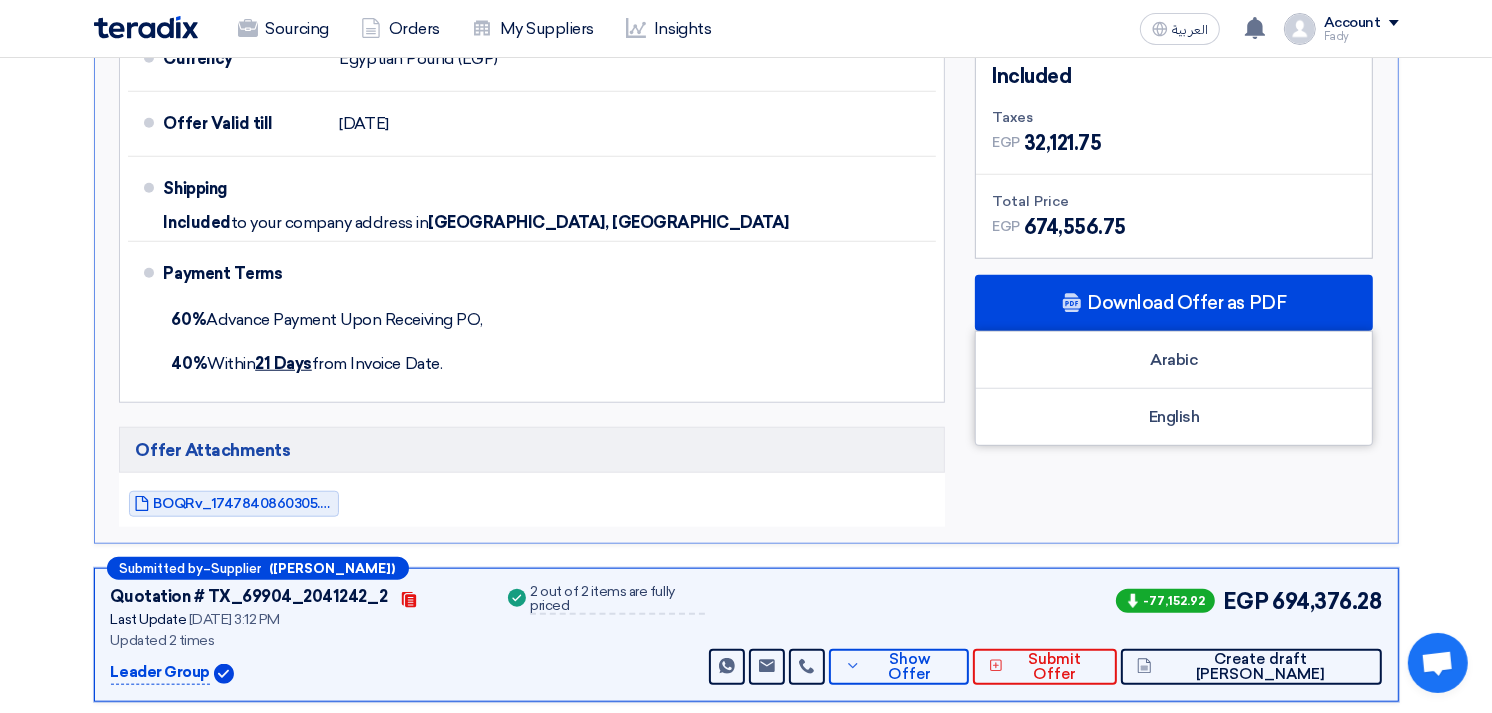 scroll, scrollTop: 1514, scrollLeft: 0, axis: vertical 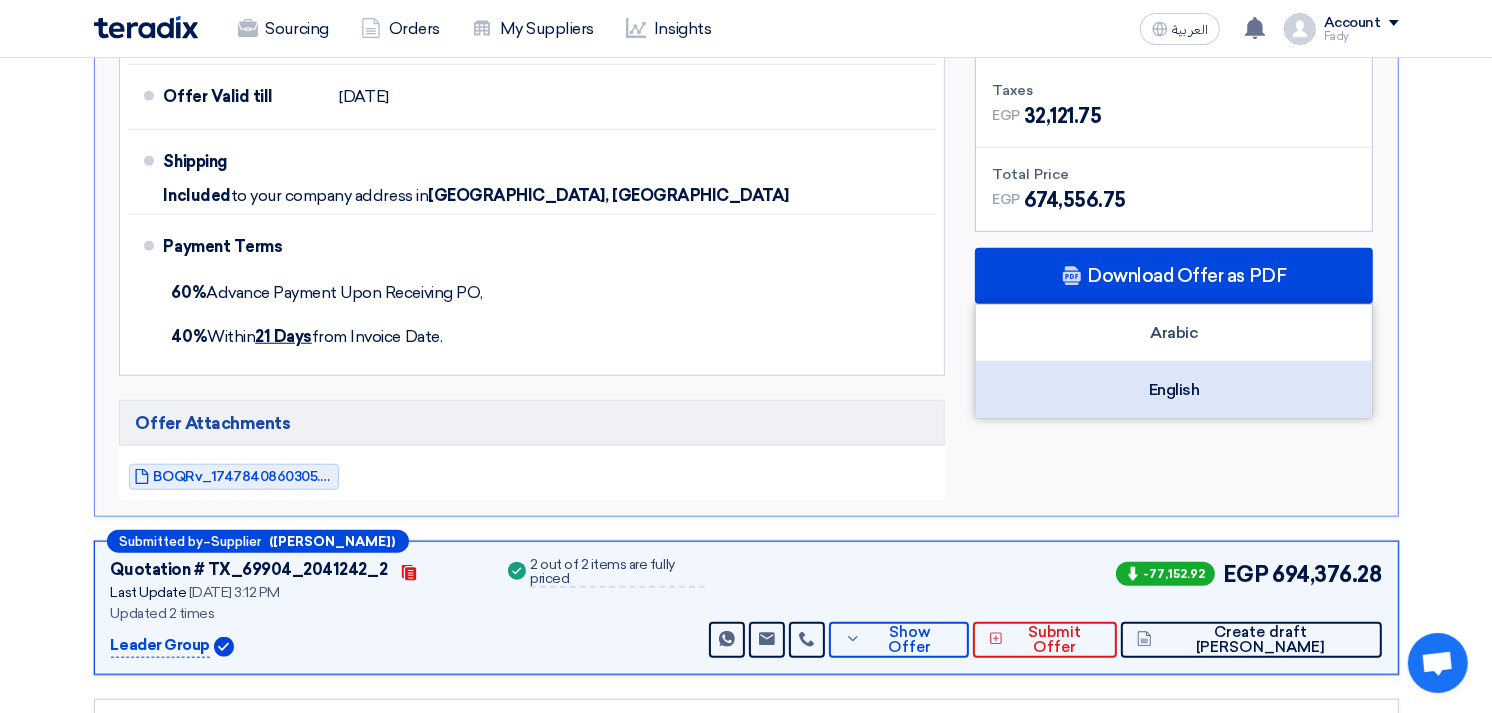 click on "English" at bounding box center (1174, 390) 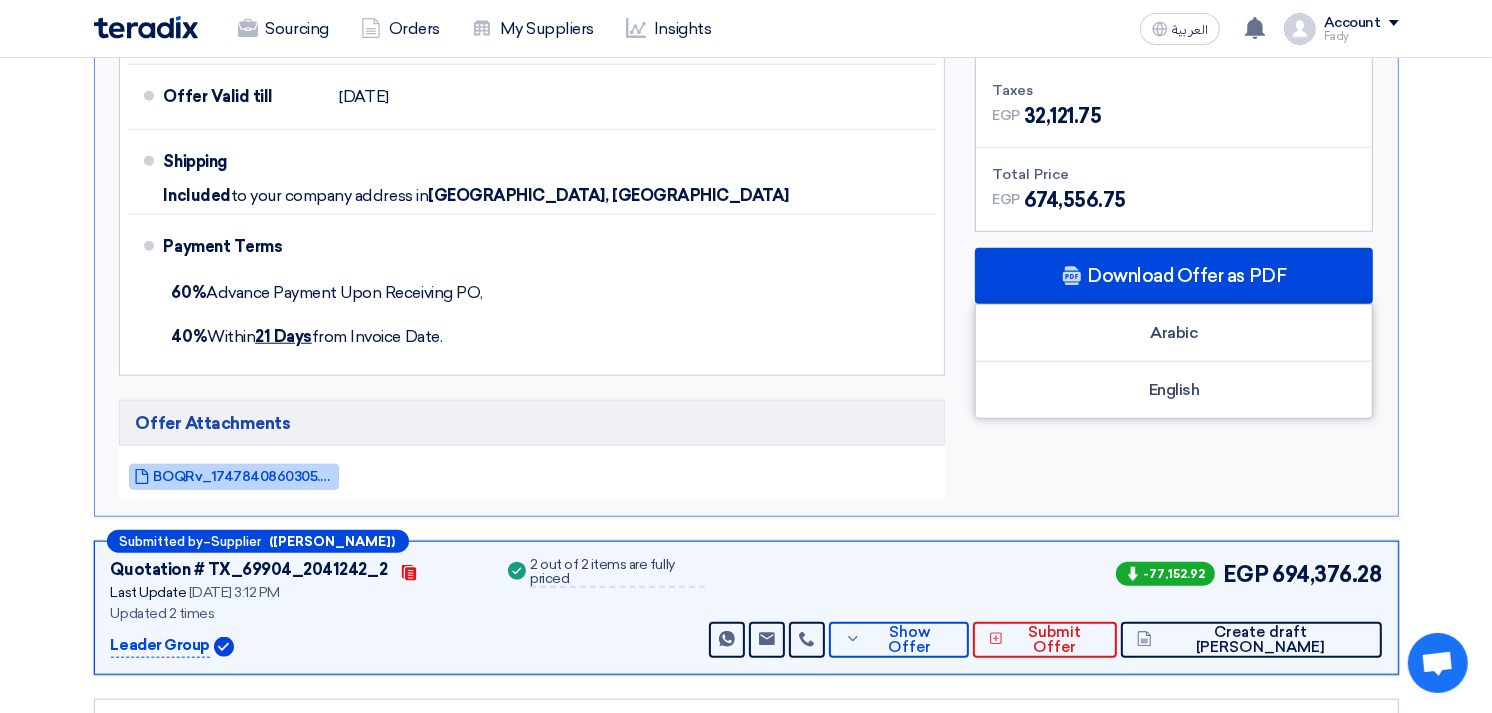 click on "BOQRv_1747840860305.pdf" at bounding box center (244, 476) 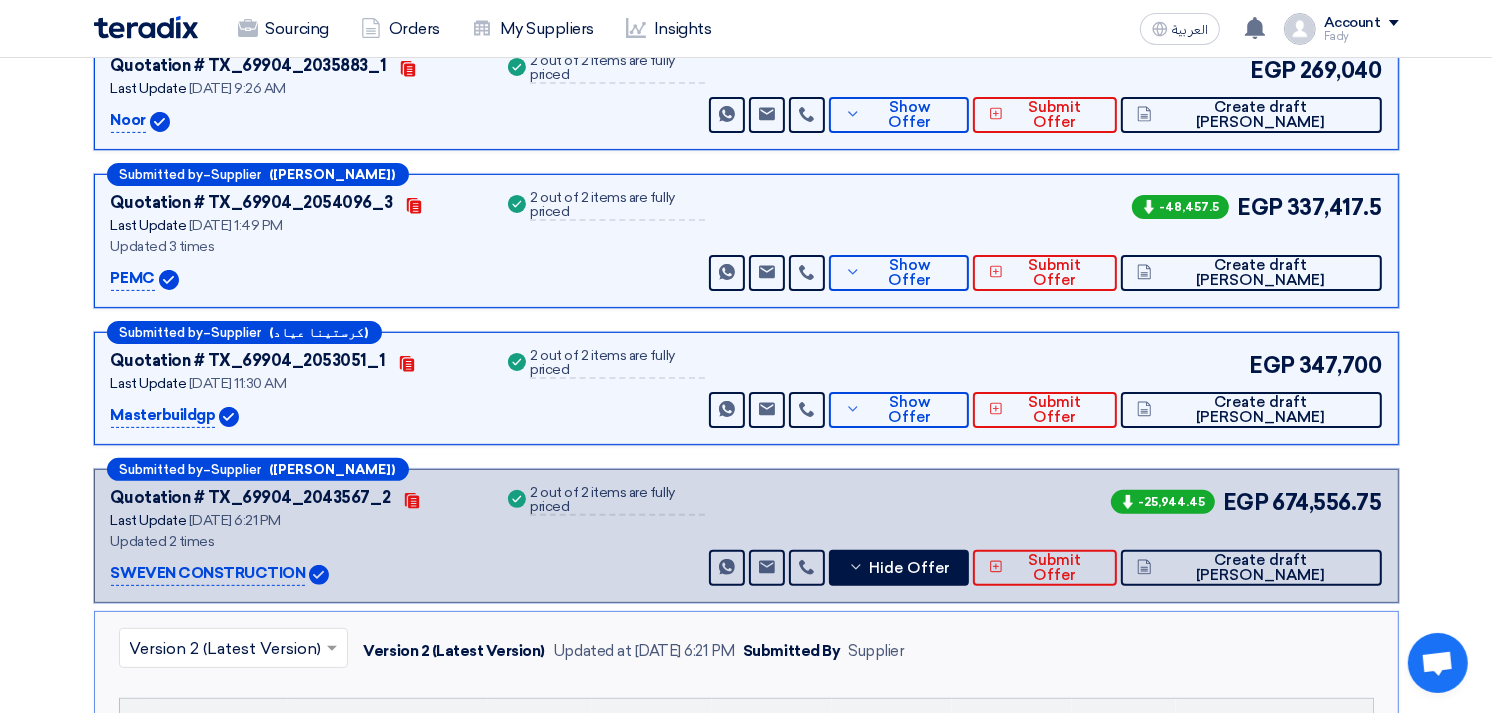 scroll, scrollTop: 0, scrollLeft: 0, axis: both 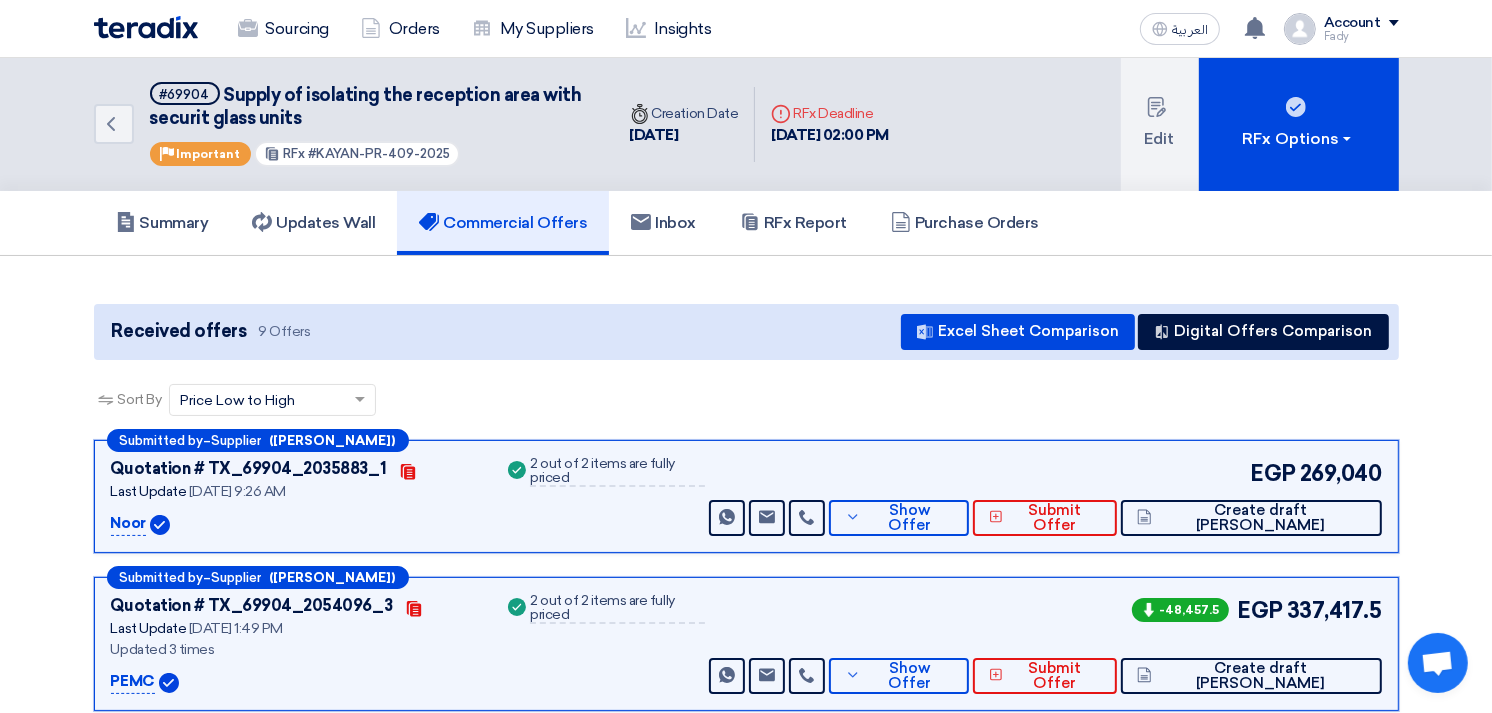 click on "Received offers
9 Offers
Excel Sheet Comparison
Digital Offers Comparison
Sort By
Sort by
×
Price Low to High
×
Submitted by
–
Supplier
Contacts" 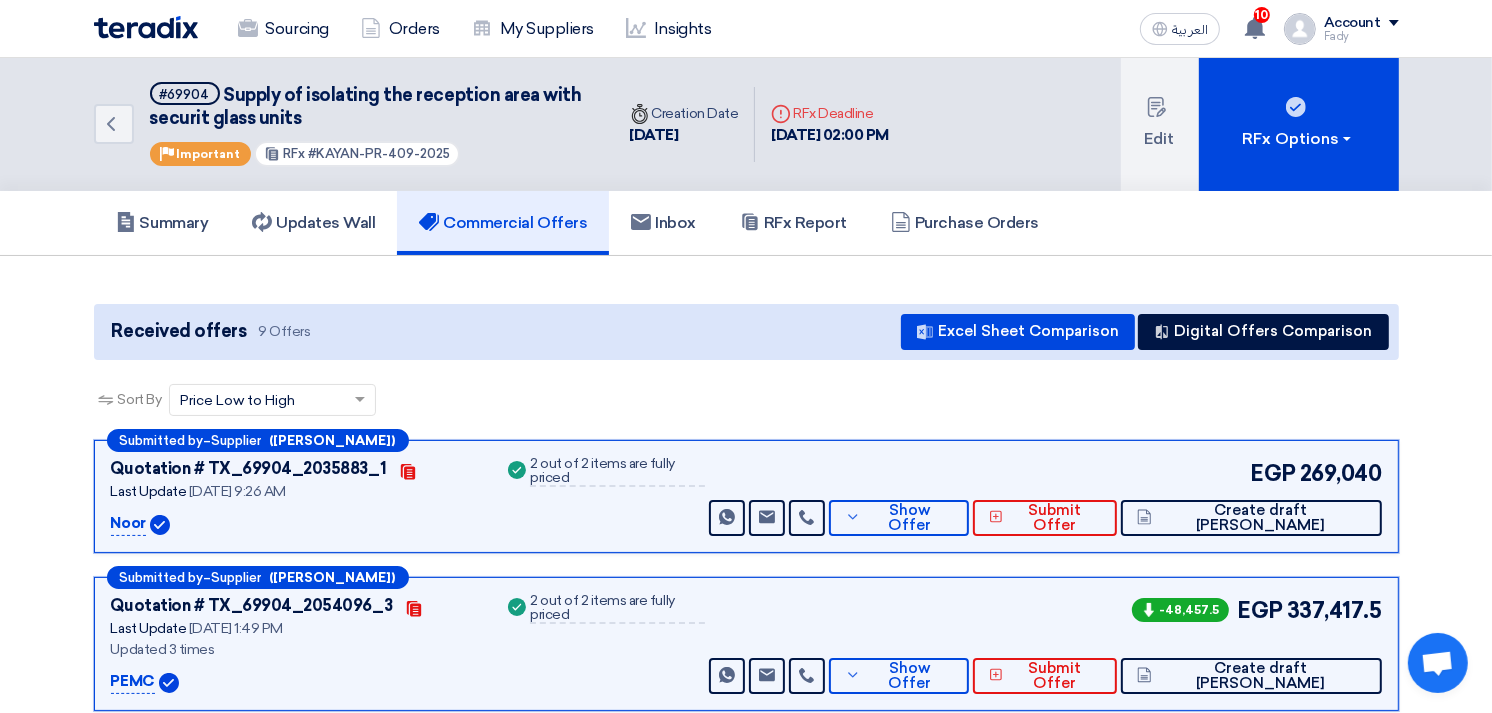 click on "Sort By
Sort by
×
Price Low to High
×" 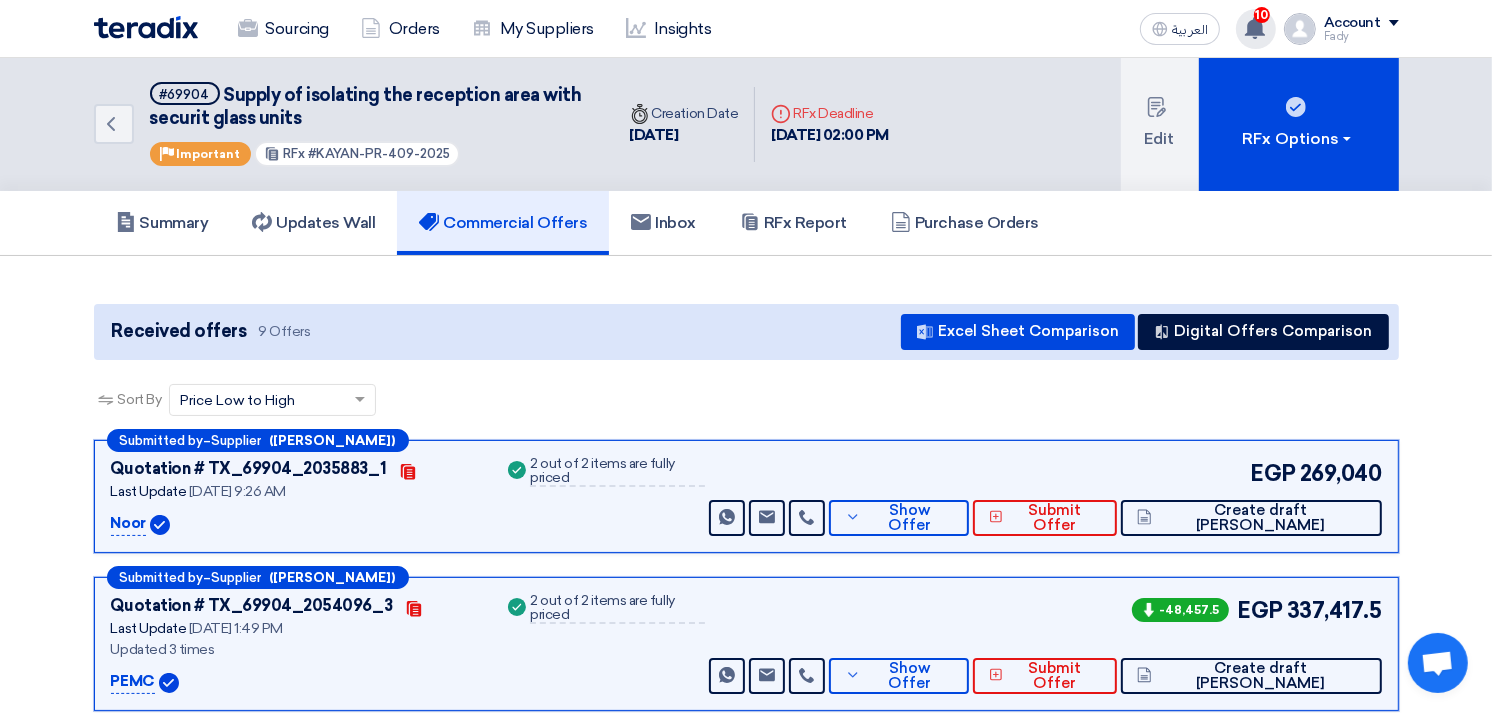 click 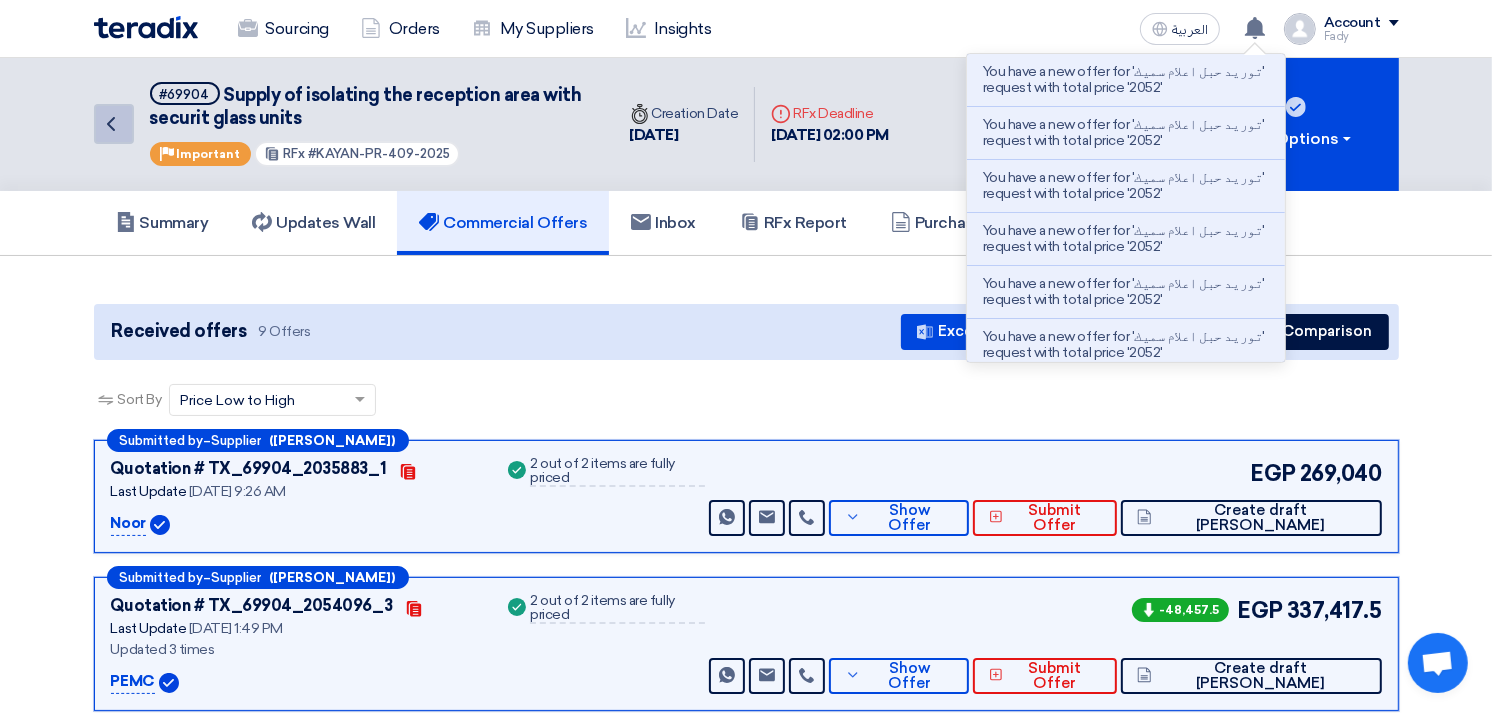 click on "Back" 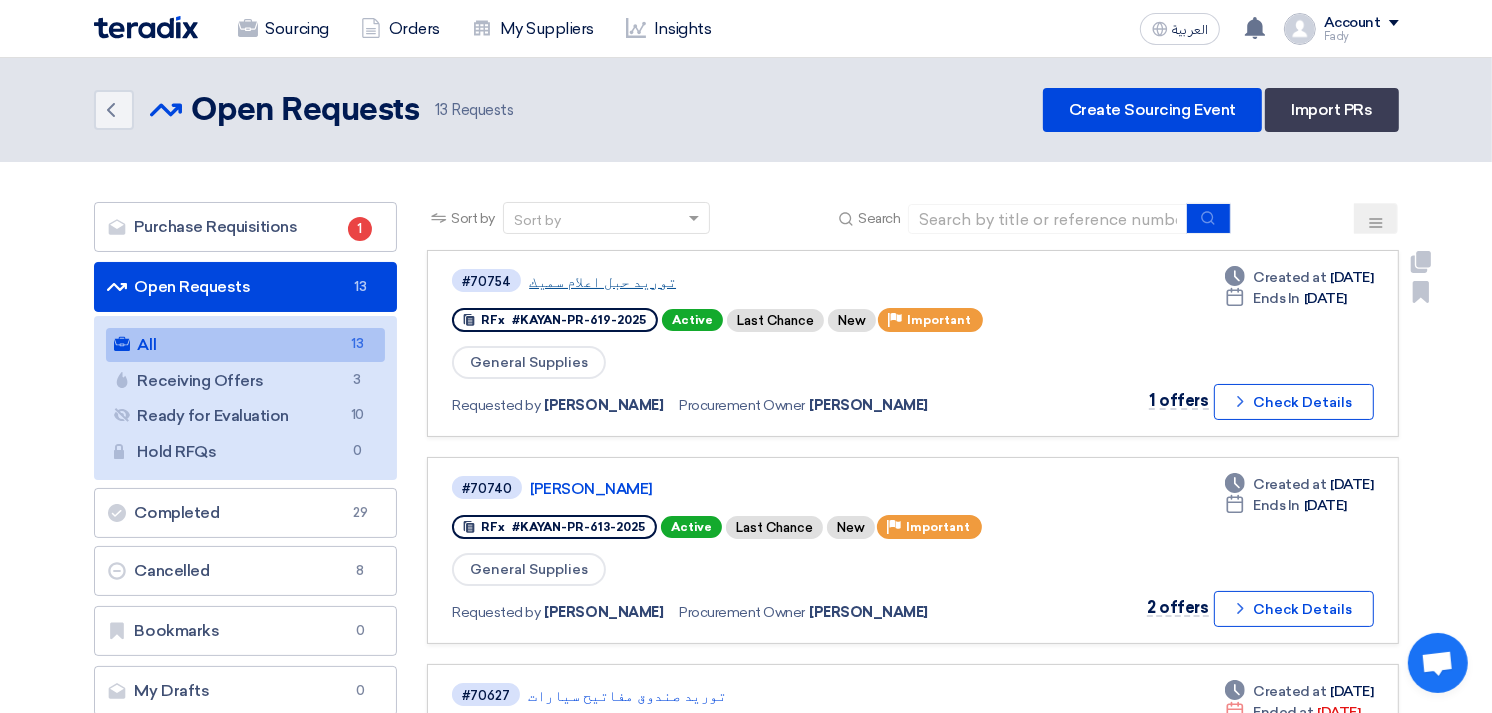 click on "توريد حبل اعلام سميك" 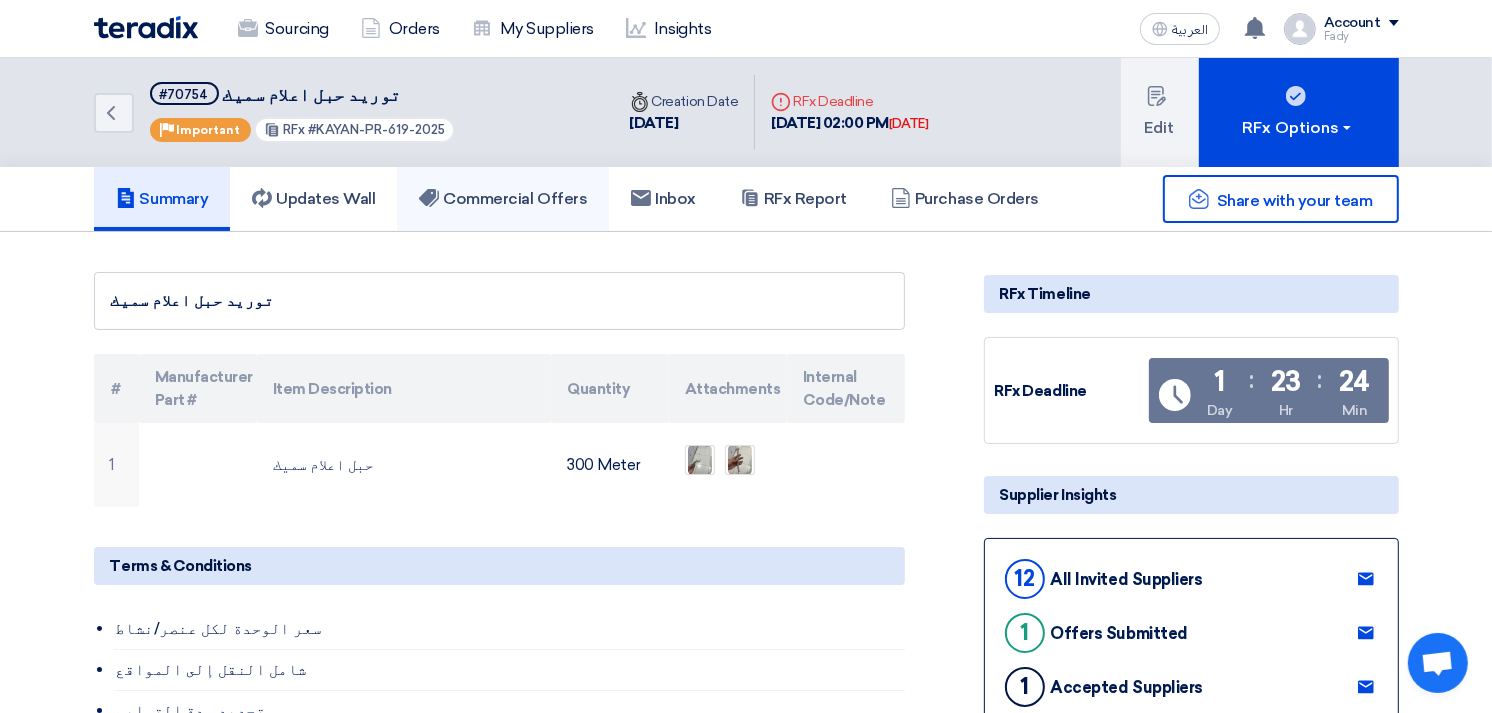 click on "Commercial Offers" 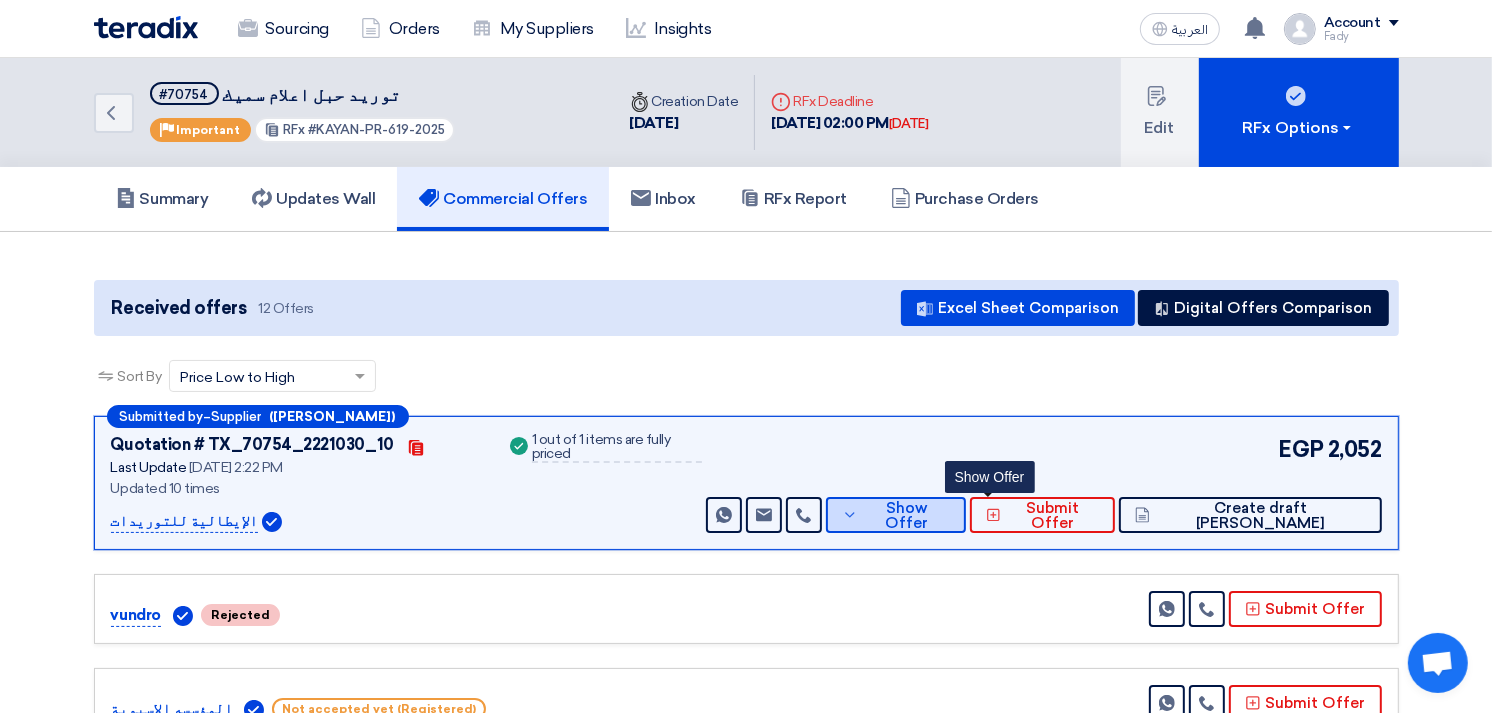 click on "Show Offer" at bounding box center (906, 516) 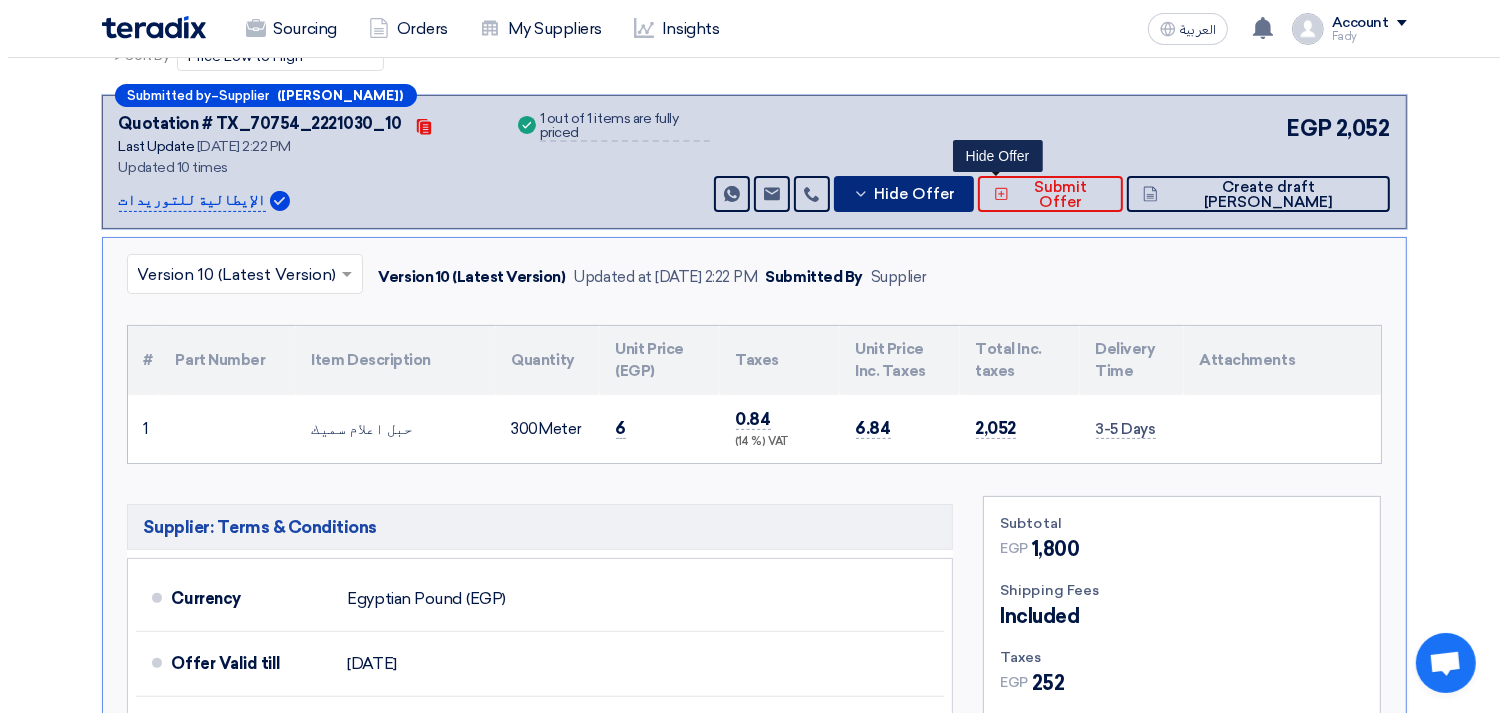 scroll, scrollTop: 333, scrollLeft: 0, axis: vertical 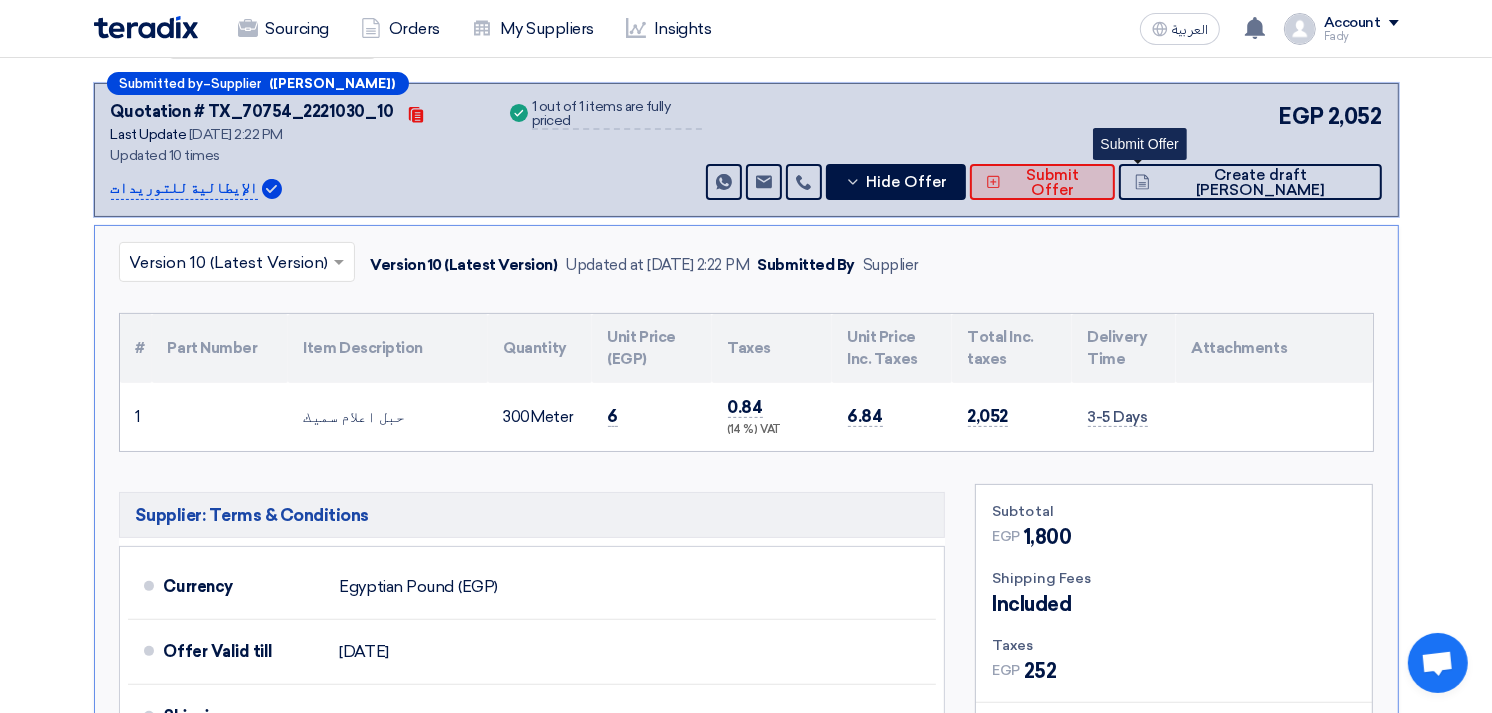 click on "Submit Offer" at bounding box center [1052, 183] 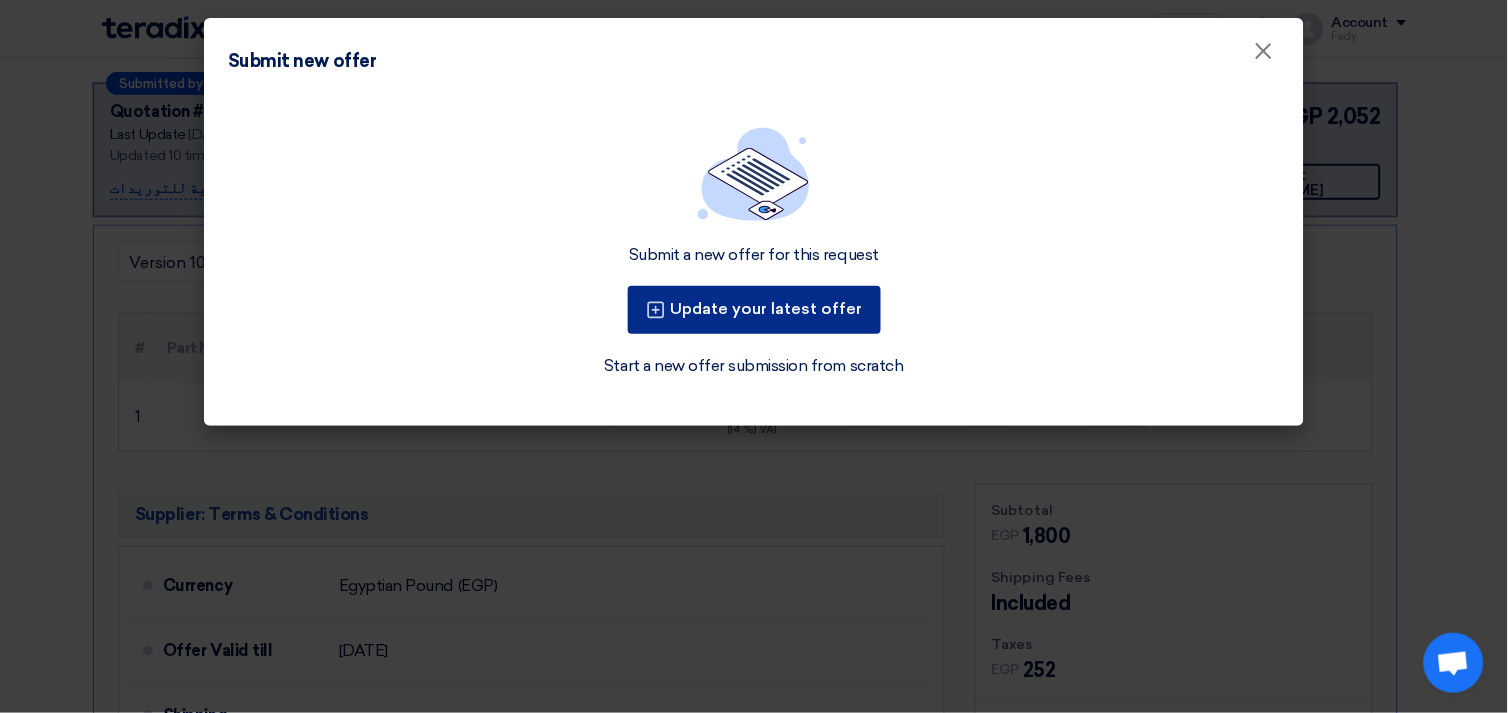 click on "Update your latest offer" 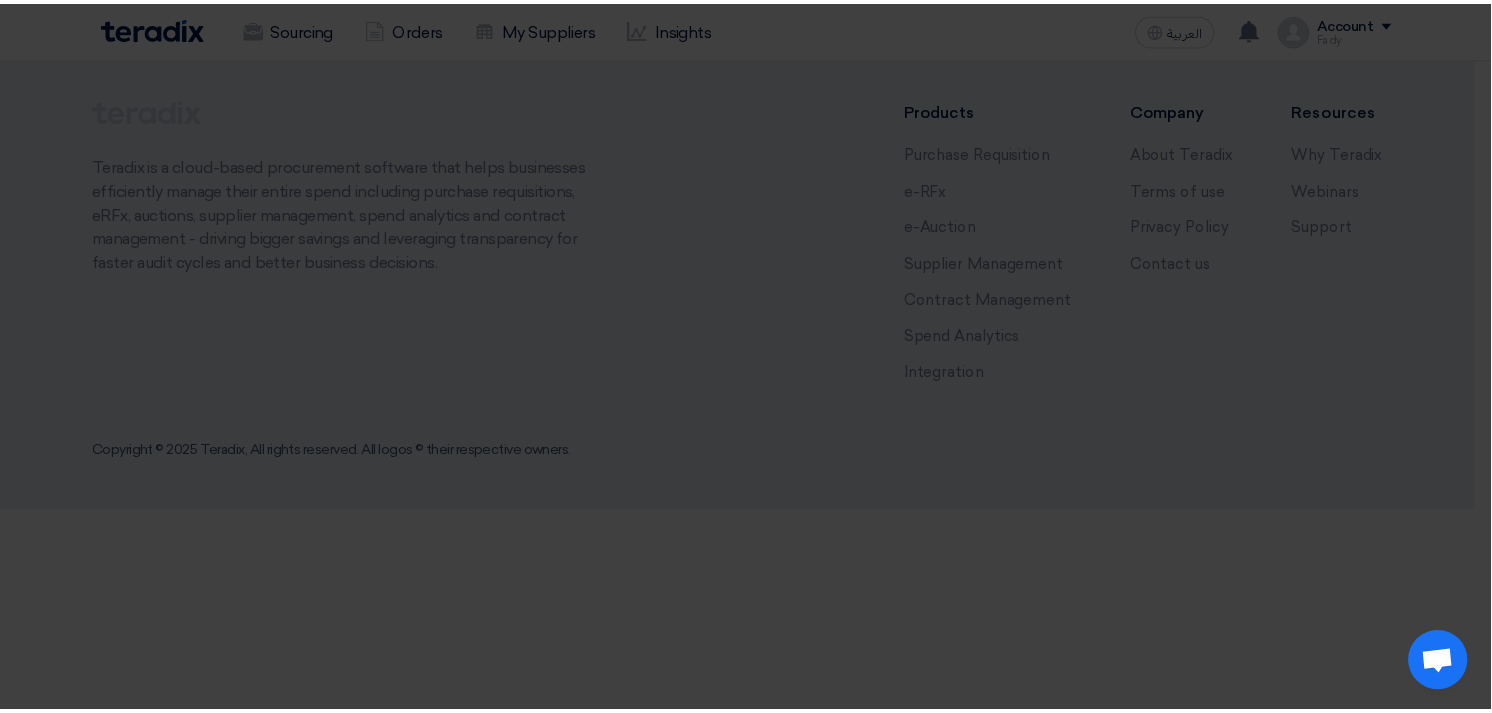 scroll, scrollTop: 0, scrollLeft: 0, axis: both 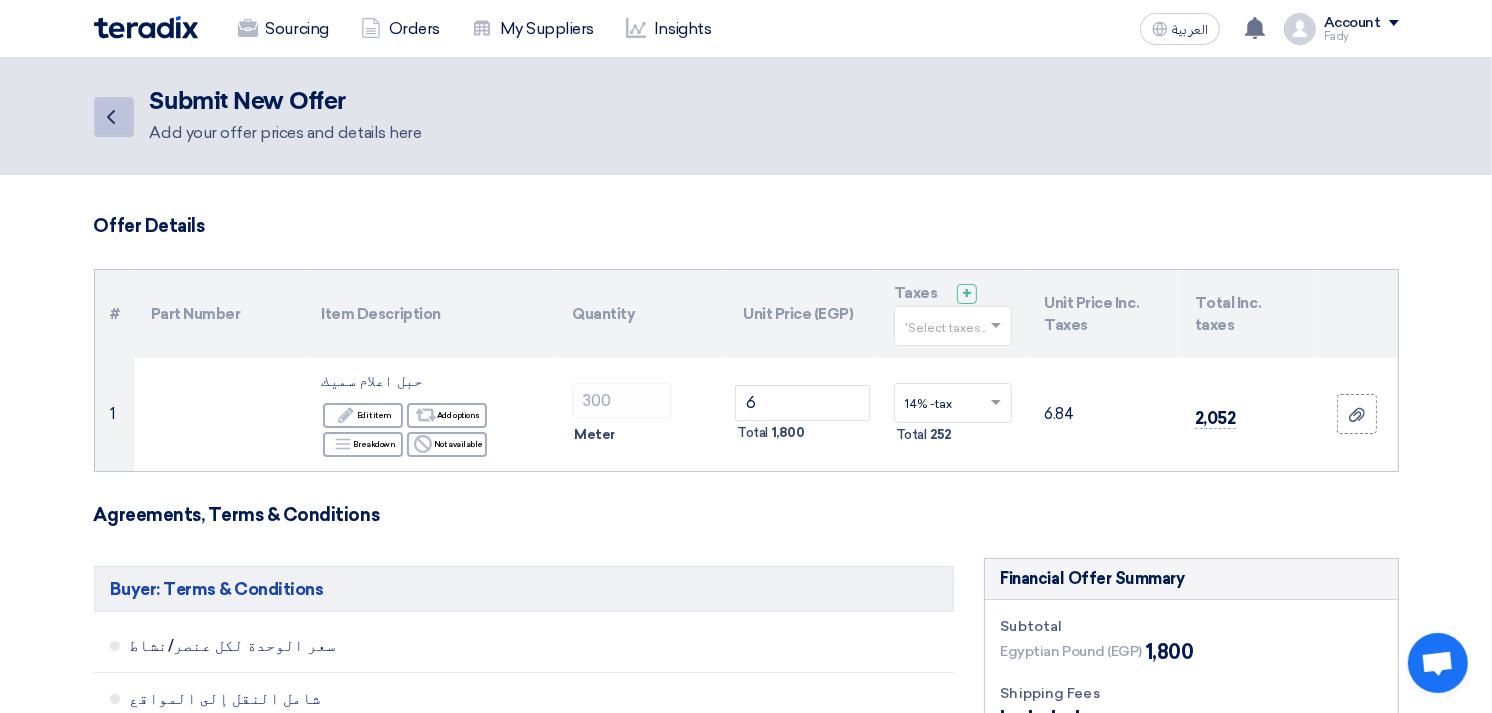 click on "Back" 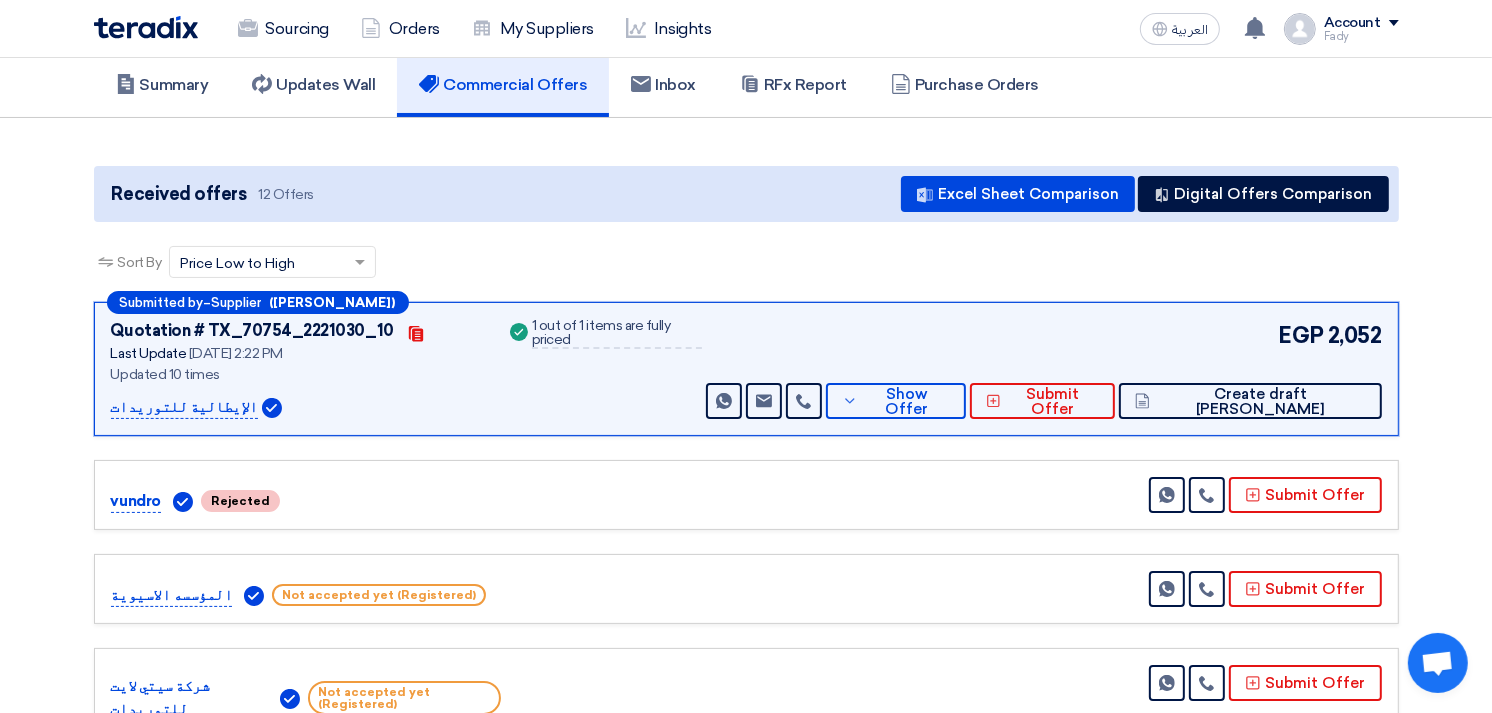 scroll, scrollTop: 0, scrollLeft: 0, axis: both 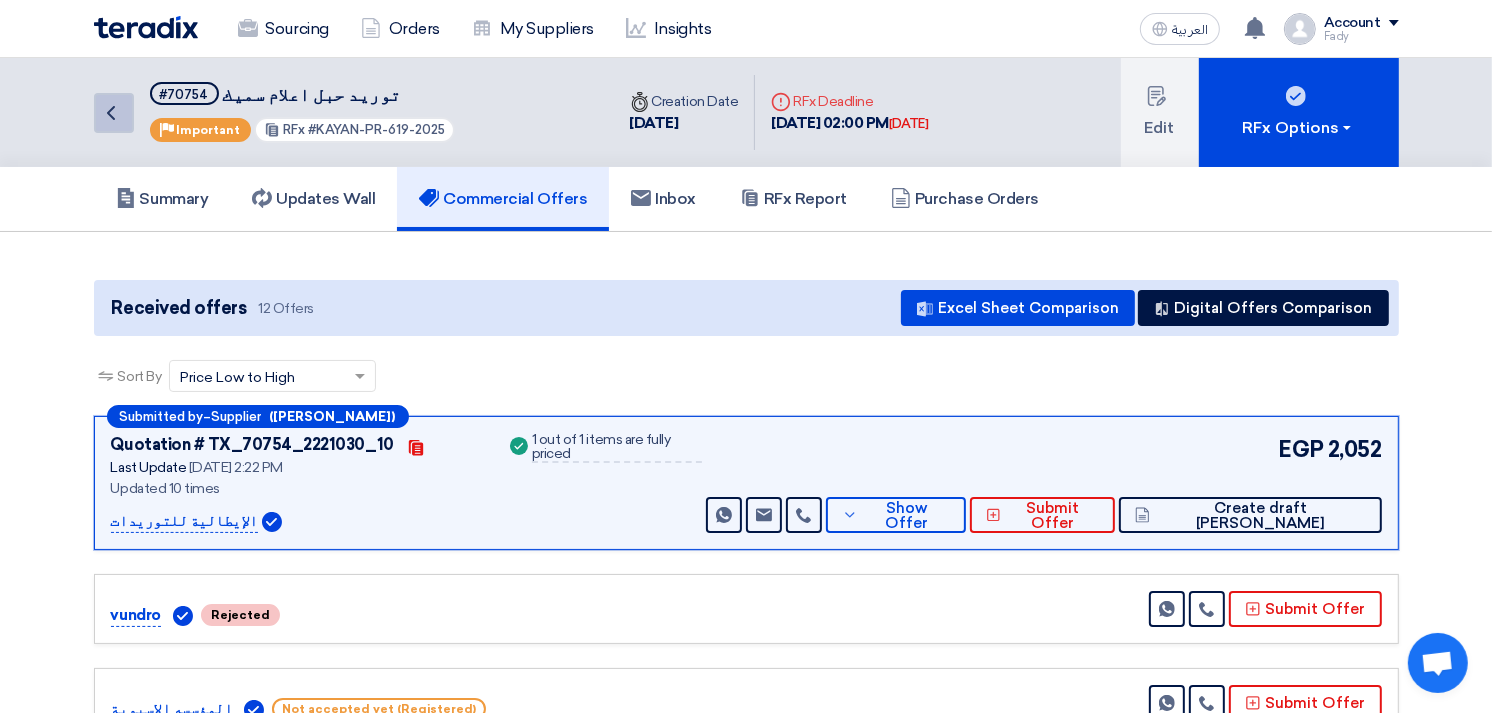 click 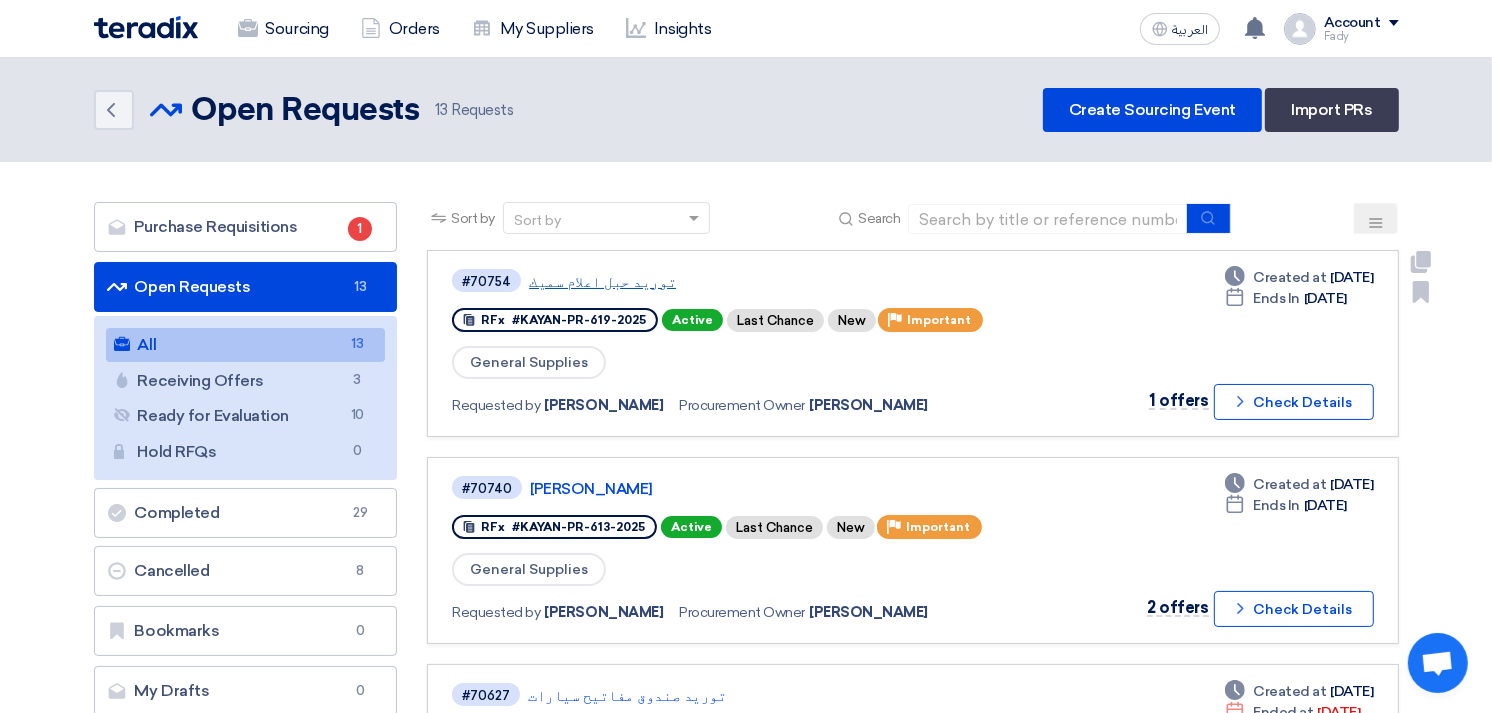 click on "توريد حبل اعلام سميك" 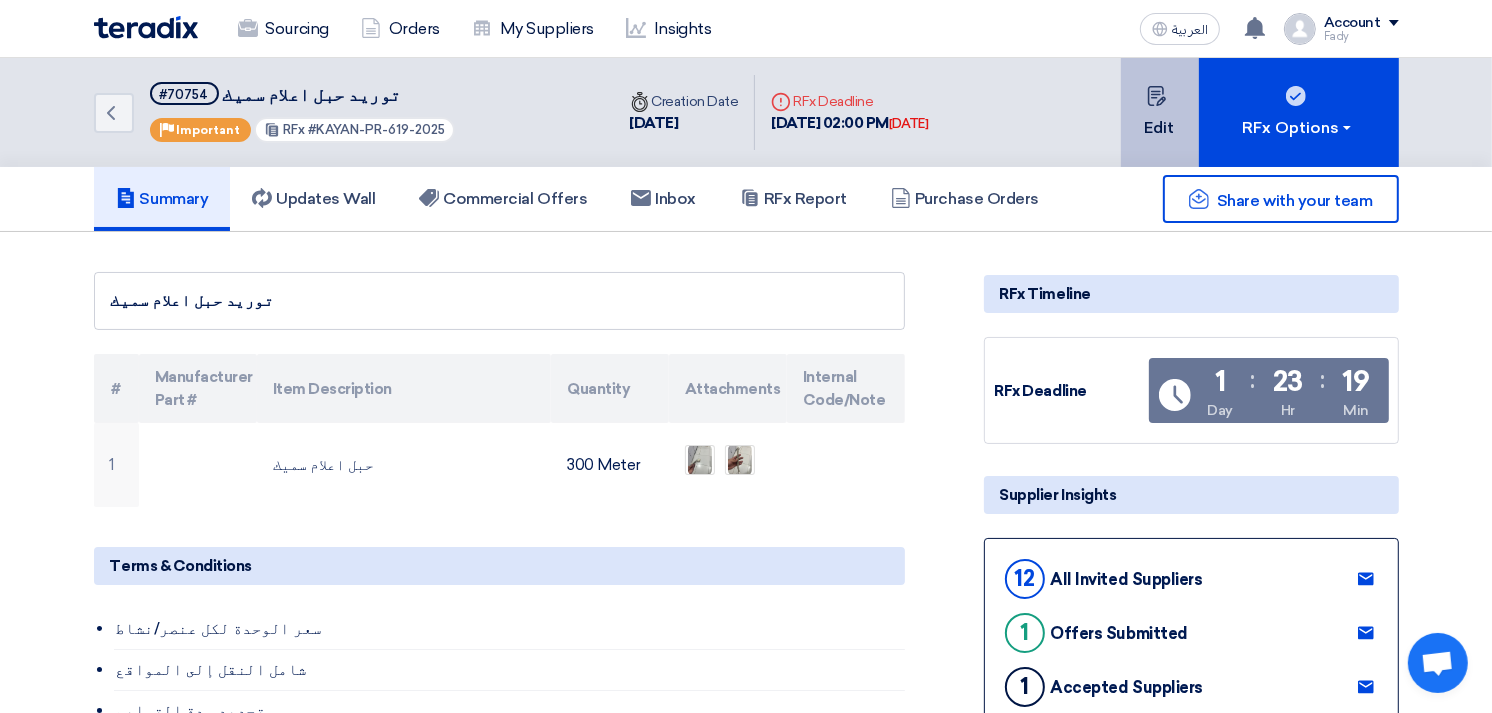 click on "Edit" 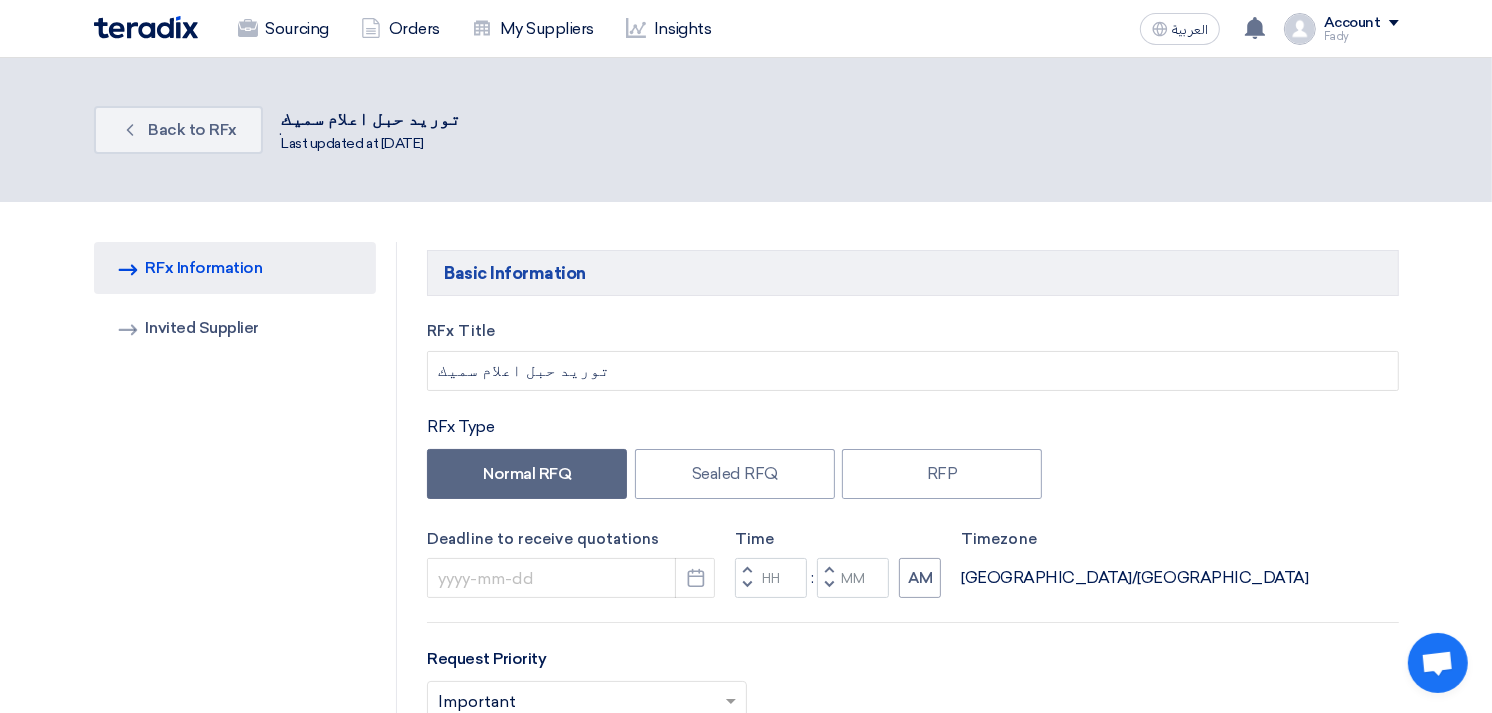 type on "[DATE]" 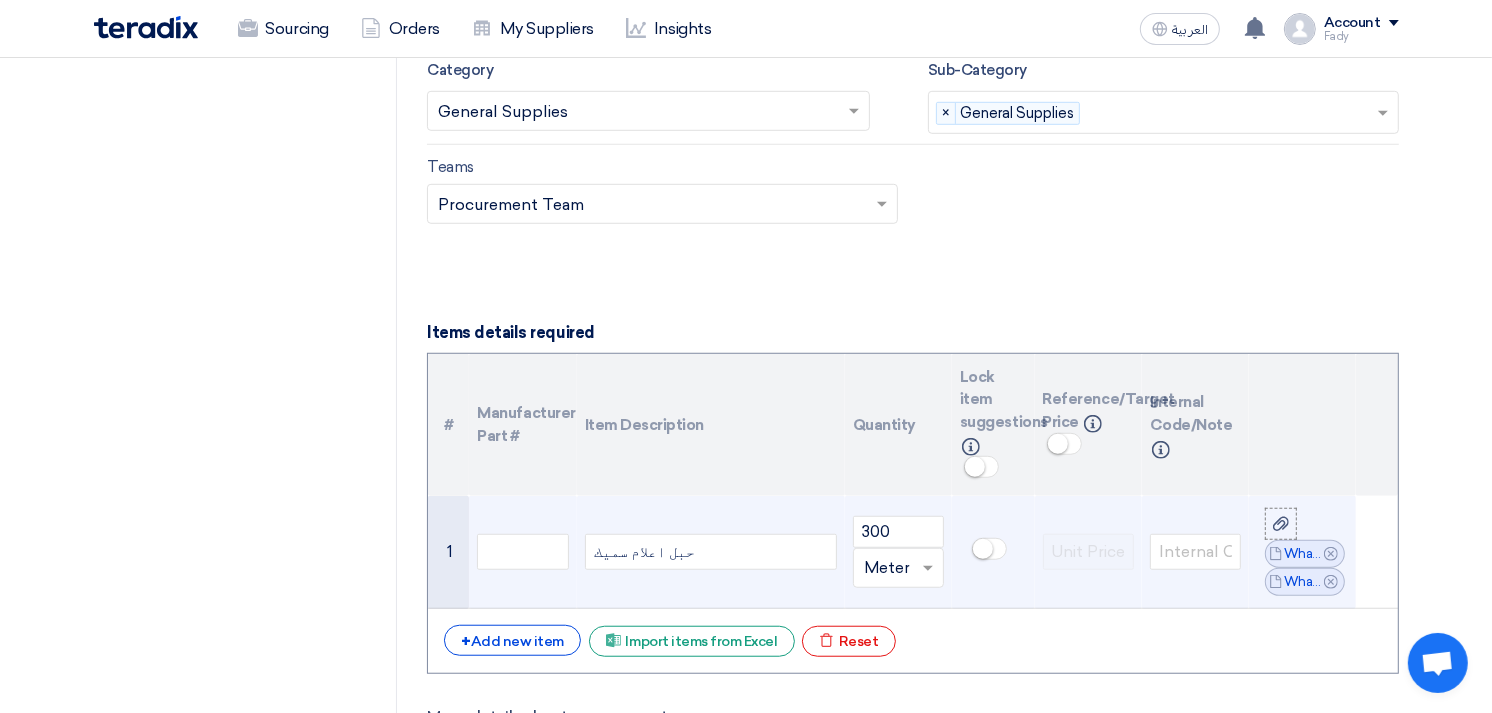 scroll, scrollTop: 1222, scrollLeft: 0, axis: vertical 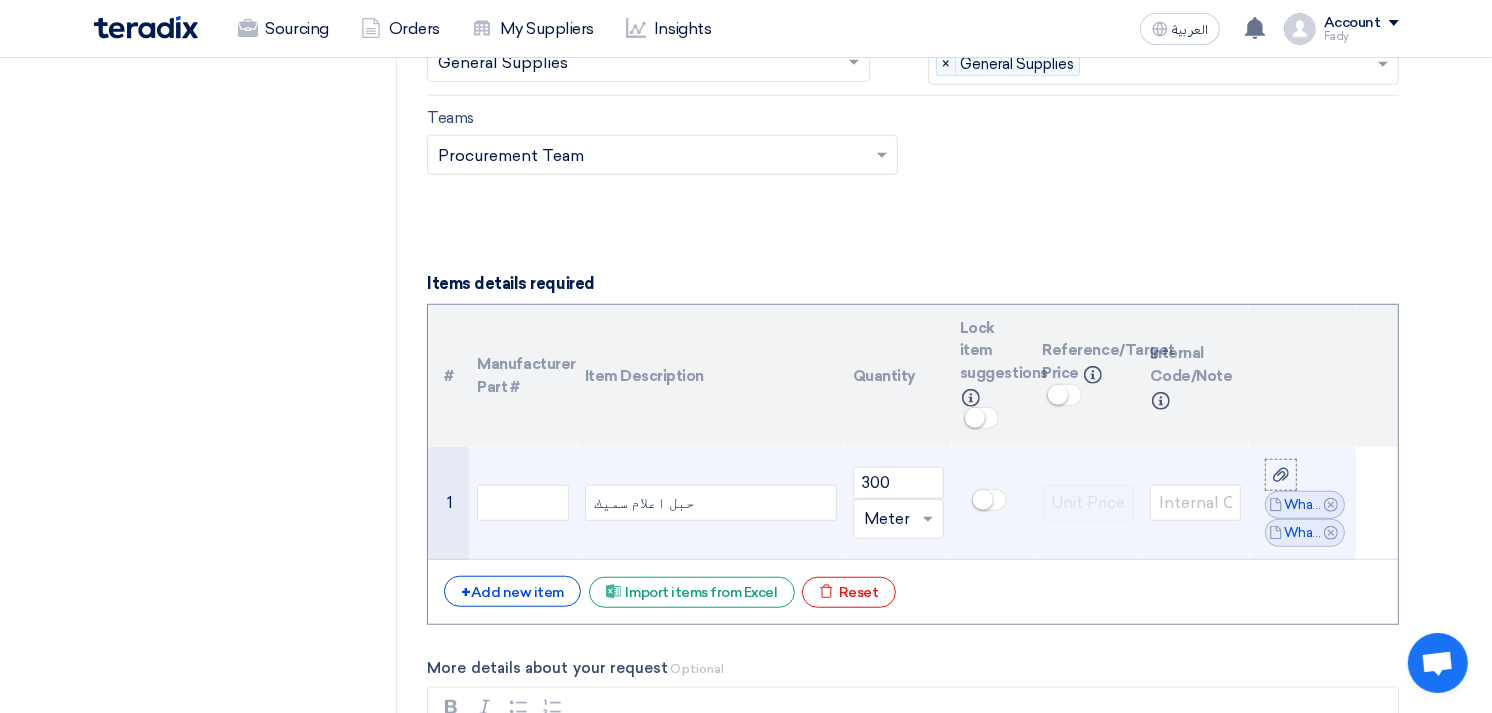 click on "حبل اعلام سميك" 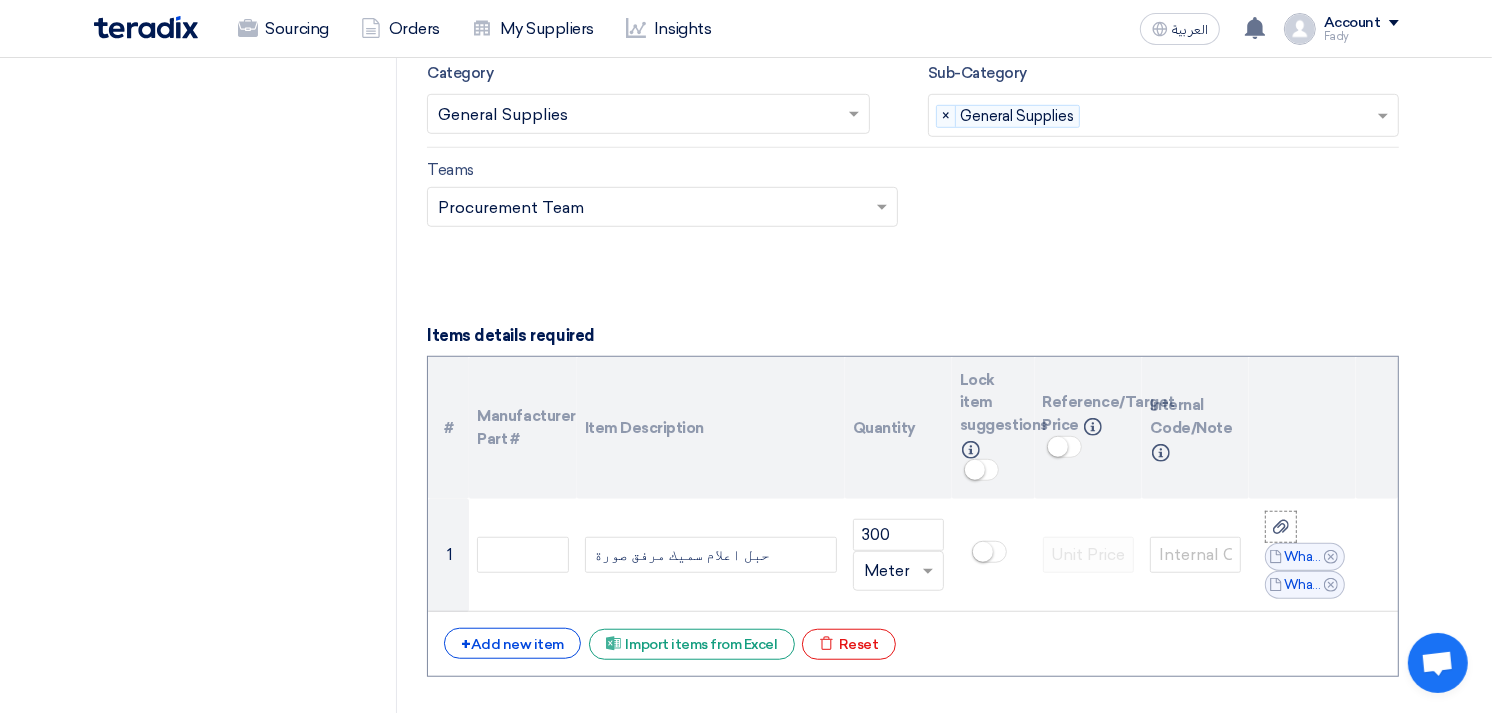 scroll, scrollTop: 1111, scrollLeft: 0, axis: vertical 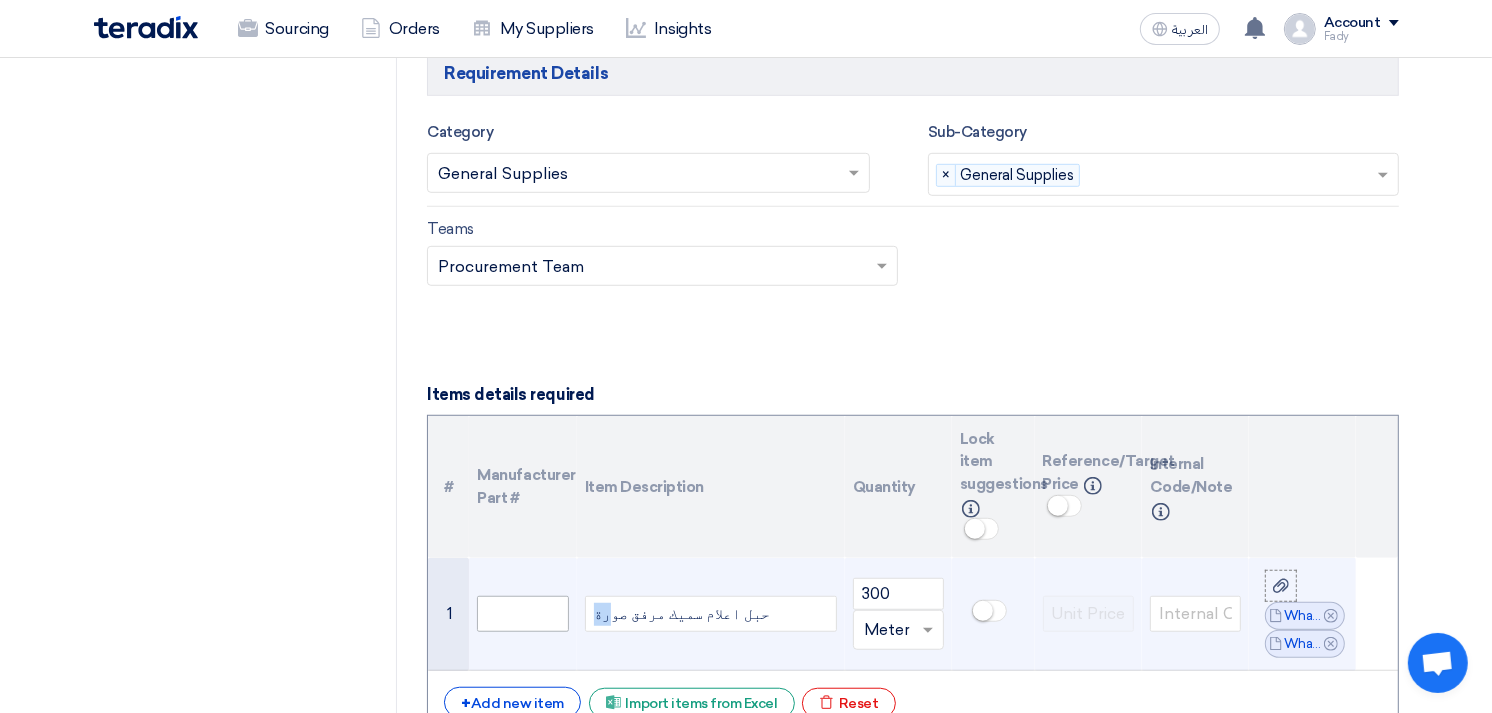 drag, startPoint x: 606, startPoint y: 617, endPoint x: 532, endPoint y: 615, distance: 74.02702 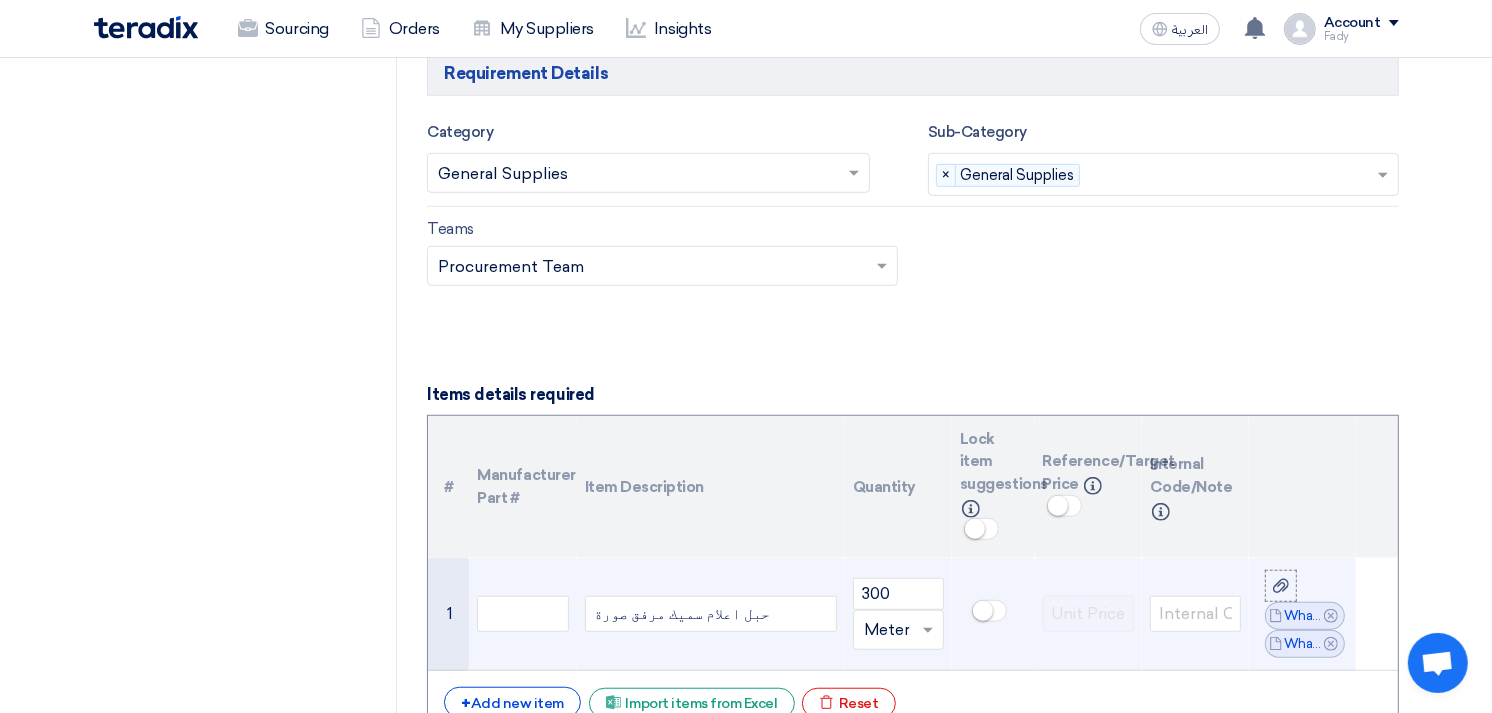click on "حبل اعلام سميك مرفق صورة" 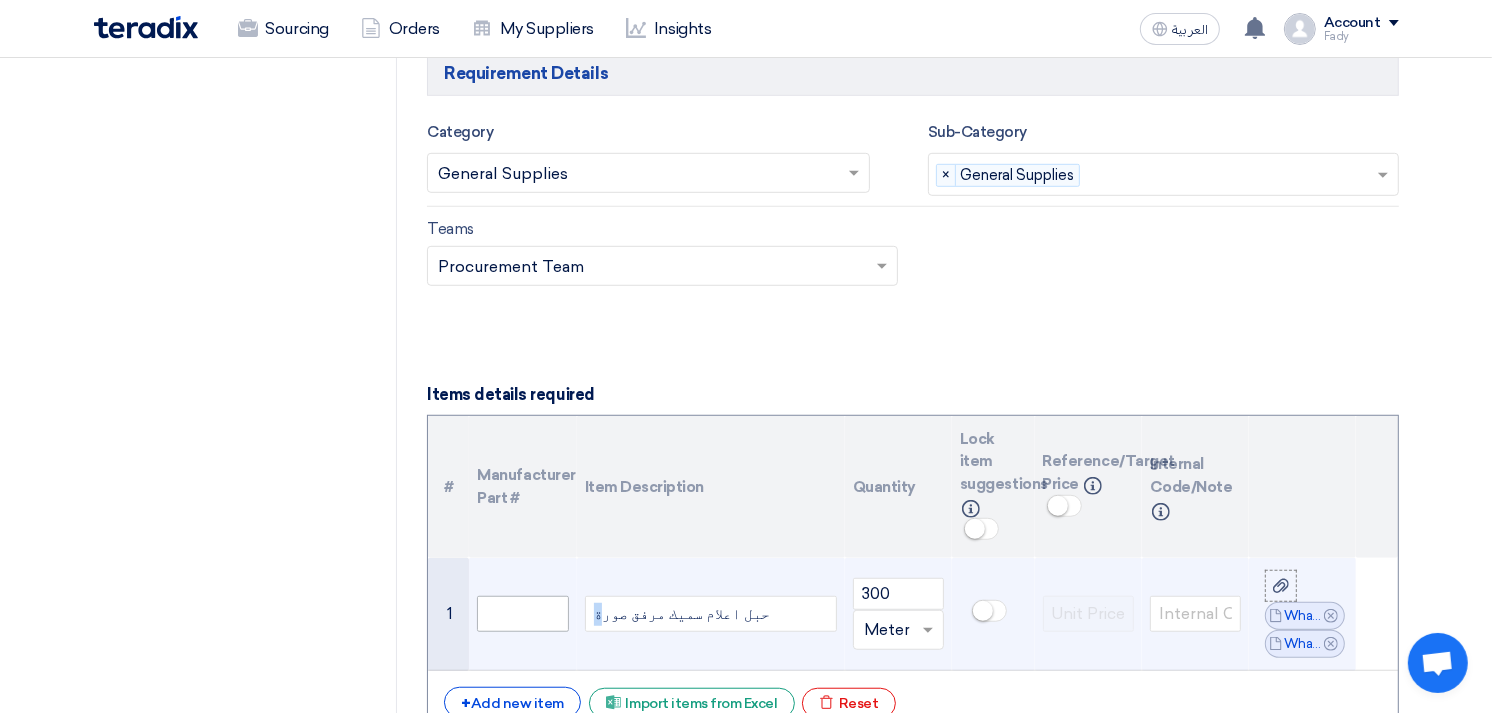 drag, startPoint x: 597, startPoint y: 611, endPoint x: 532, endPoint y: 606, distance: 65.192024 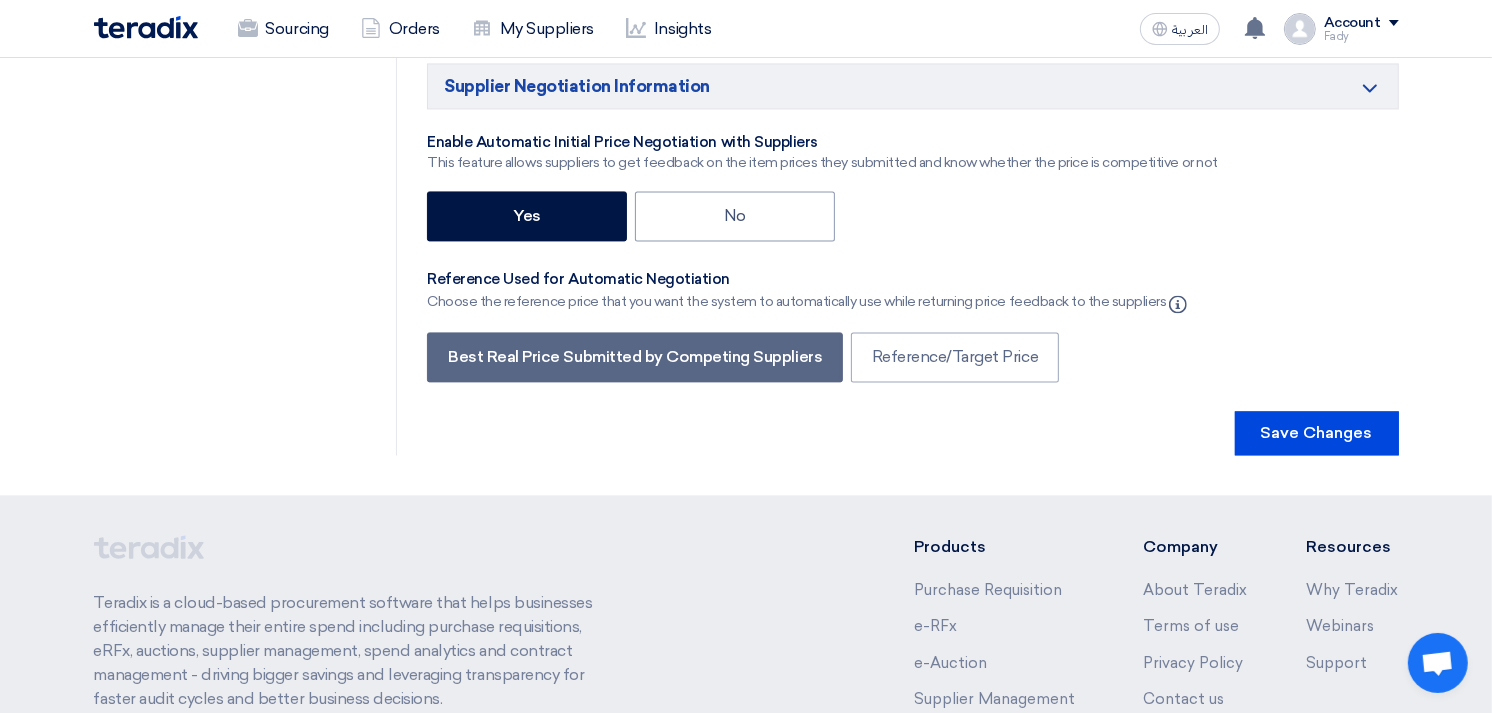 scroll, scrollTop: 3888, scrollLeft: 0, axis: vertical 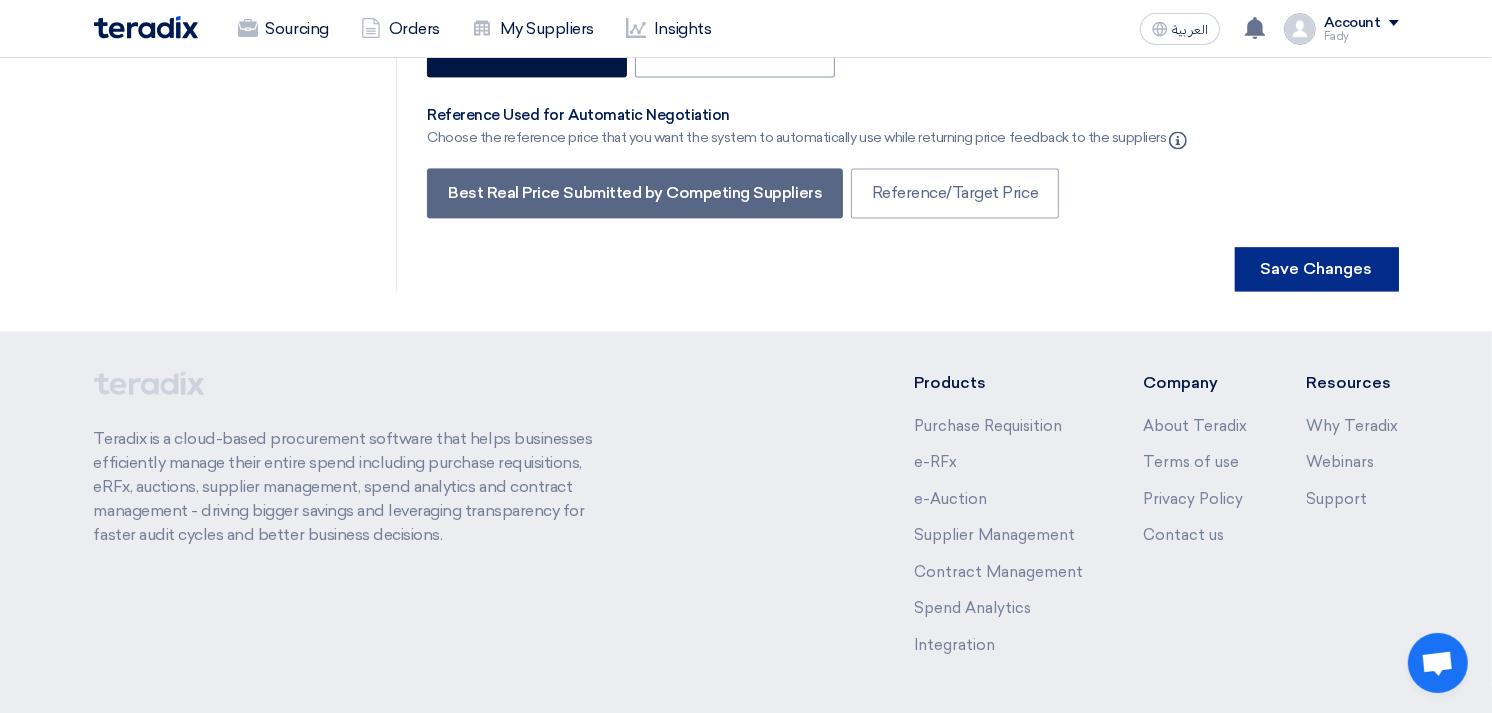 drag, startPoint x: 1320, startPoint y: 228, endPoint x: 1304, endPoint y: 235, distance: 17.464249 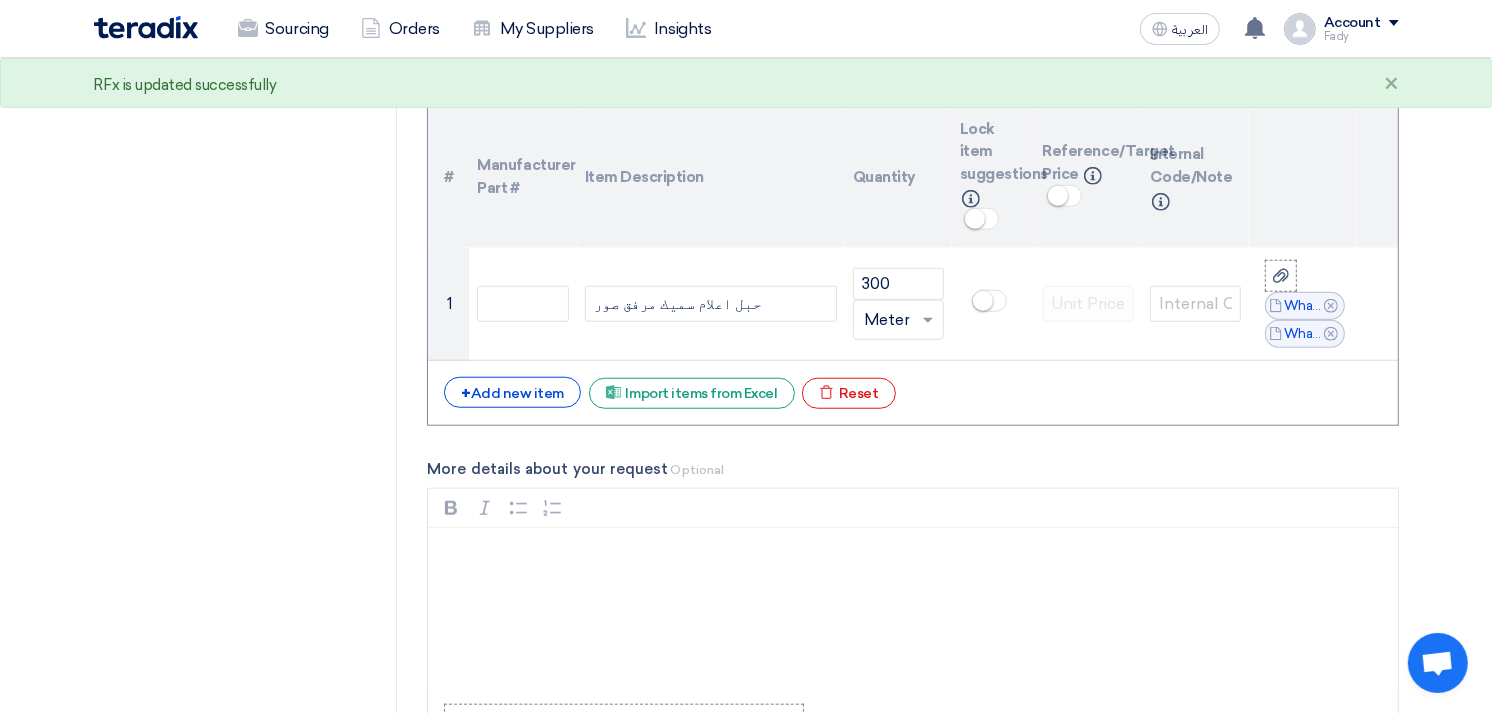 scroll, scrollTop: 1111, scrollLeft: 0, axis: vertical 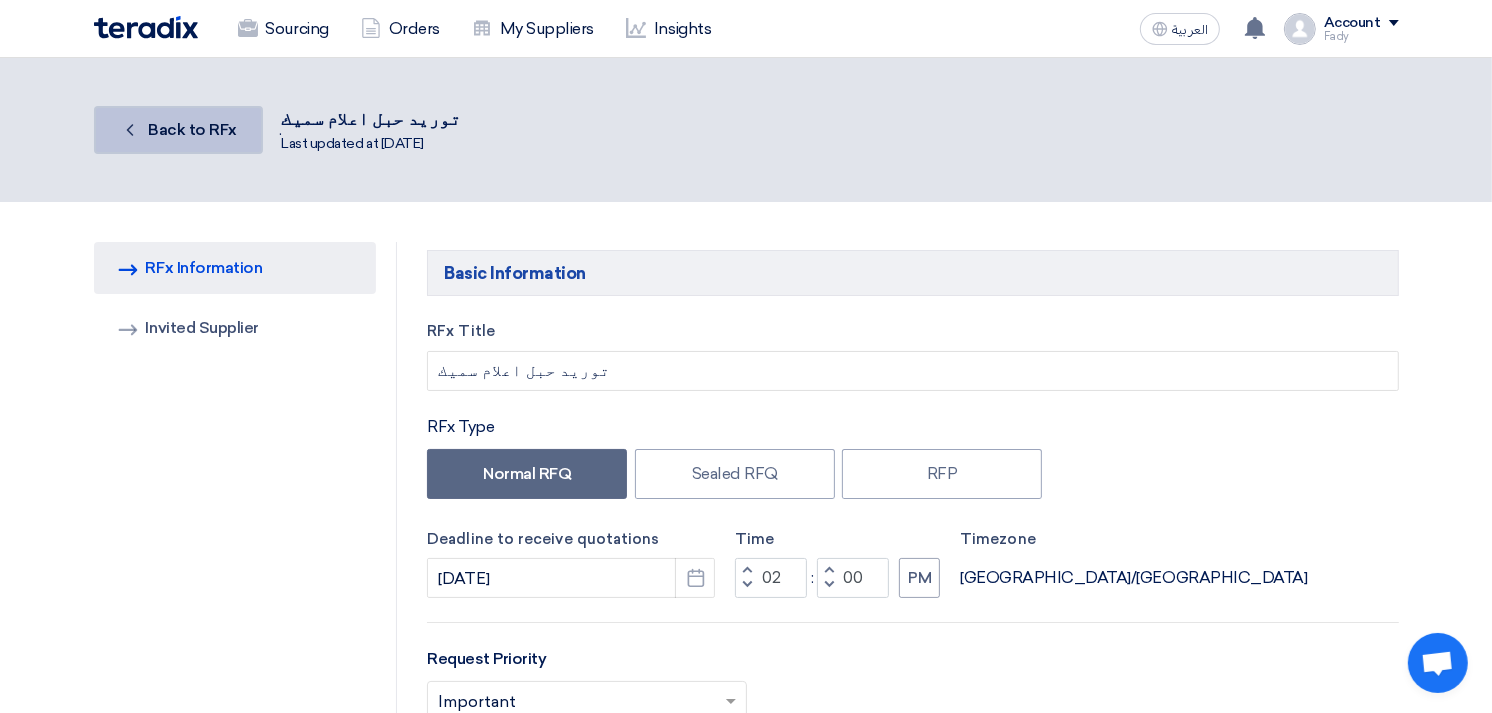 click on "Back to RFx" 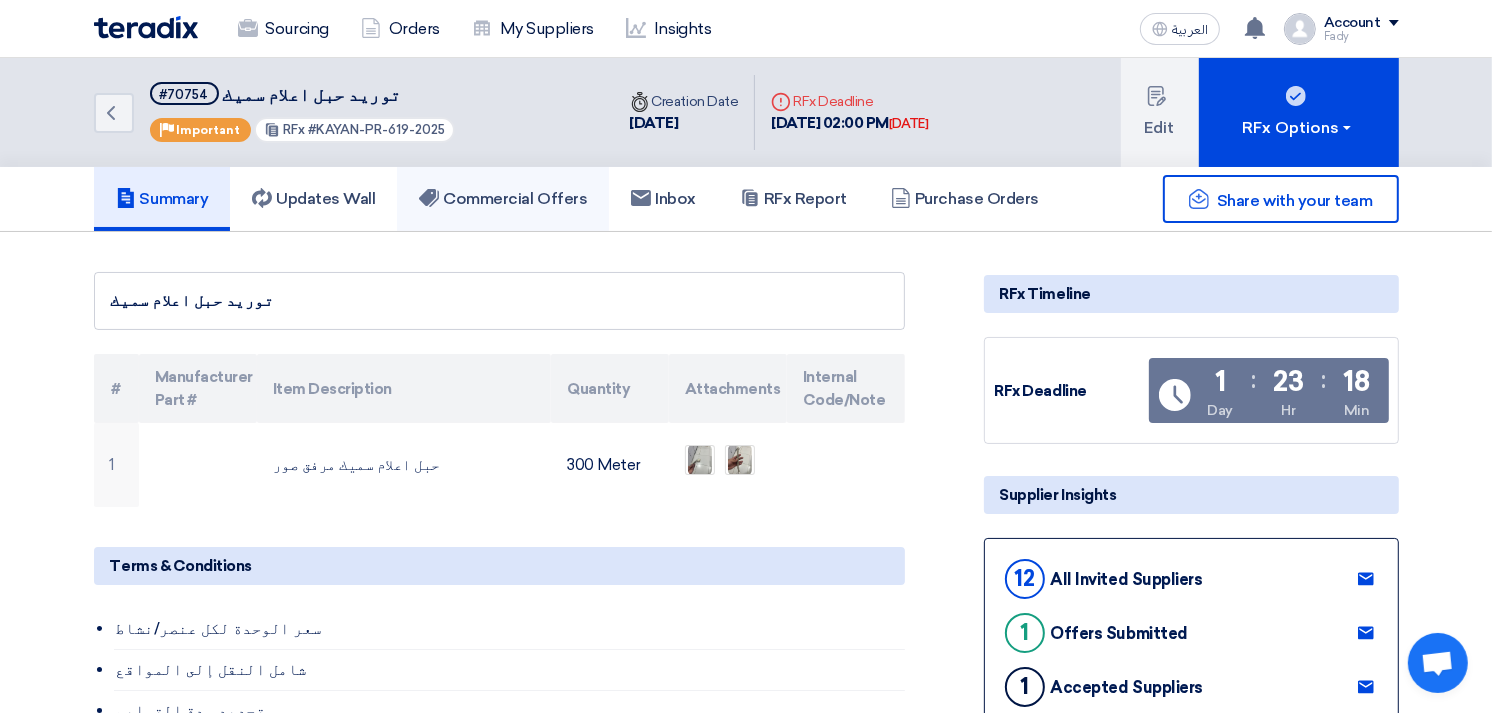 click on "Back
#70754
توريد حبل اعلام سميك
Priority
Important
RFx
#KAYAN-PR-619-2025
Time
Creation Date
[DATE]
Deadline" 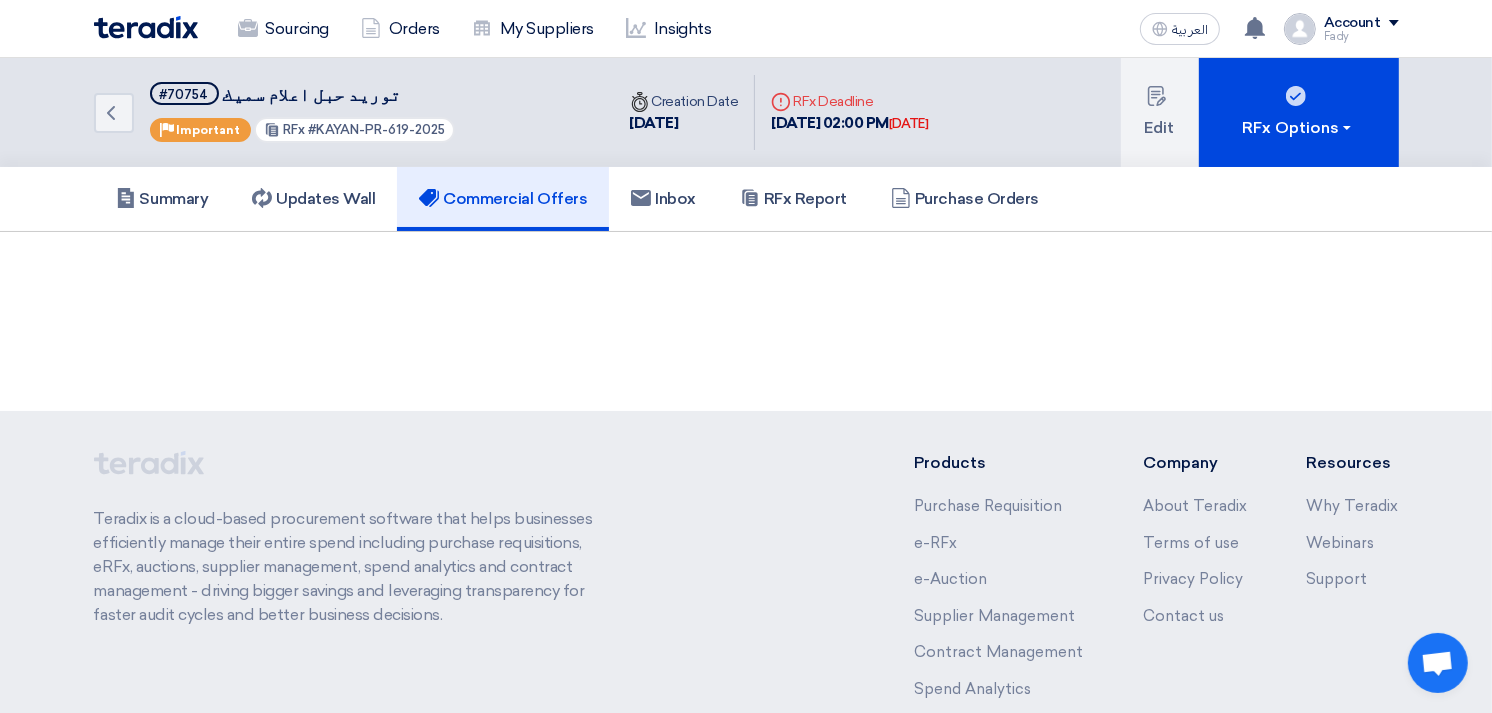 click on "Commercial Offers" 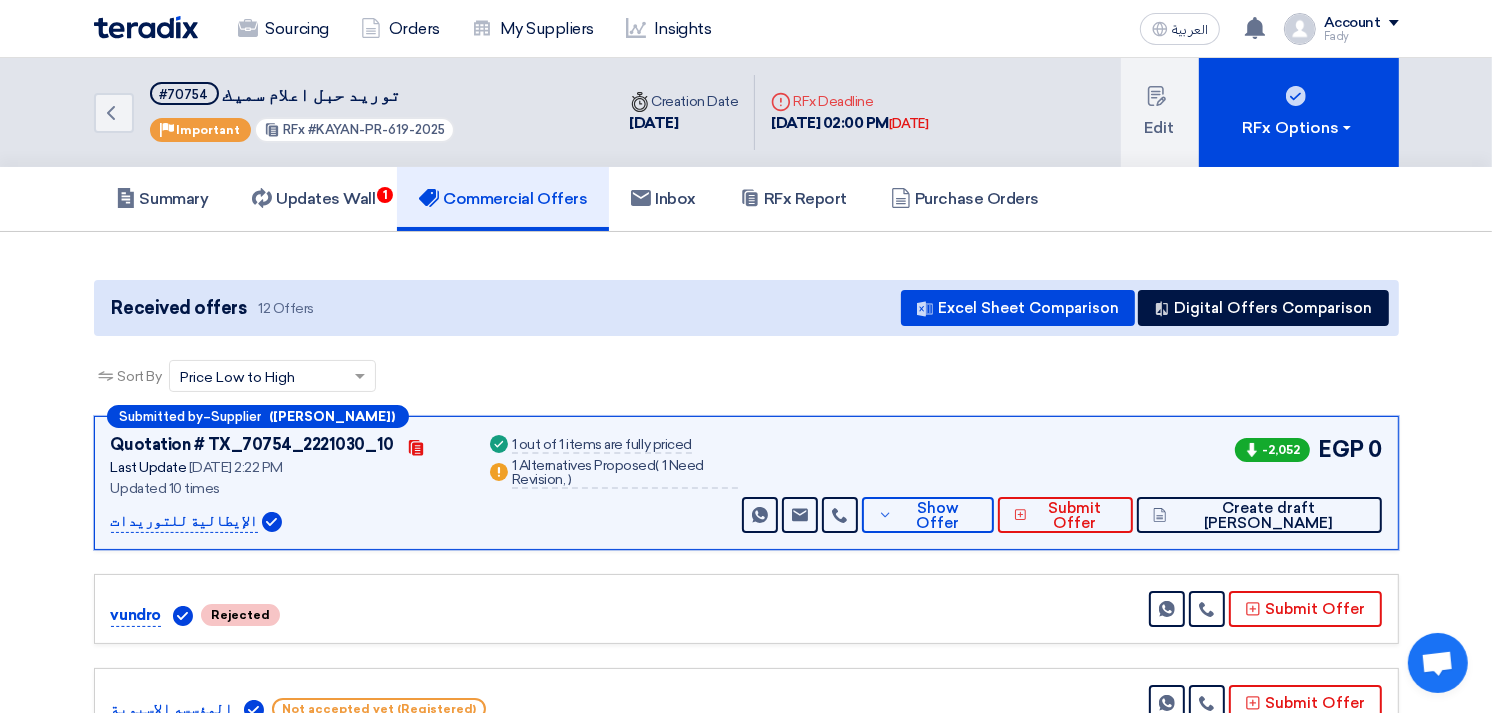 click on "Received offers
12 Offers
Excel Sheet Comparison
Digital Offers Comparison
Sort By
Sort by
×
Price Low to High
×
Submitted by
–
Supplier
Contacts" 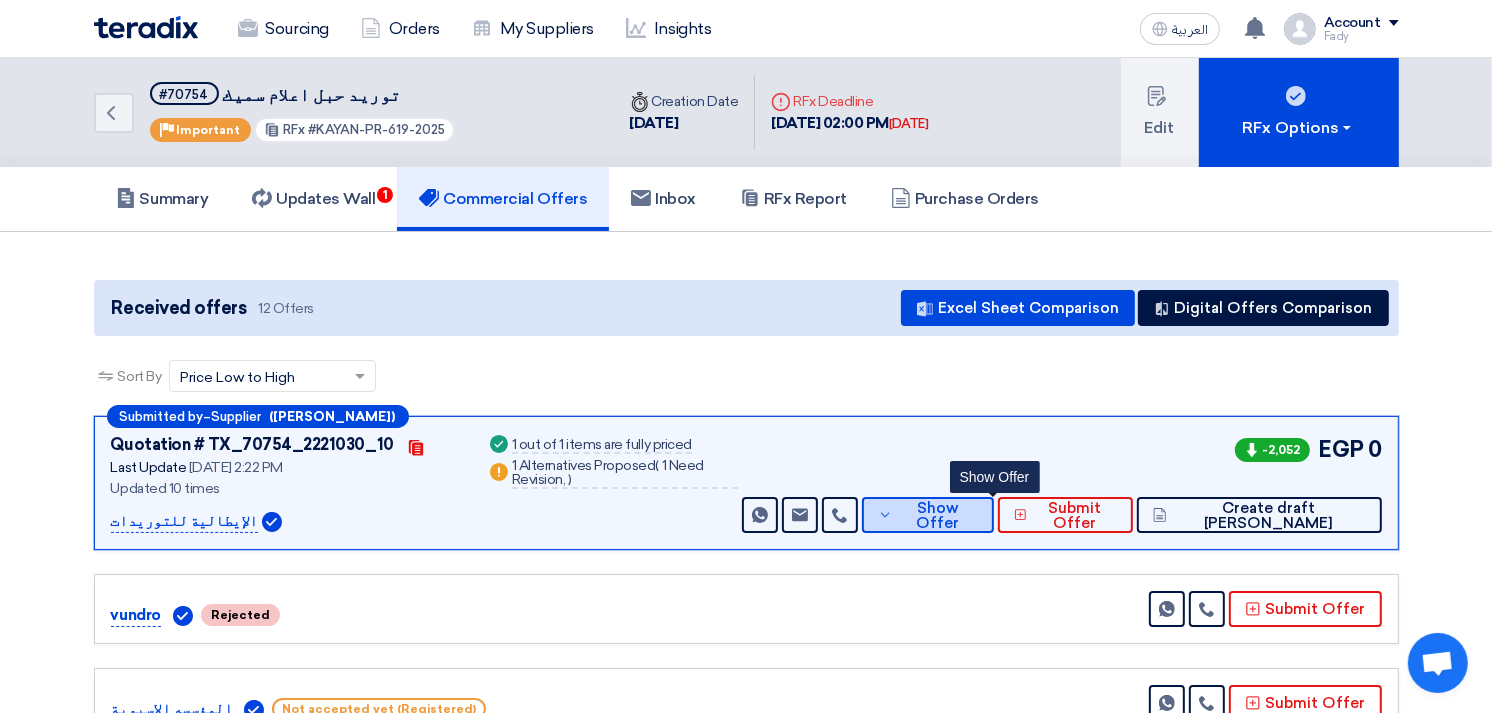 click on "Show Offer" at bounding box center (938, 516) 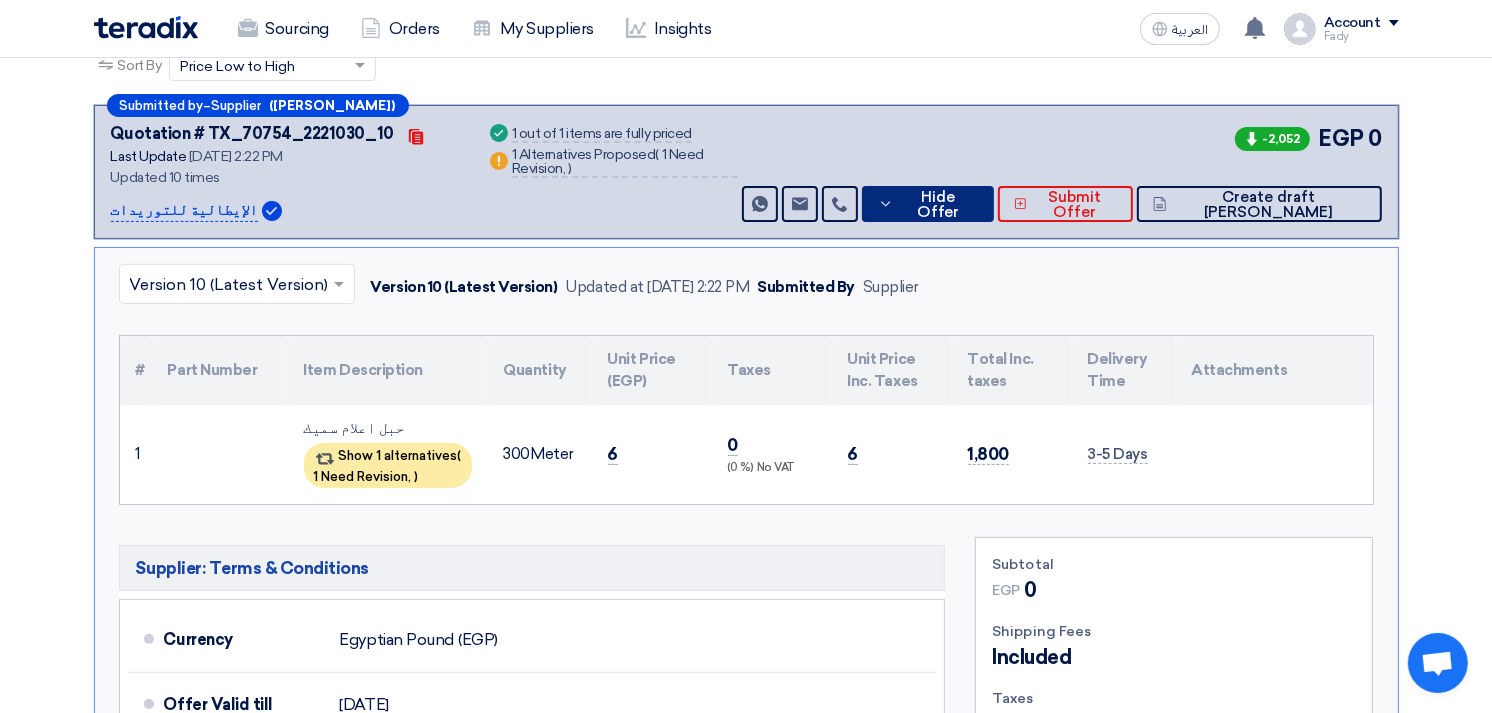 scroll, scrollTop: 0, scrollLeft: 0, axis: both 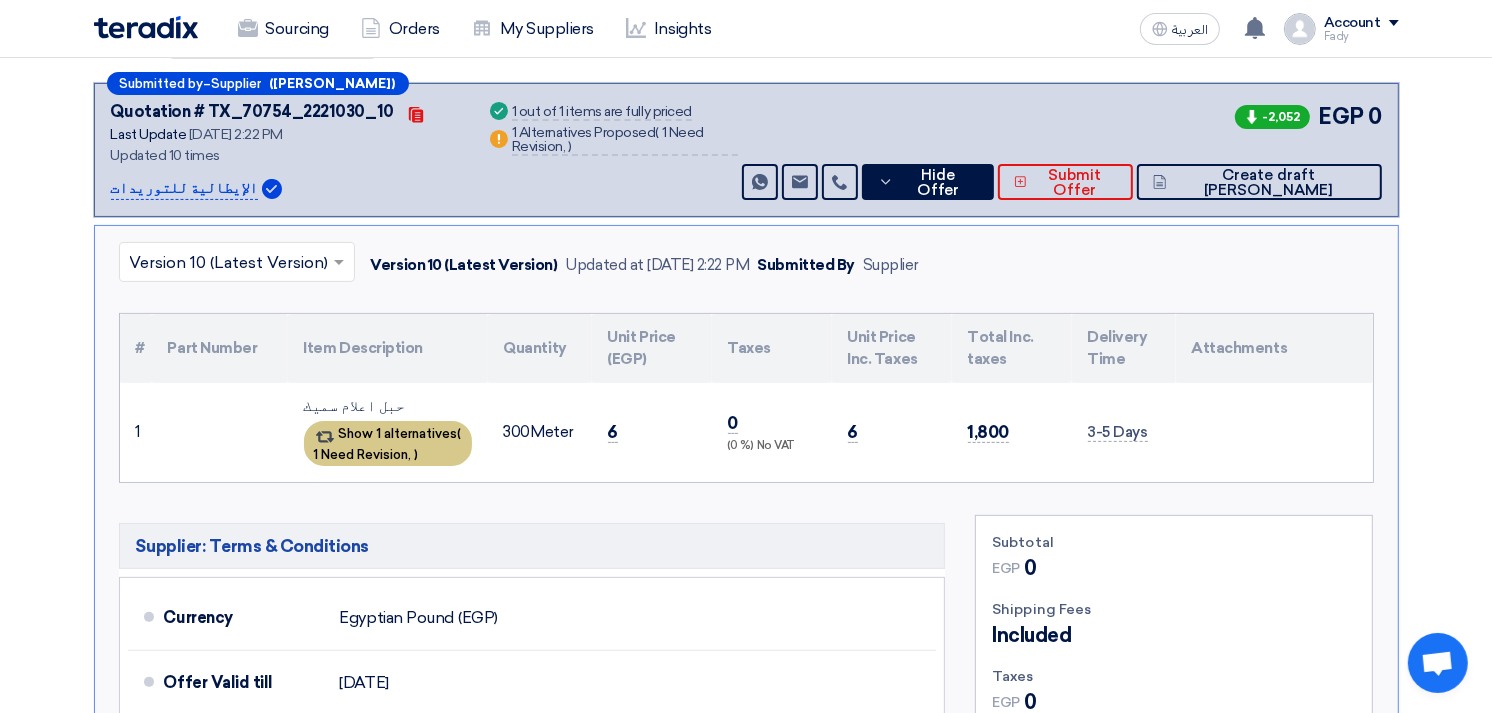 click on "Show 1 alternatives
(
1 Need Revision,
)" at bounding box center (388, 443) 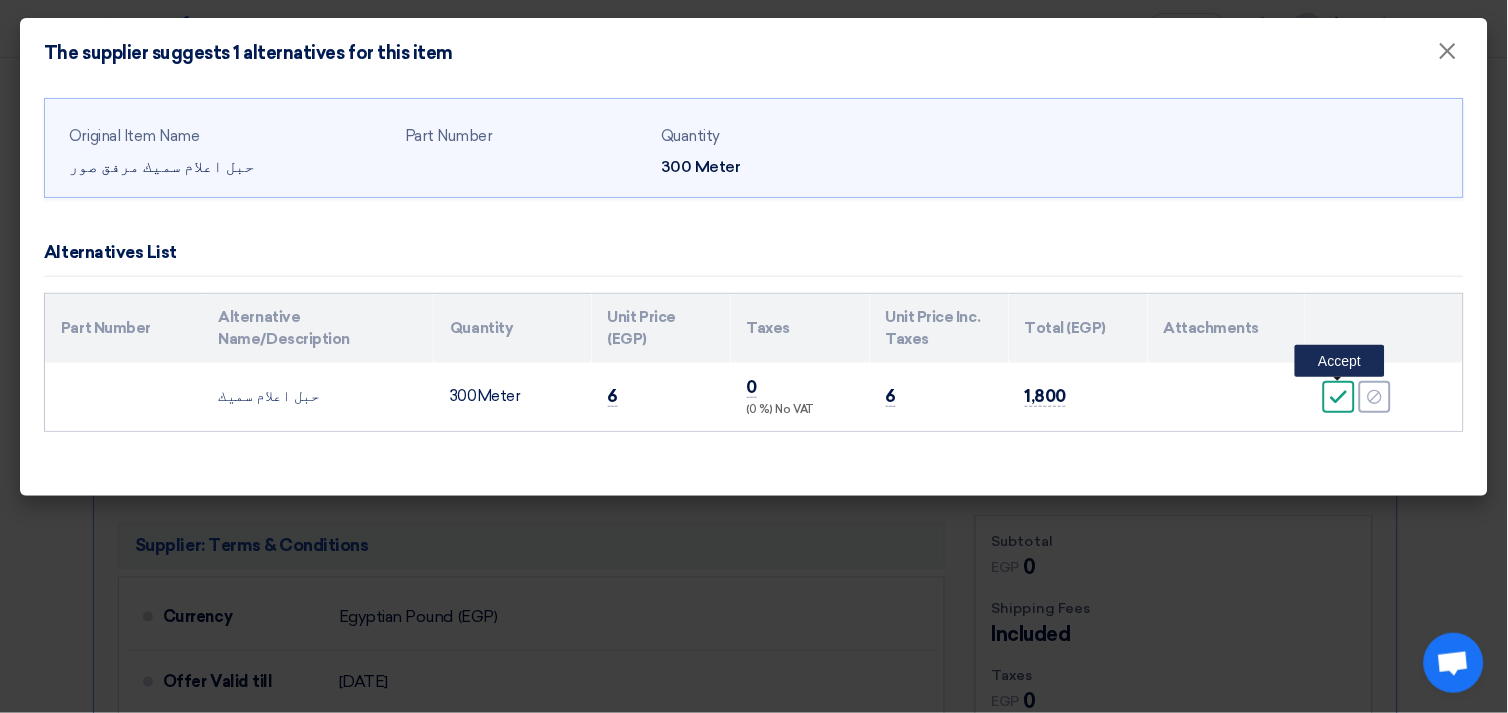 click on "Accept" 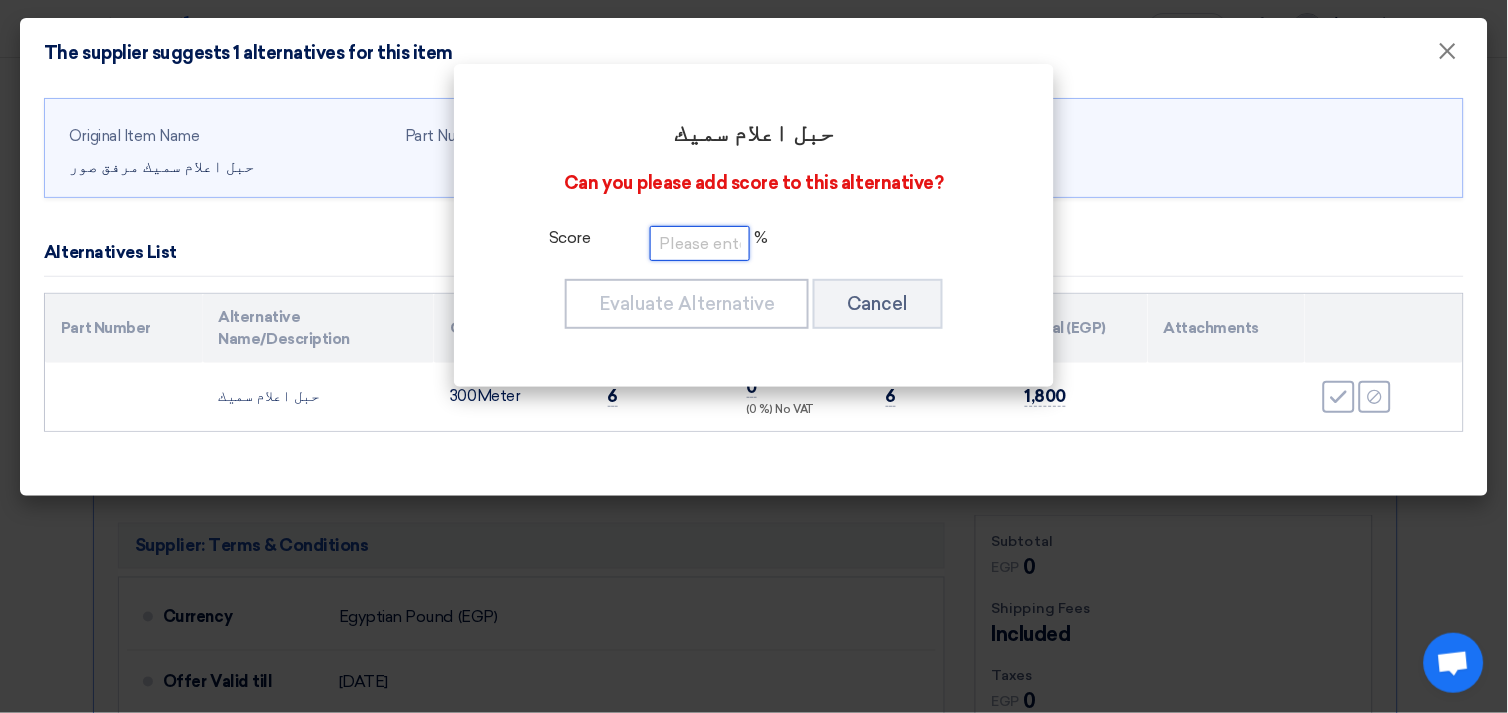 click 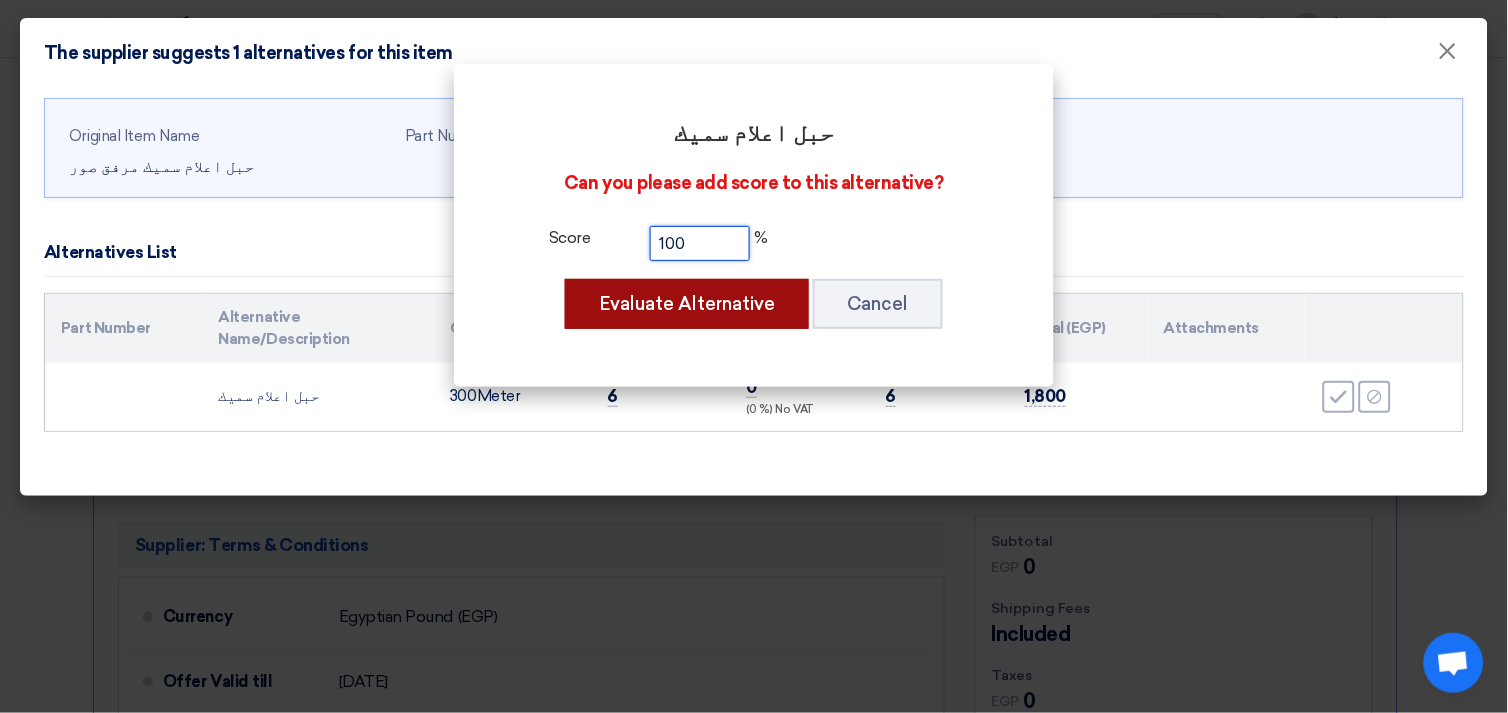 type on "100" 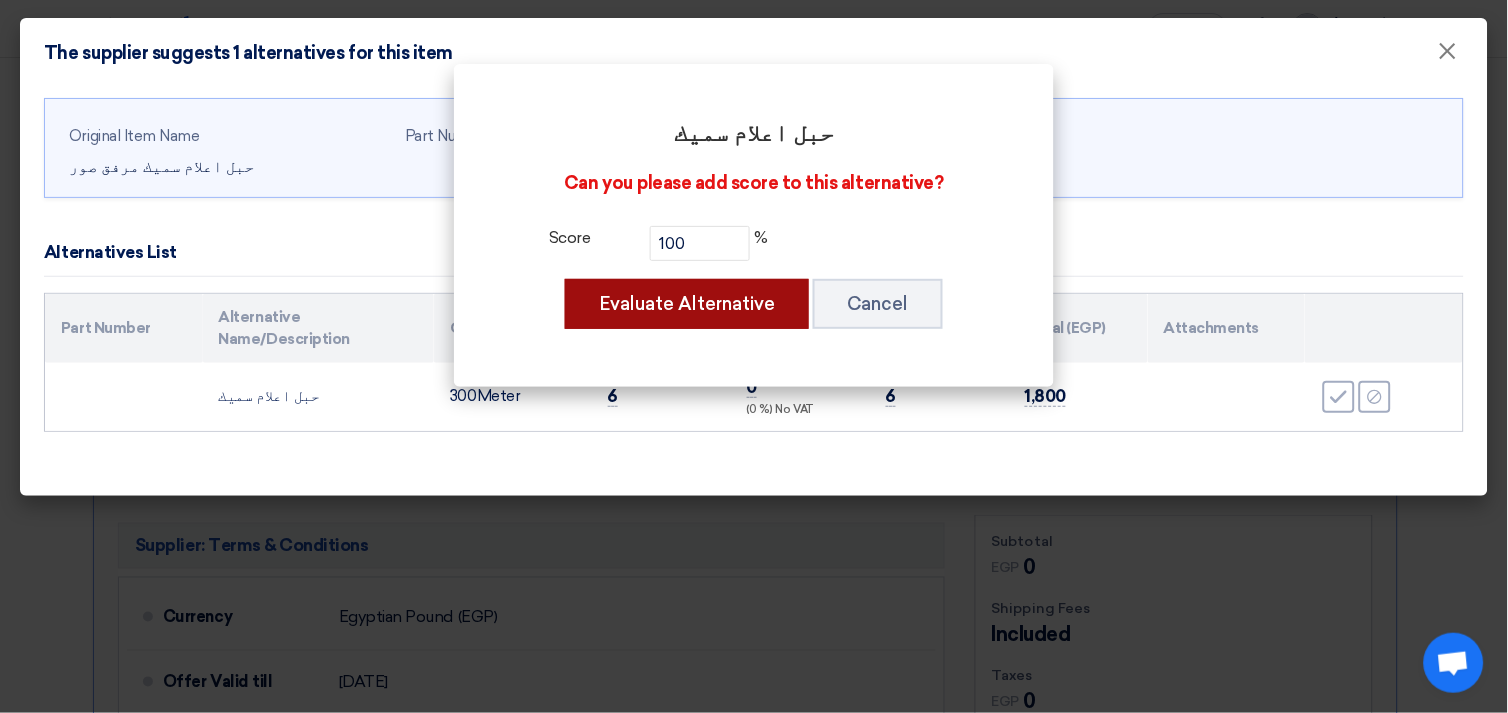 click on "Evaluate Alternative" 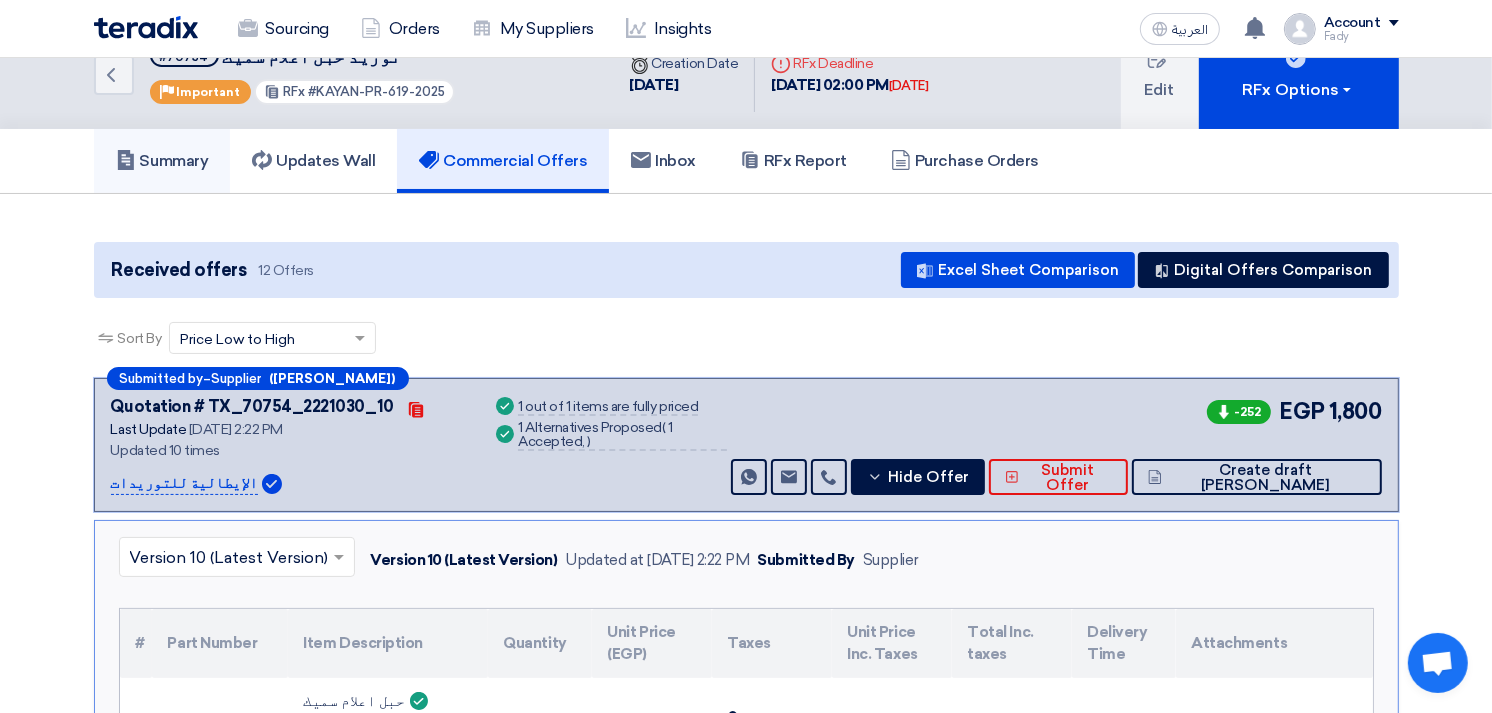 scroll, scrollTop: 0, scrollLeft: 0, axis: both 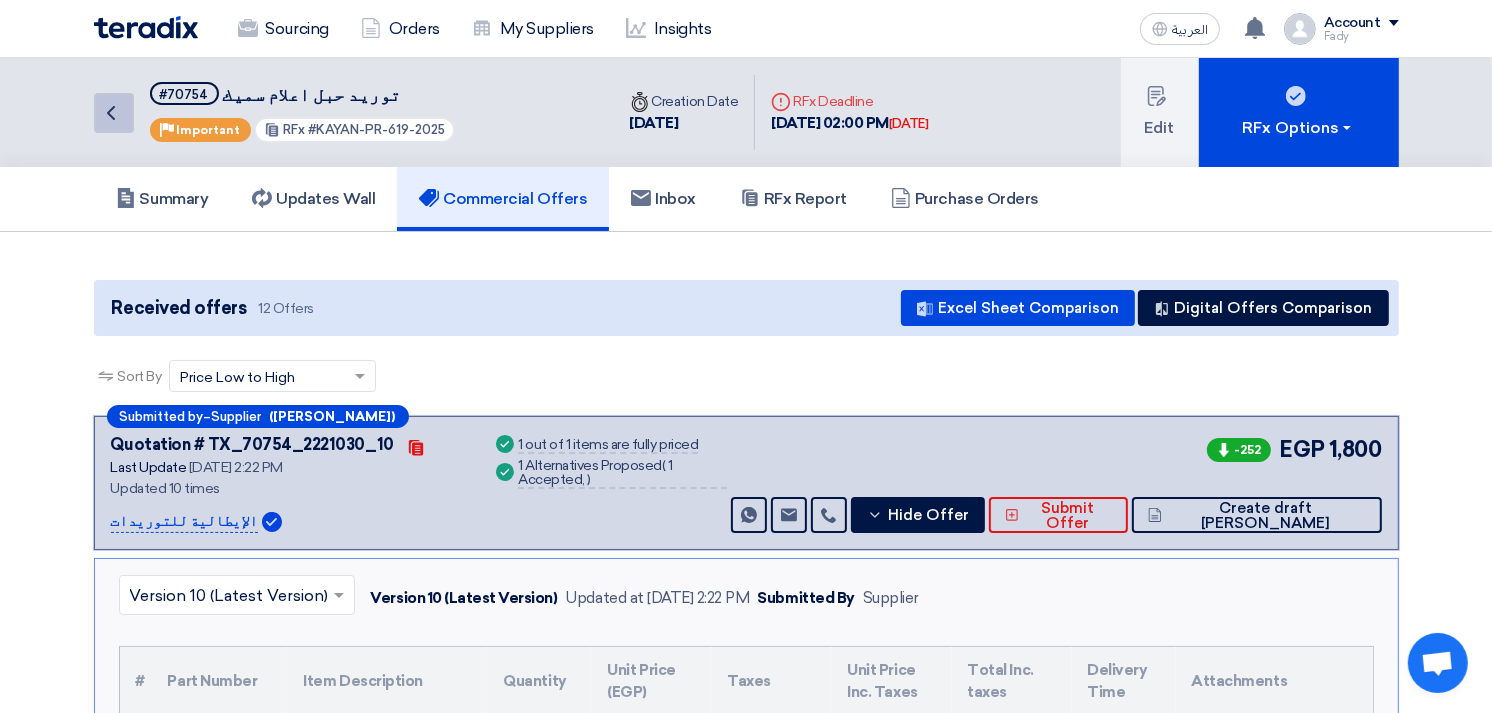 click on "Back" 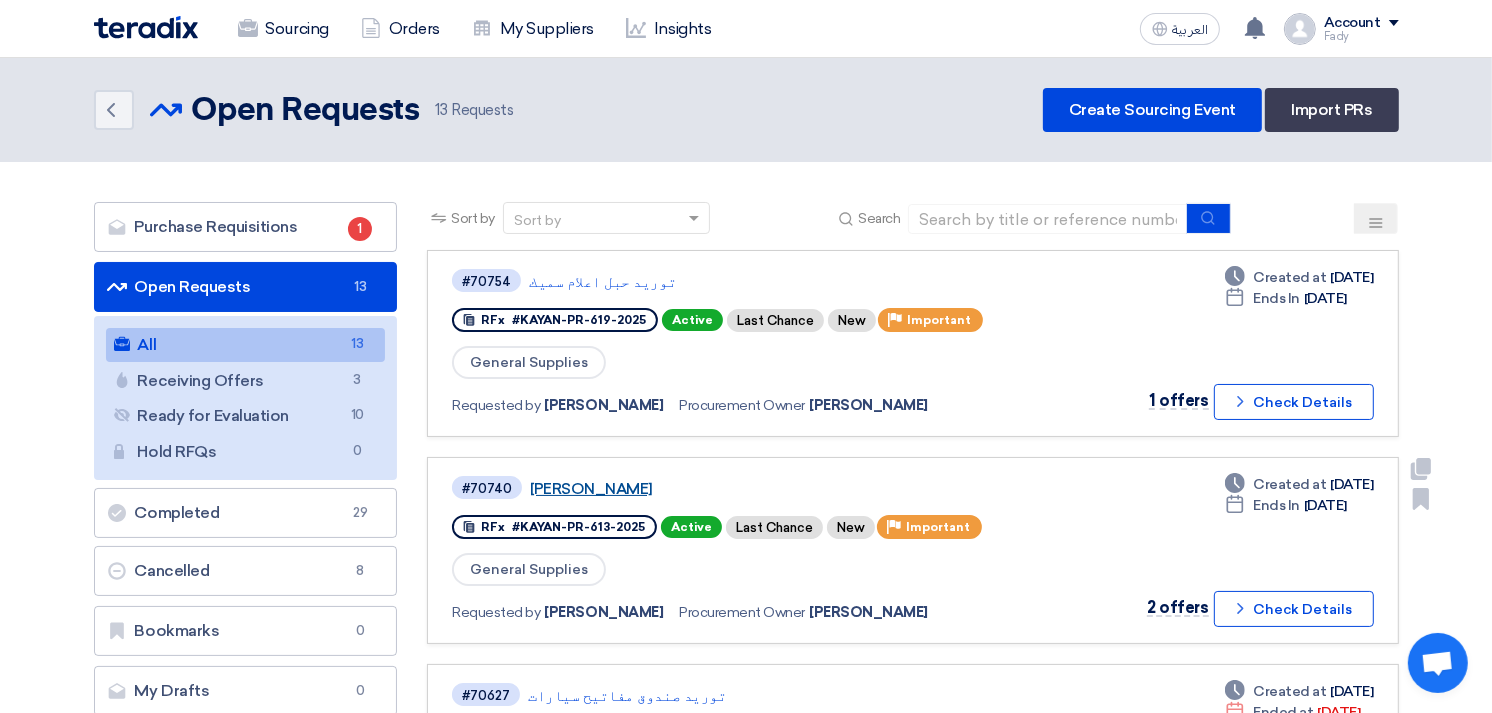 click on "[PERSON_NAME]" 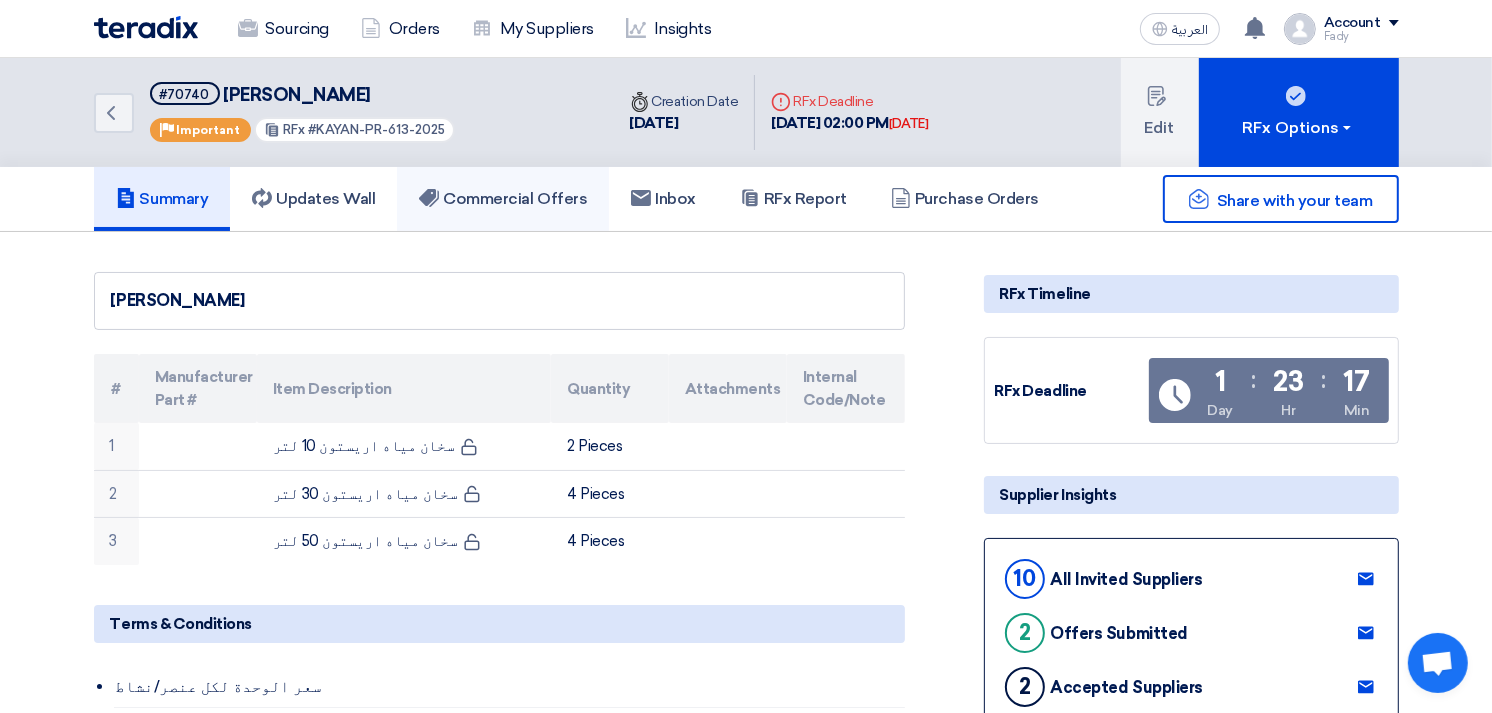 click on "Commercial Offers" 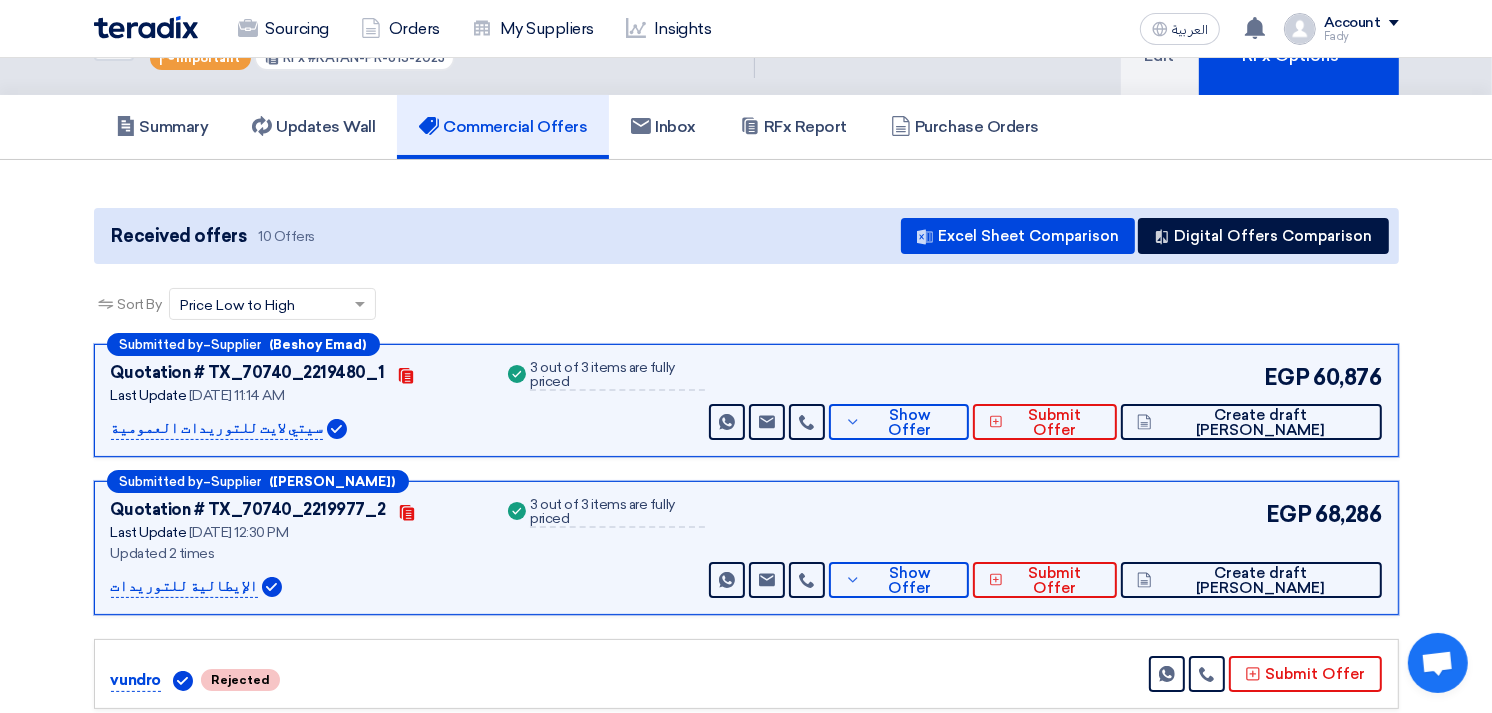scroll, scrollTop: 111, scrollLeft: 0, axis: vertical 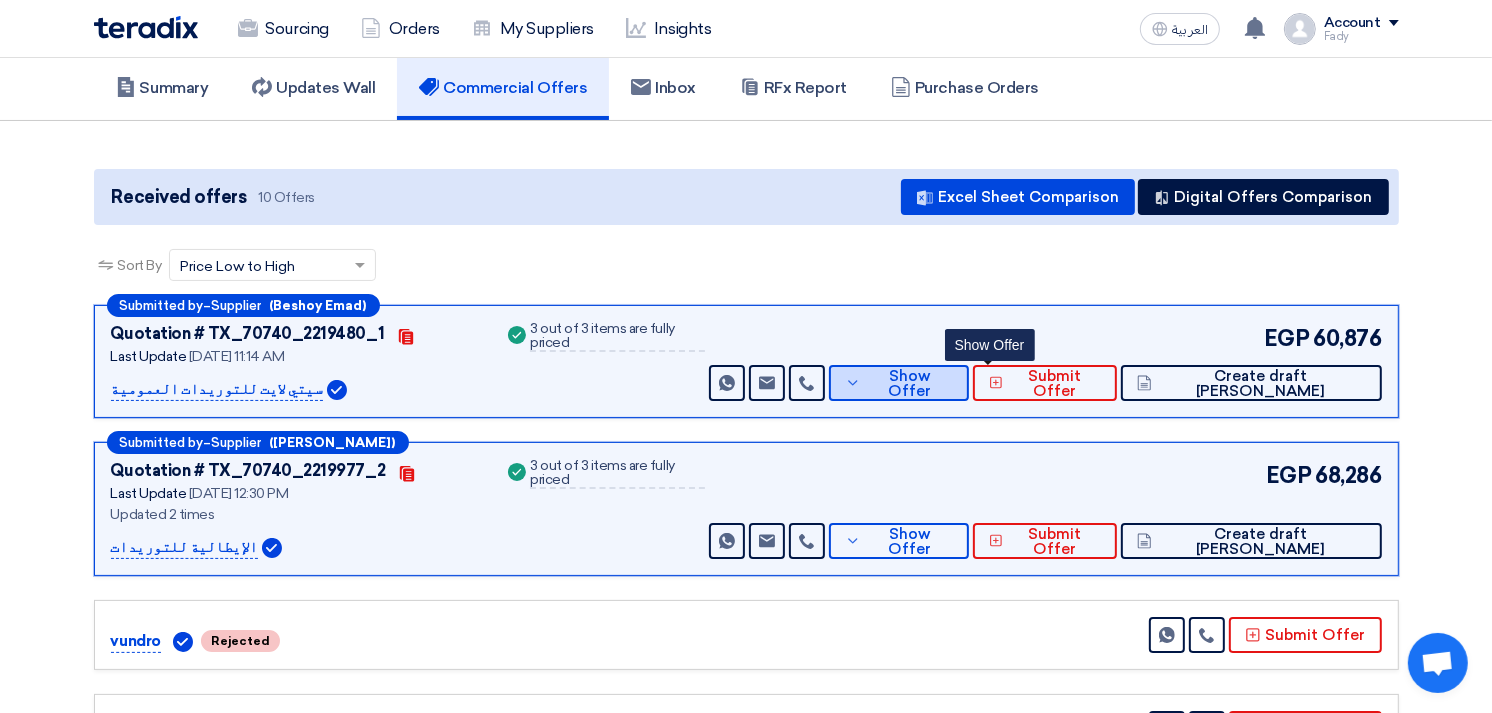 click on "Show Offer" at bounding box center [909, 384] 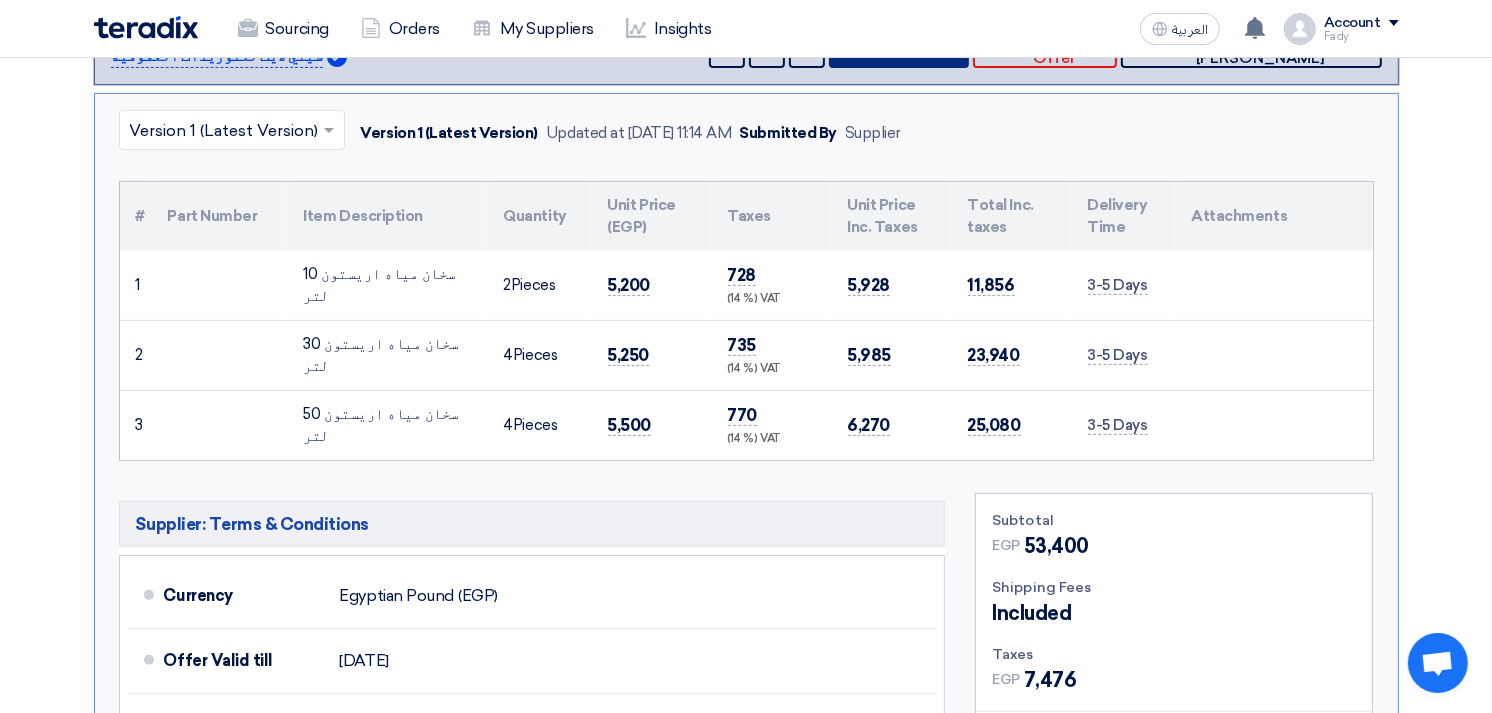 scroll, scrollTop: 111, scrollLeft: 0, axis: vertical 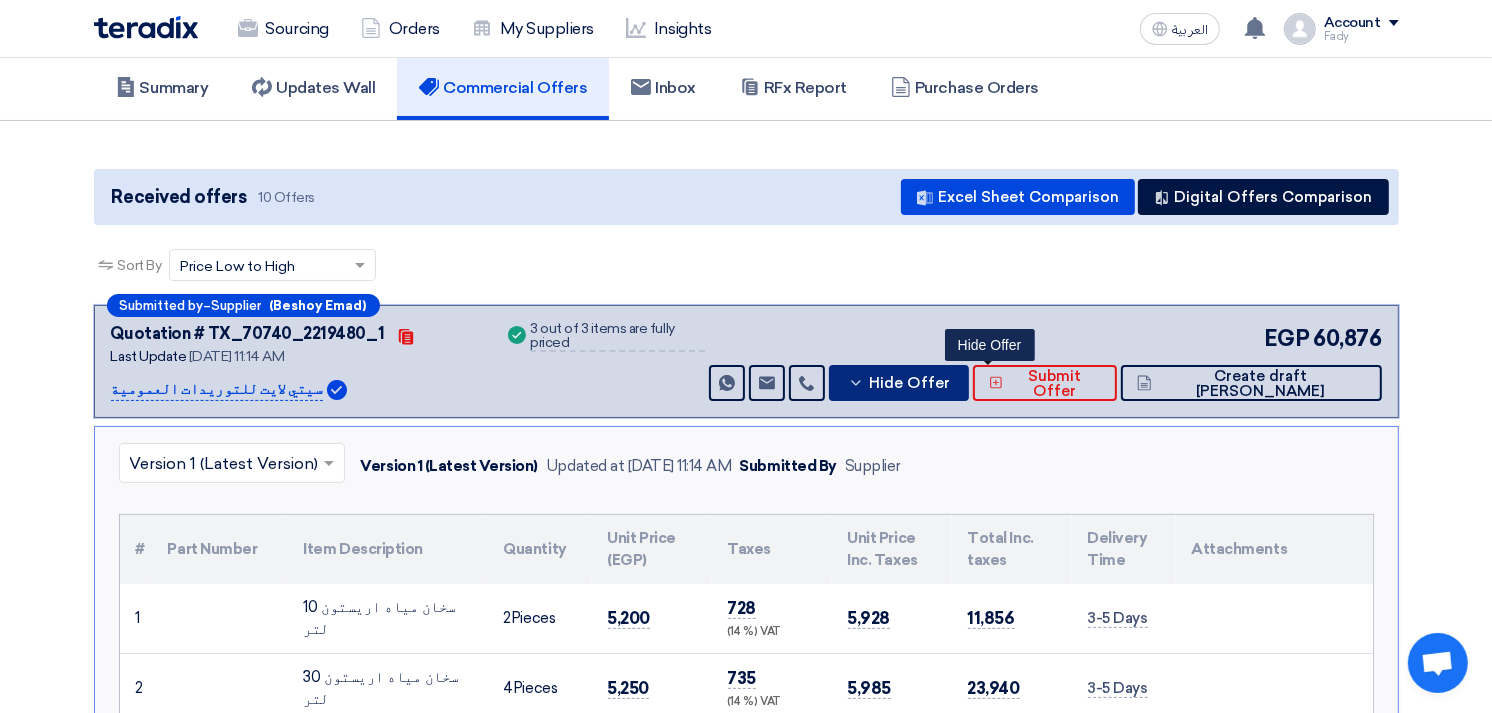 click on "Hide Offer" at bounding box center [898, 383] 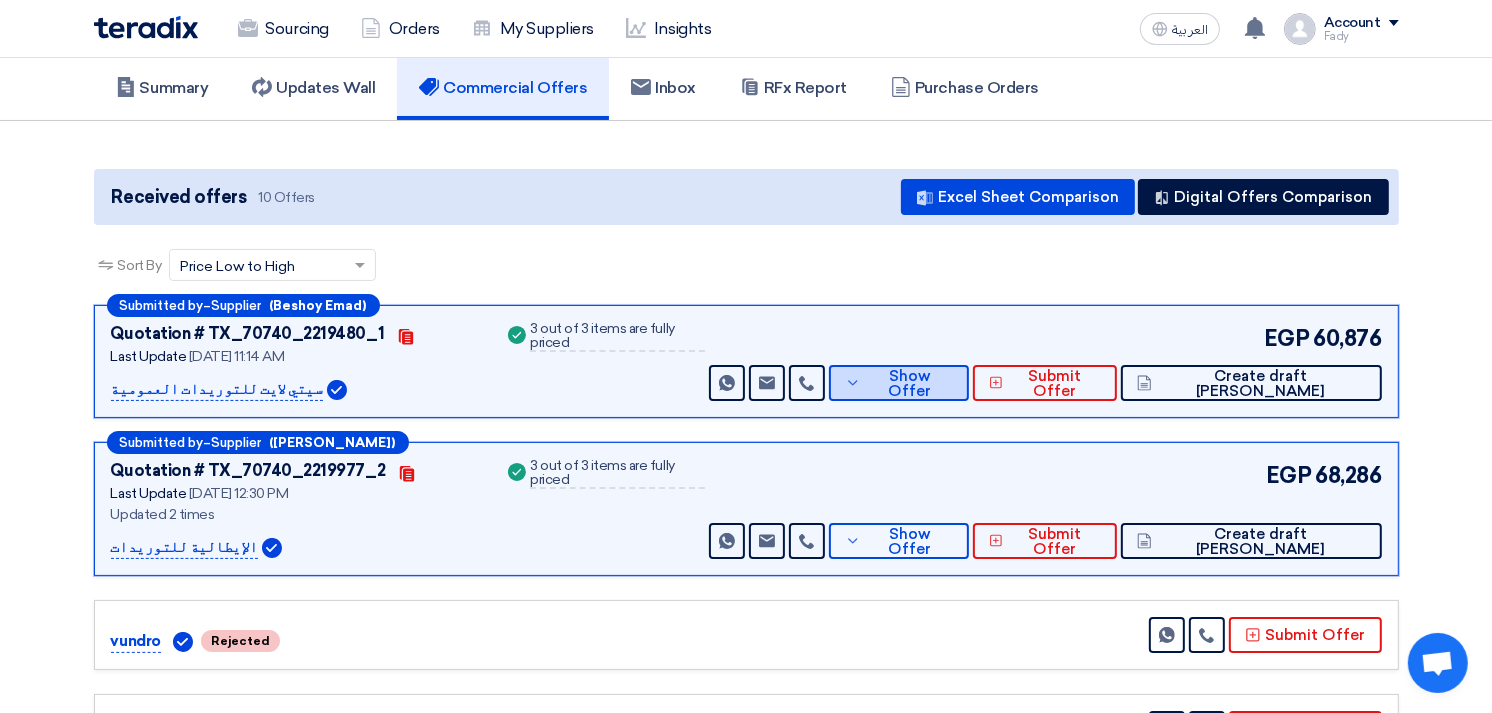 scroll, scrollTop: 0, scrollLeft: 0, axis: both 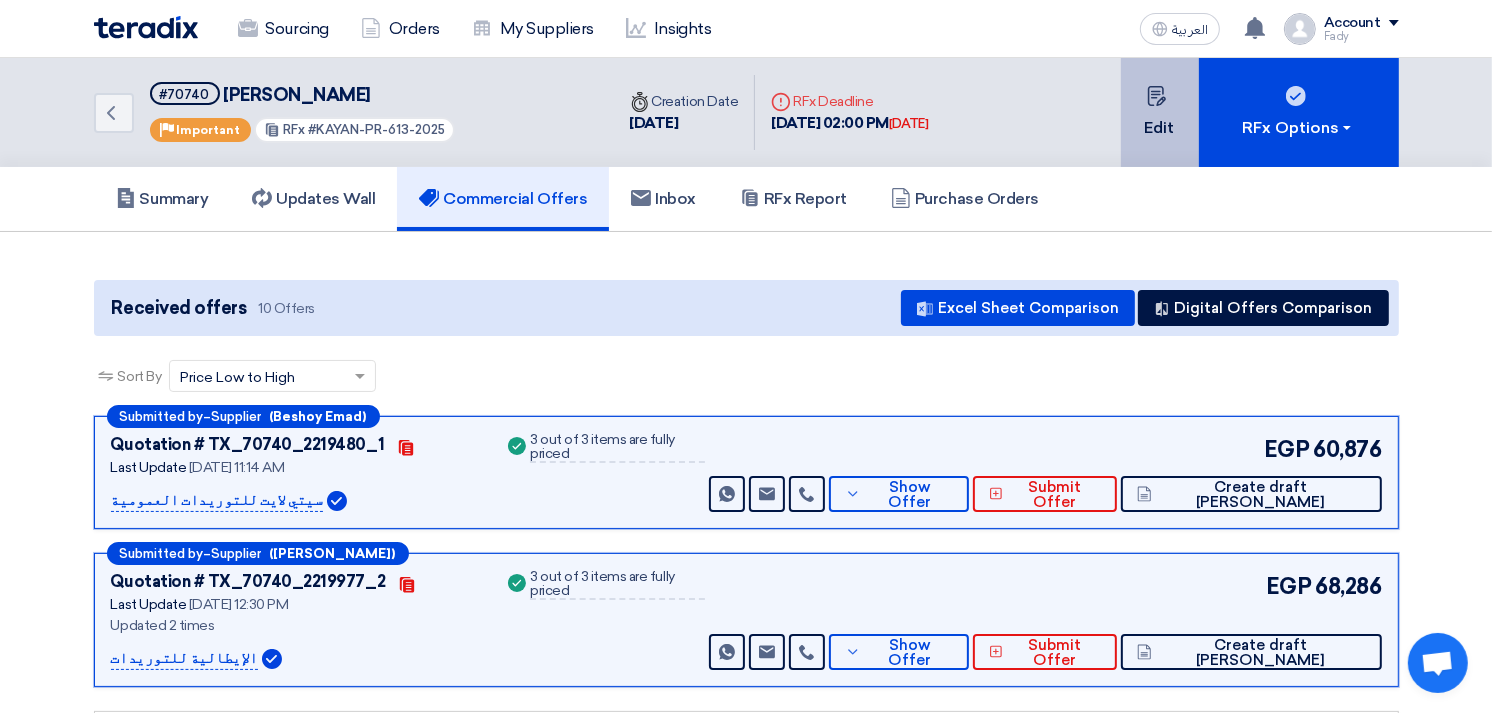 click on "Edit" 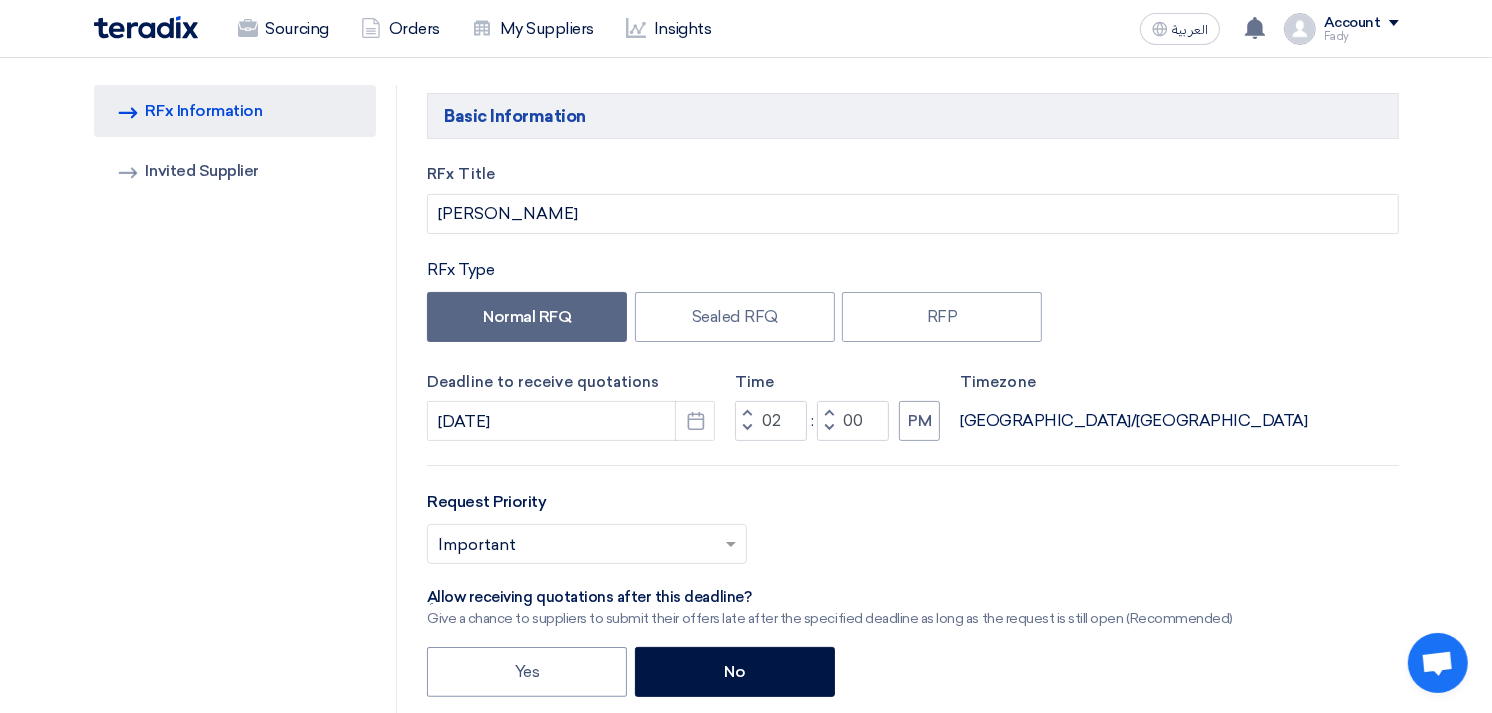 scroll, scrollTop: 0, scrollLeft: 0, axis: both 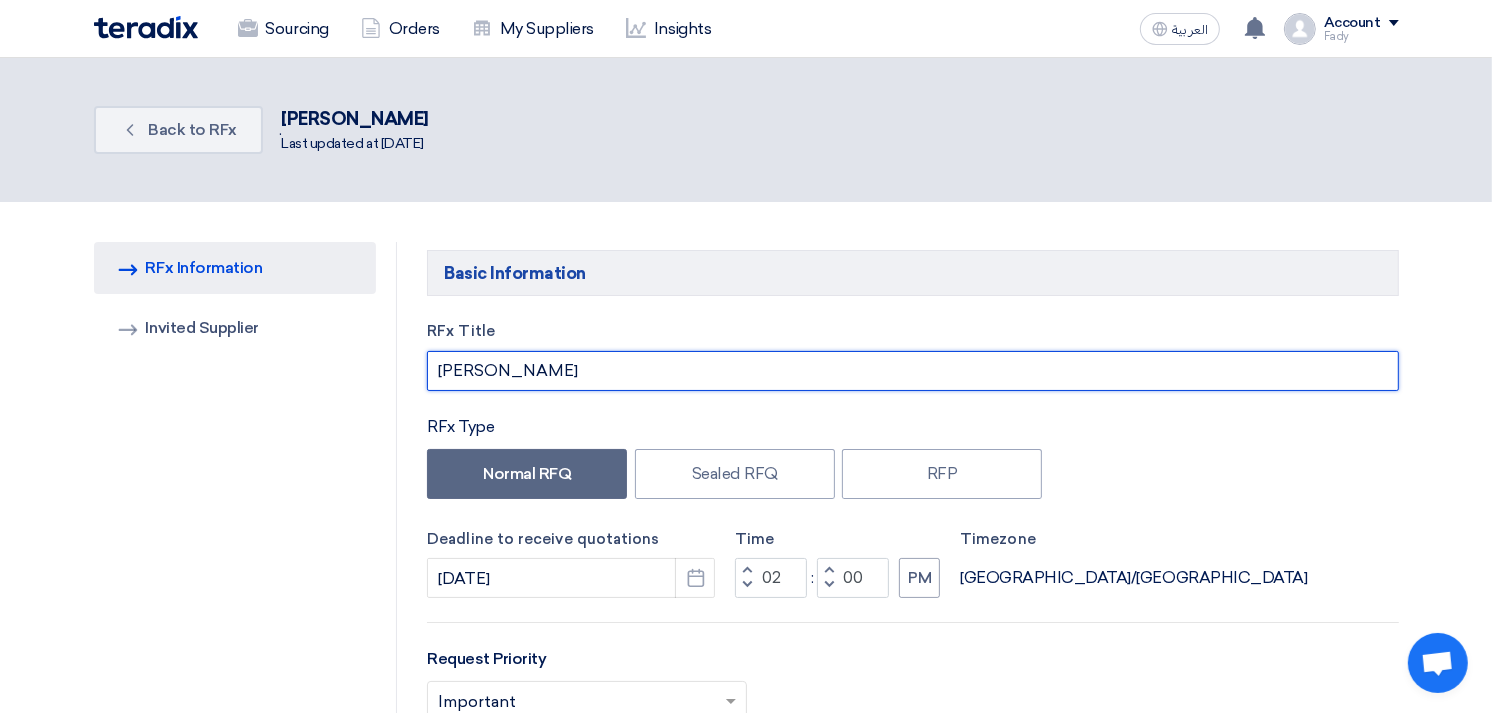 click on "[PERSON_NAME]" at bounding box center (912, 371) 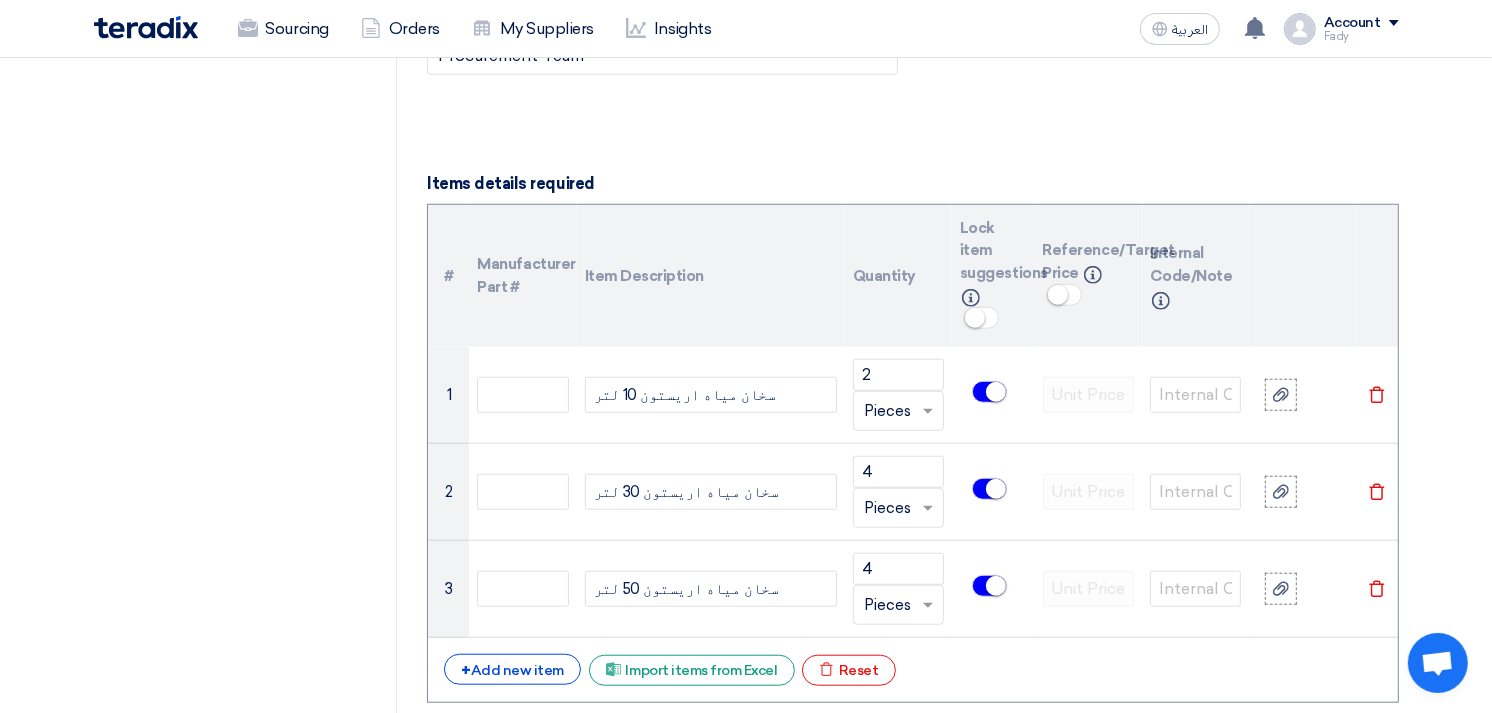 scroll, scrollTop: 1333, scrollLeft: 0, axis: vertical 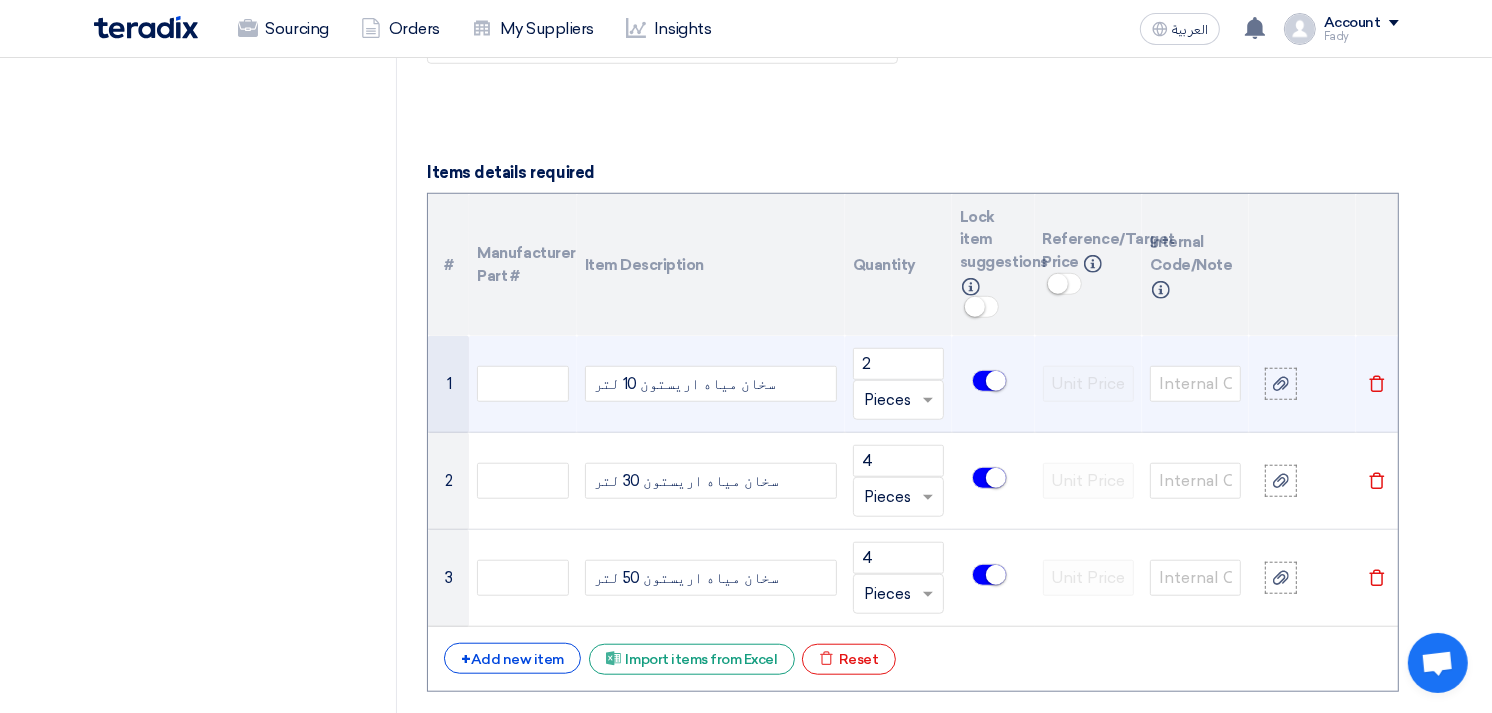 type on "توريد سخانات اريستون ايطالى" 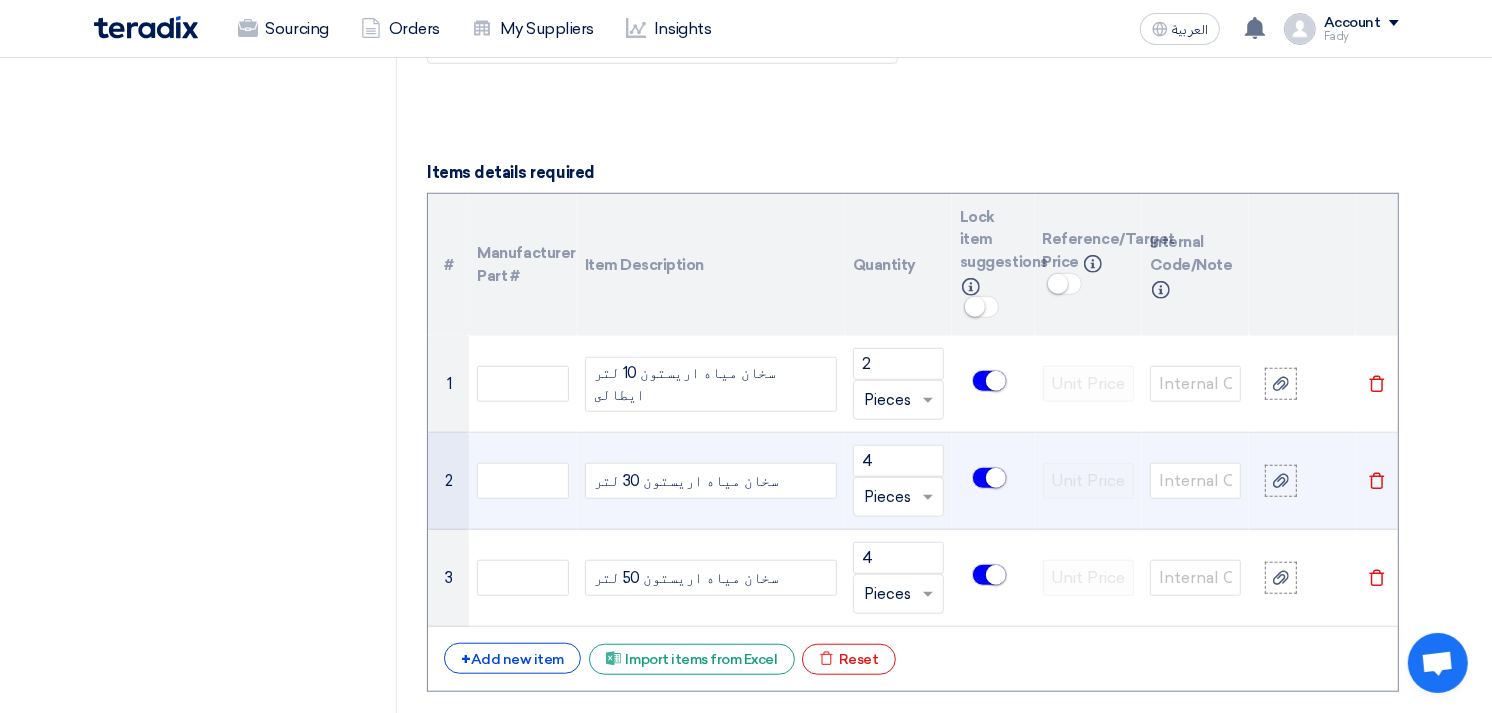 click on "سخان مياه اريستون 30 لتر" 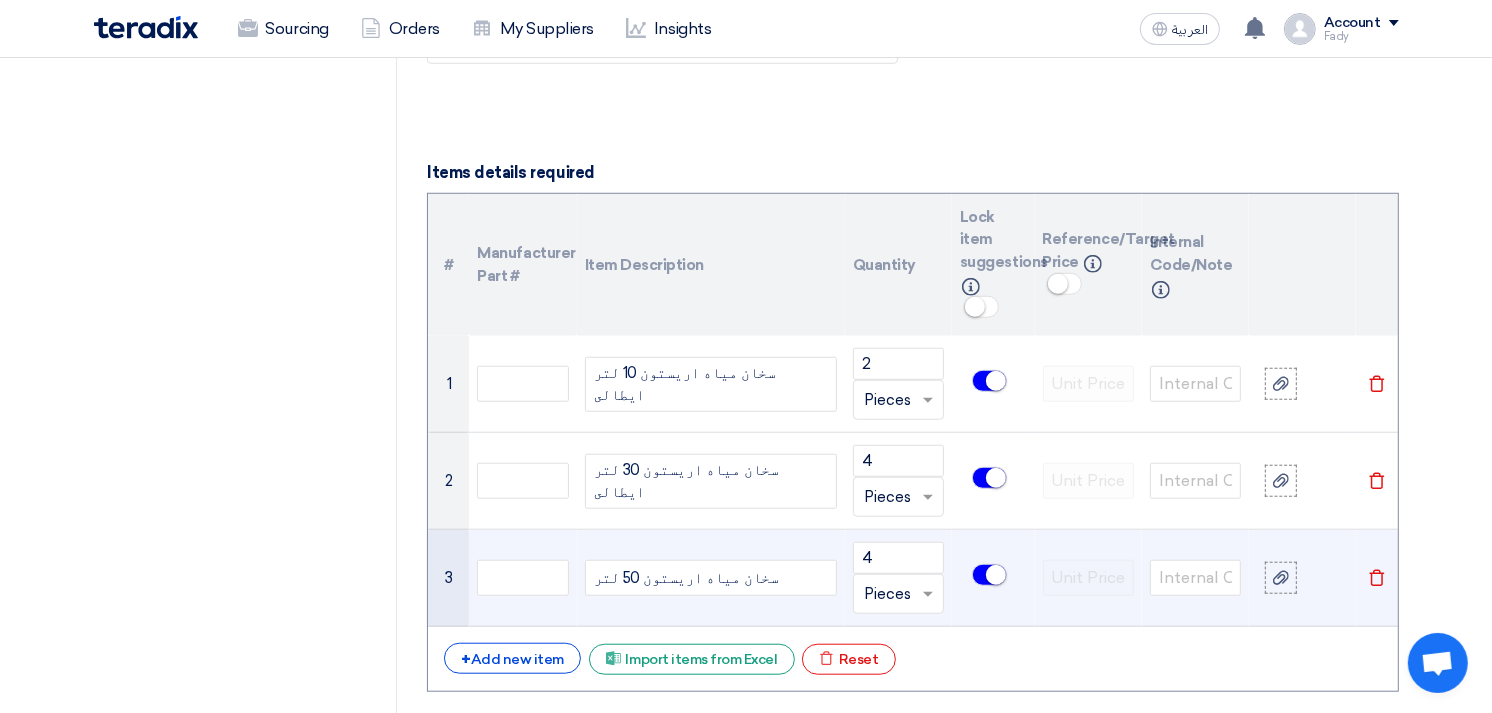 click on "سخان مياه اريستون 50 لتر" 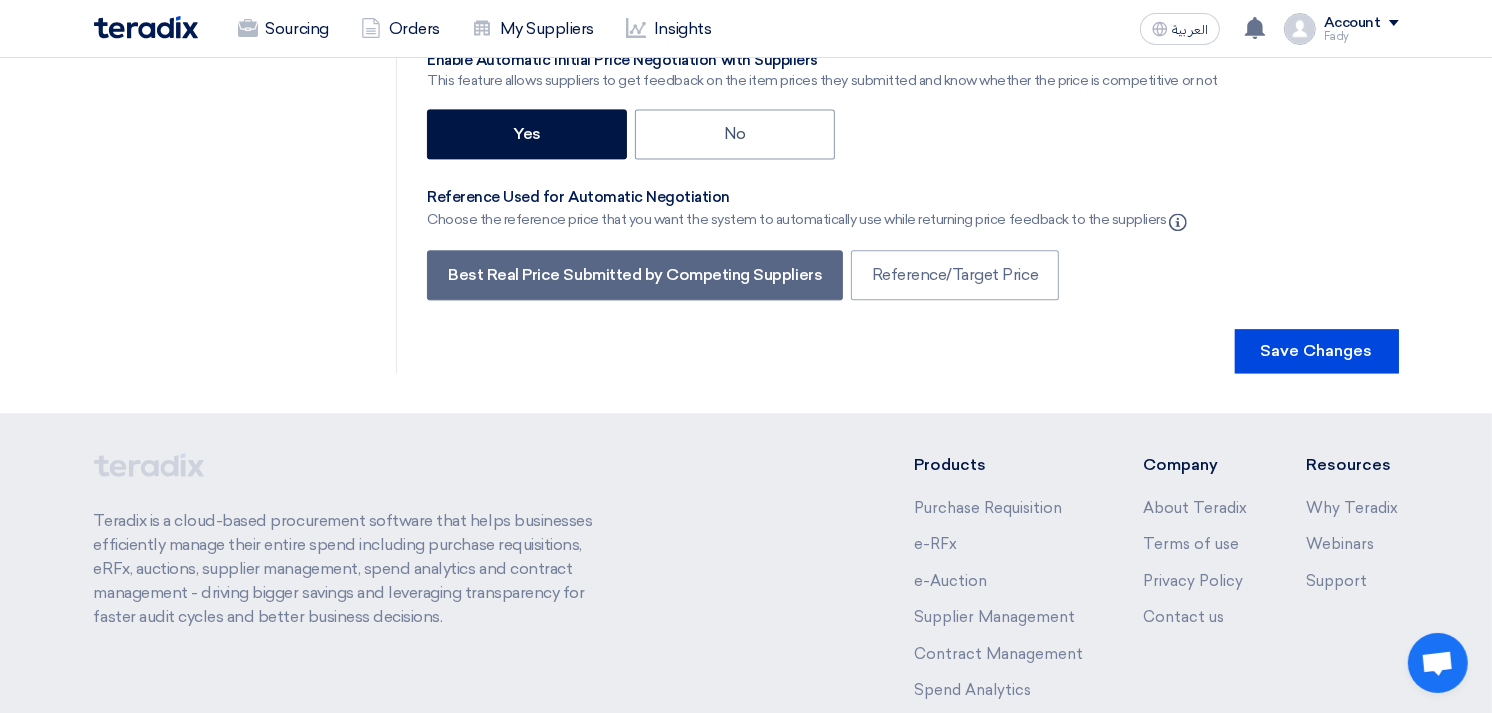 scroll, scrollTop: 4086, scrollLeft: 0, axis: vertical 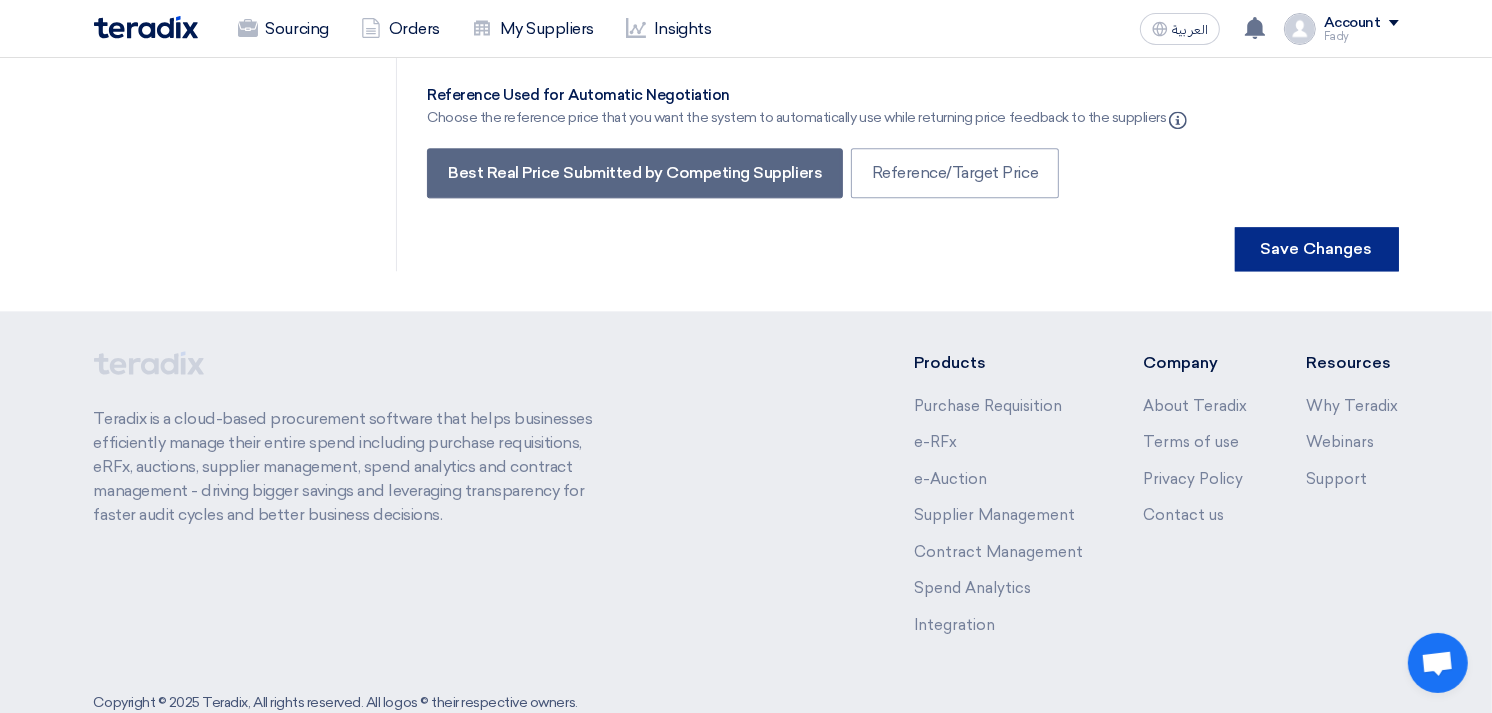 click on "Save Changes" 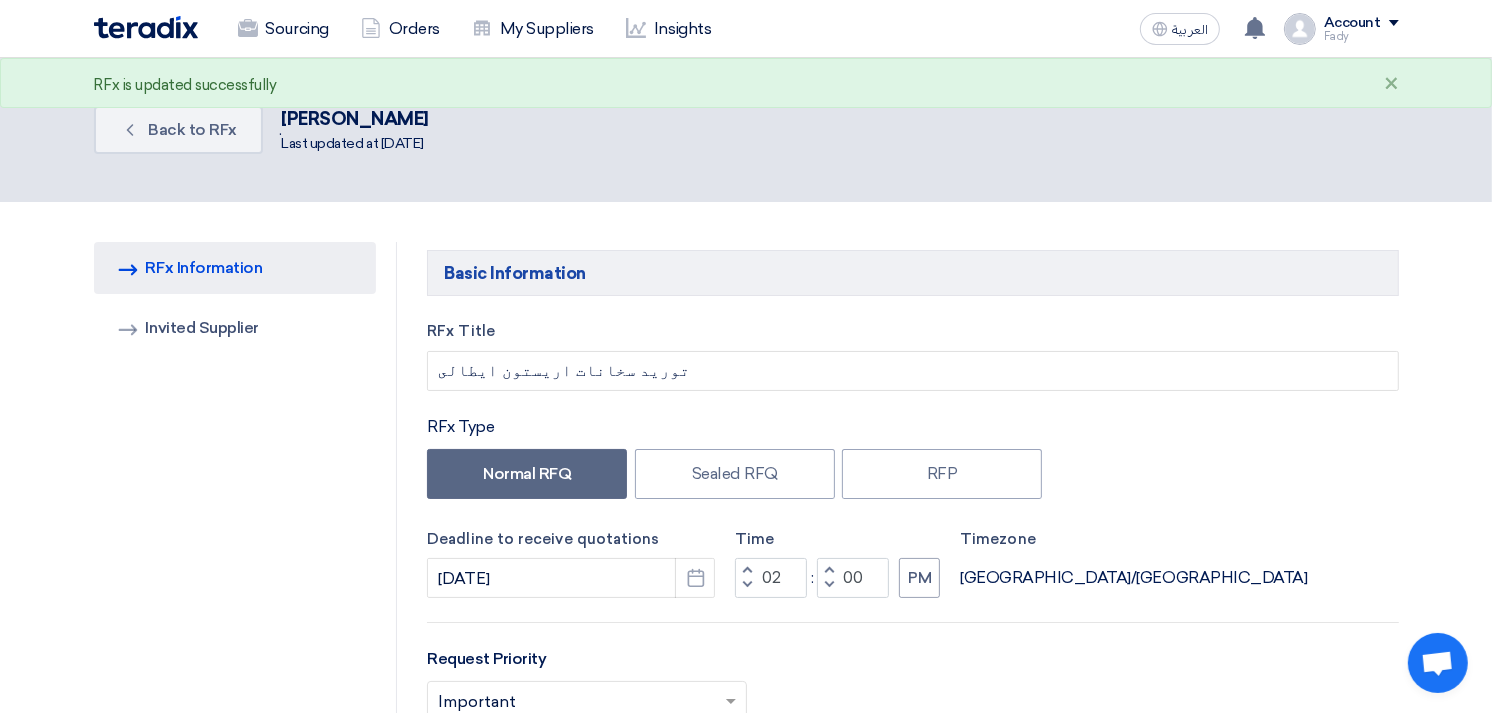 click on "Basic Information
RFx Title
توريد سخانات اريستون ايطالى
RFx Type
Normal RFQ
Sealed RFQ
RFP
Deadline to receive quotations
[DATE]
Pick a date
Time
Increment hours
02
Decrement hours" 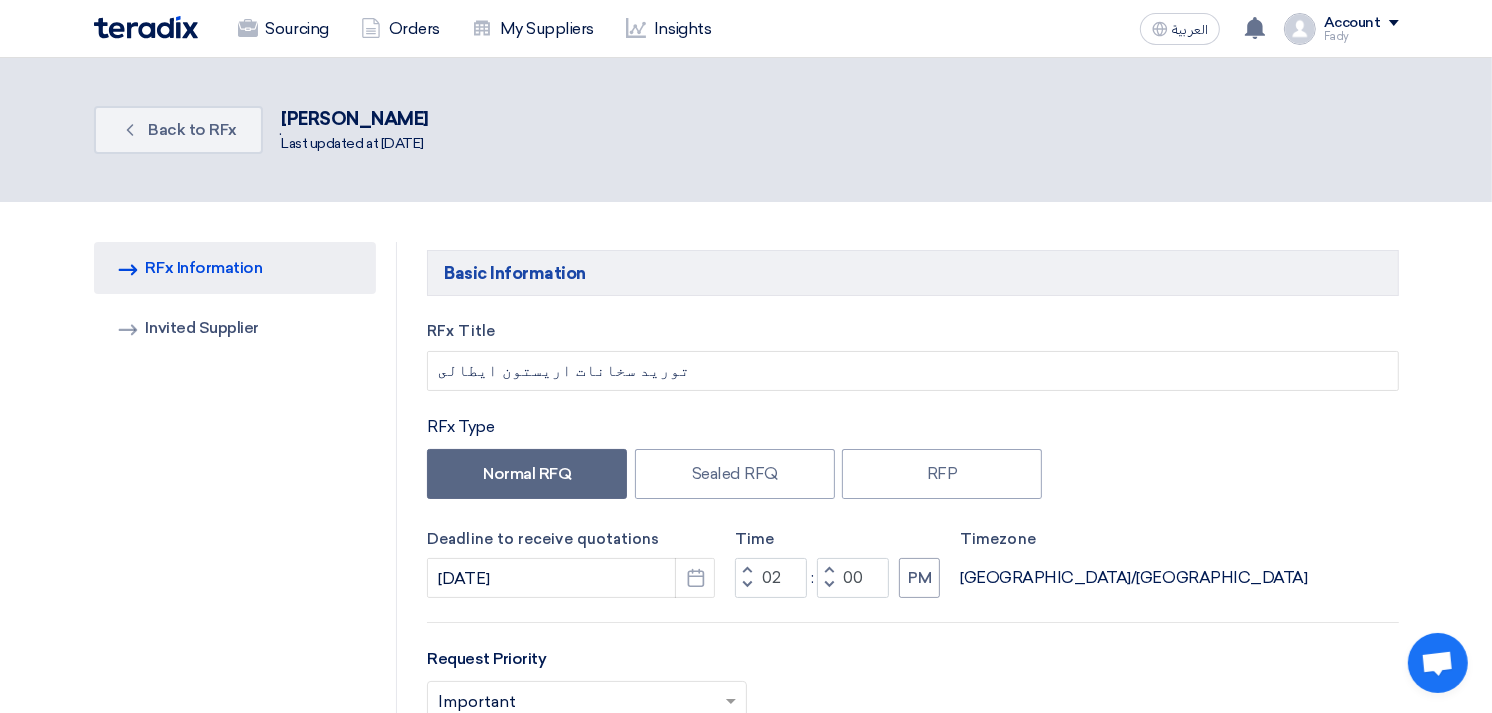 drag, startPoint x: 1343, startPoint y: 533, endPoint x: 1325, endPoint y: 523, distance: 20.59126 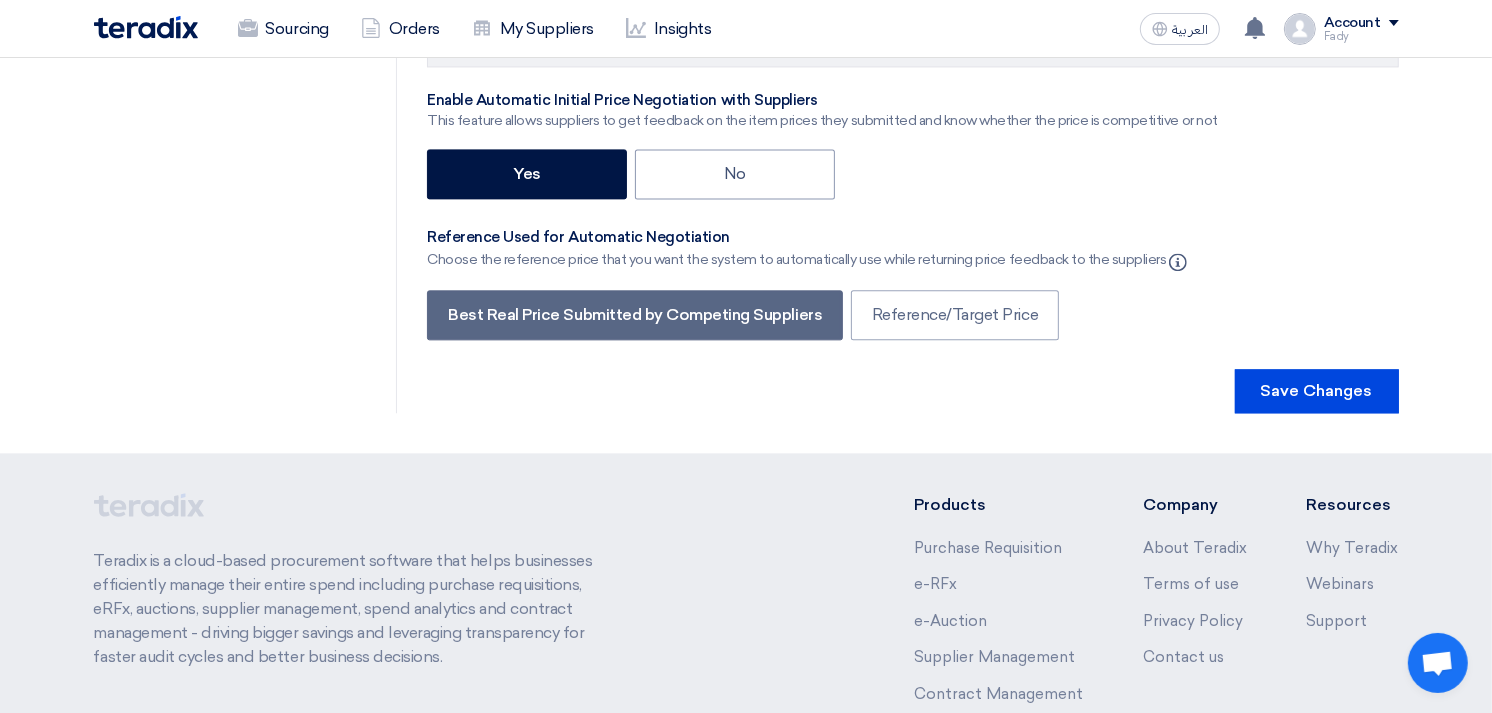 scroll, scrollTop: 4086, scrollLeft: 0, axis: vertical 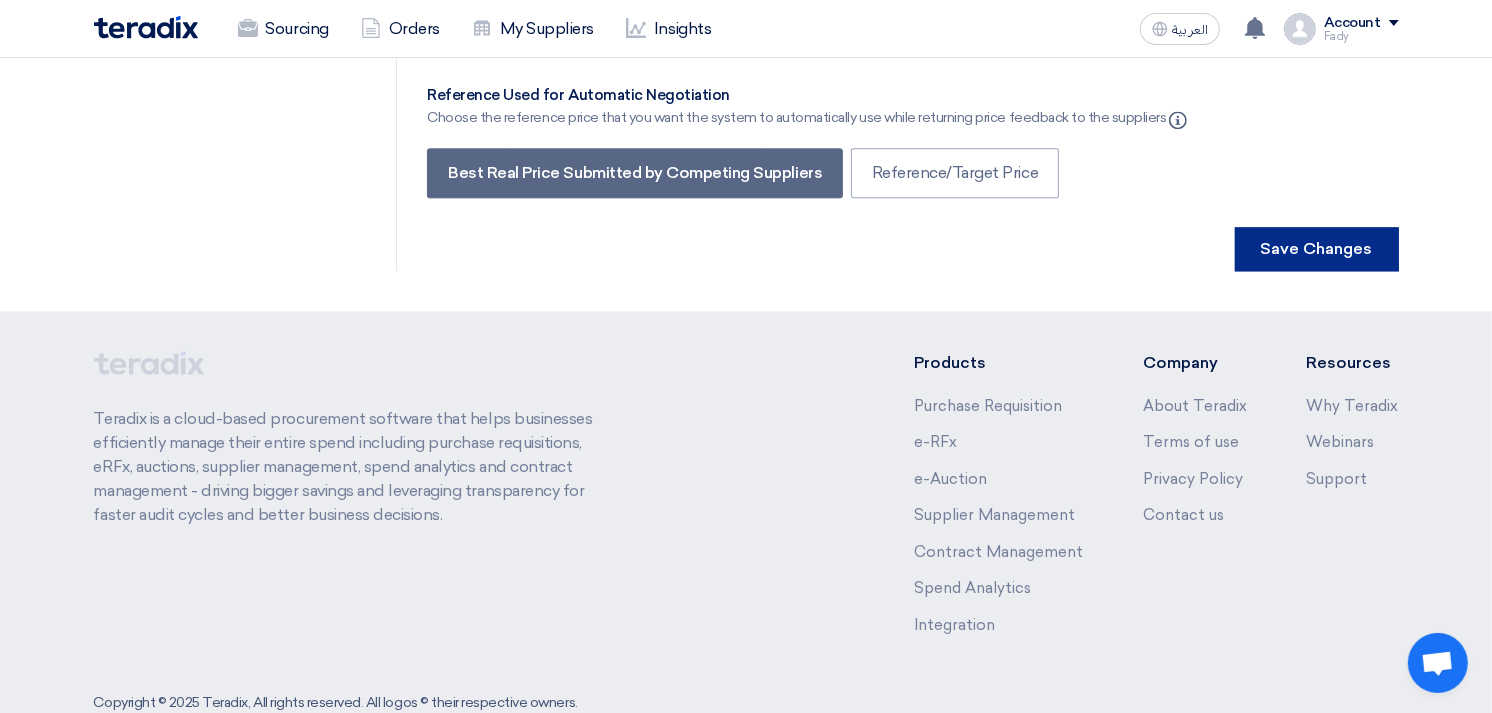 click on "Save Changes" 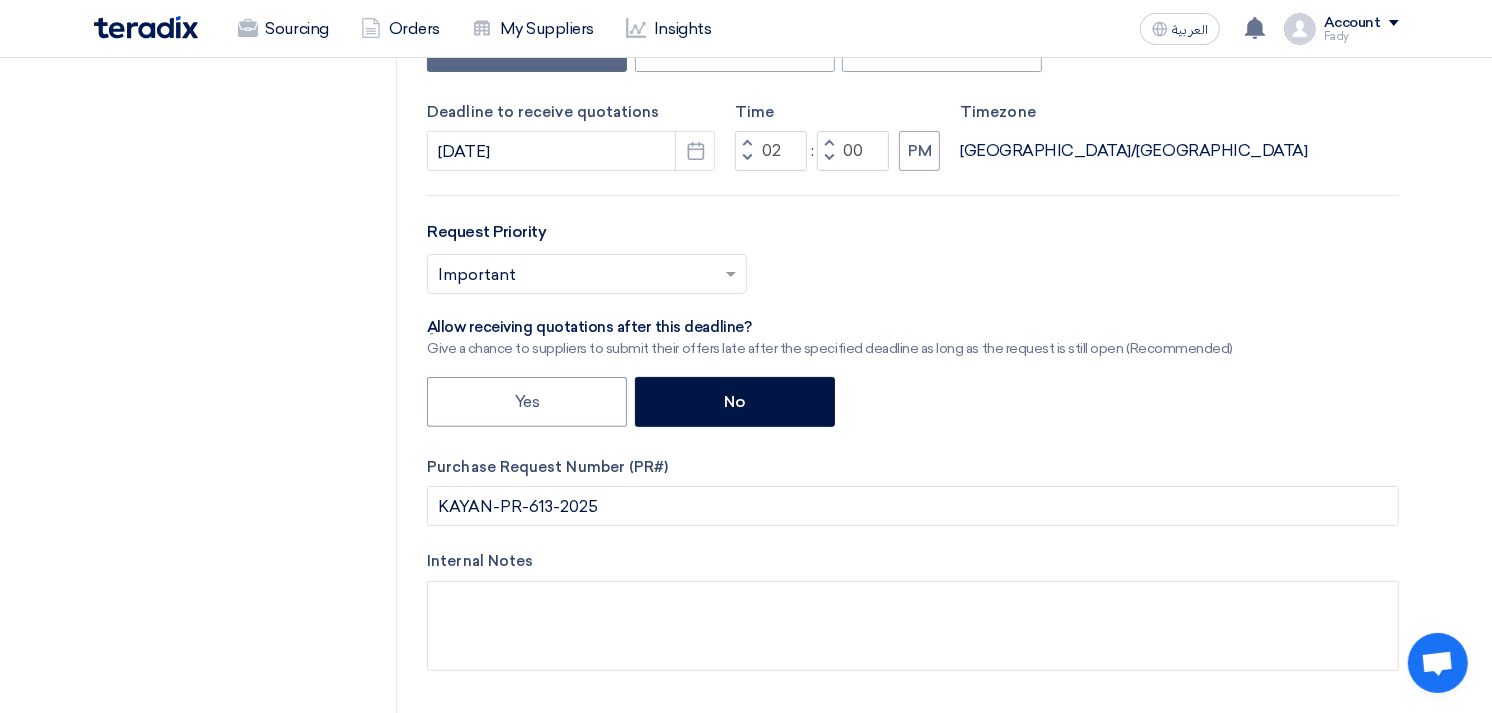 scroll, scrollTop: 0, scrollLeft: 0, axis: both 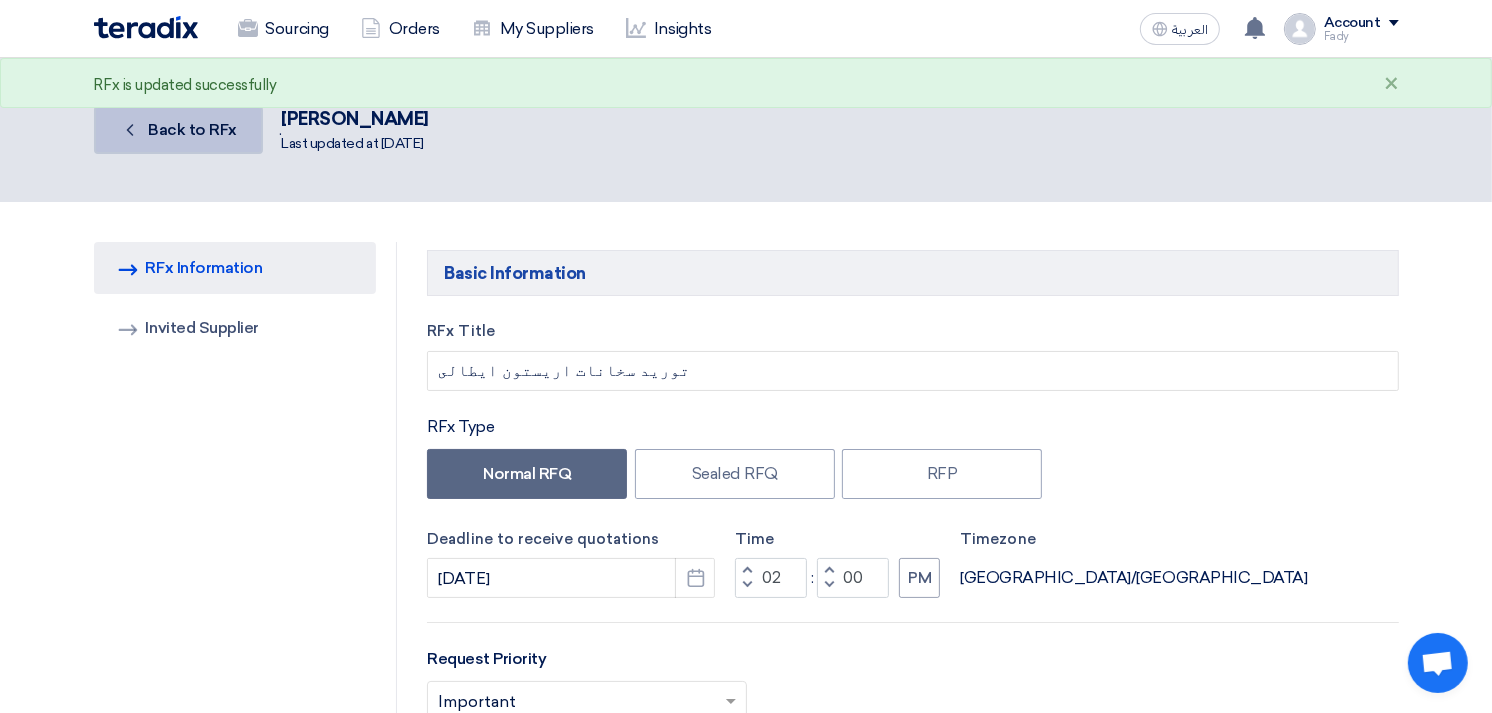 click on "Back to RFx" 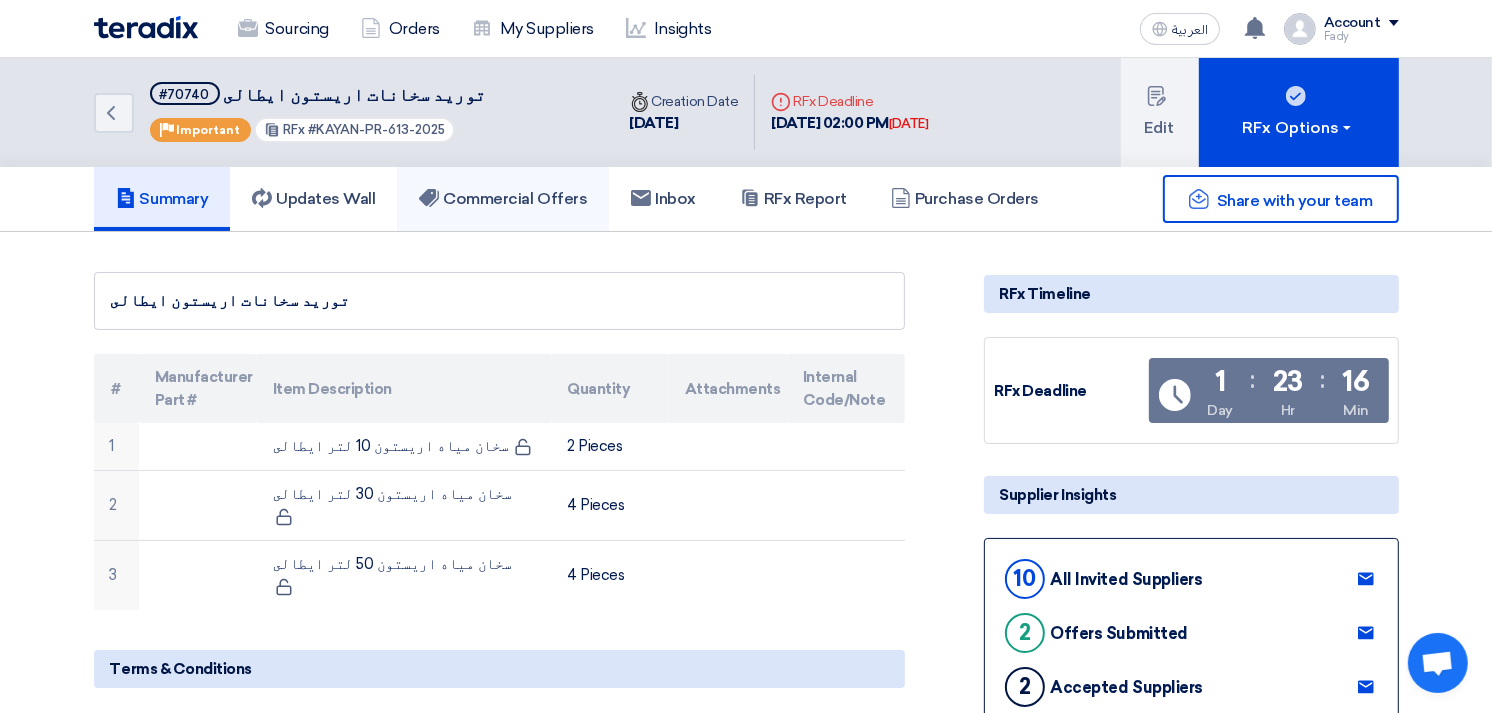 click on "Commercial Offers" 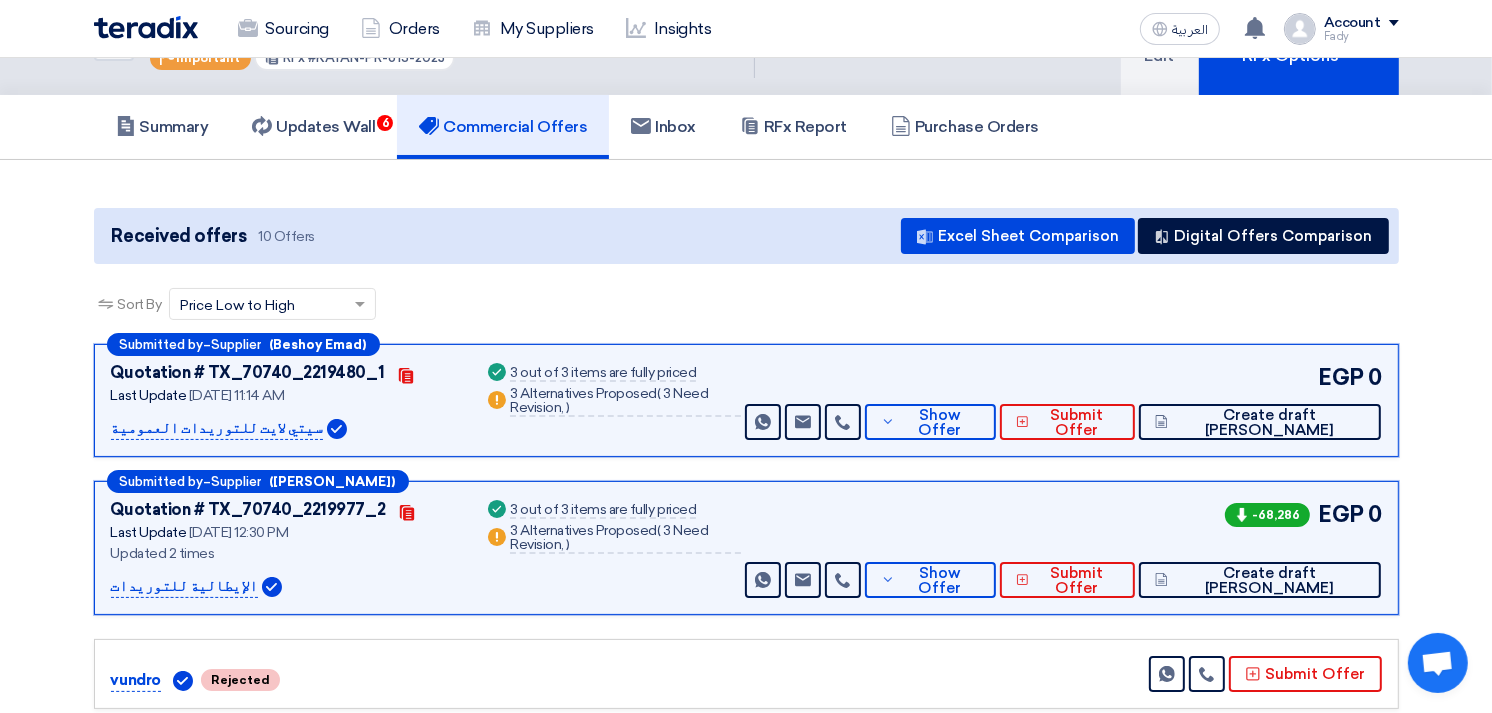 scroll, scrollTop: 111, scrollLeft: 0, axis: vertical 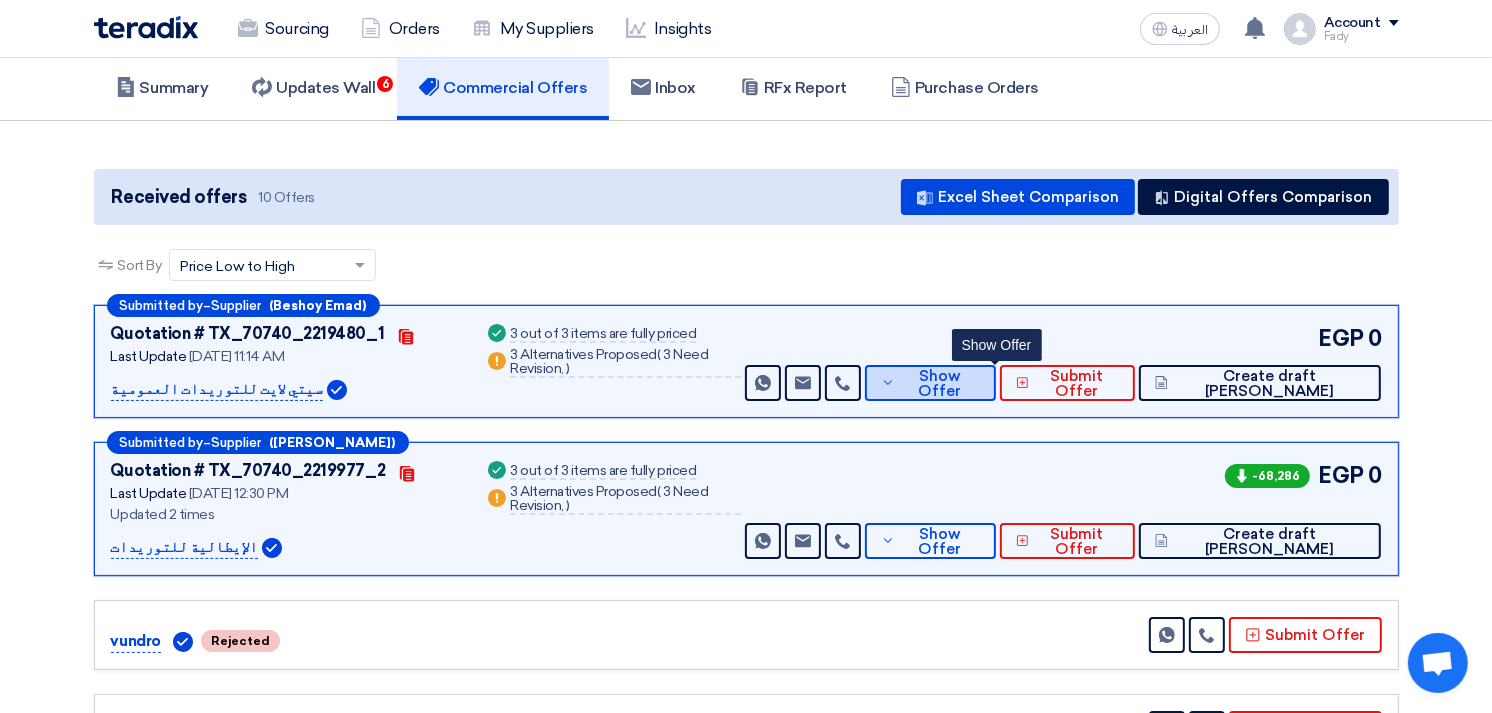 click on "Show Offer" at bounding box center [939, 384] 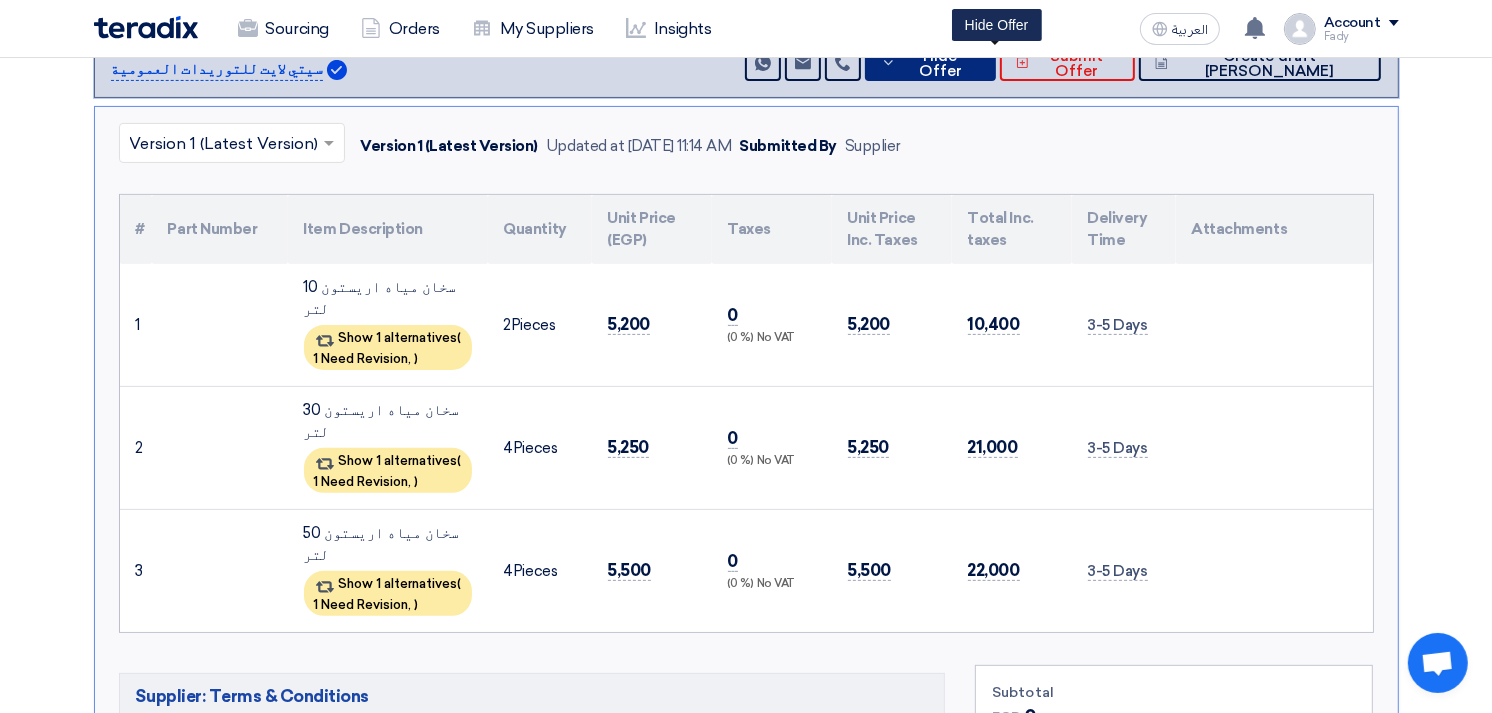 scroll, scrollTop: 444, scrollLeft: 0, axis: vertical 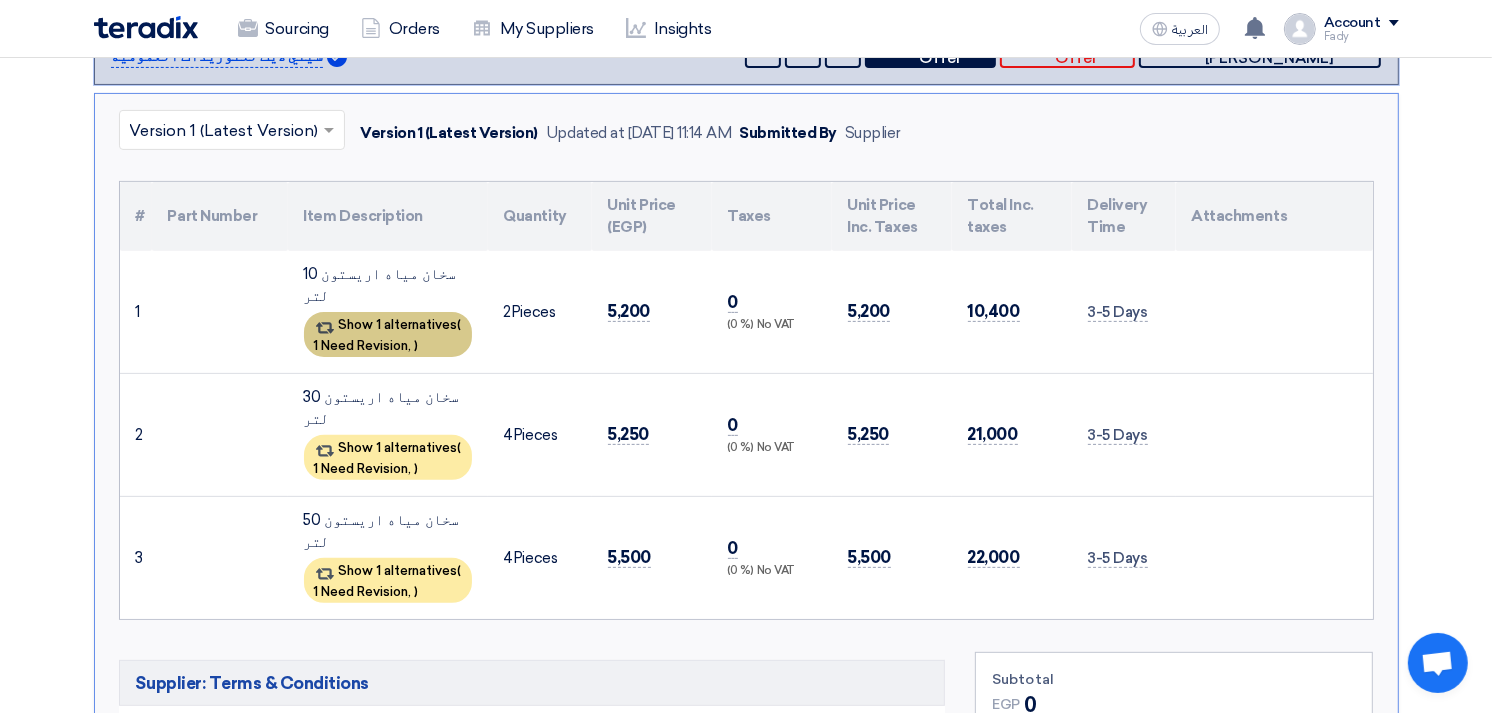 click on "1 Need Revision," at bounding box center (363, 345) 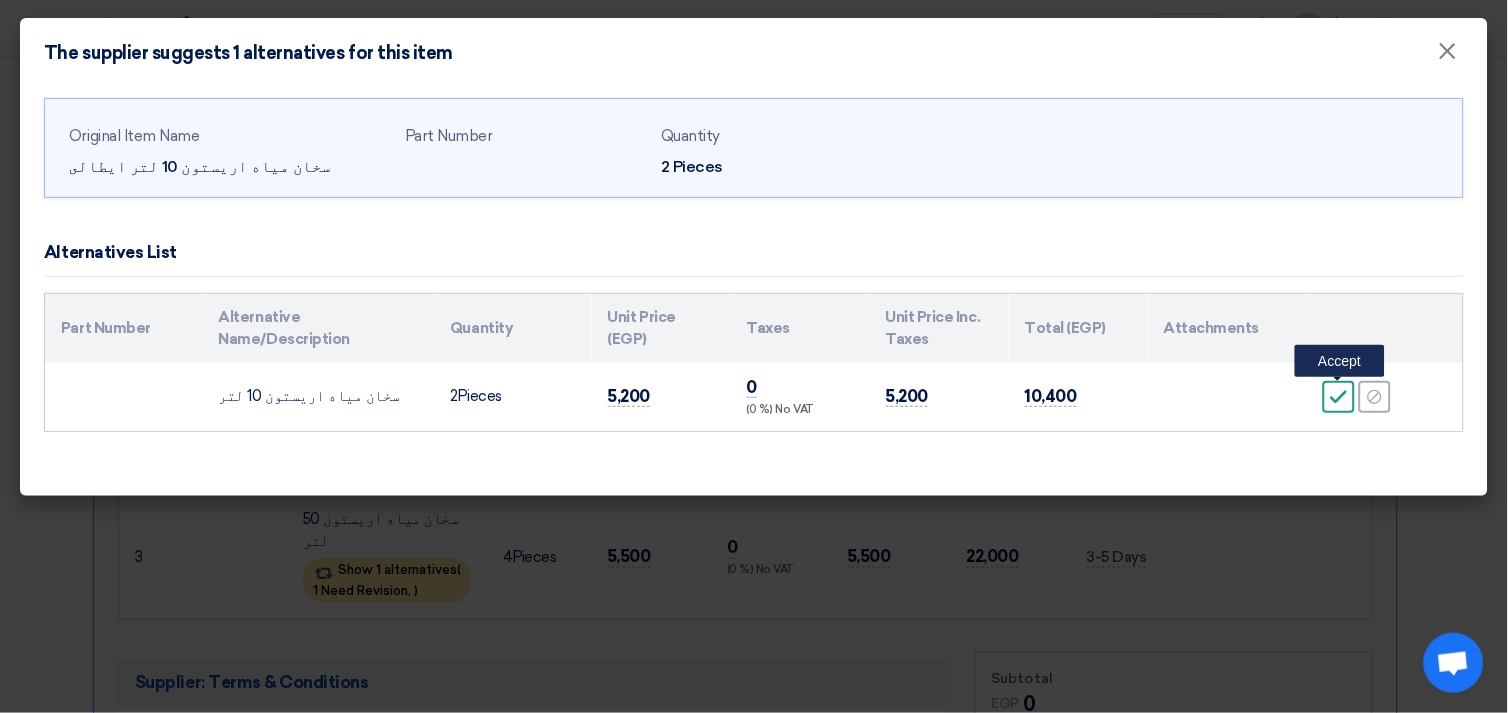 click on "Accept" 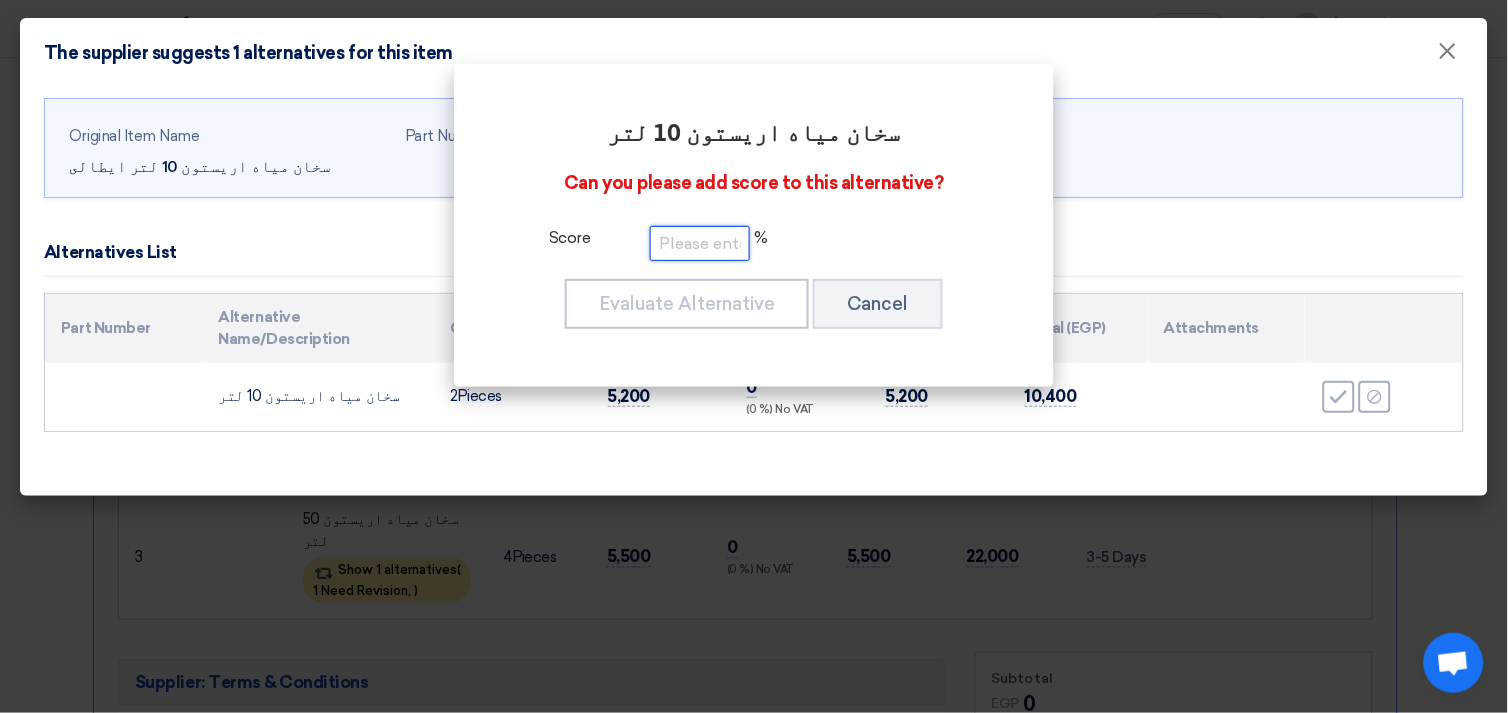 click 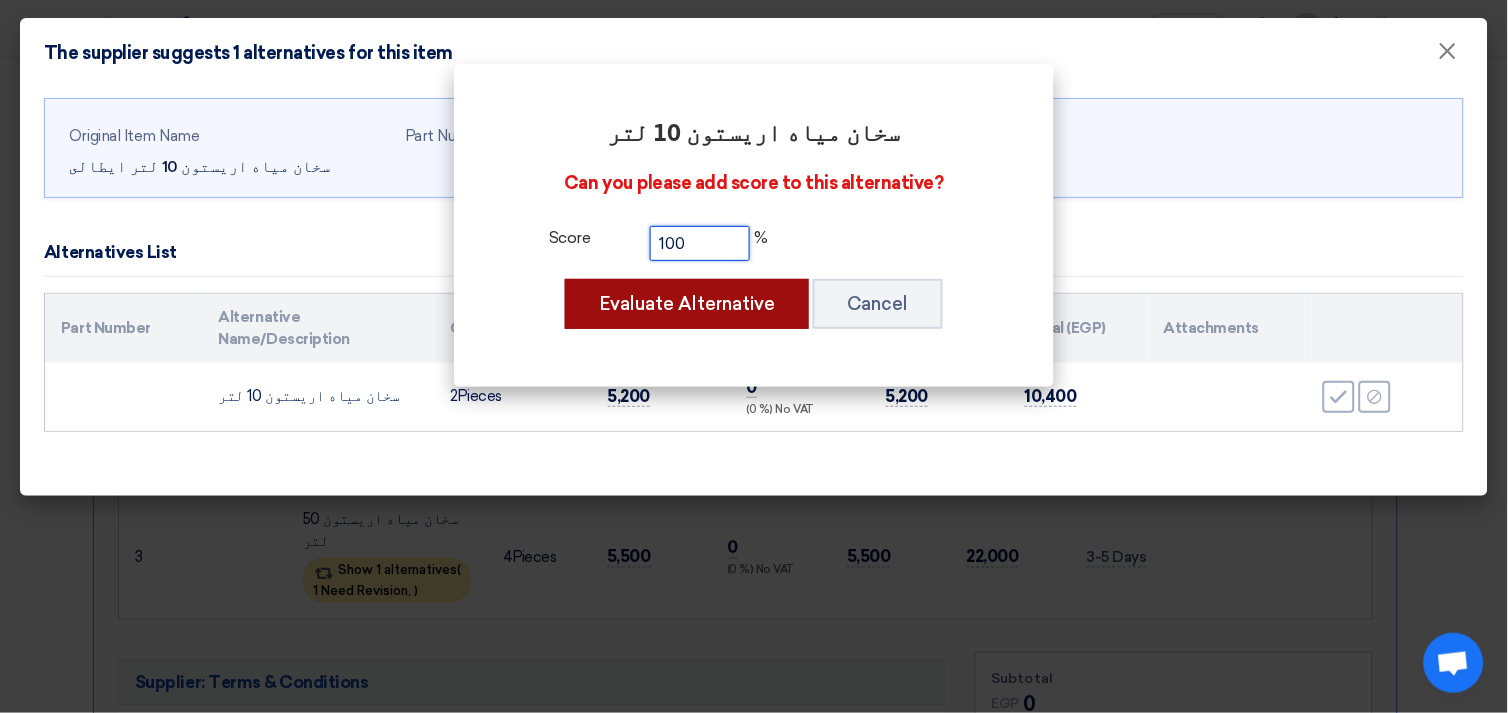 type on "100" 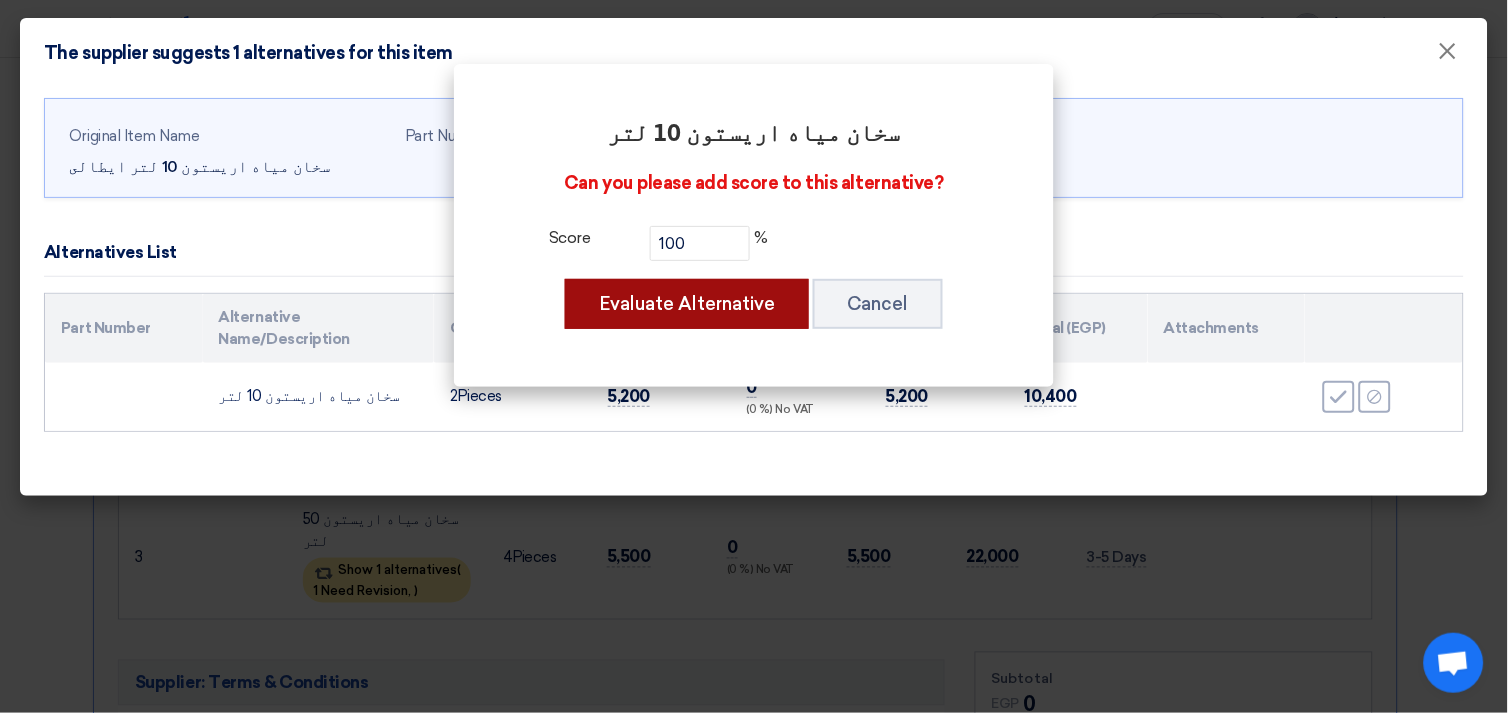 click on "Evaluate Alternative" 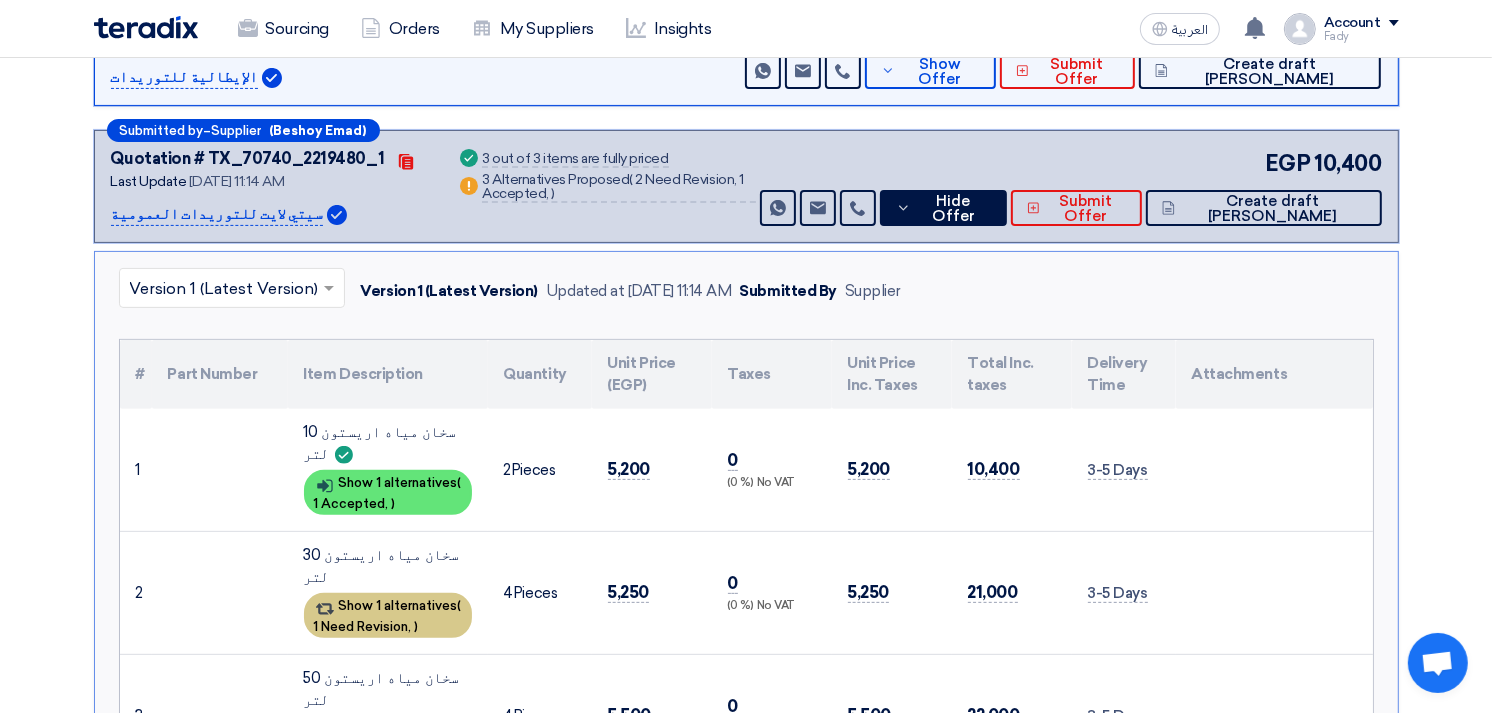 click on "Show 1 alternatives
(
1 Need Revision,
)" at bounding box center [388, 615] 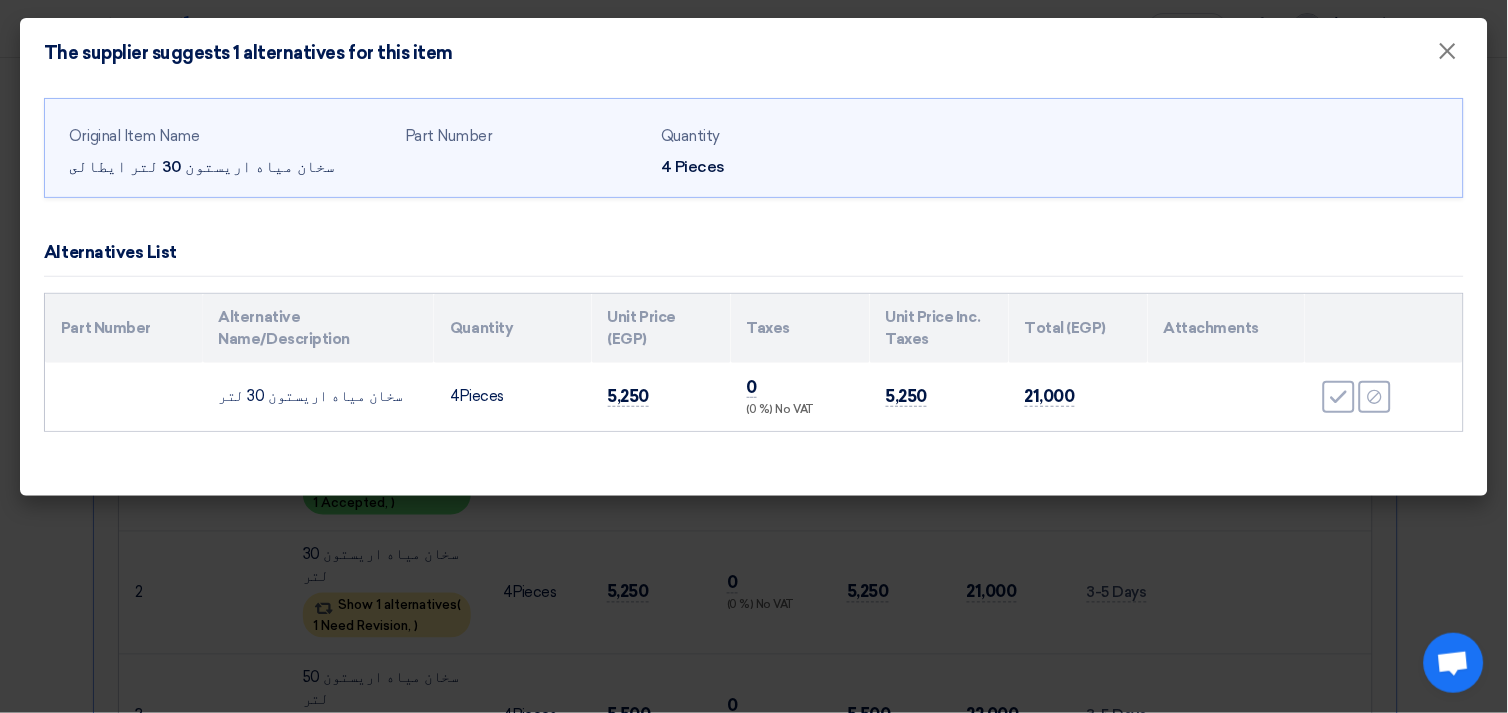 click on "0
(0 %)
No VAT" 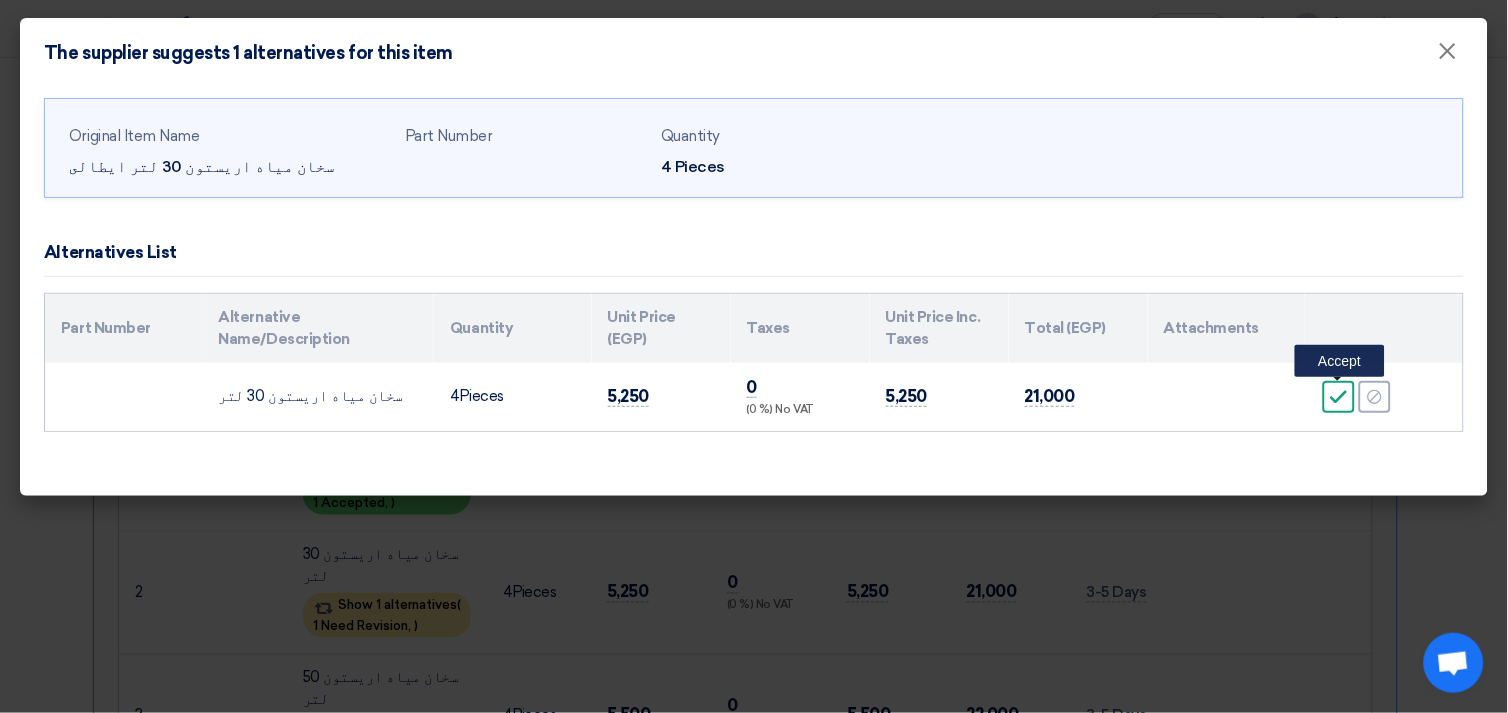 click on "Accept" 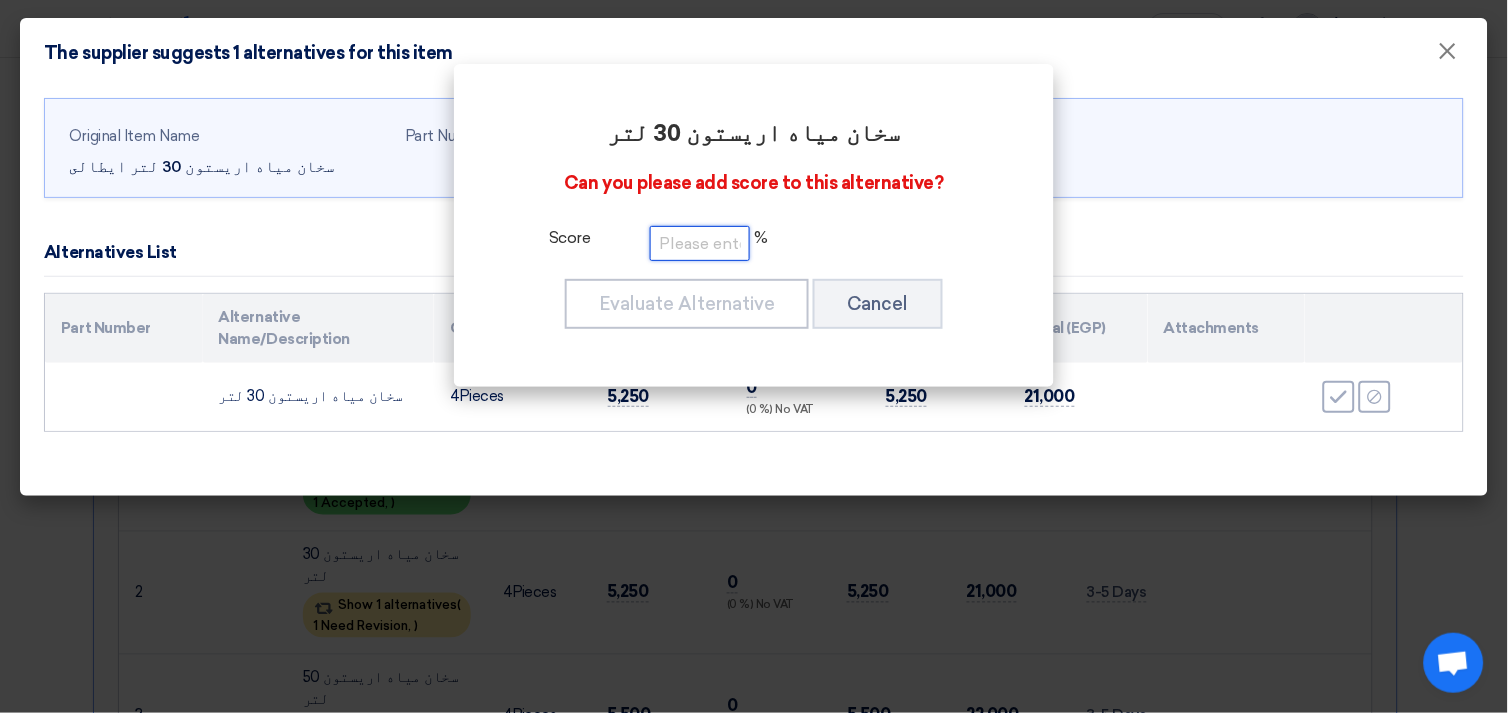 click 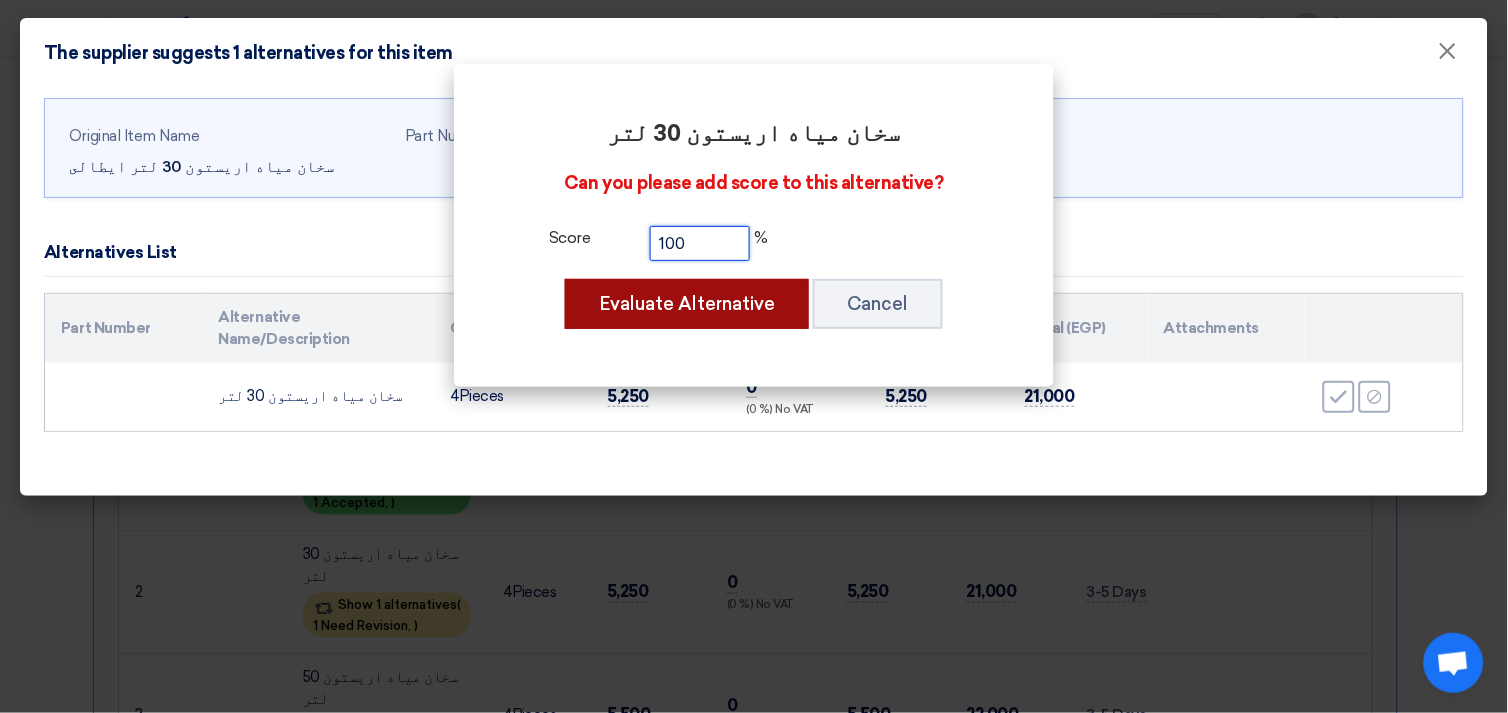 type on "100" 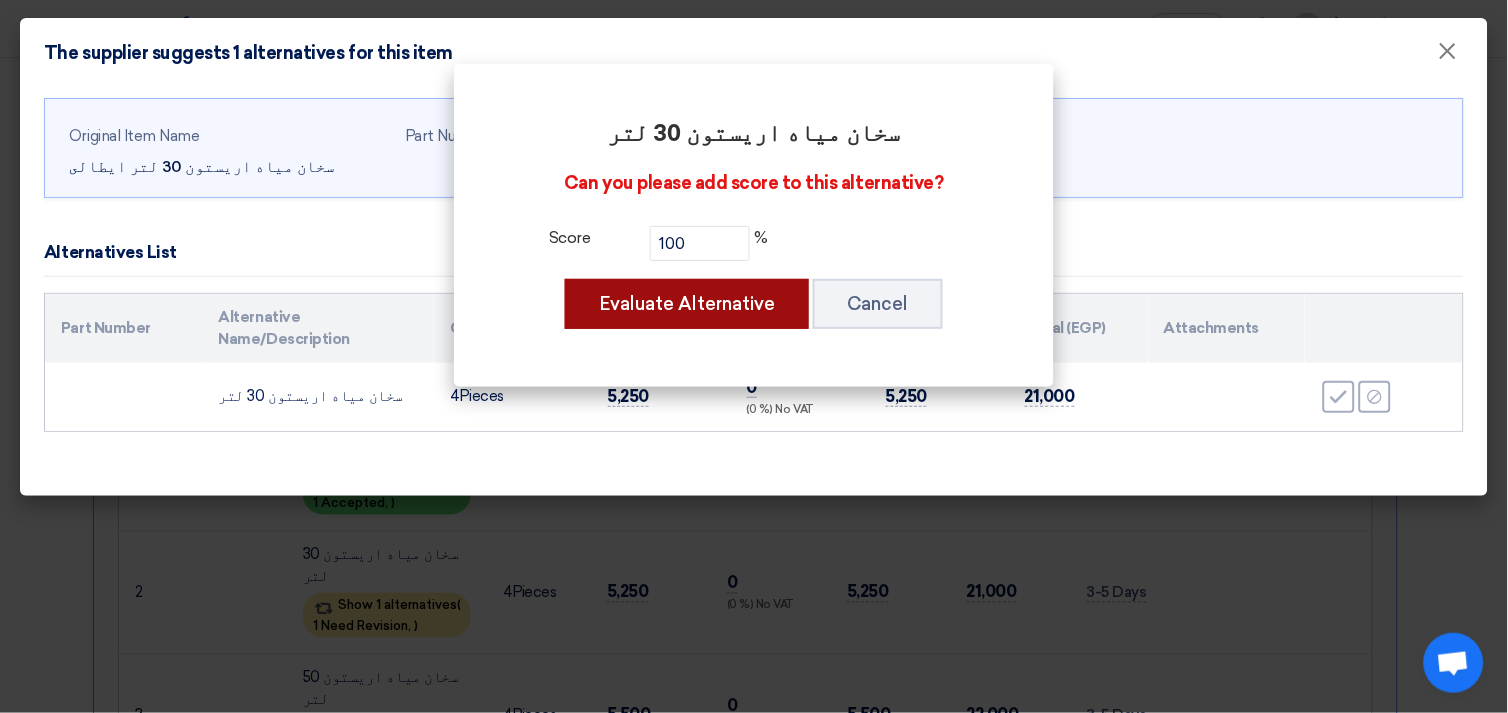 click on "Evaluate Alternative" 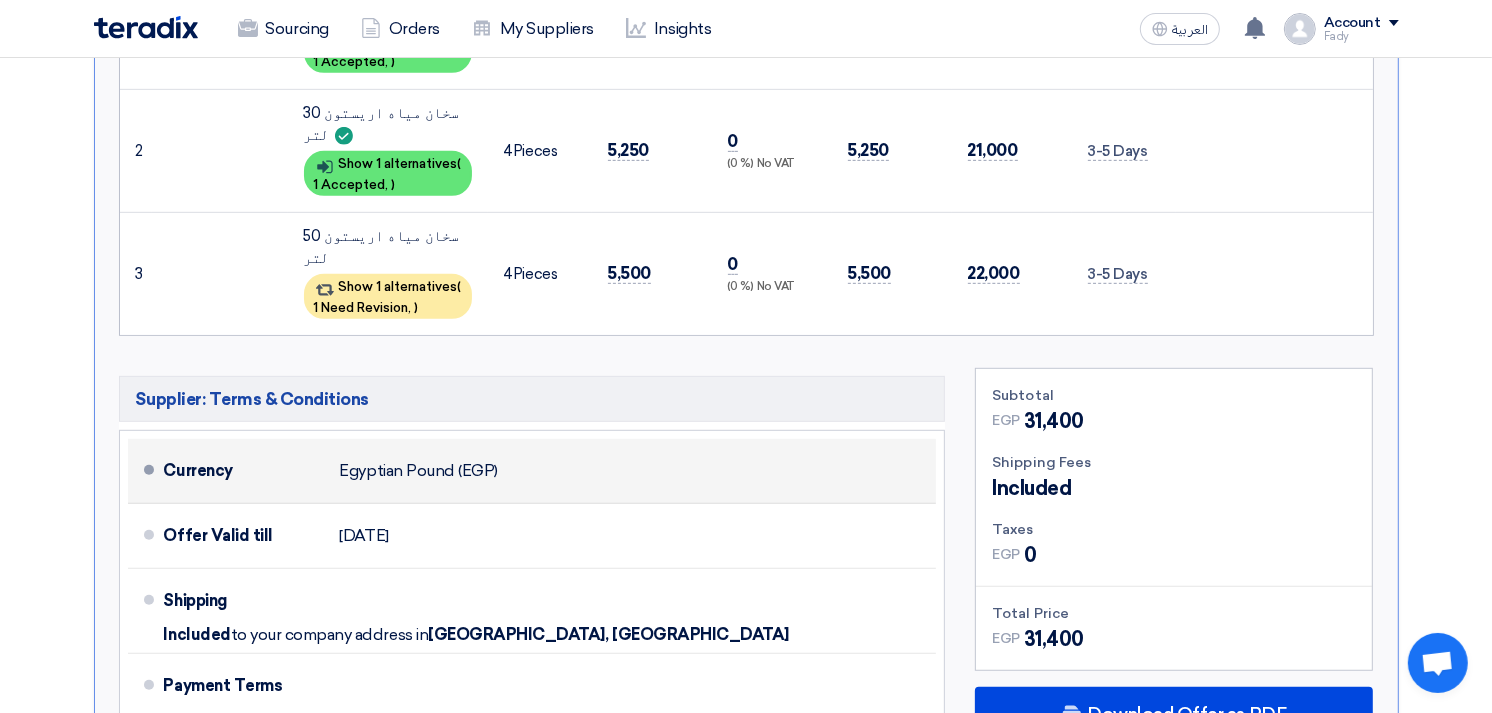 scroll, scrollTop: 888, scrollLeft: 0, axis: vertical 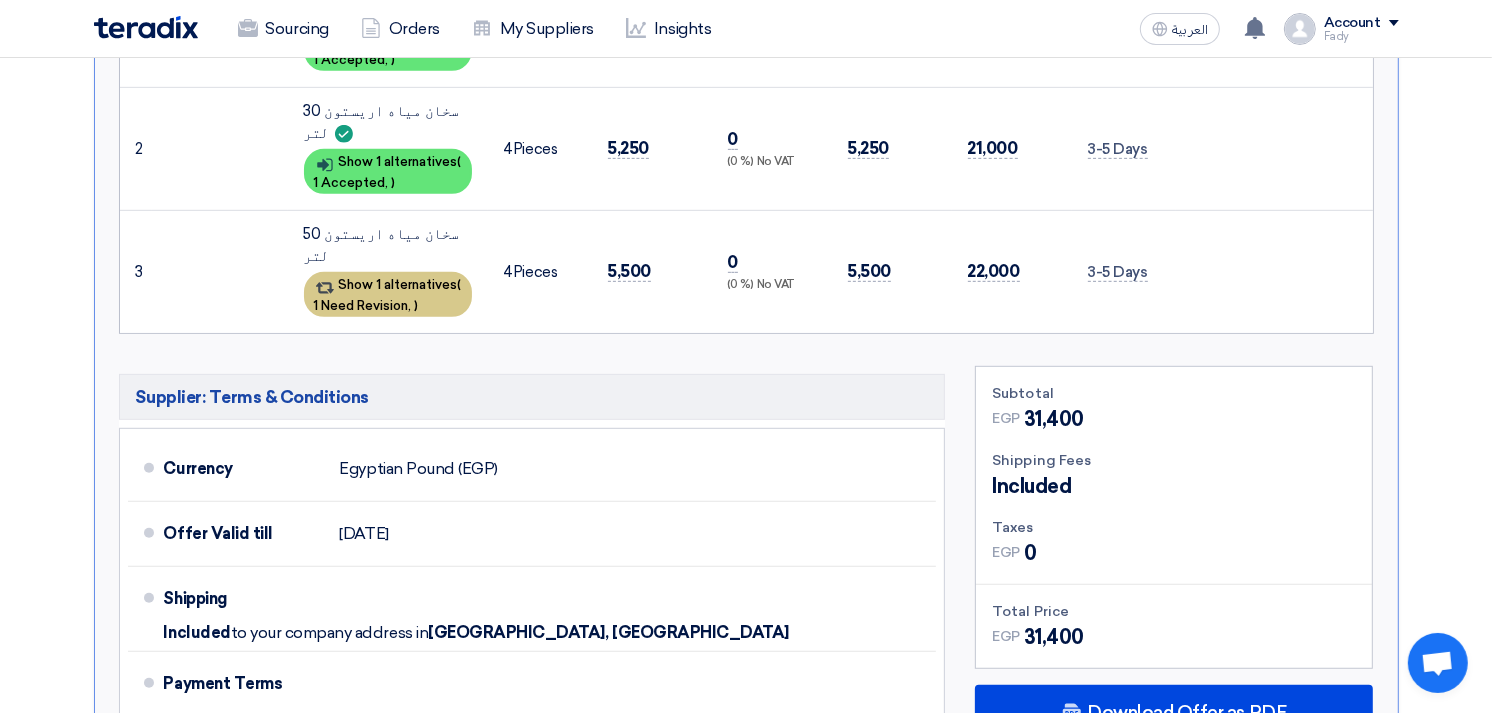 click on "Show 1 alternatives
(
1 Need Revision,
)" at bounding box center [388, 294] 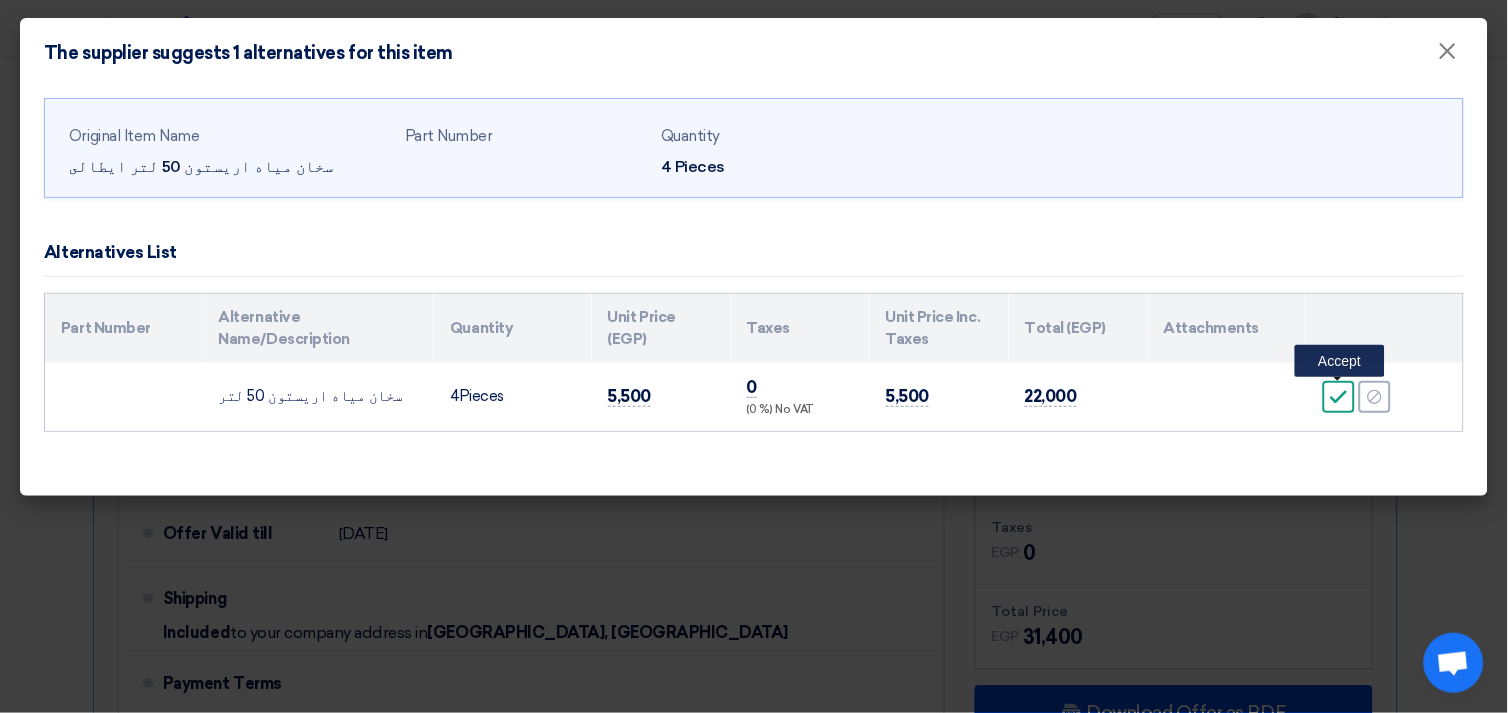 click on "Accept" 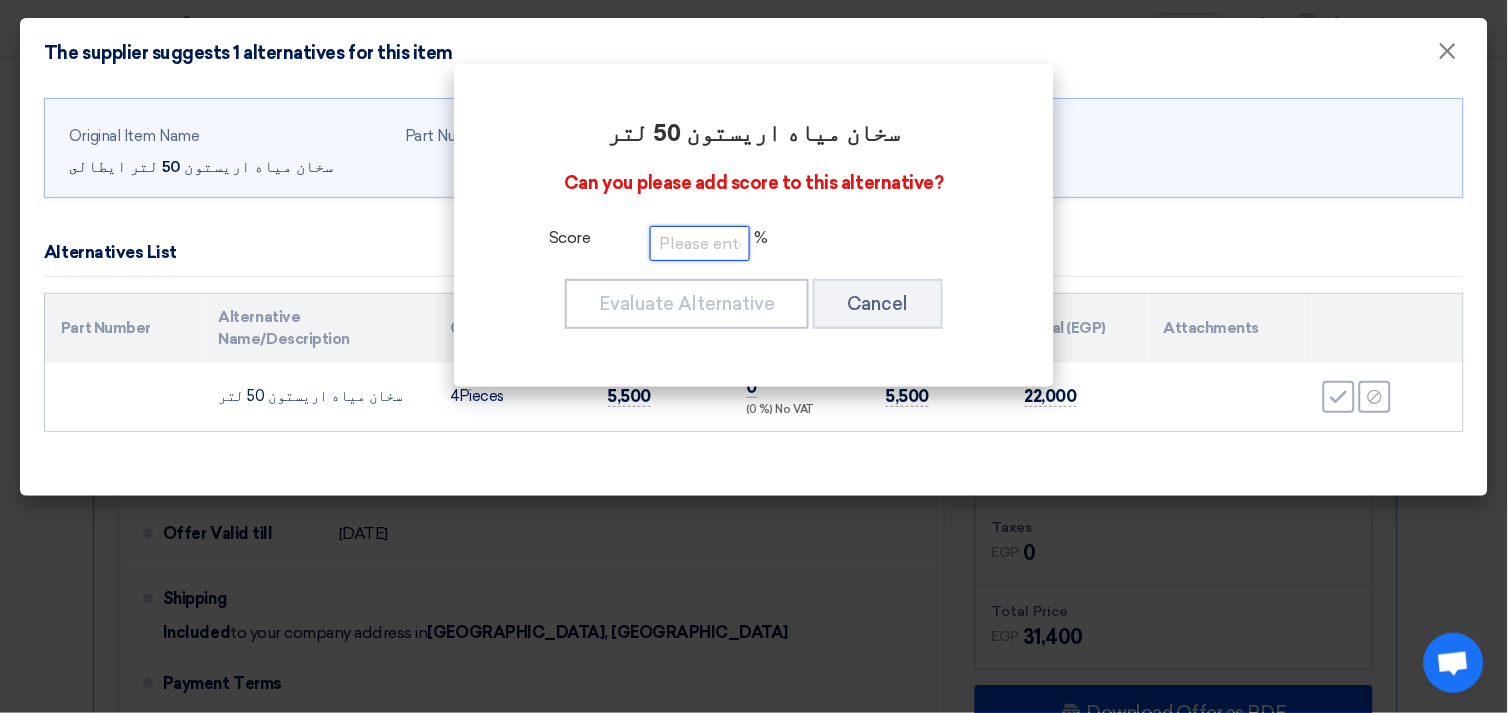 click 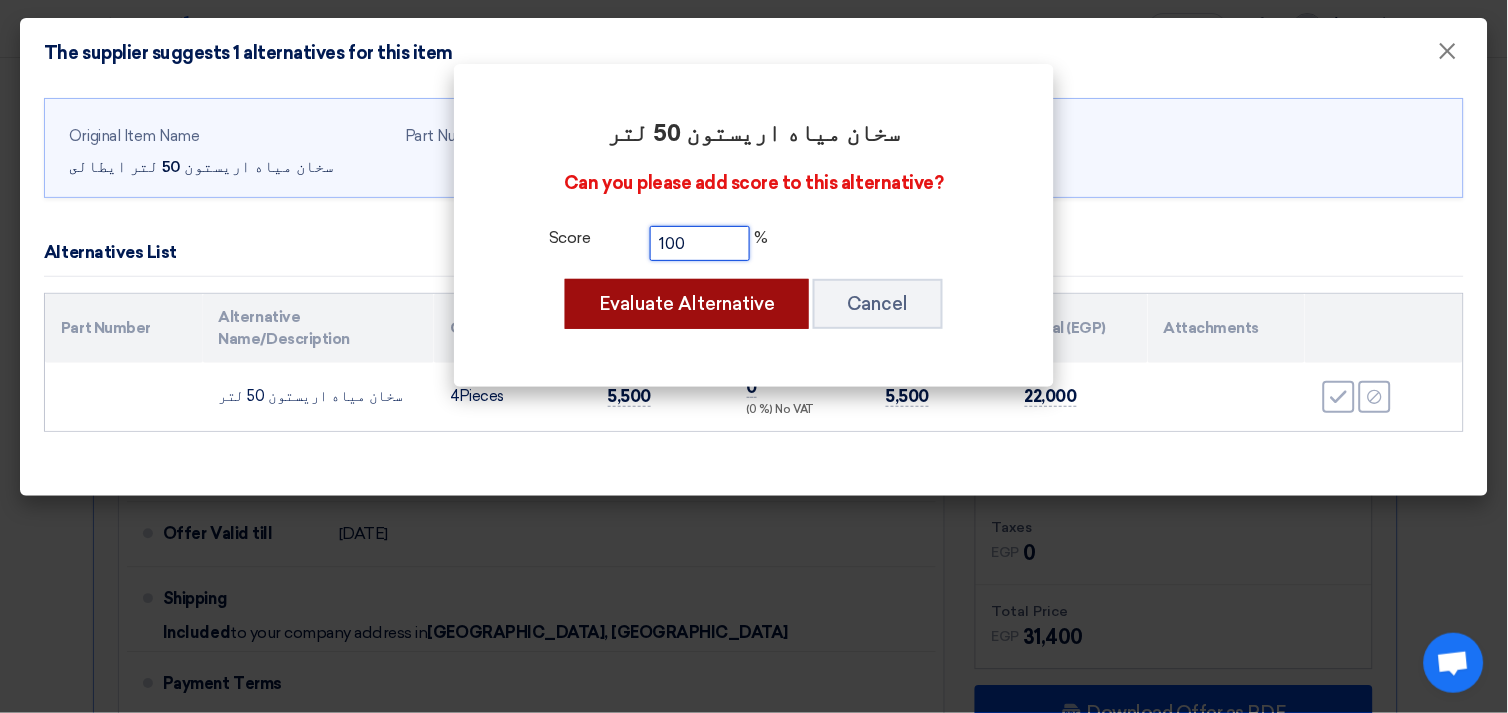 type on "100" 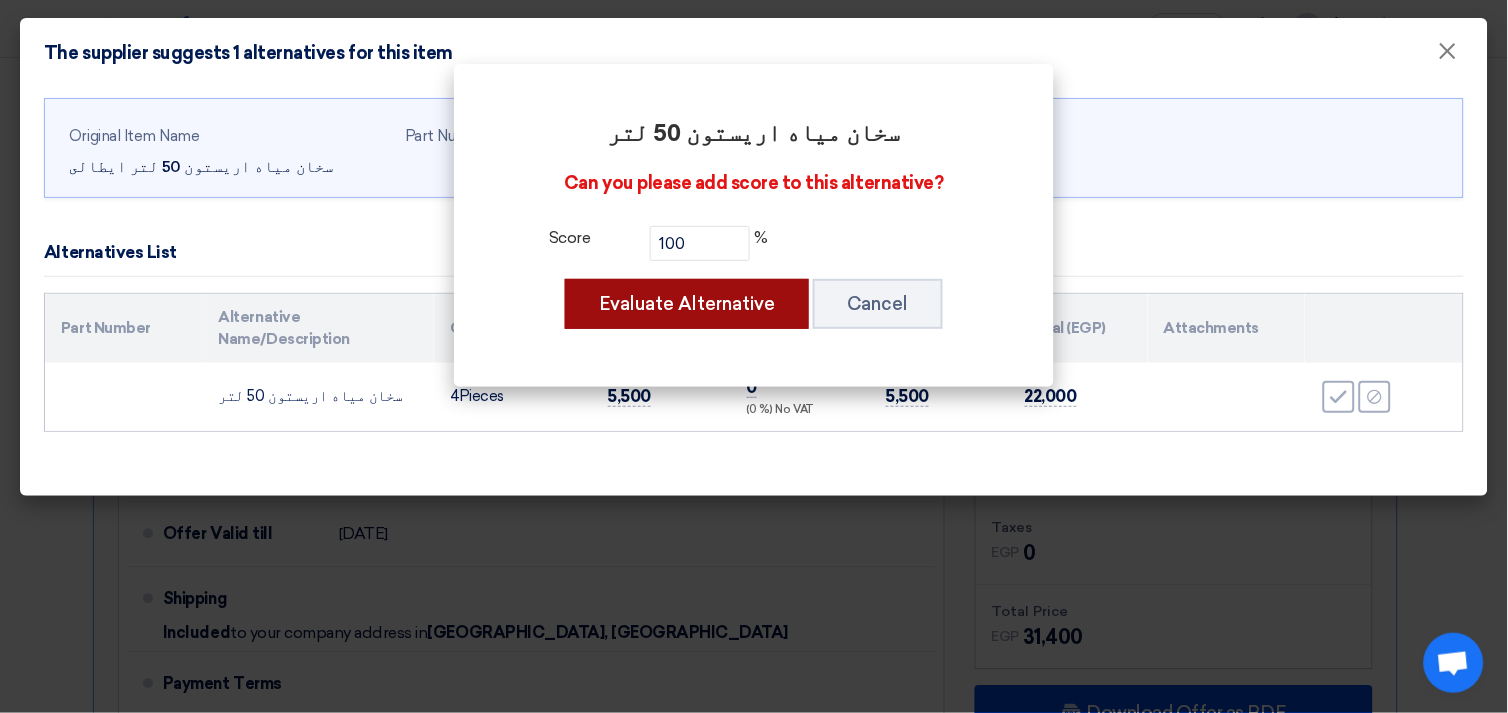 click on "Evaluate Alternative" 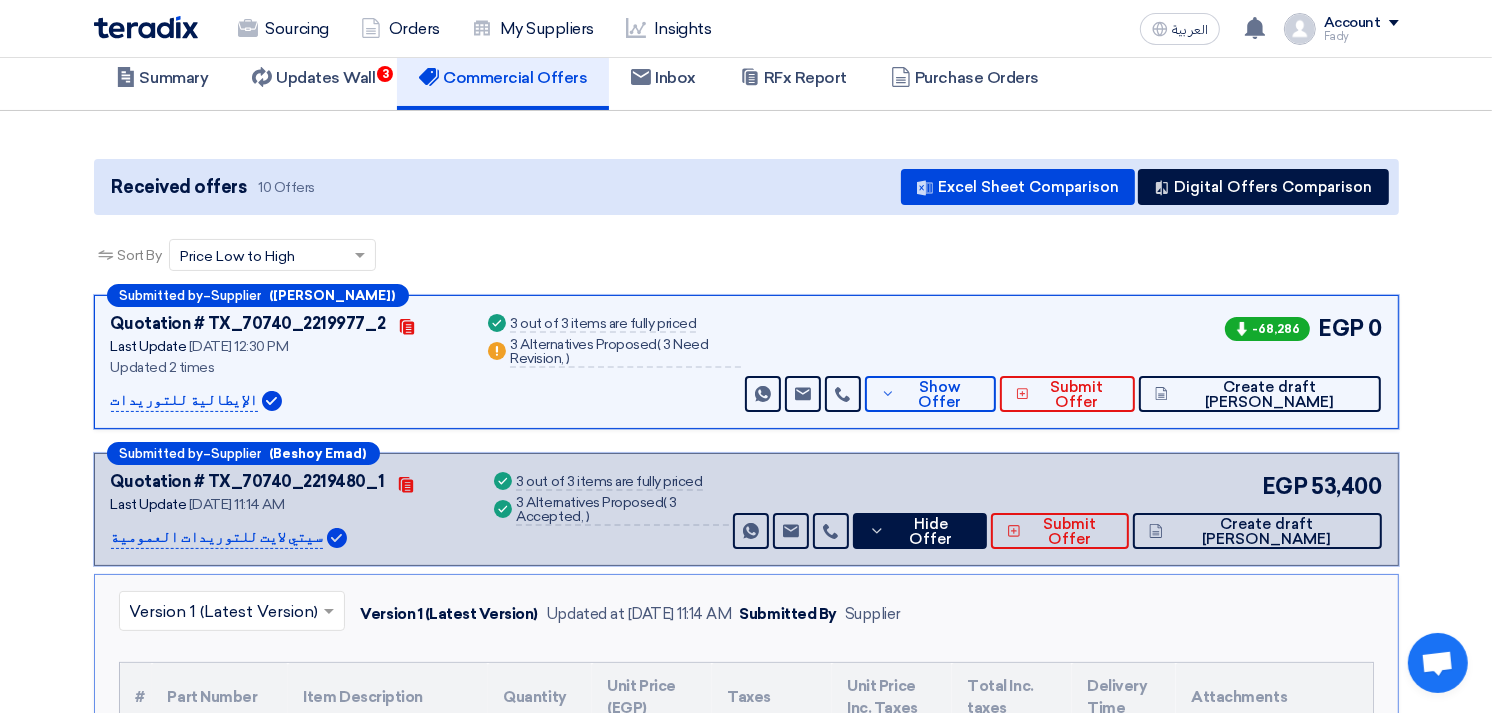 scroll, scrollTop: 111, scrollLeft: 0, axis: vertical 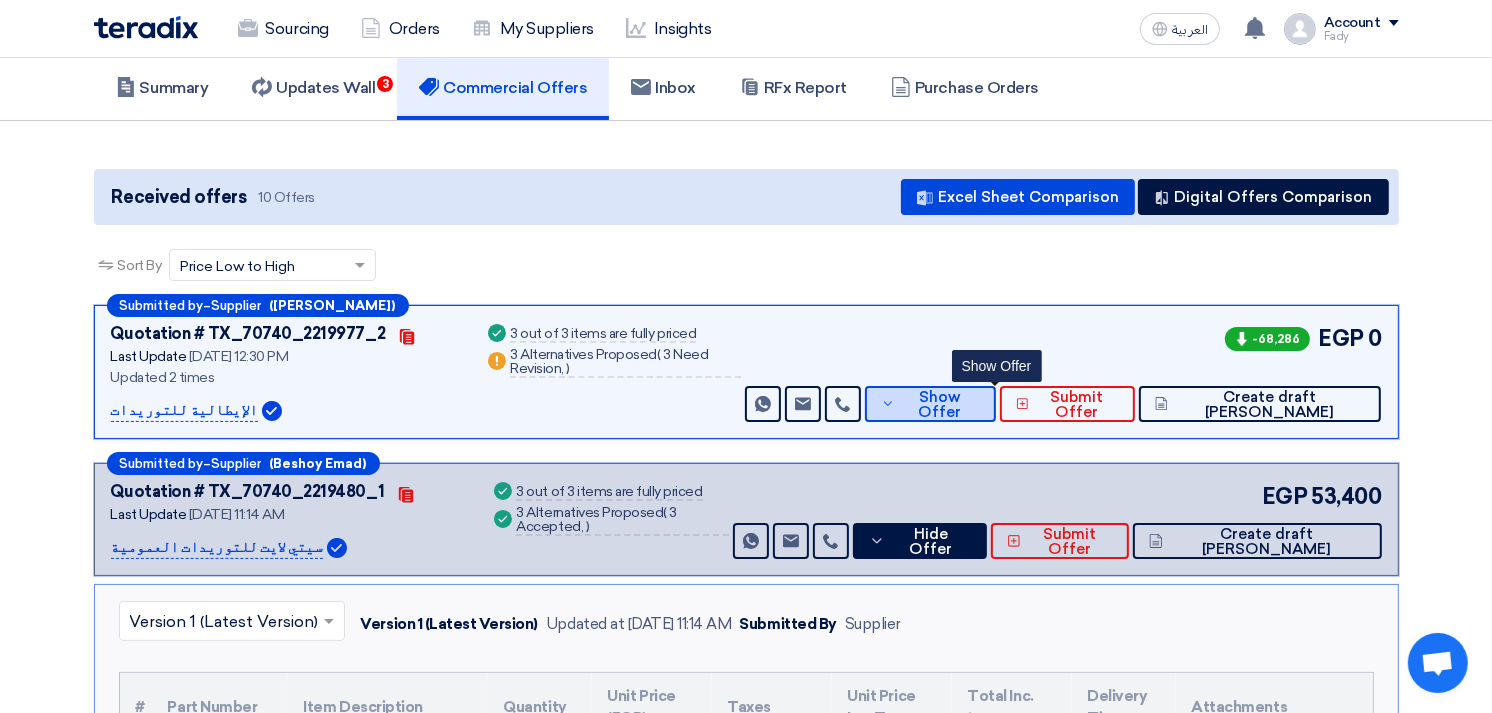 click on "Show Offer" at bounding box center [939, 405] 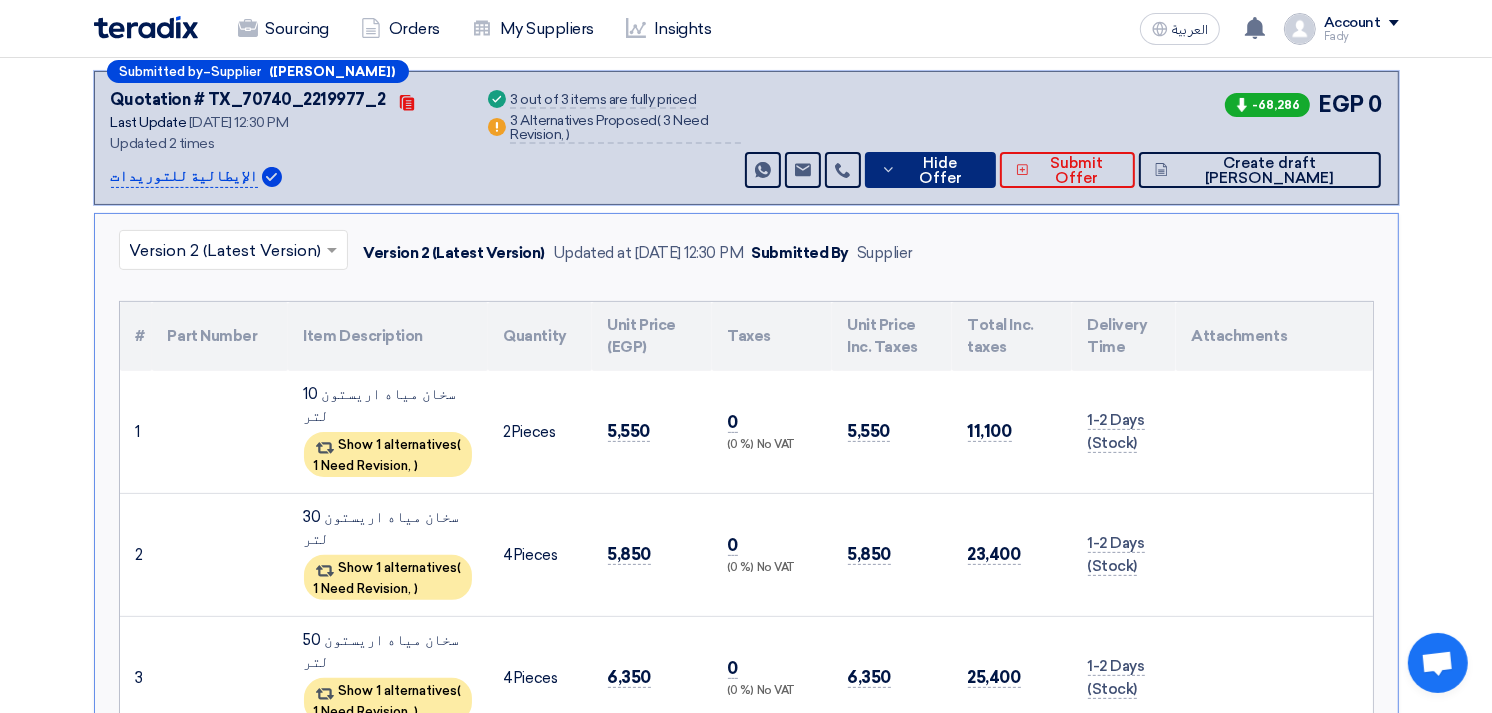 scroll, scrollTop: 555, scrollLeft: 0, axis: vertical 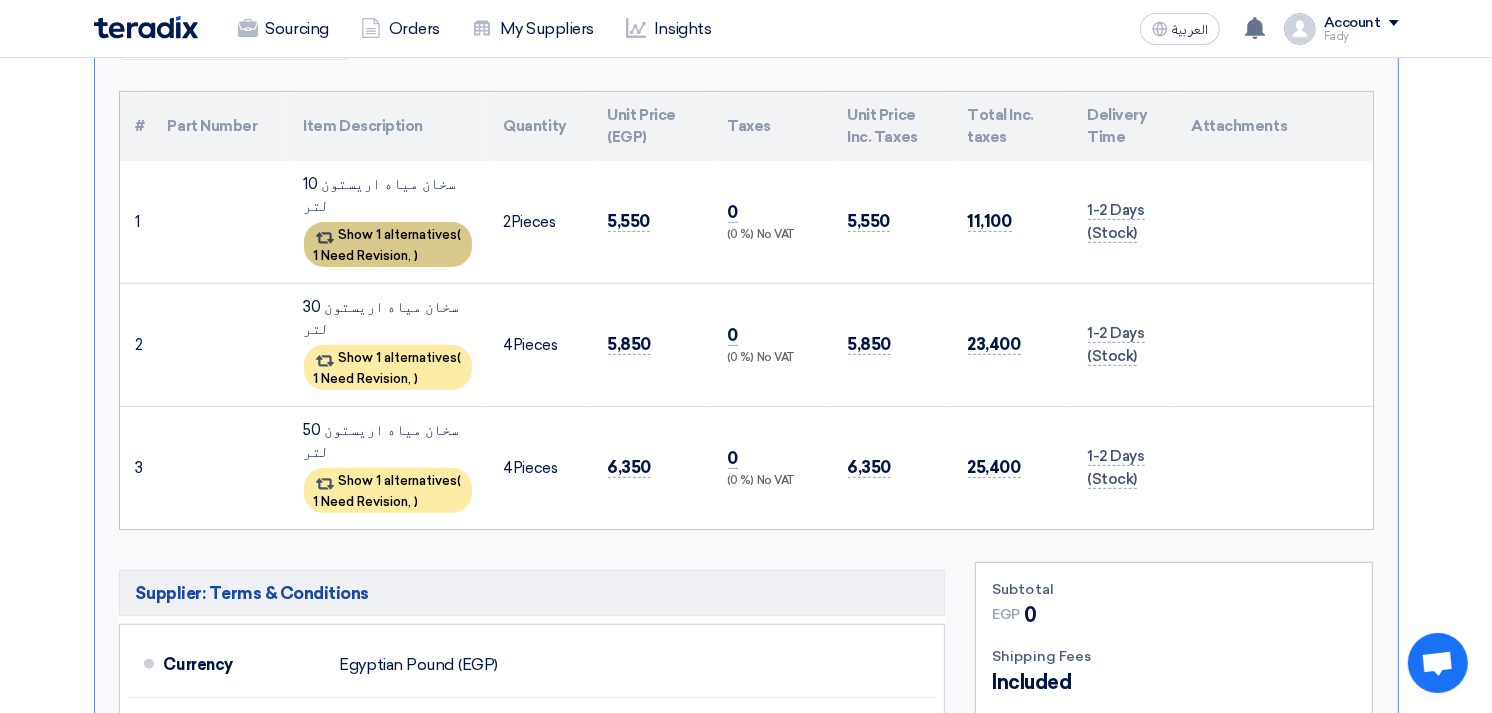 click on "1 Need Revision," at bounding box center (363, 255) 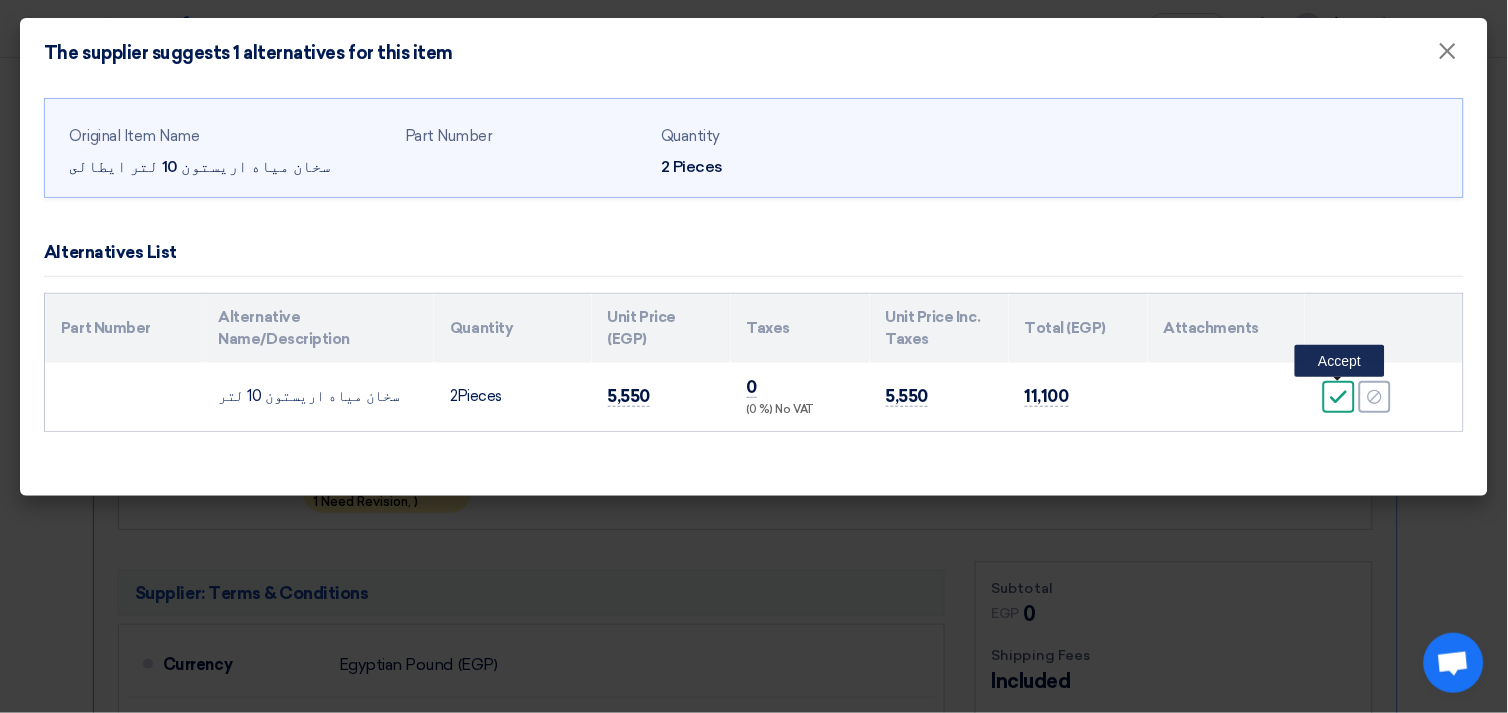 click on "Accept" 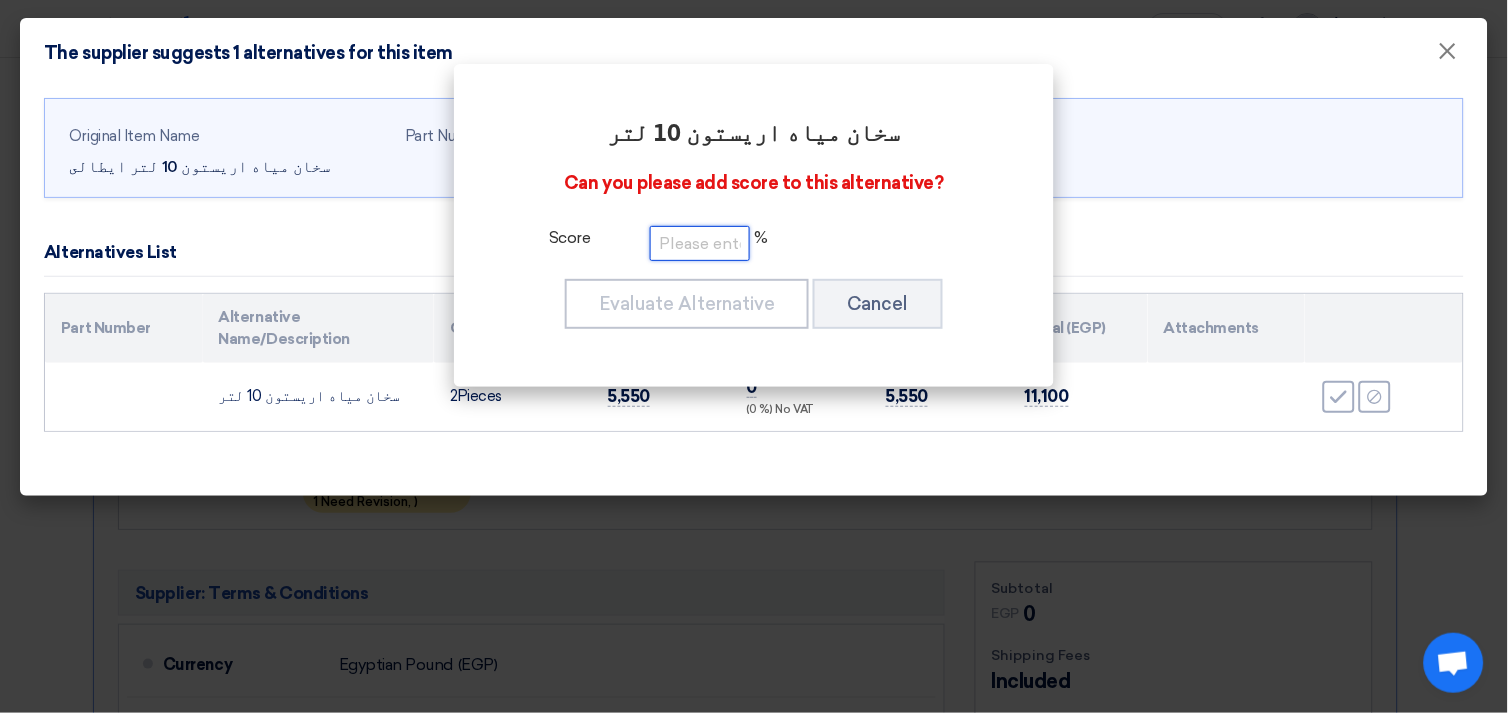 click 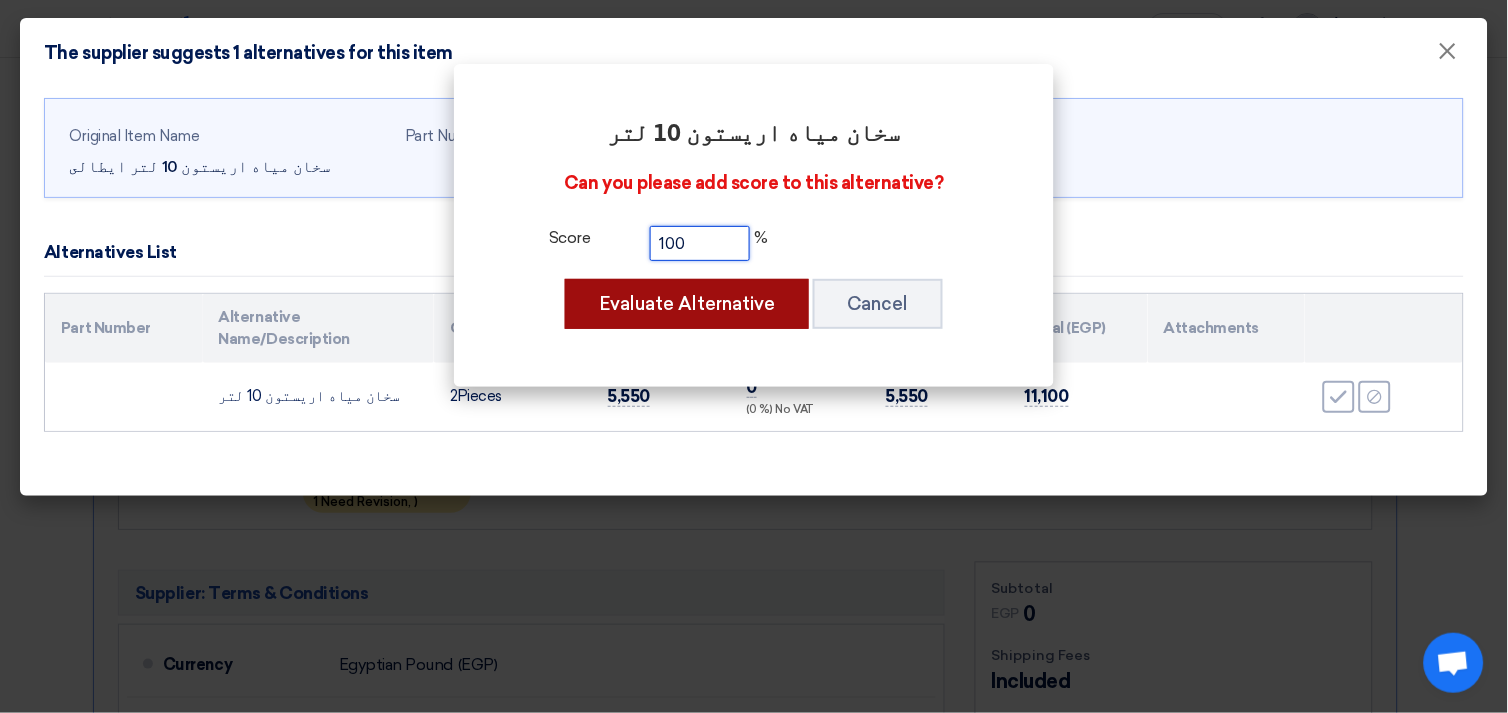 type on "100" 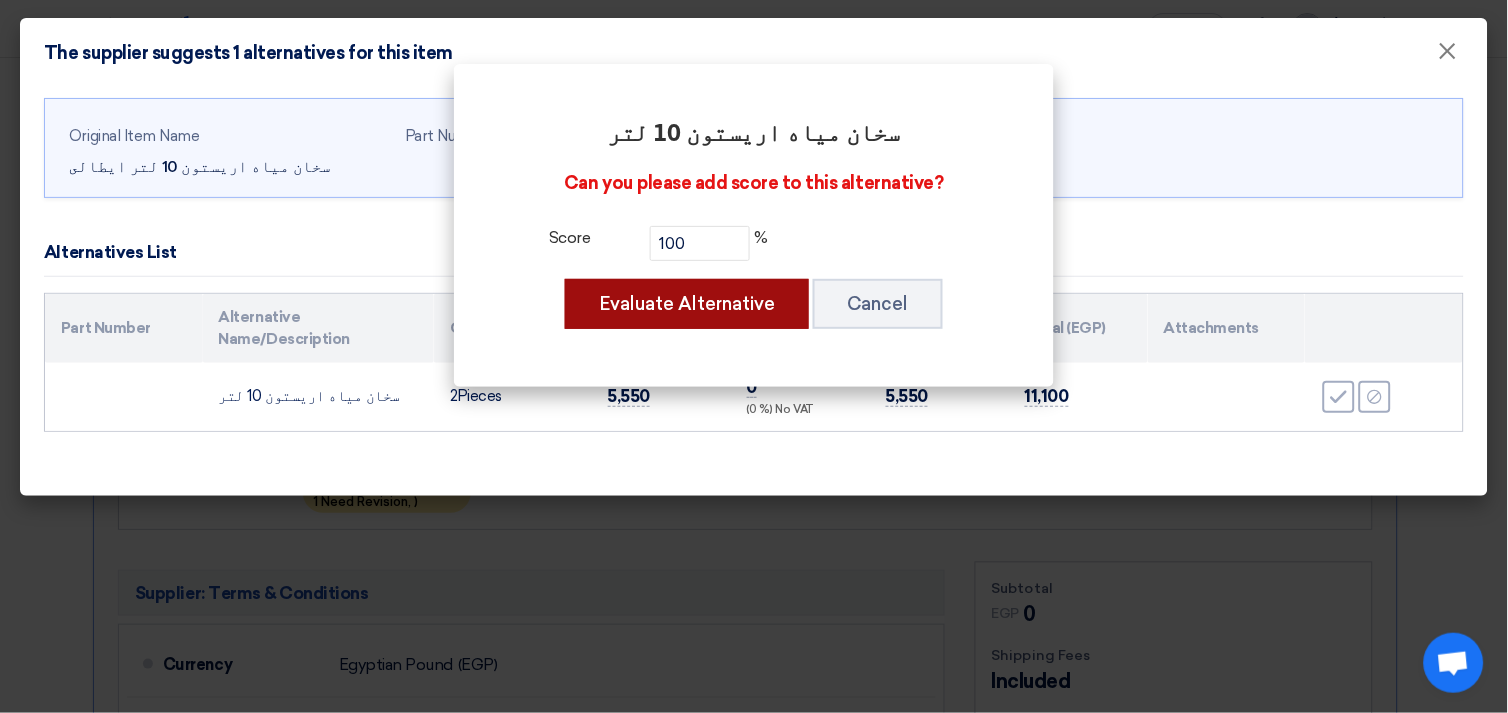 click on "Evaluate Alternative" 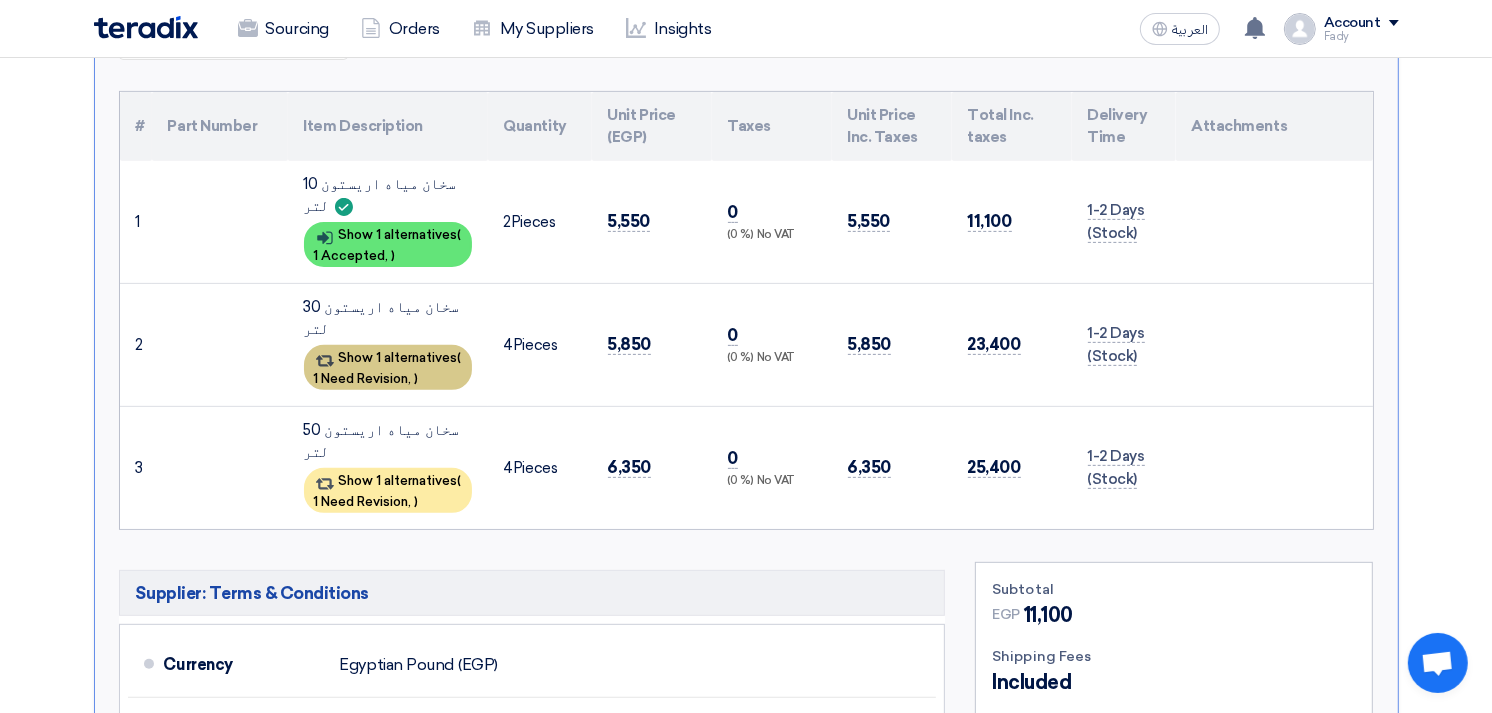 click on "Show 1 alternatives
(
1 Need Revision,
)" at bounding box center [388, 367] 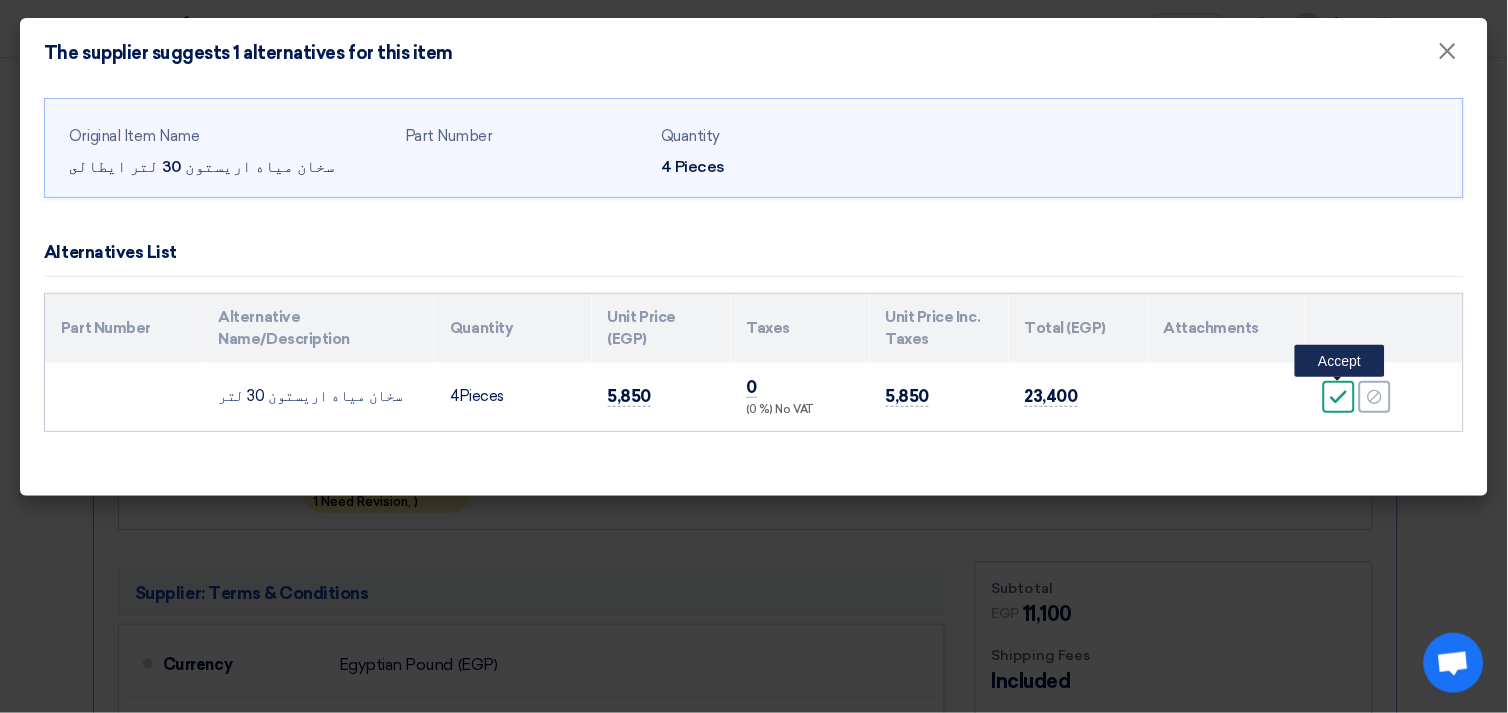 click on "Accept" 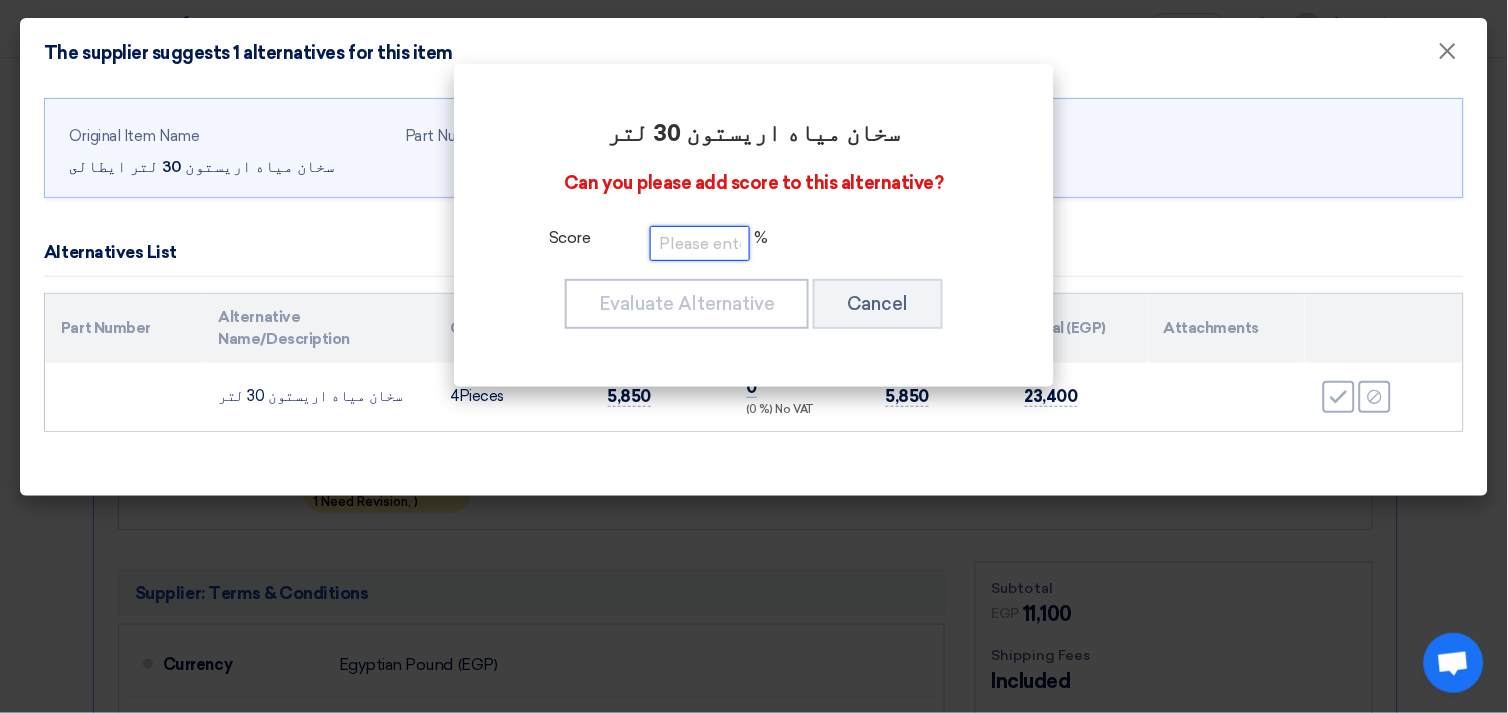 click 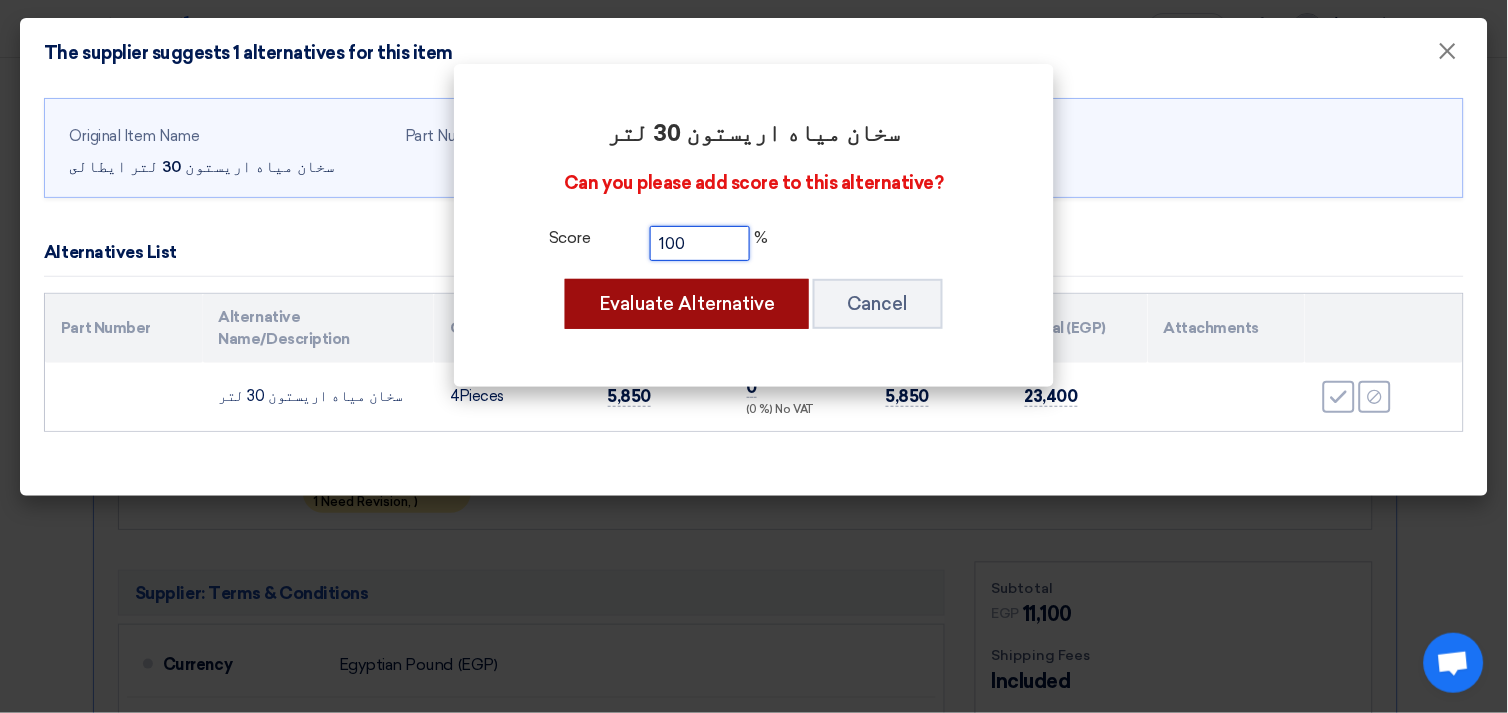 type on "100" 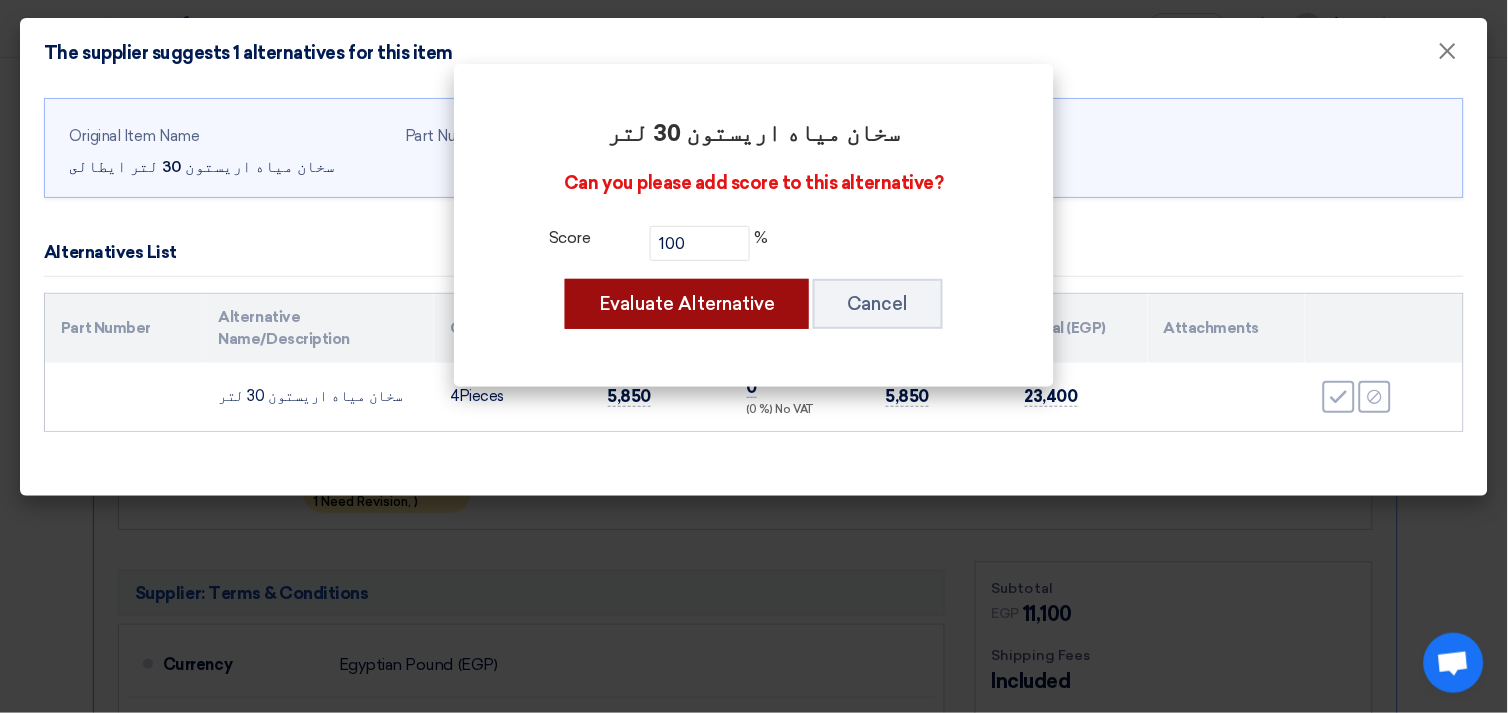 click on "Evaluate Alternative" 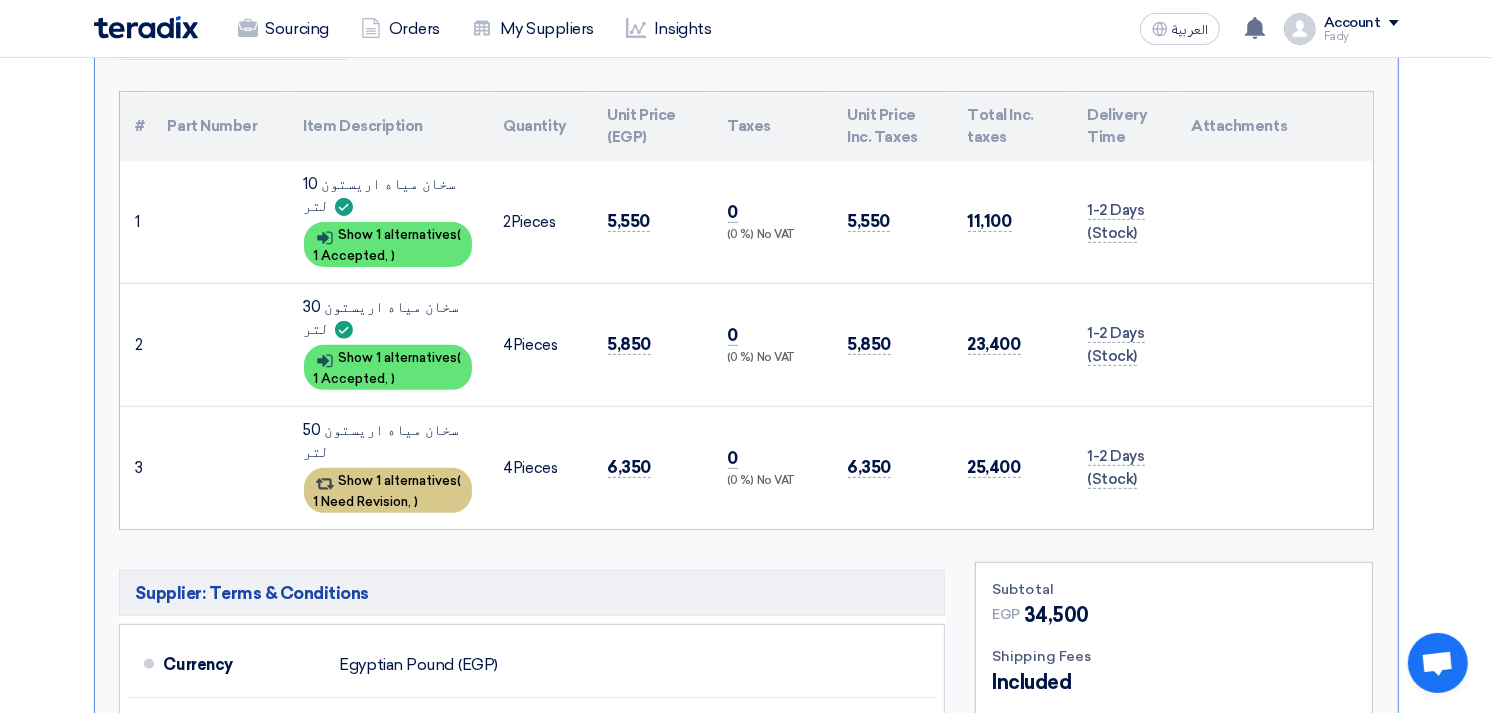 click on "Show 1 alternatives
(
1 Need Revision,
)" at bounding box center [388, 490] 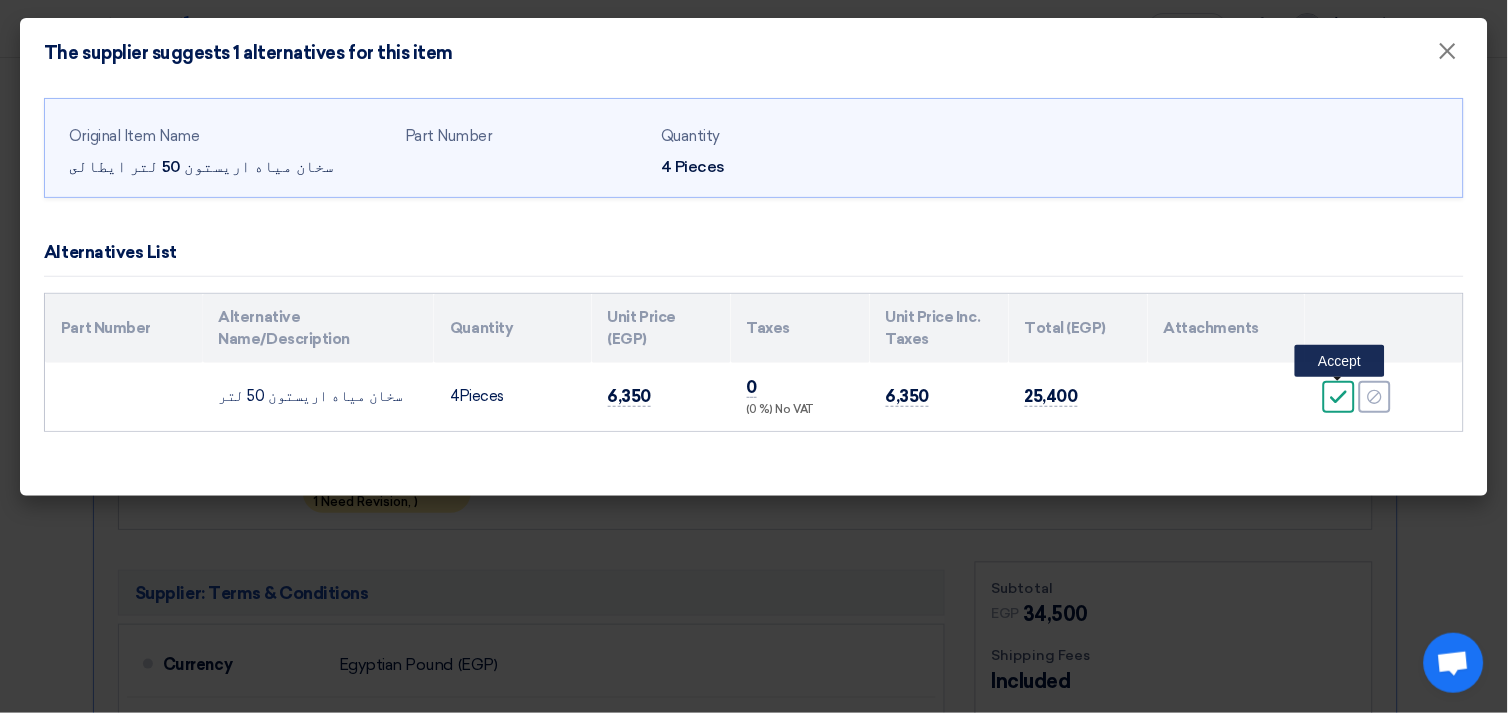 click on "Accept" 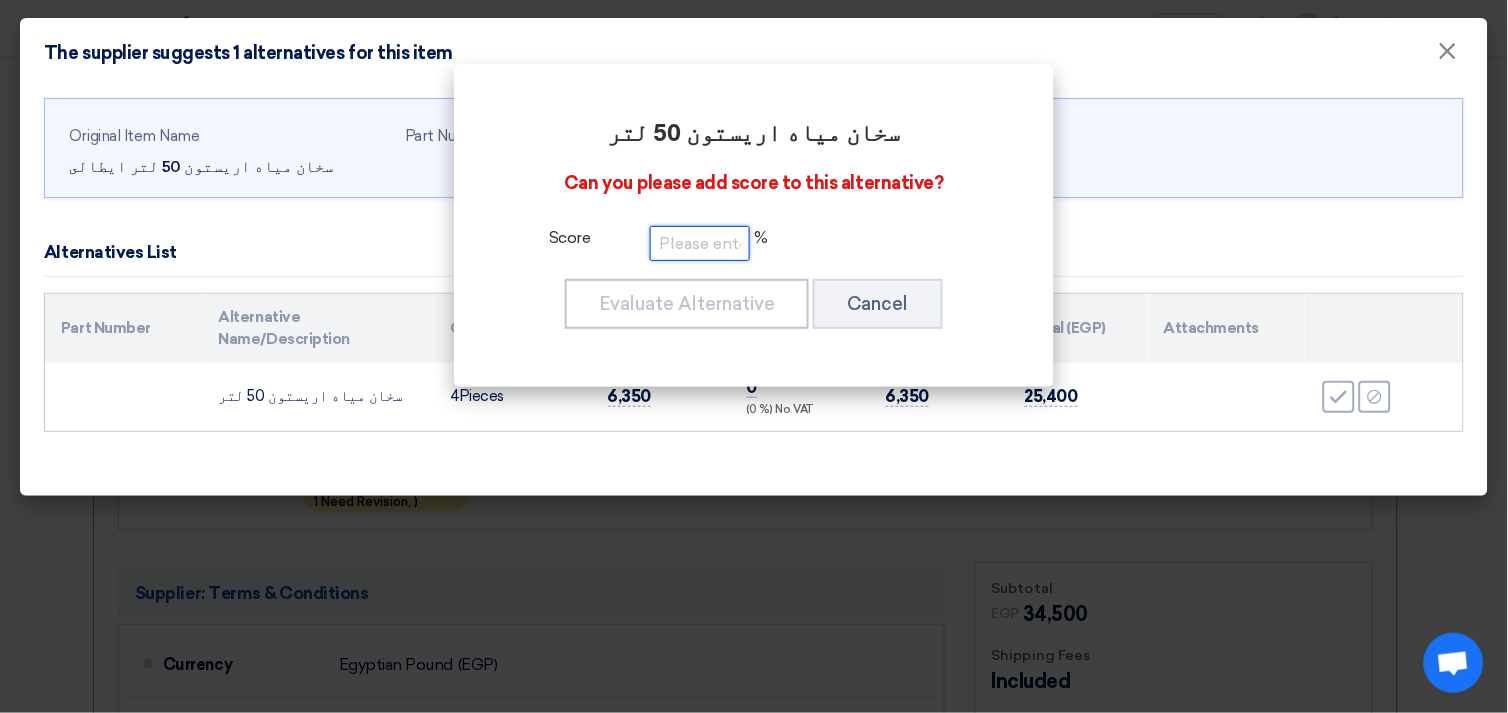 click 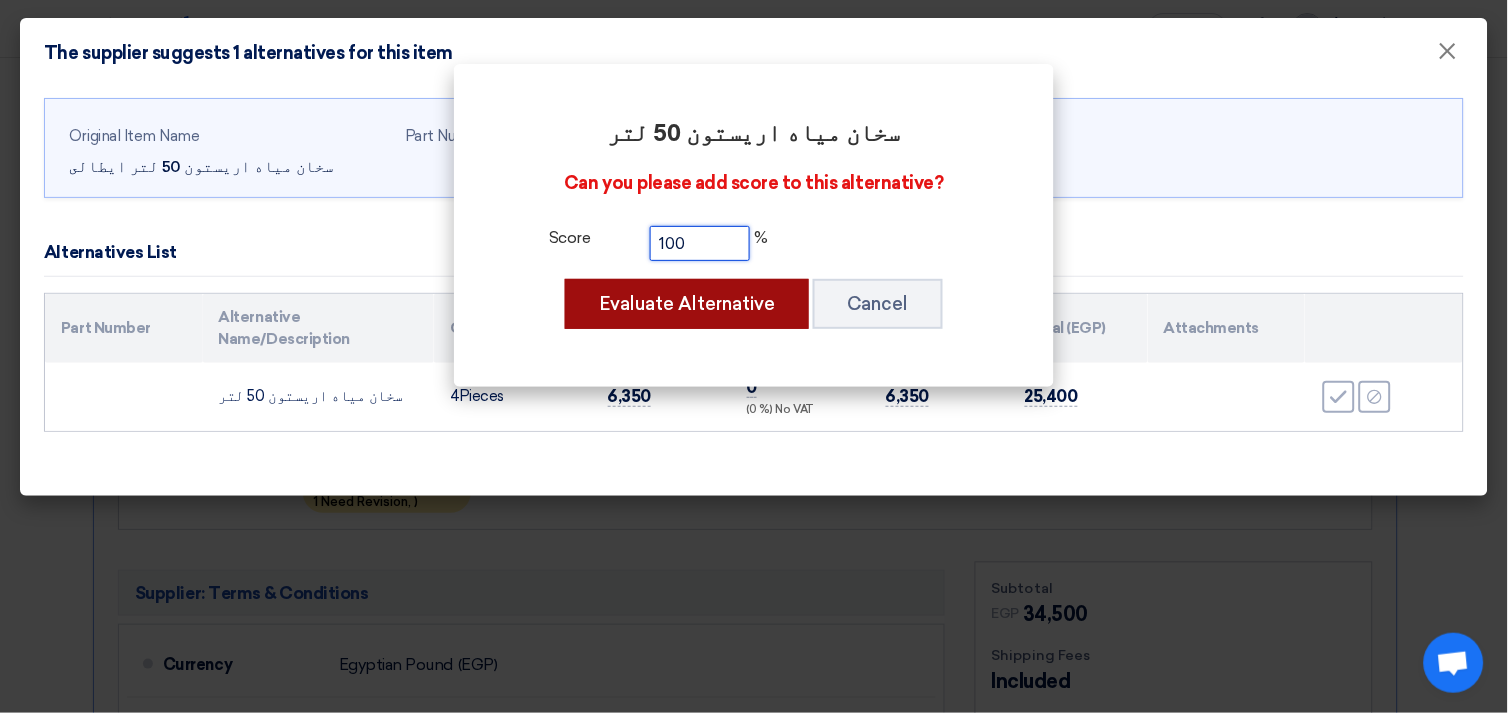 type on "100" 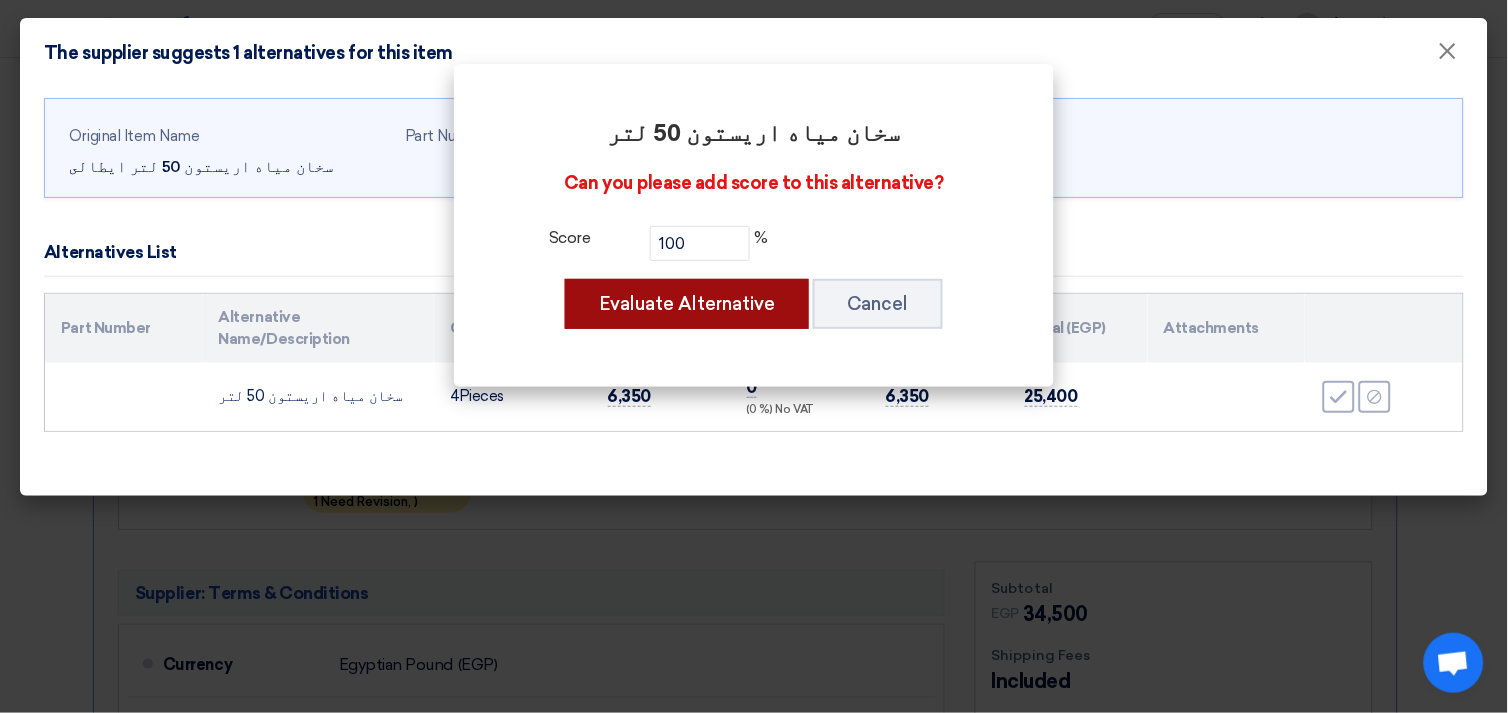 click on "Evaluate Alternative" 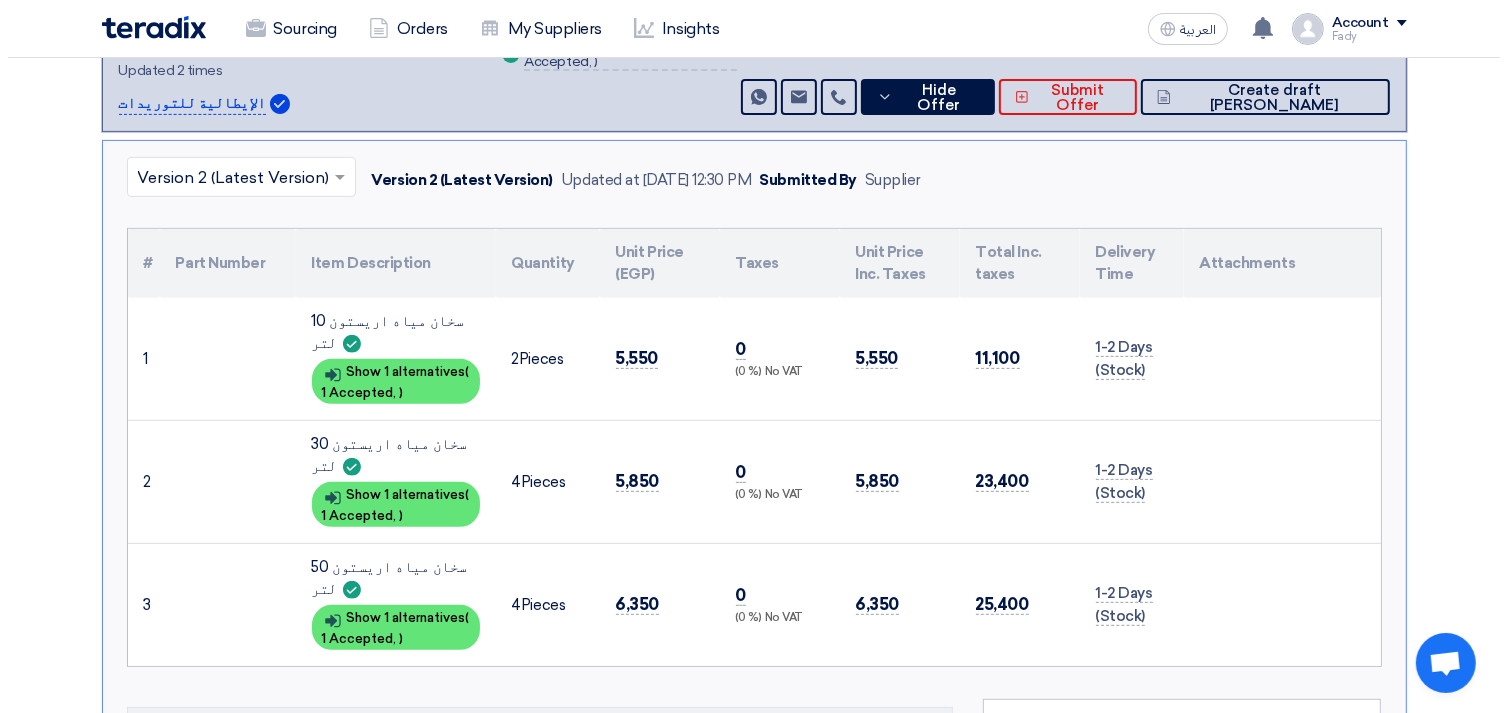 scroll, scrollTop: 333, scrollLeft: 0, axis: vertical 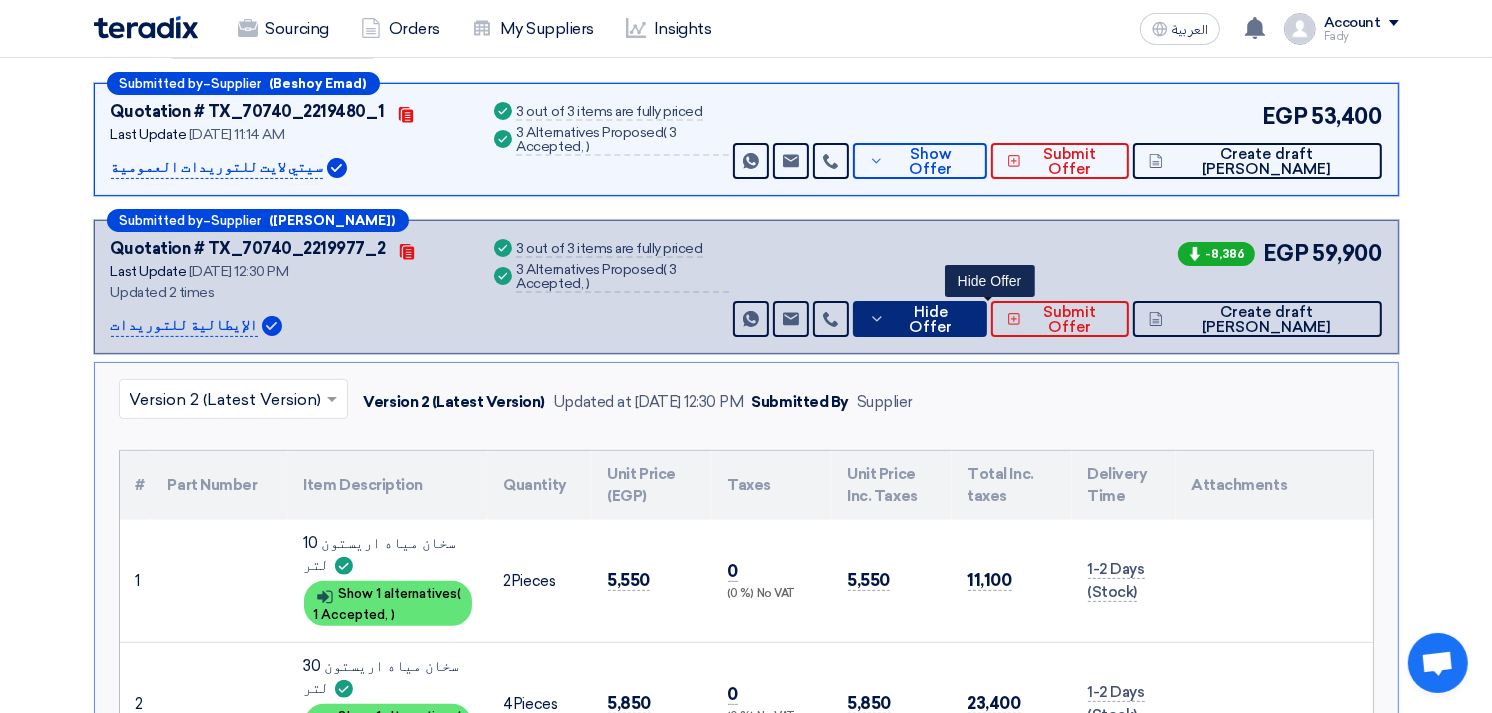 click on "Hide Offer" at bounding box center (930, 320) 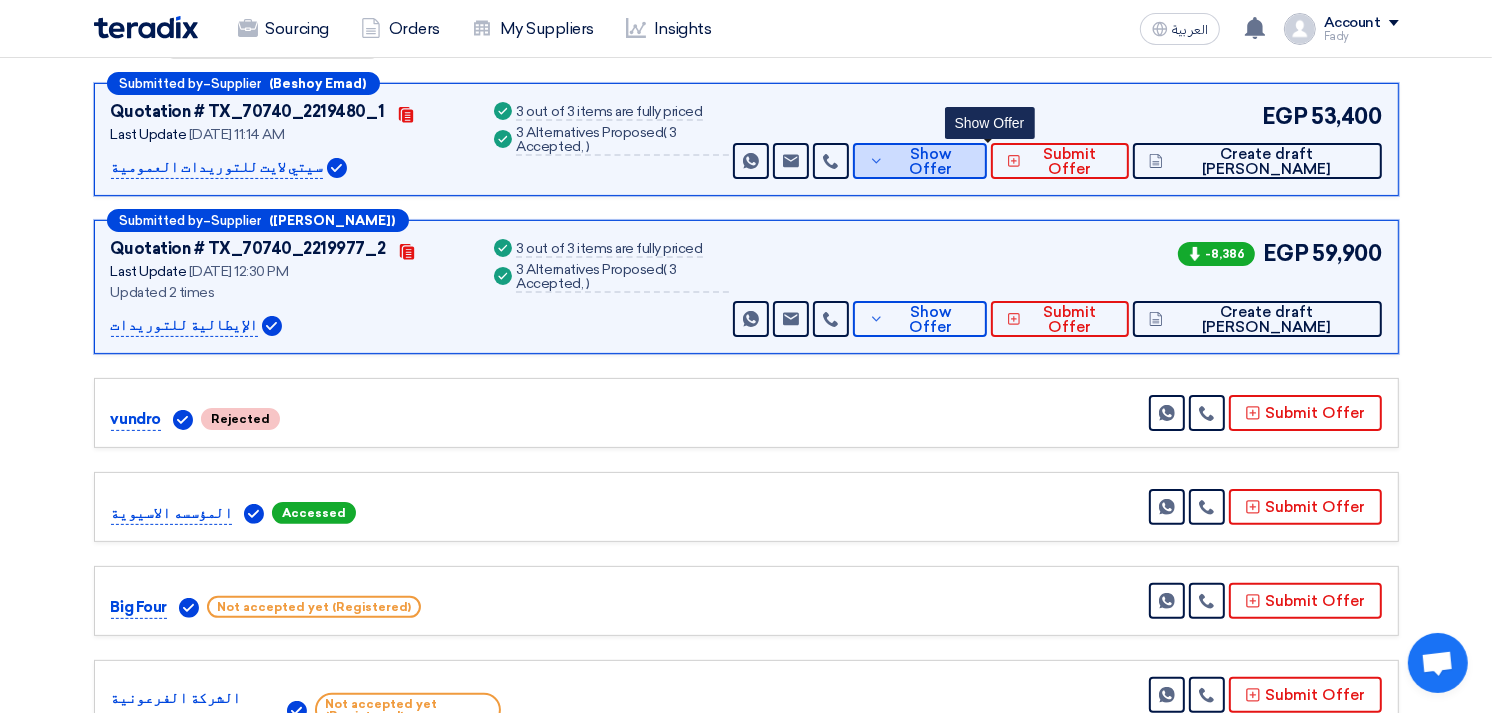 click on "Show Offer" at bounding box center (930, 162) 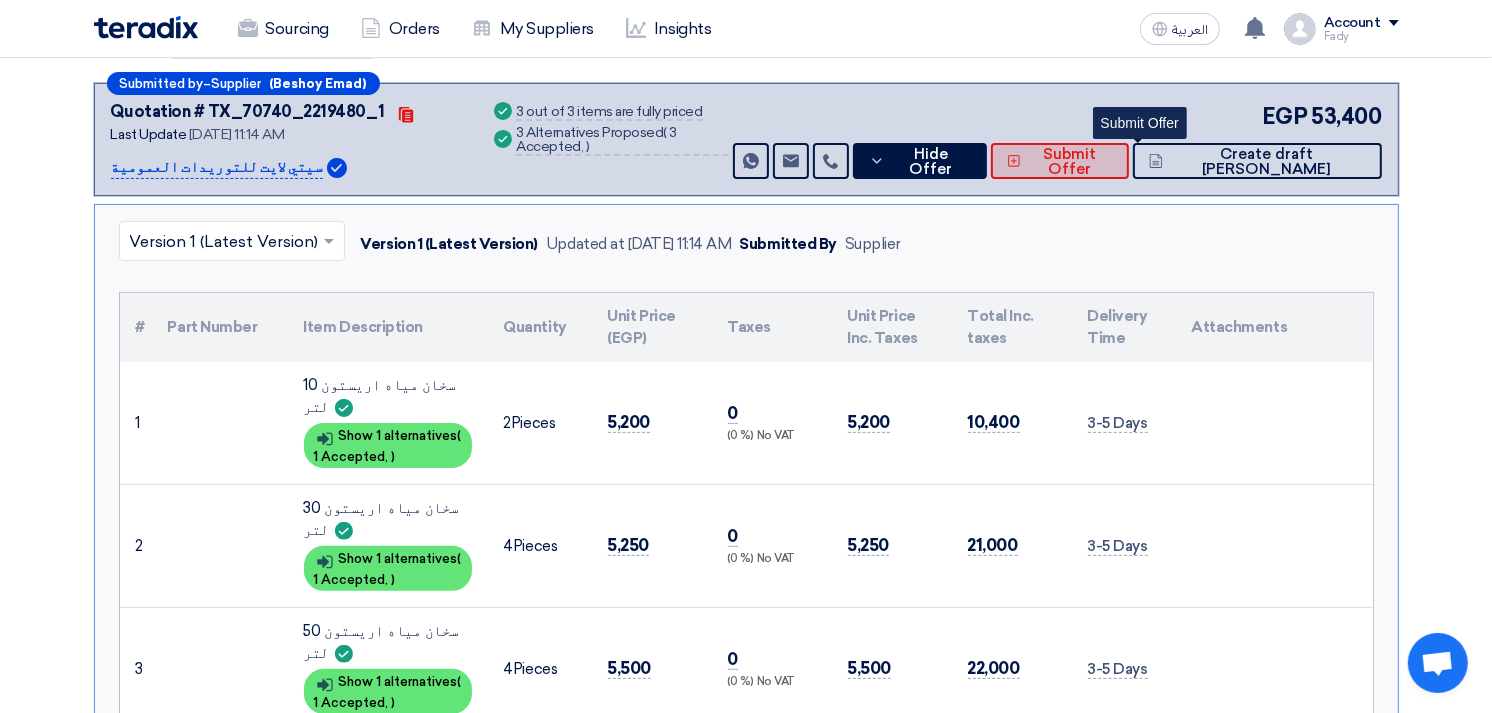 click on "Submit Offer" at bounding box center (1060, 161) 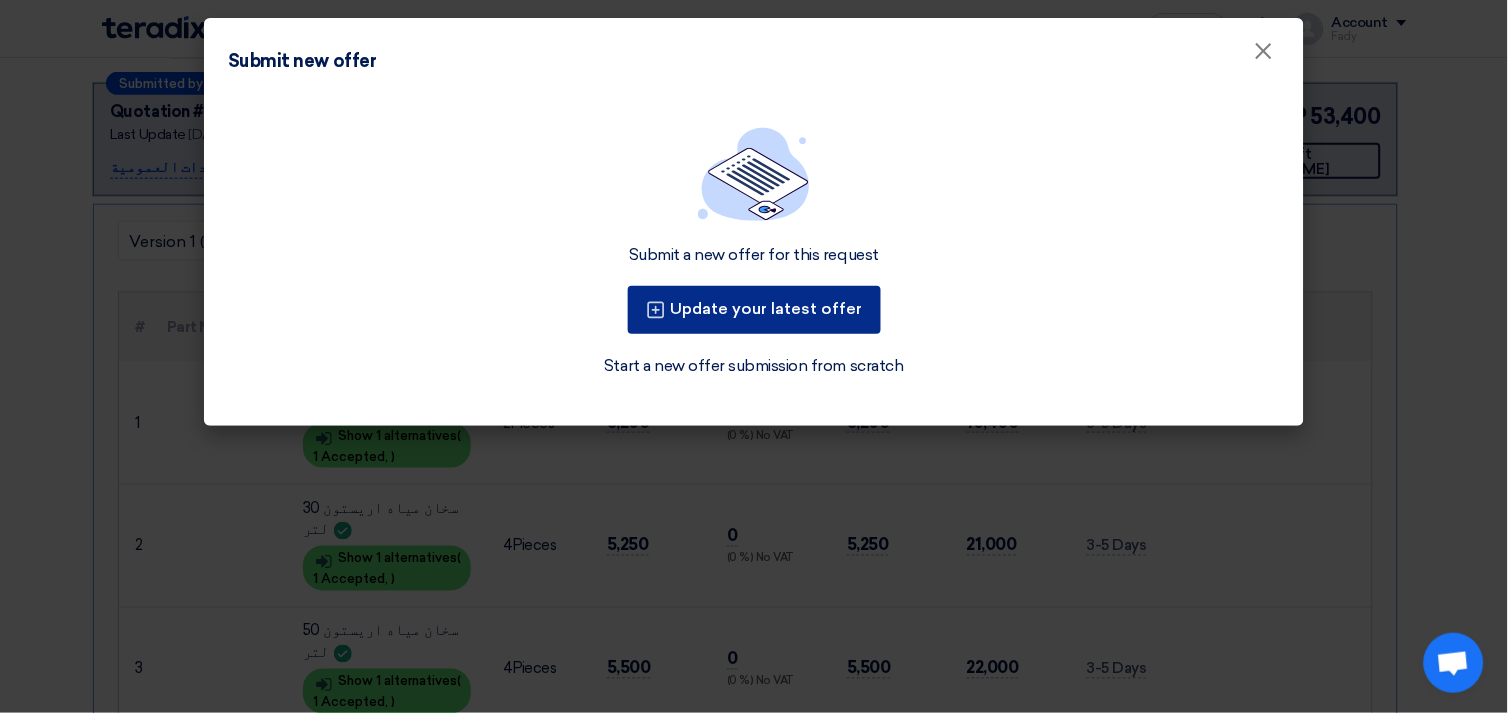 click on "Update your latest offer" 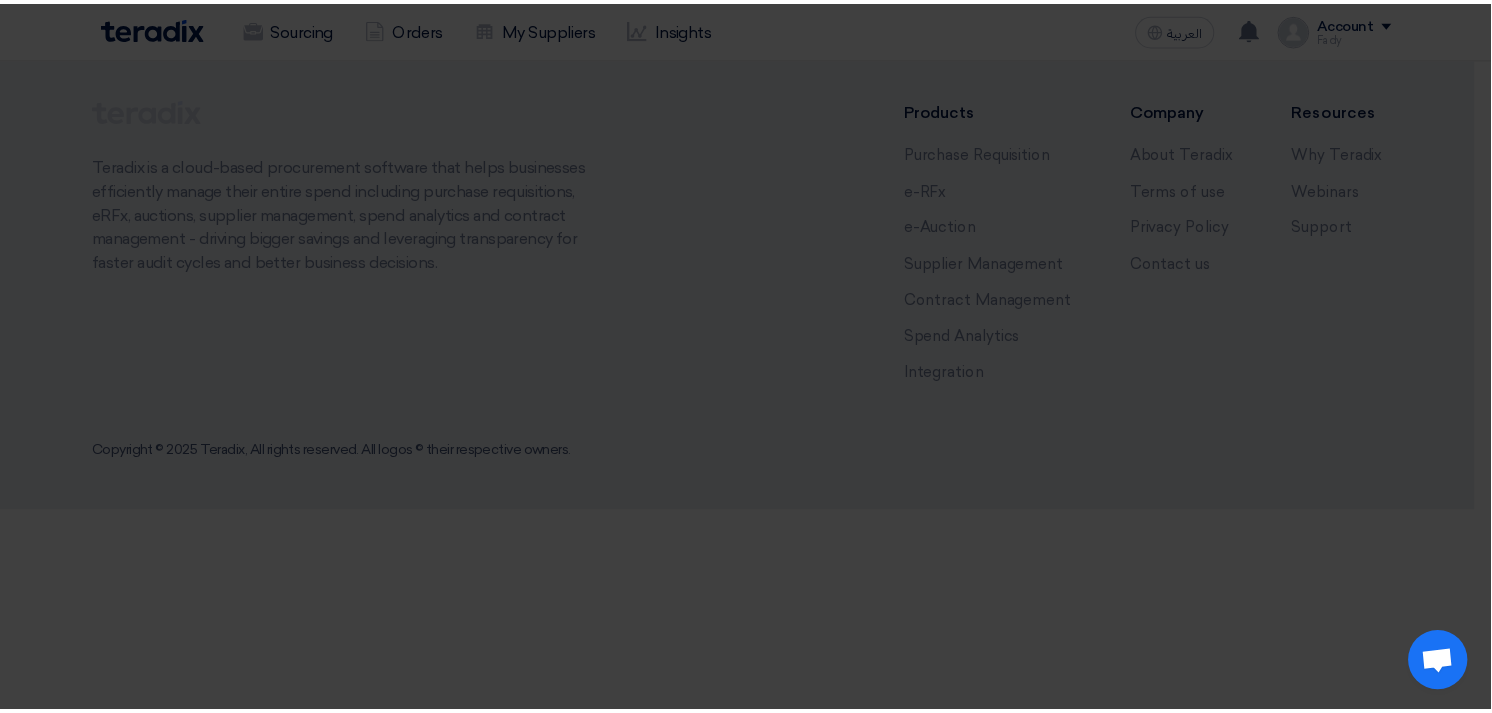 scroll, scrollTop: 0, scrollLeft: 0, axis: both 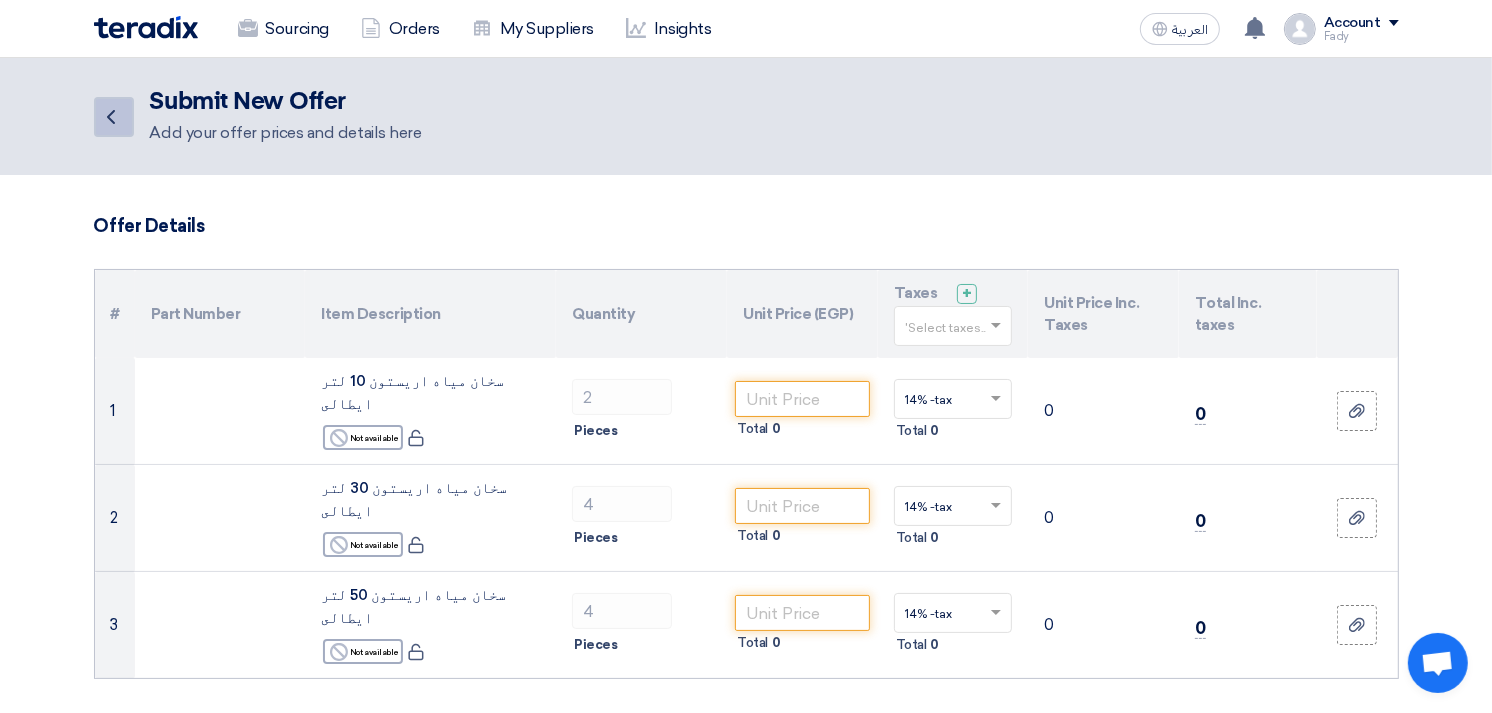 click on "Back" 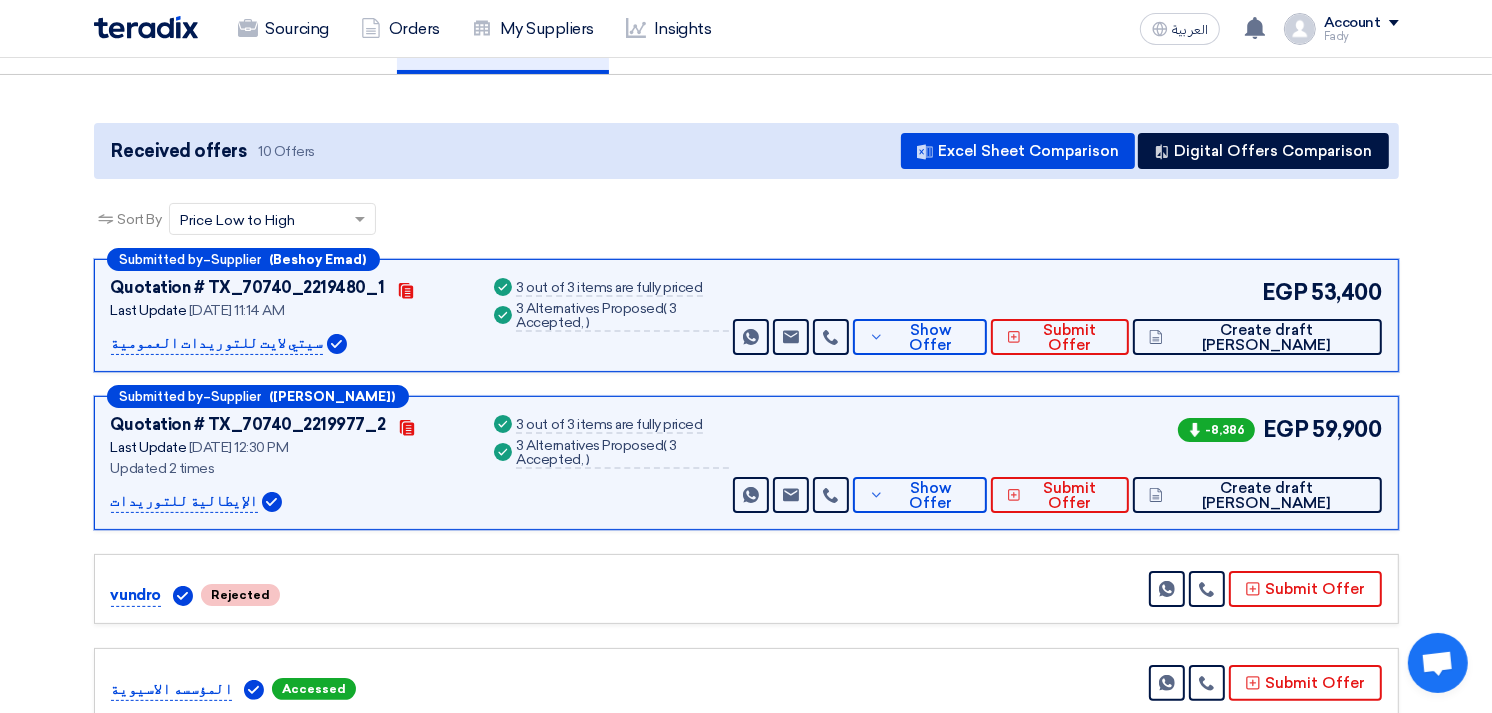 scroll, scrollTop: 333, scrollLeft: 0, axis: vertical 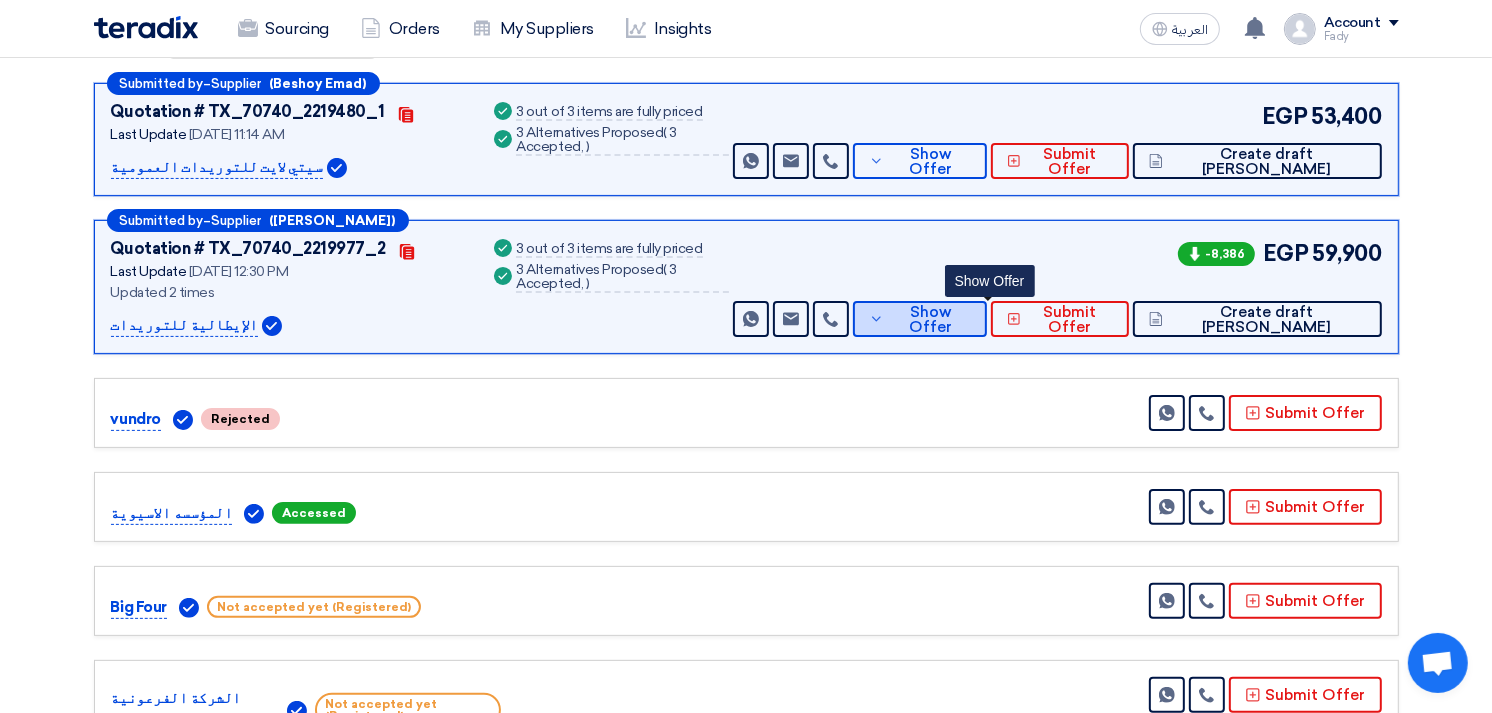 click on "Show Offer" at bounding box center [930, 320] 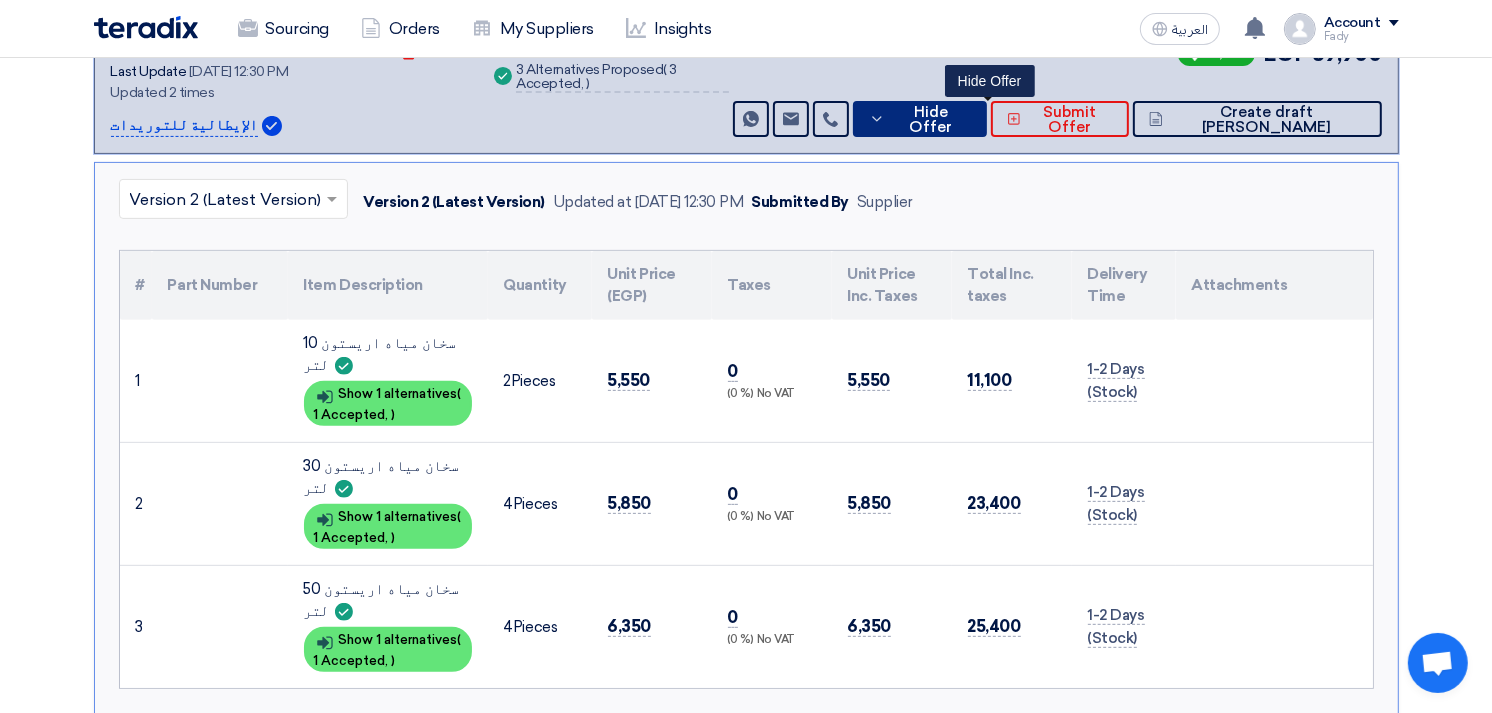 scroll, scrollTop: 555, scrollLeft: 0, axis: vertical 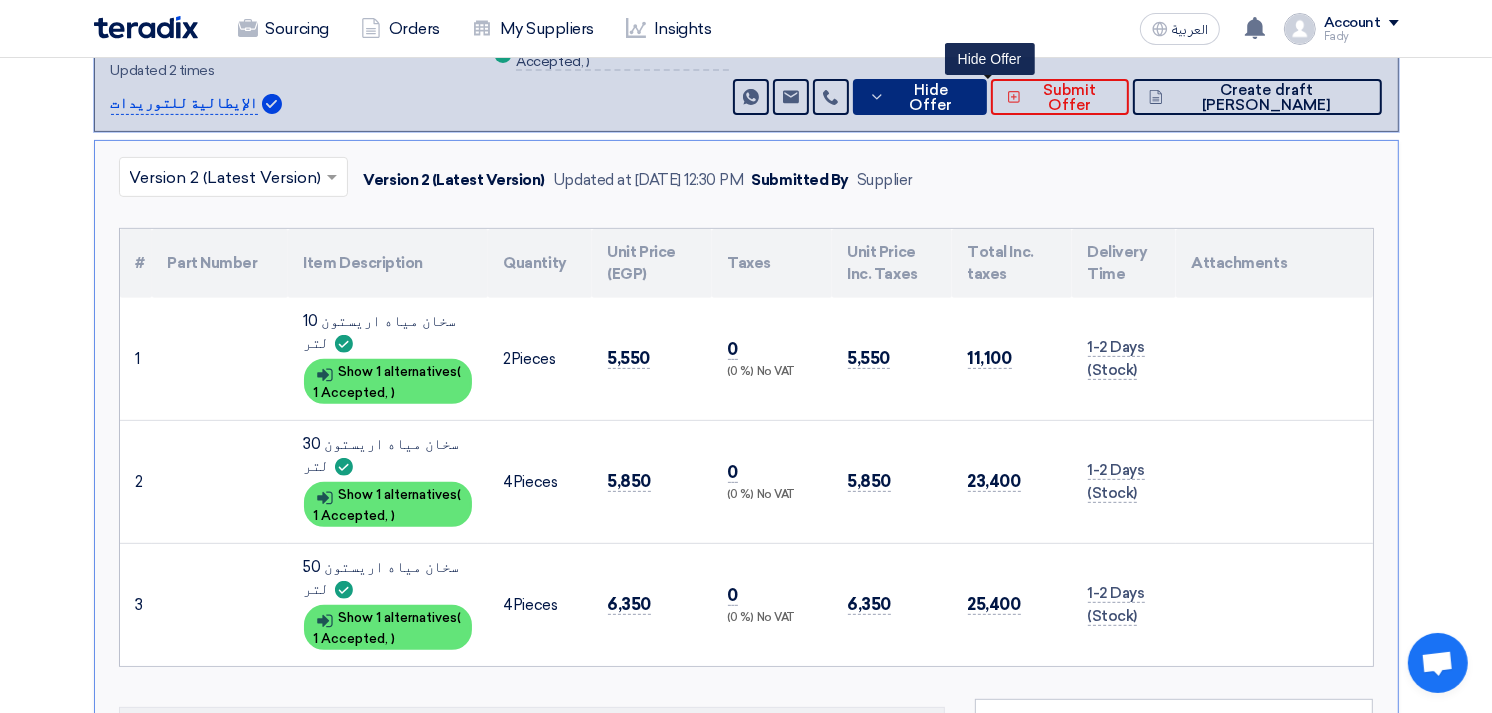 type 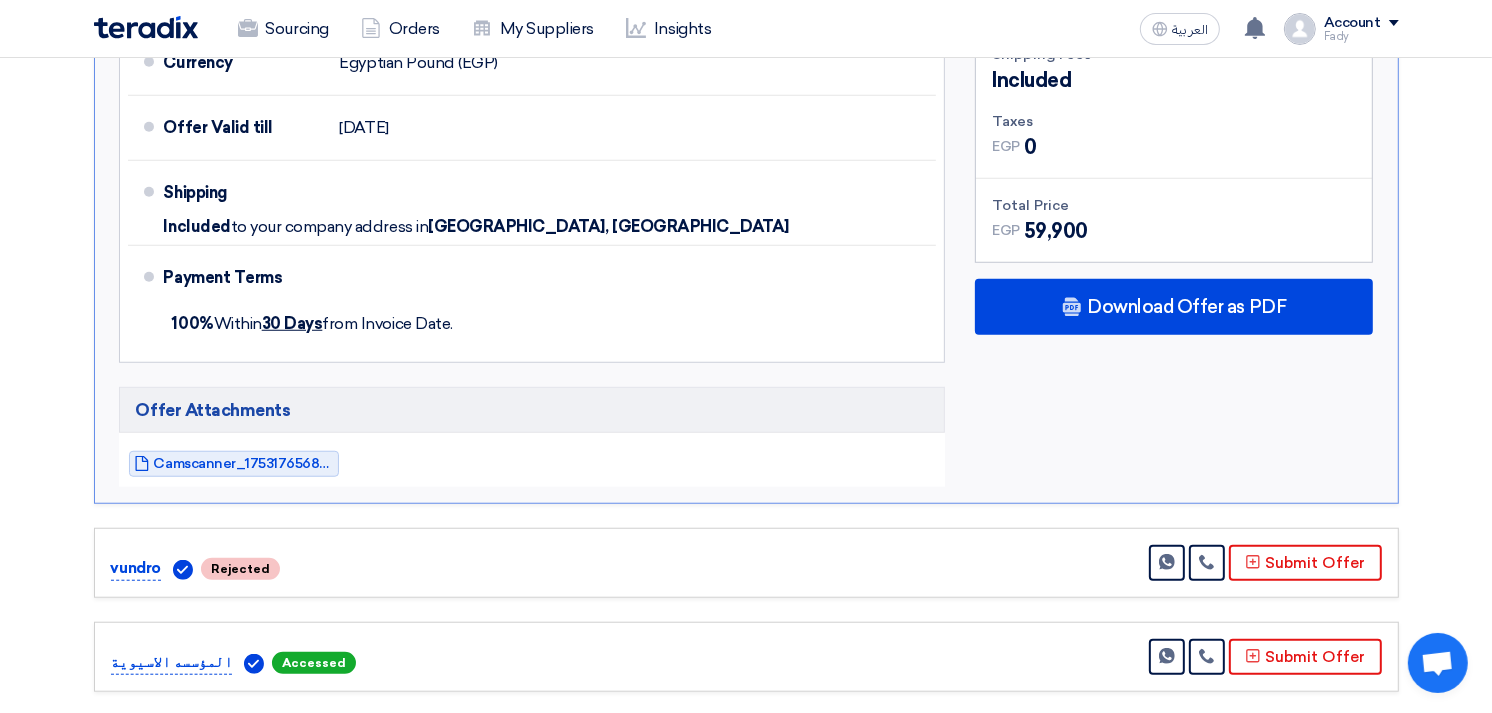 scroll, scrollTop: 1333, scrollLeft: 0, axis: vertical 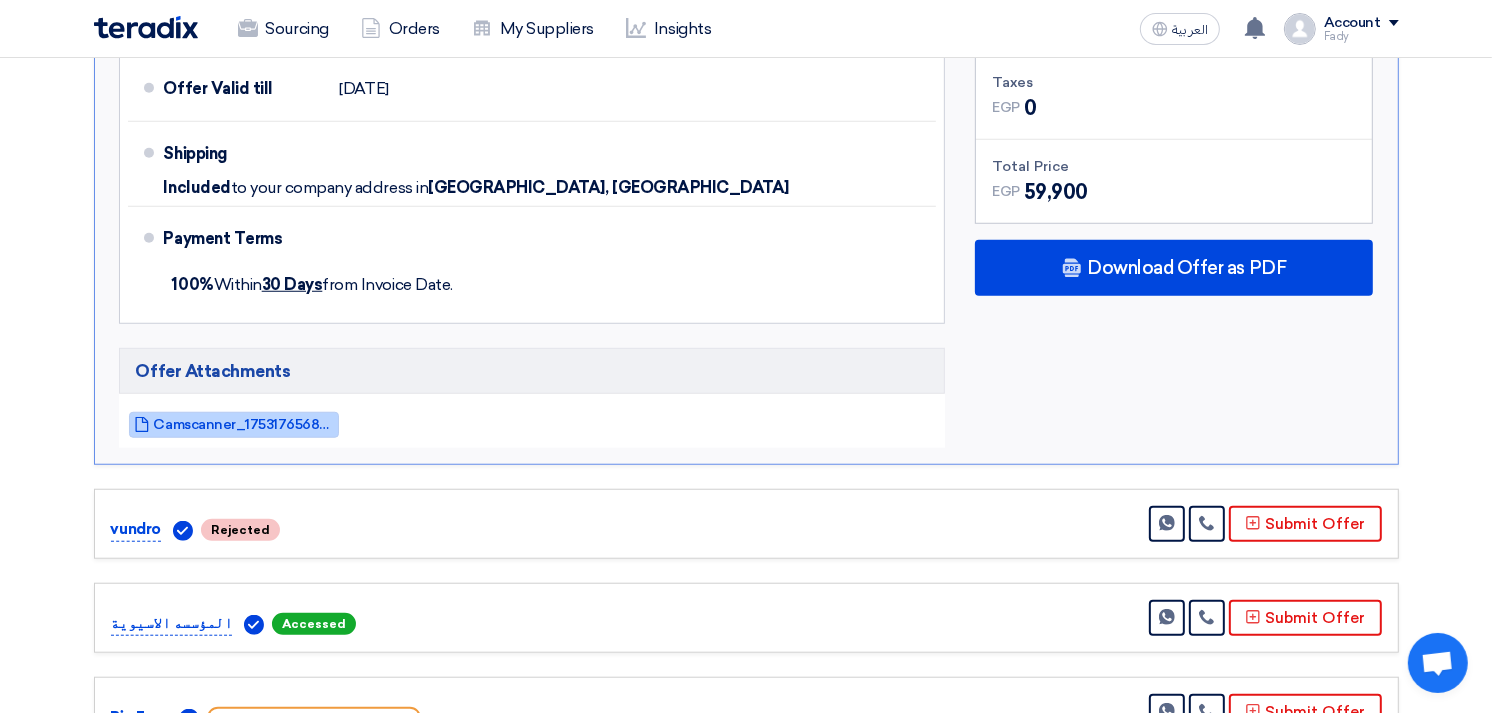 click on "Camscanner_1753176568697.jpg" at bounding box center (244, 424) 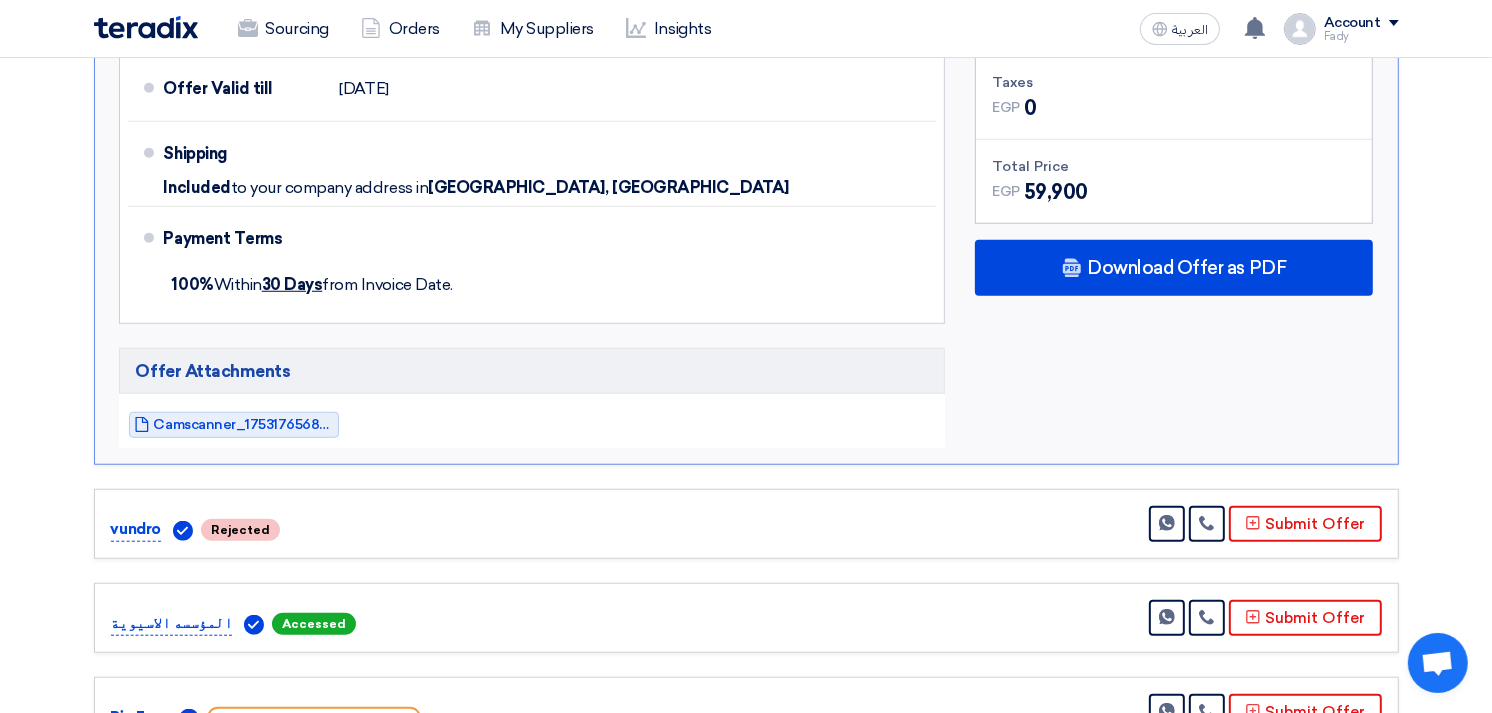 click on "Received offers
10 Offers
Excel Sheet Comparison
Digital Offers Comparison
Sort By
Sort by
×
Price Low to High
×
Submitted by
–
Supplier
Contacts" 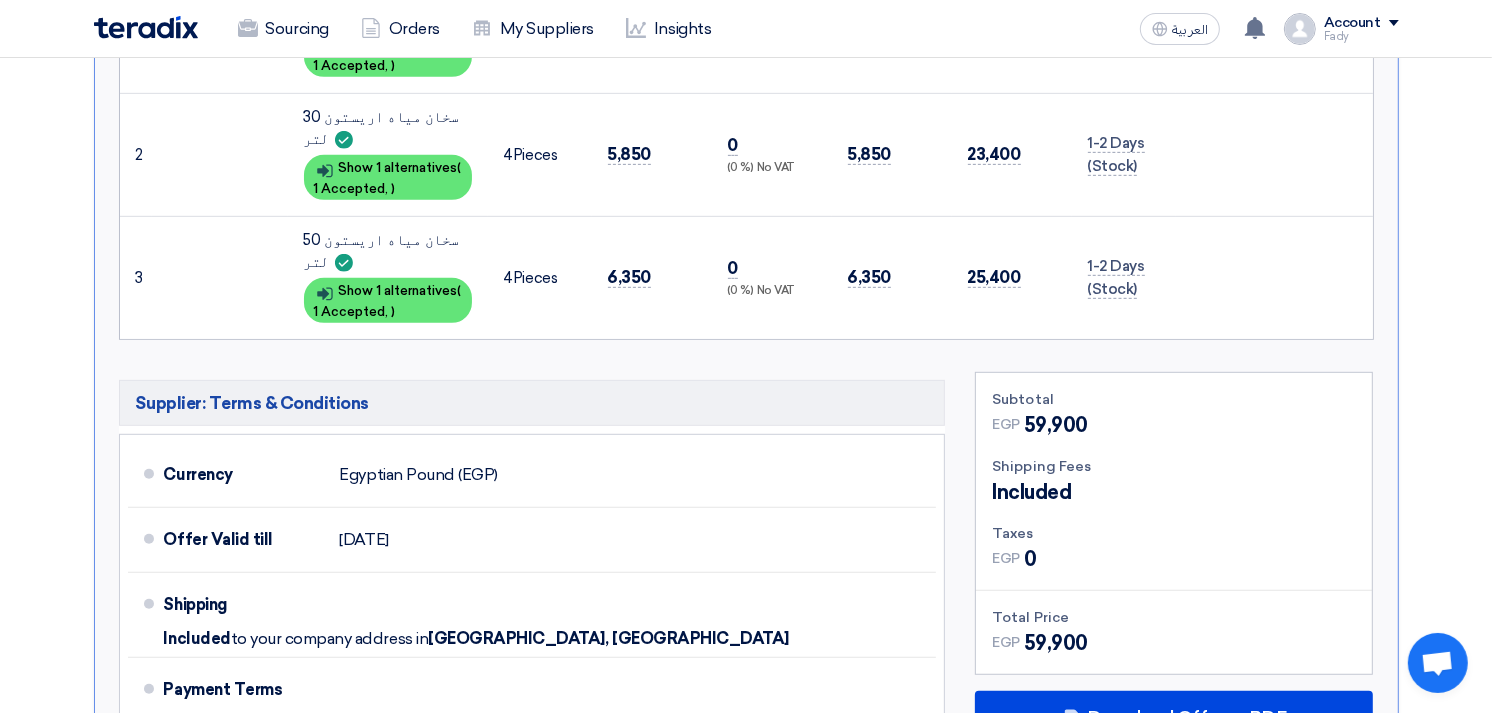 scroll, scrollTop: 333, scrollLeft: 0, axis: vertical 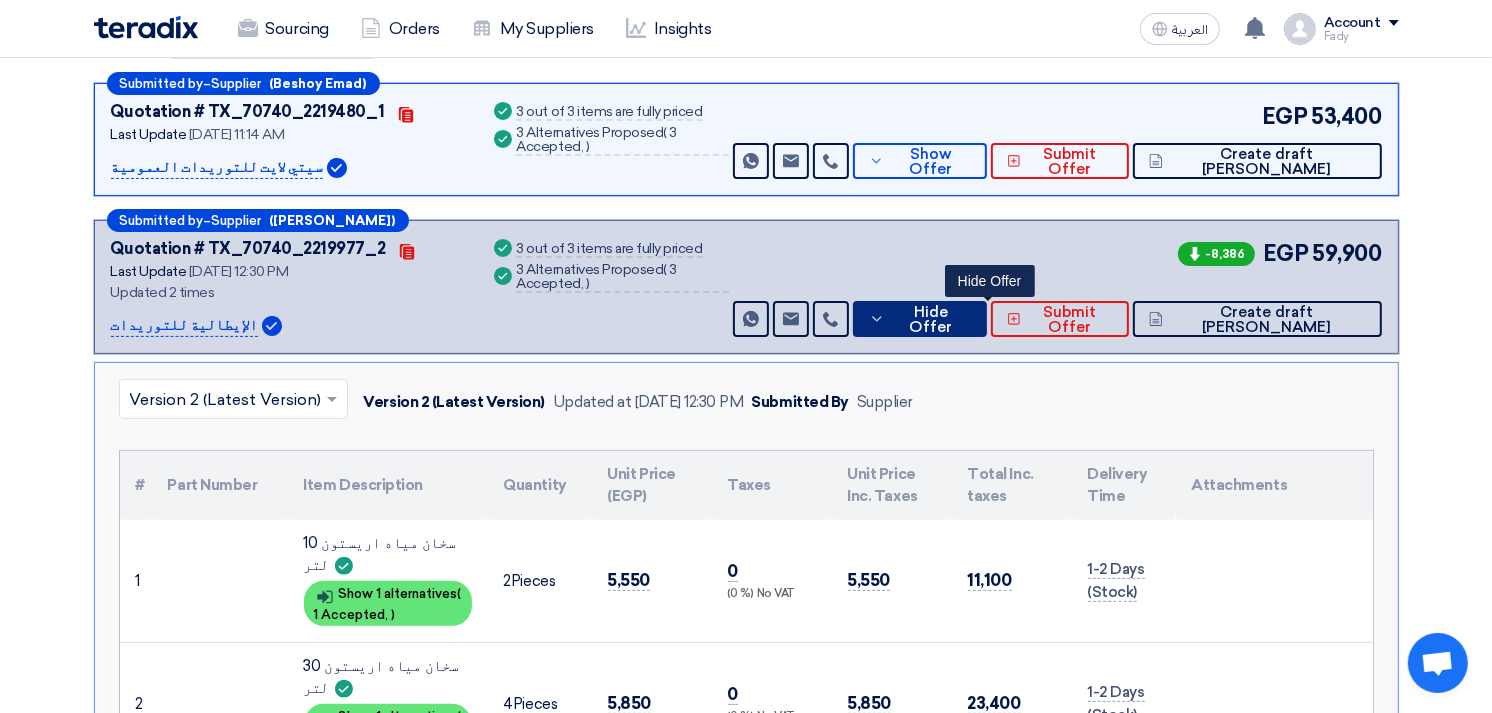 click on "Hide Offer" at bounding box center [930, 320] 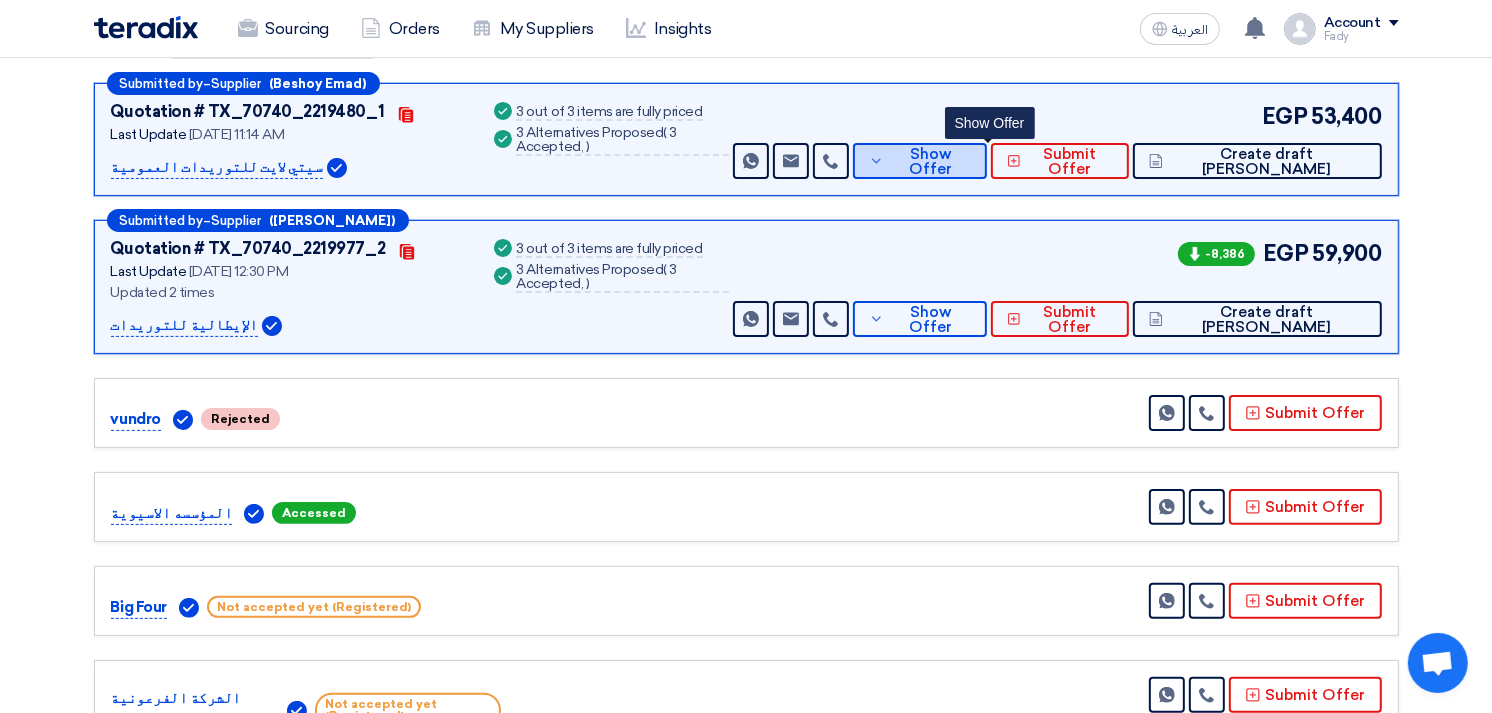 click on "Show Offer" at bounding box center [920, 161] 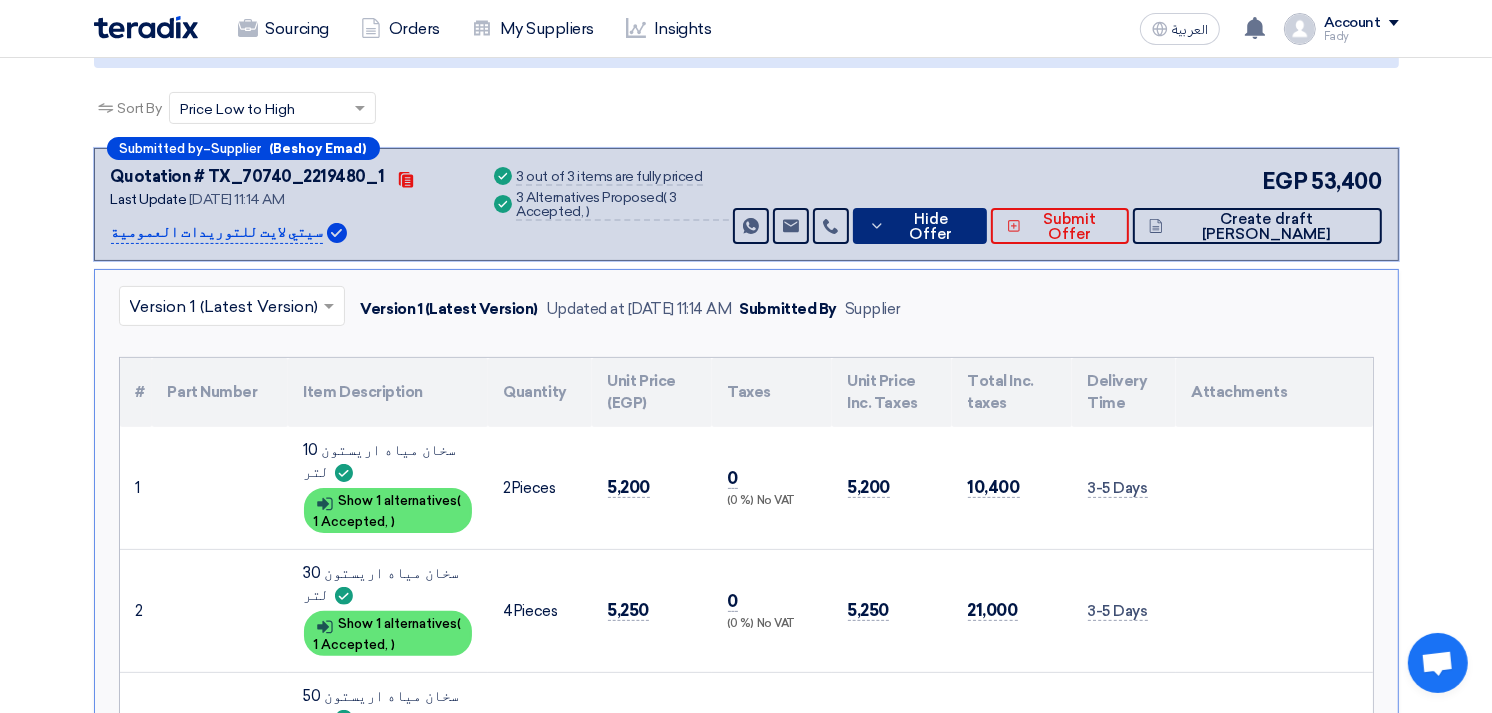 scroll, scrollTop: 0, scrollLeft: 0, axis: both 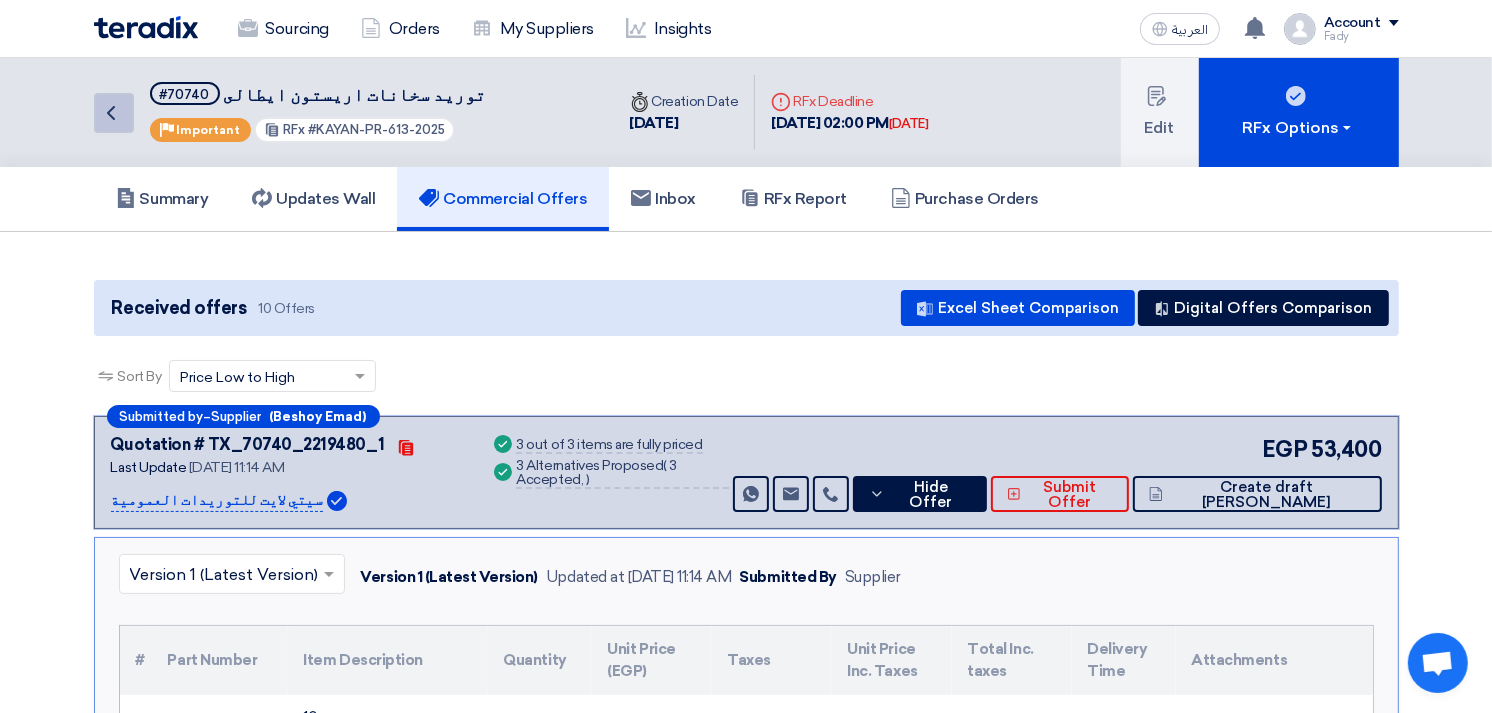 click 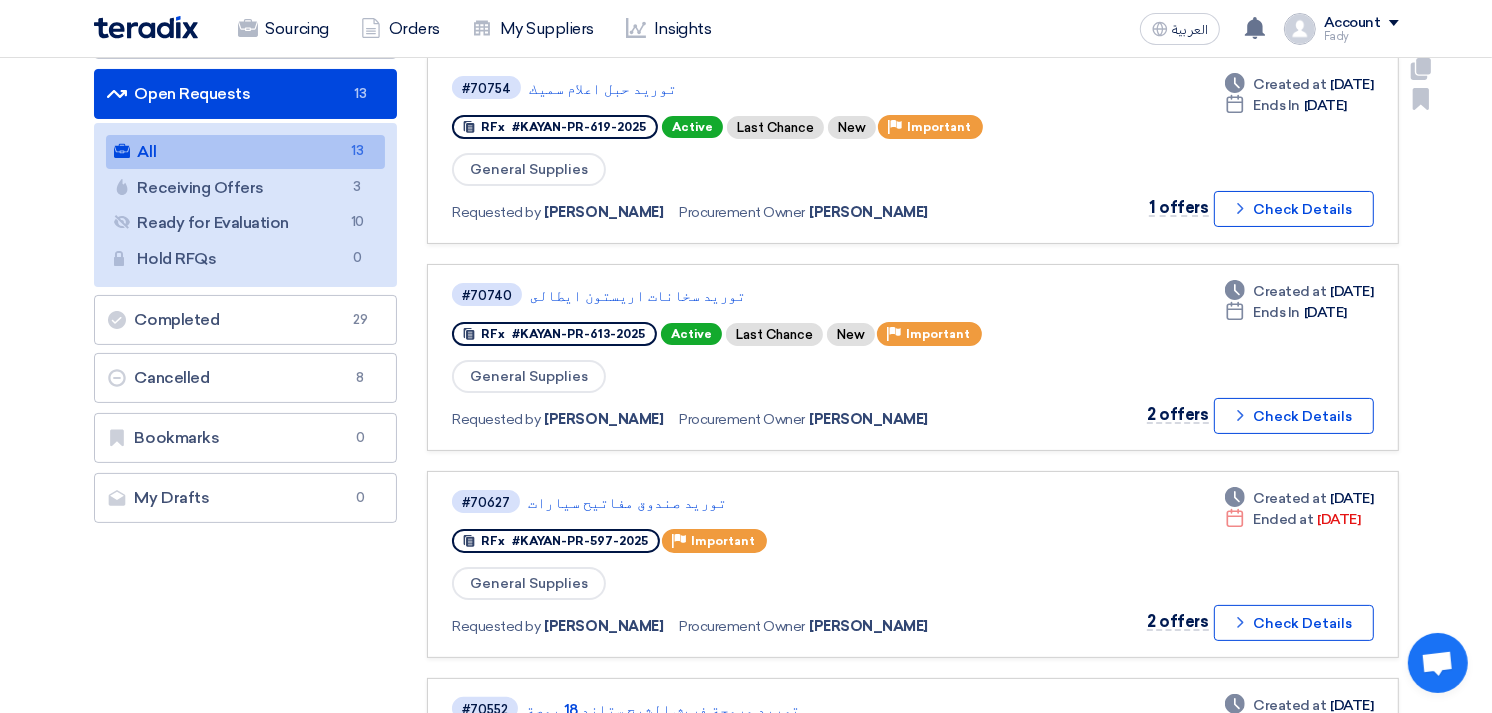 scroll, scrollTop: 222, scrollLeft: 0, axis: vertical 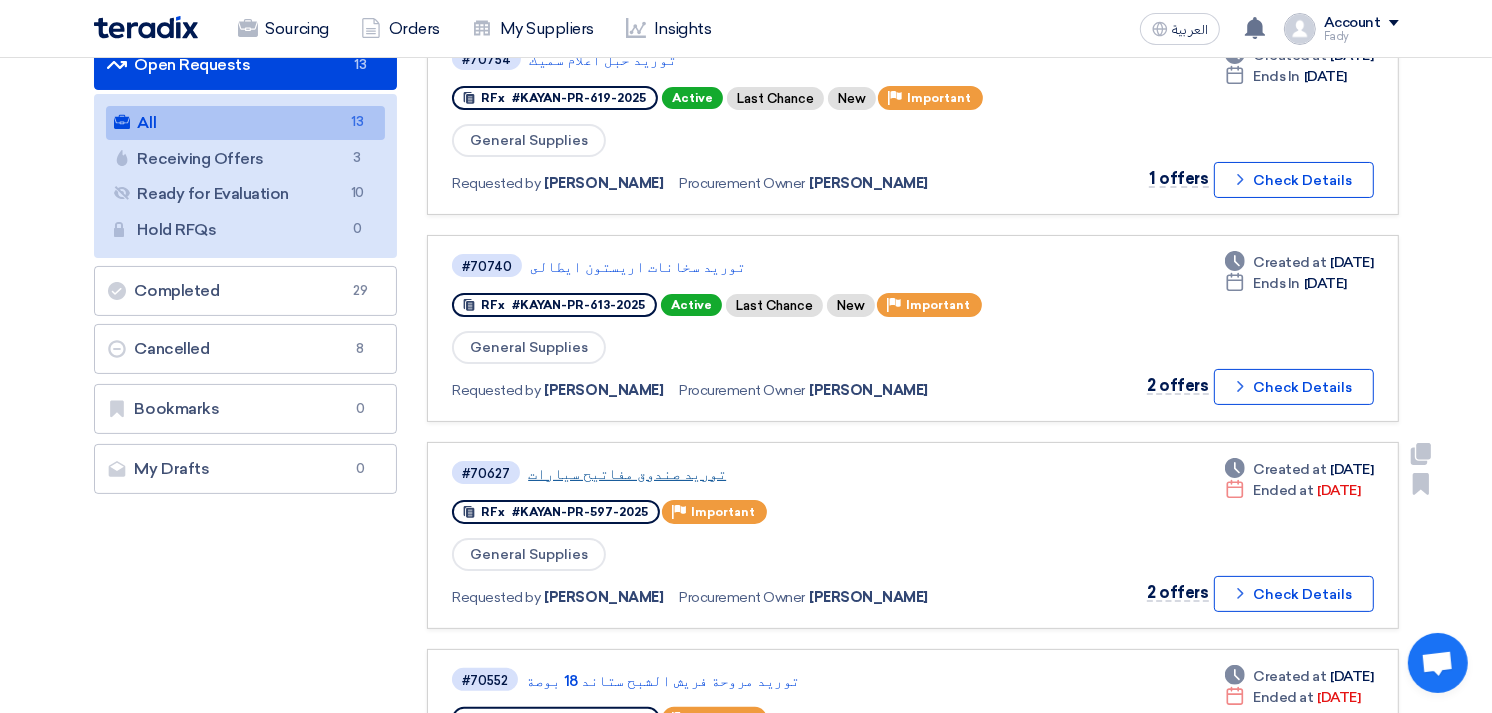 click on "توريد صندوق مفاتيح سيارات" 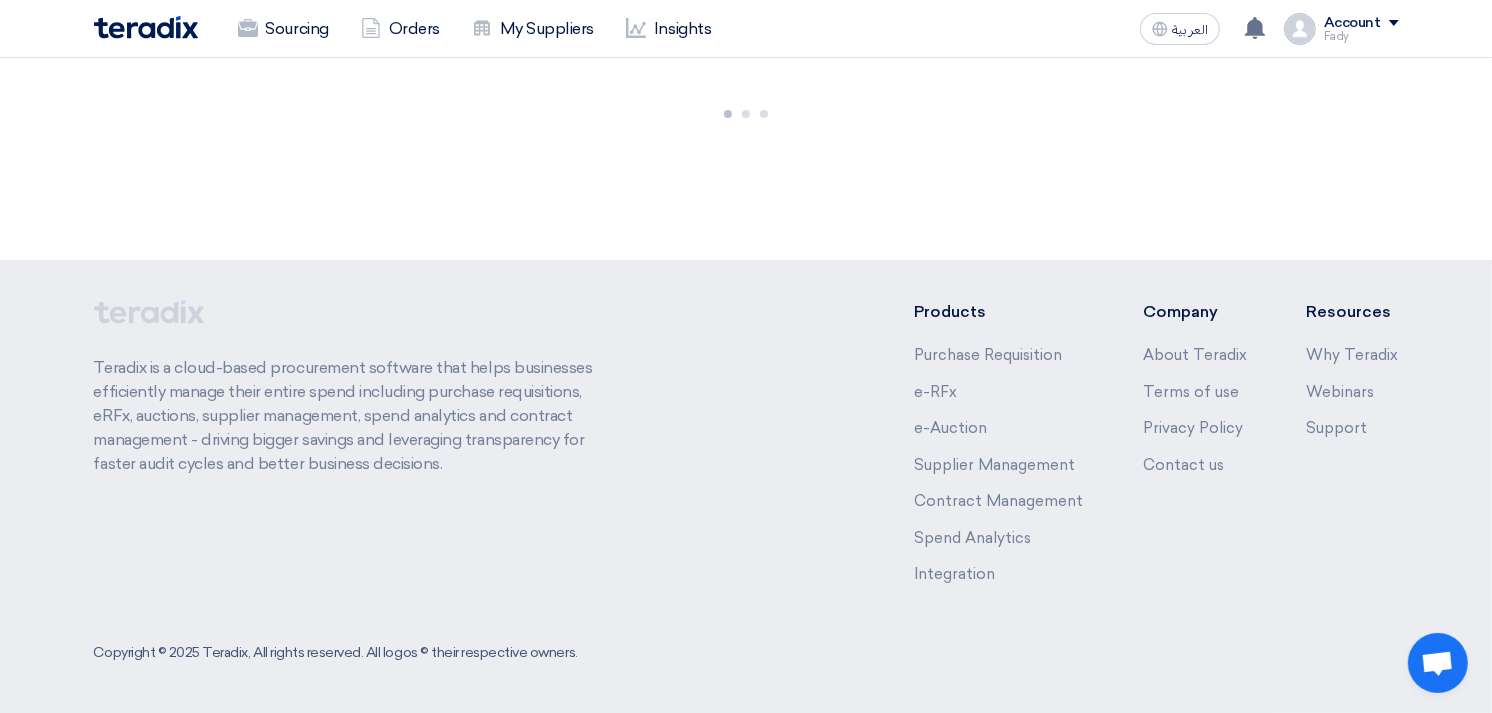 scroll, scrollTop: 0, scrollLeft: 0, axis: both 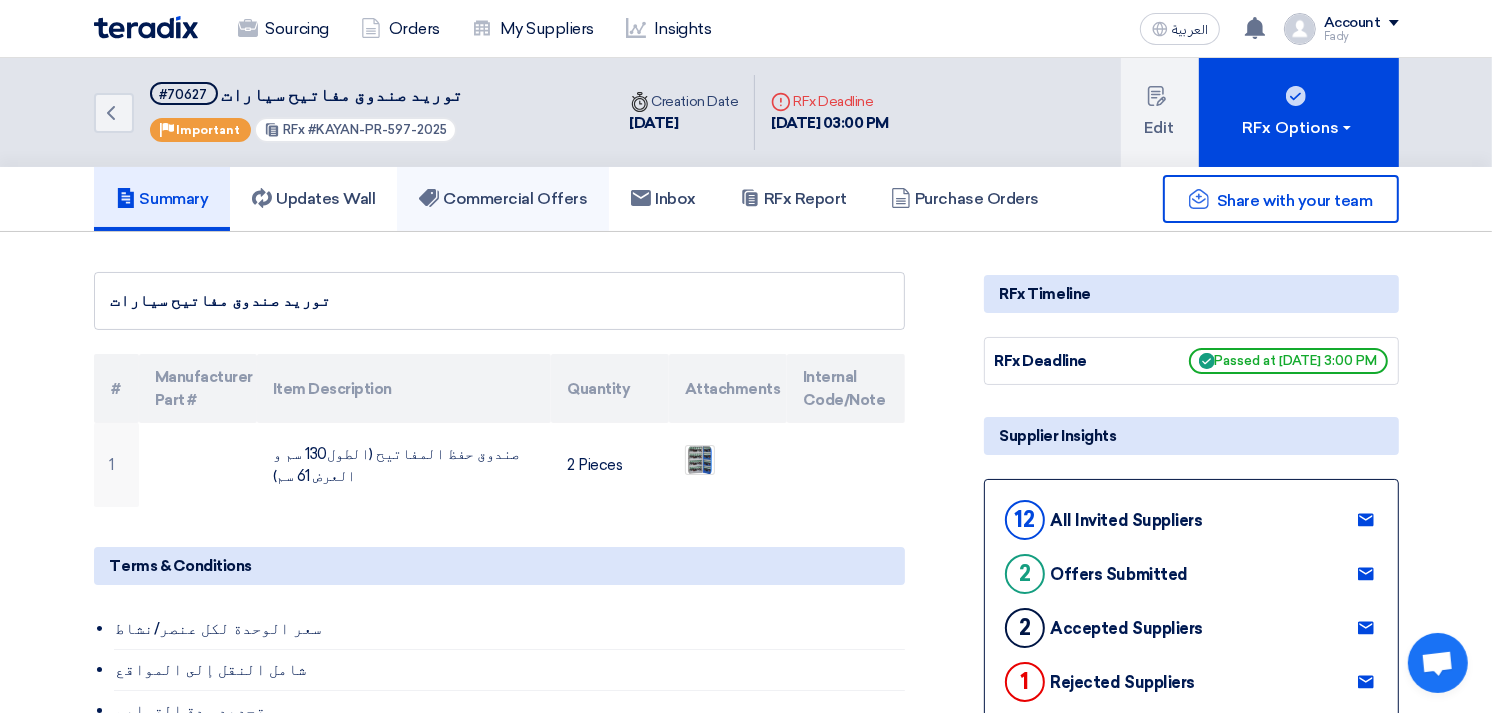 click on "Commercial Offers" 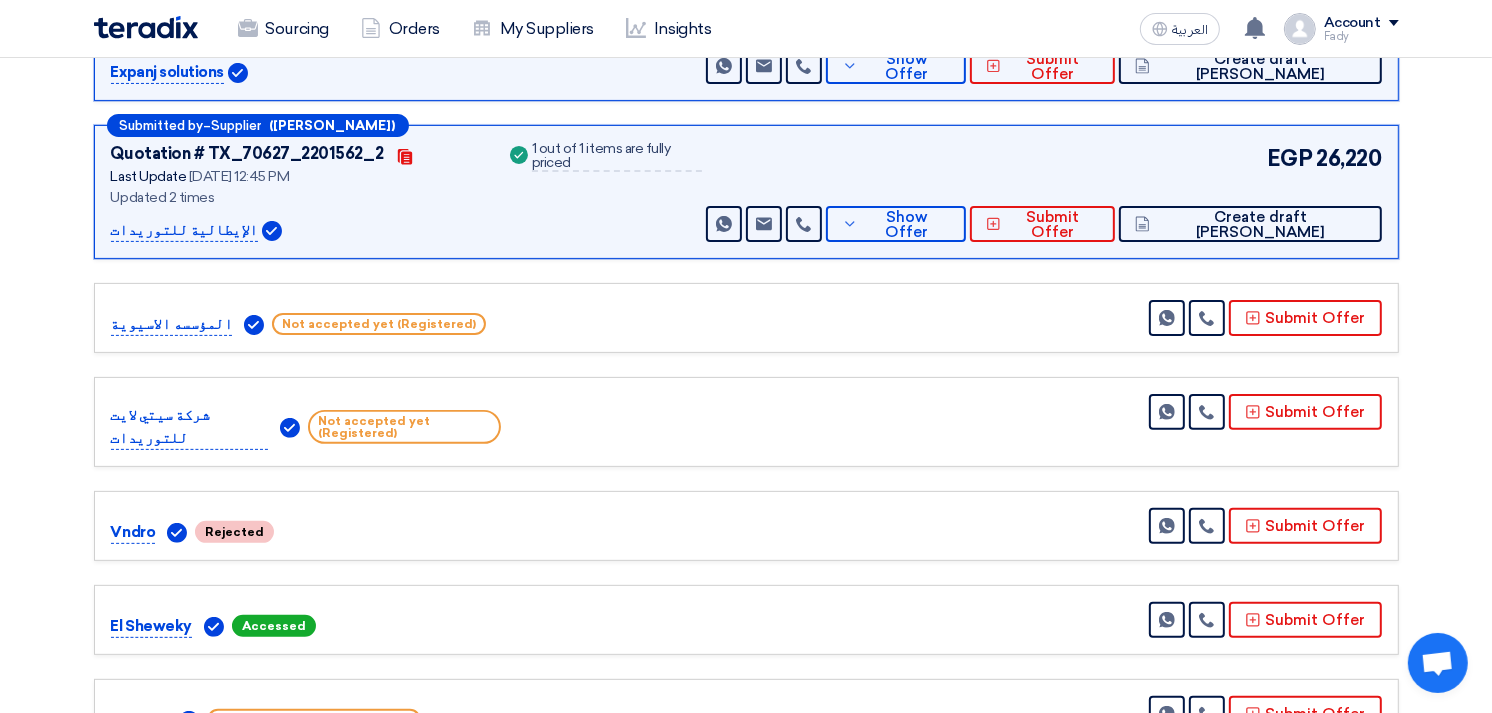 scroll, scrollTop: 111, scrollLeft: 0, axis: vertical 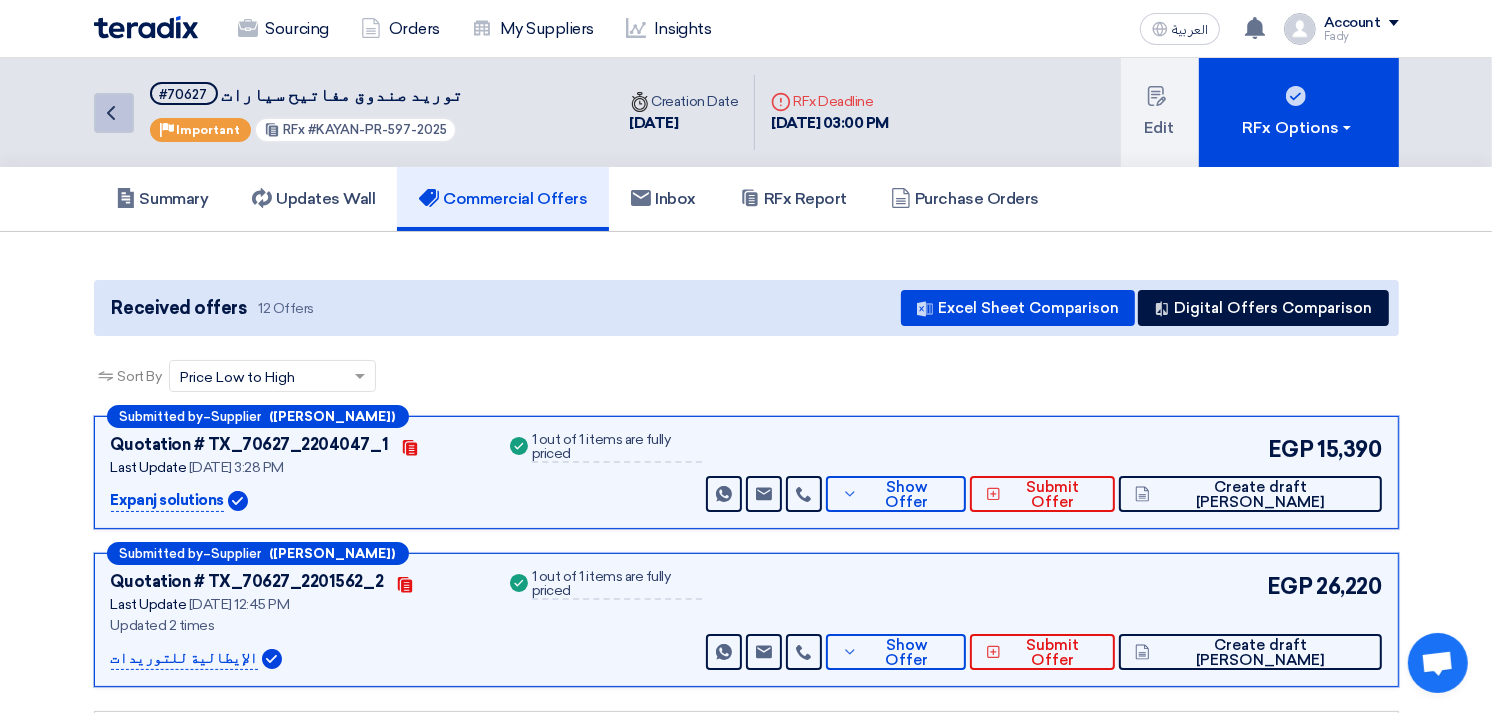 click on "Back" 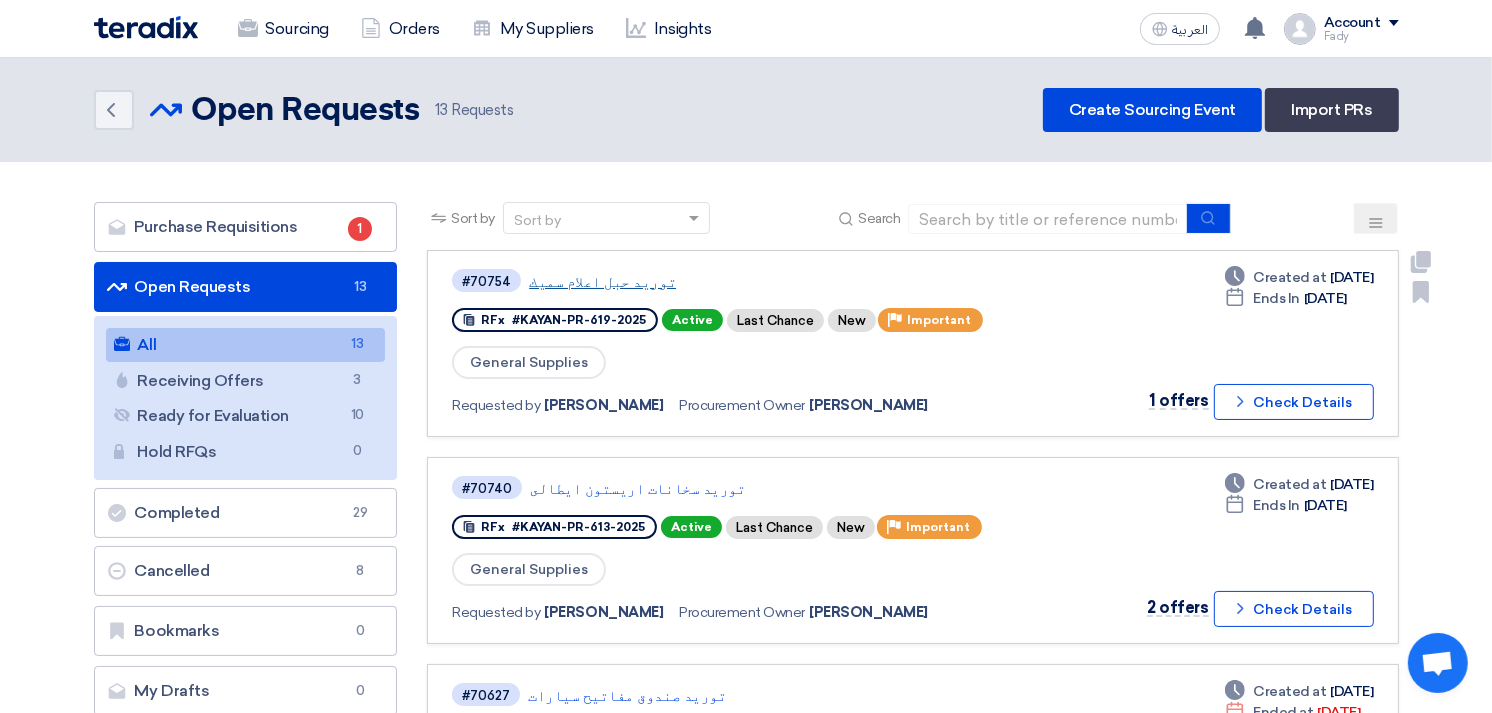 click on "توريد حبل اعلام سميك" 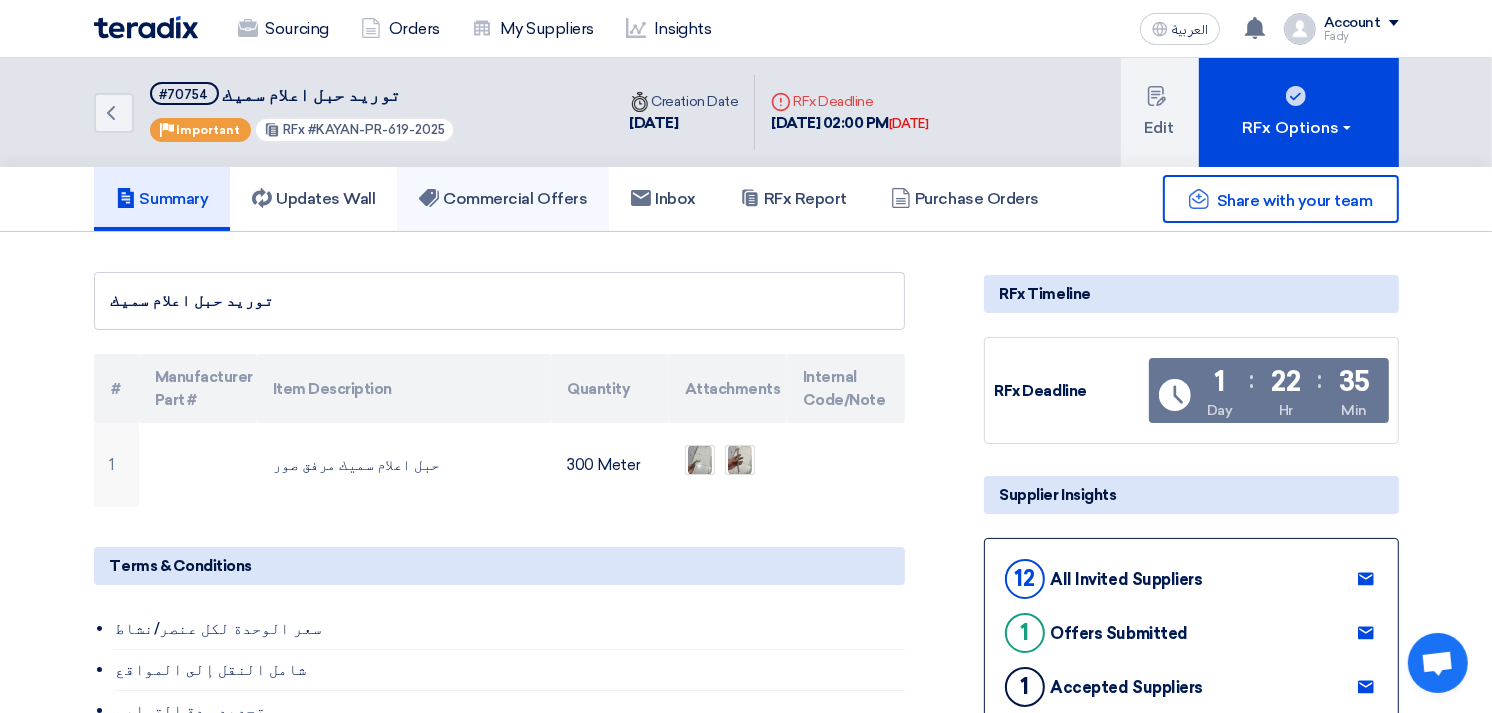 click on "Commercial Offers" 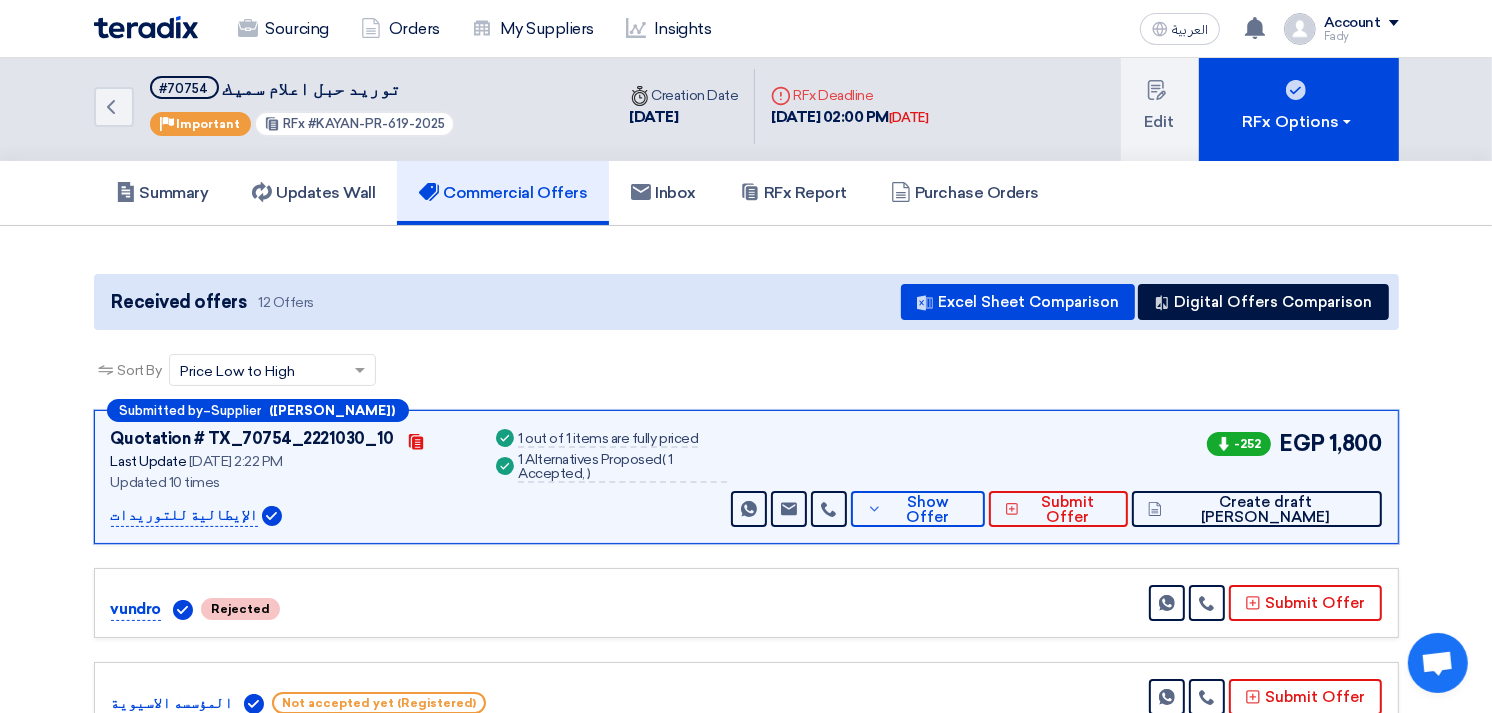 scroll, scrollTop: 0, scrollLeft: 0, axis: both 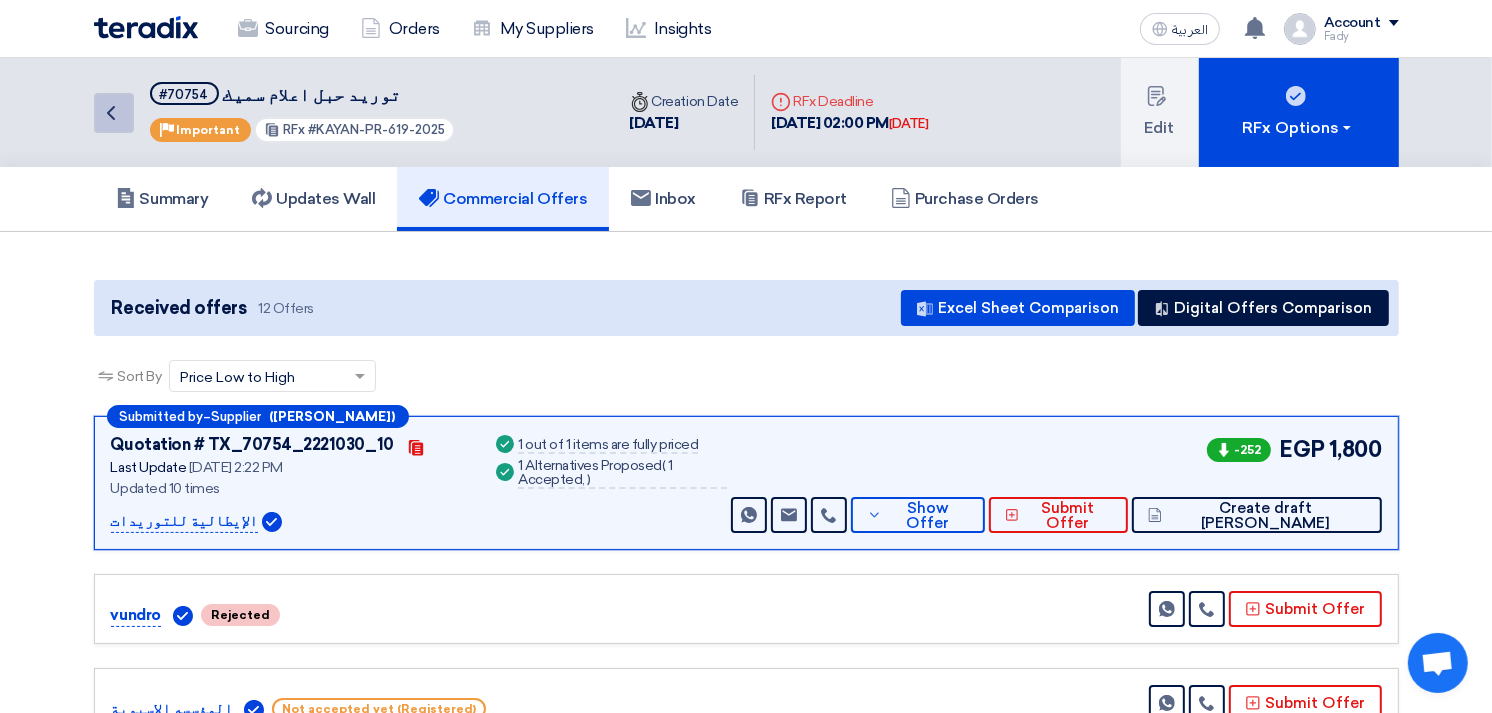 click on "Back" 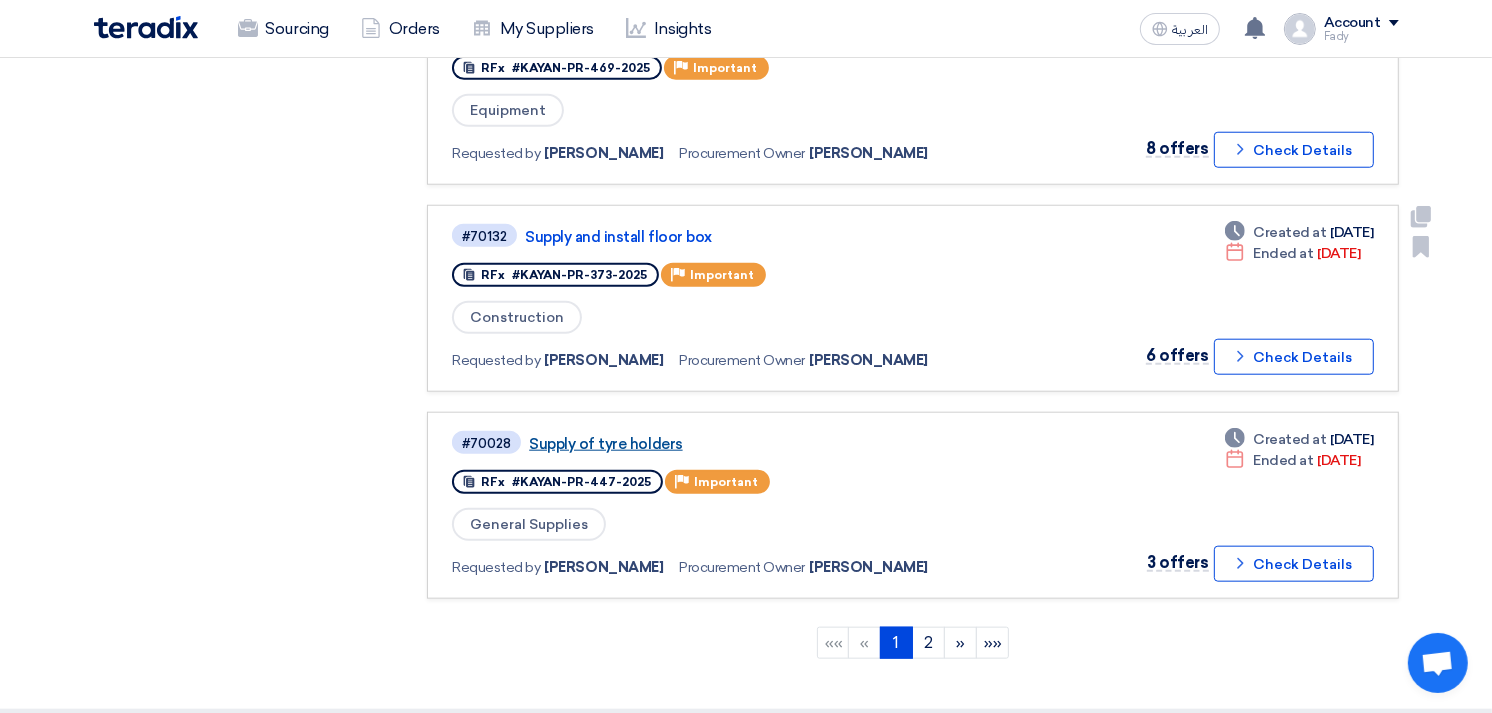scroll, scrollTop: 1888, scrollLeft: 0, axis: vertical 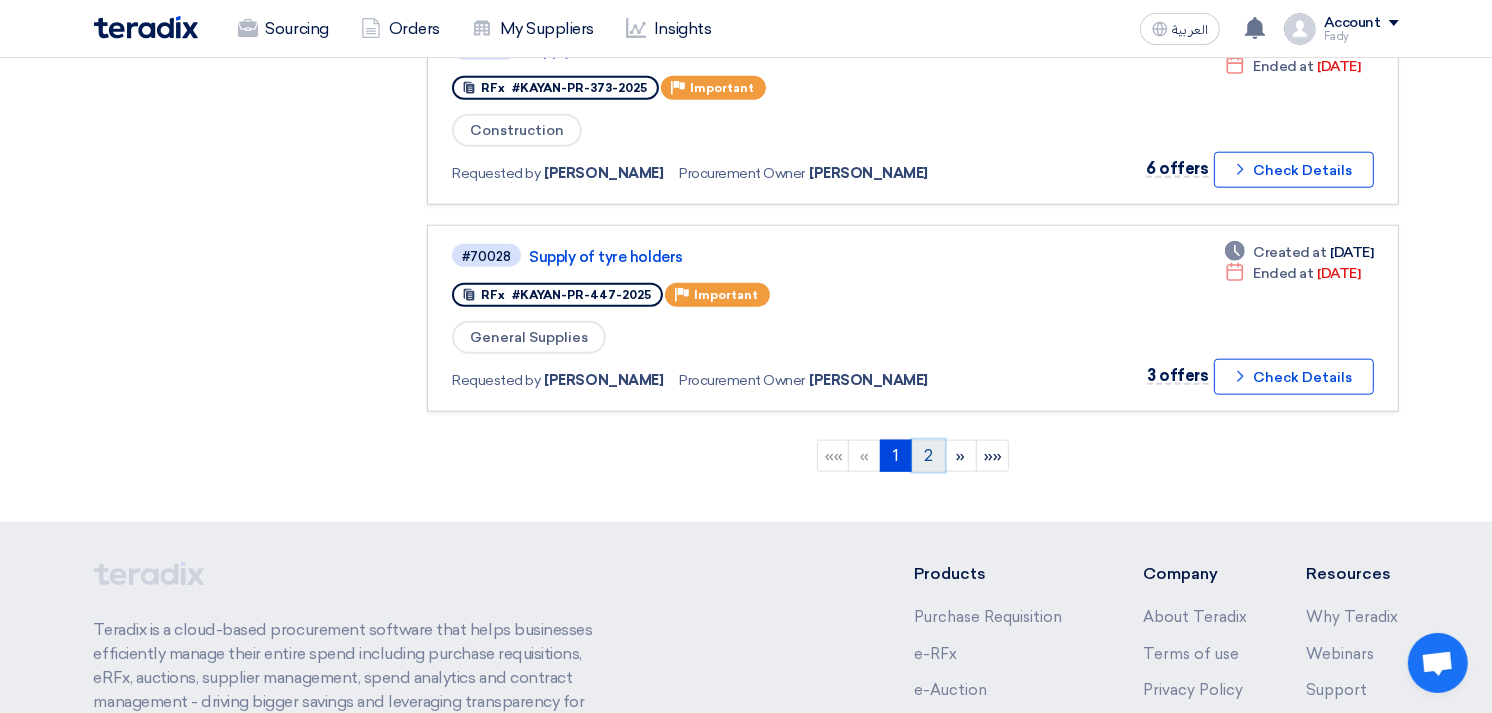 click on "2" 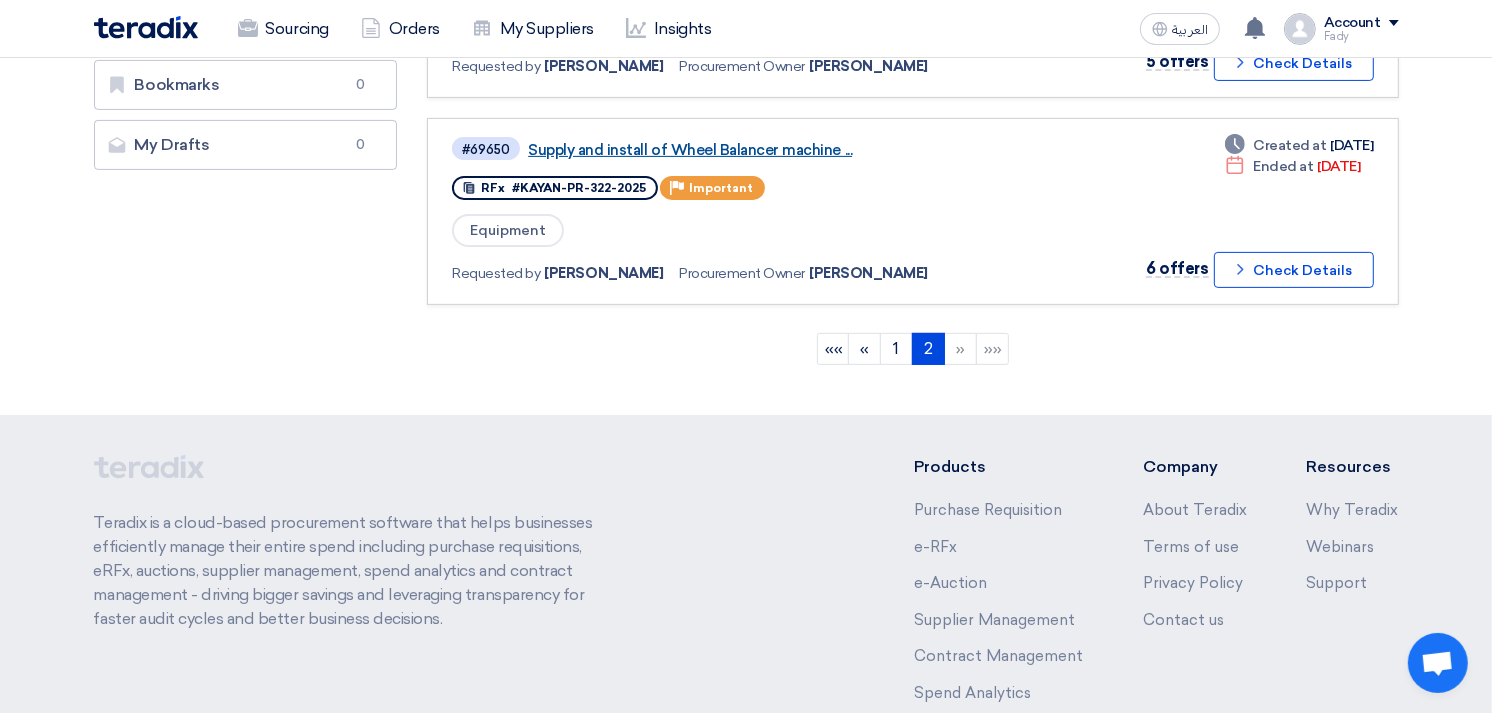 scroll, scrollTop: 555, scrollLeft: 0, axis: vertical 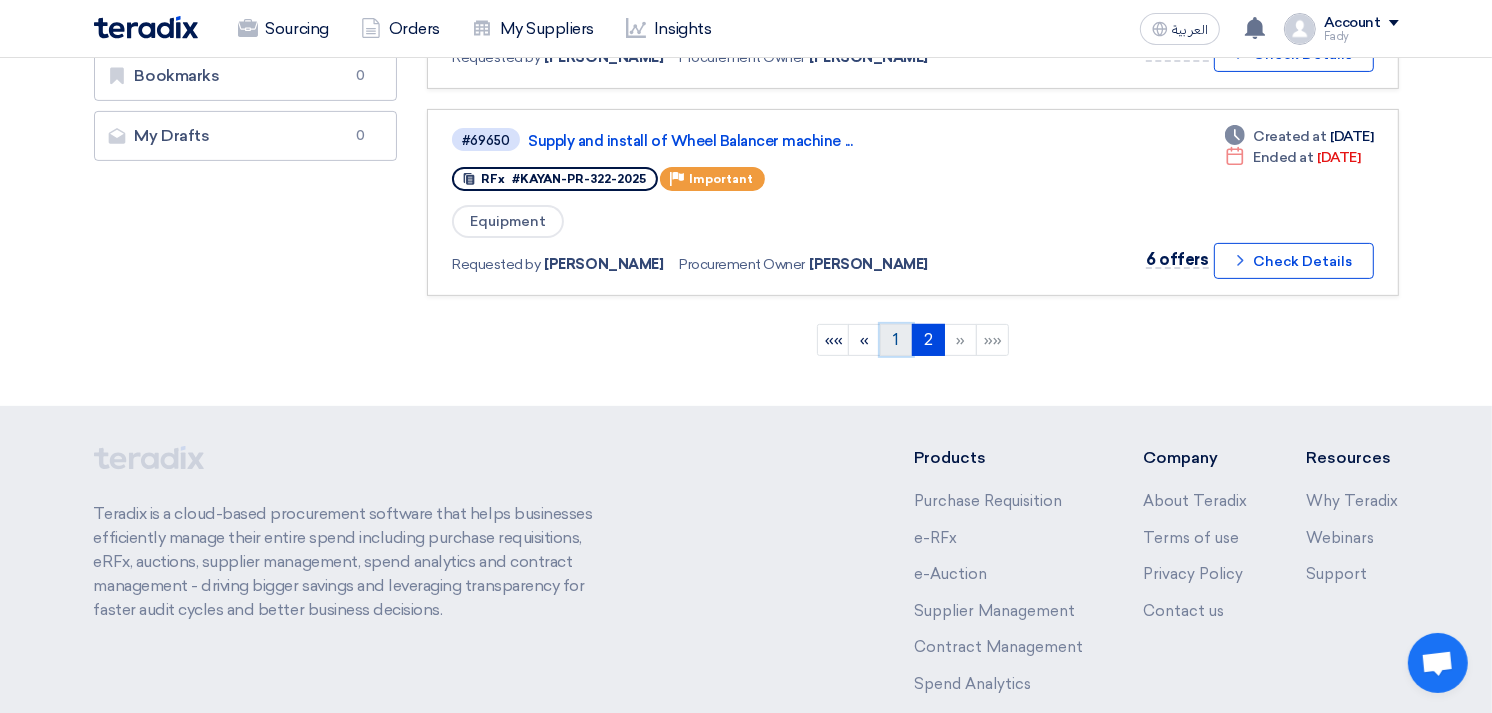 click on "1" 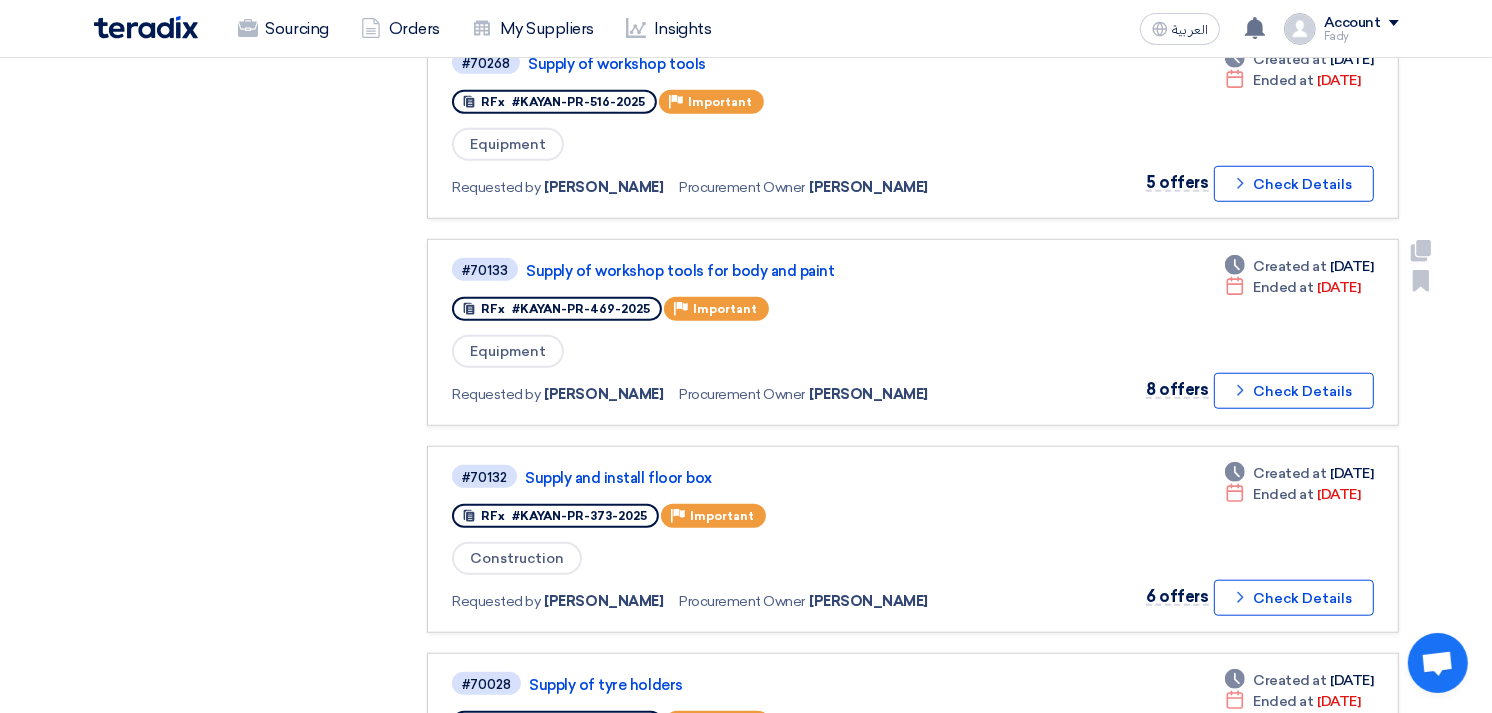 scroll, scrollTop: 1504, scrollLeft: 0, axis: vertical 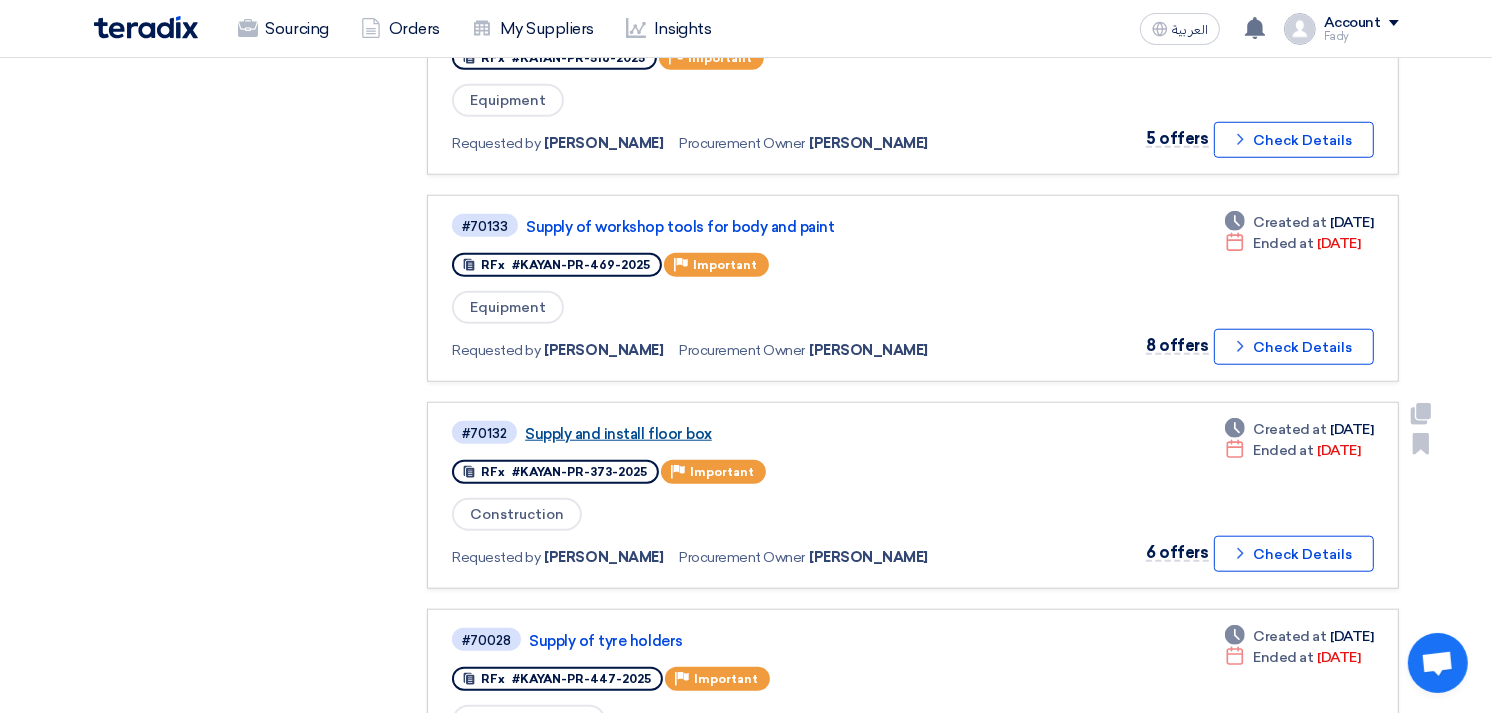 click on "Supply and install floor box" 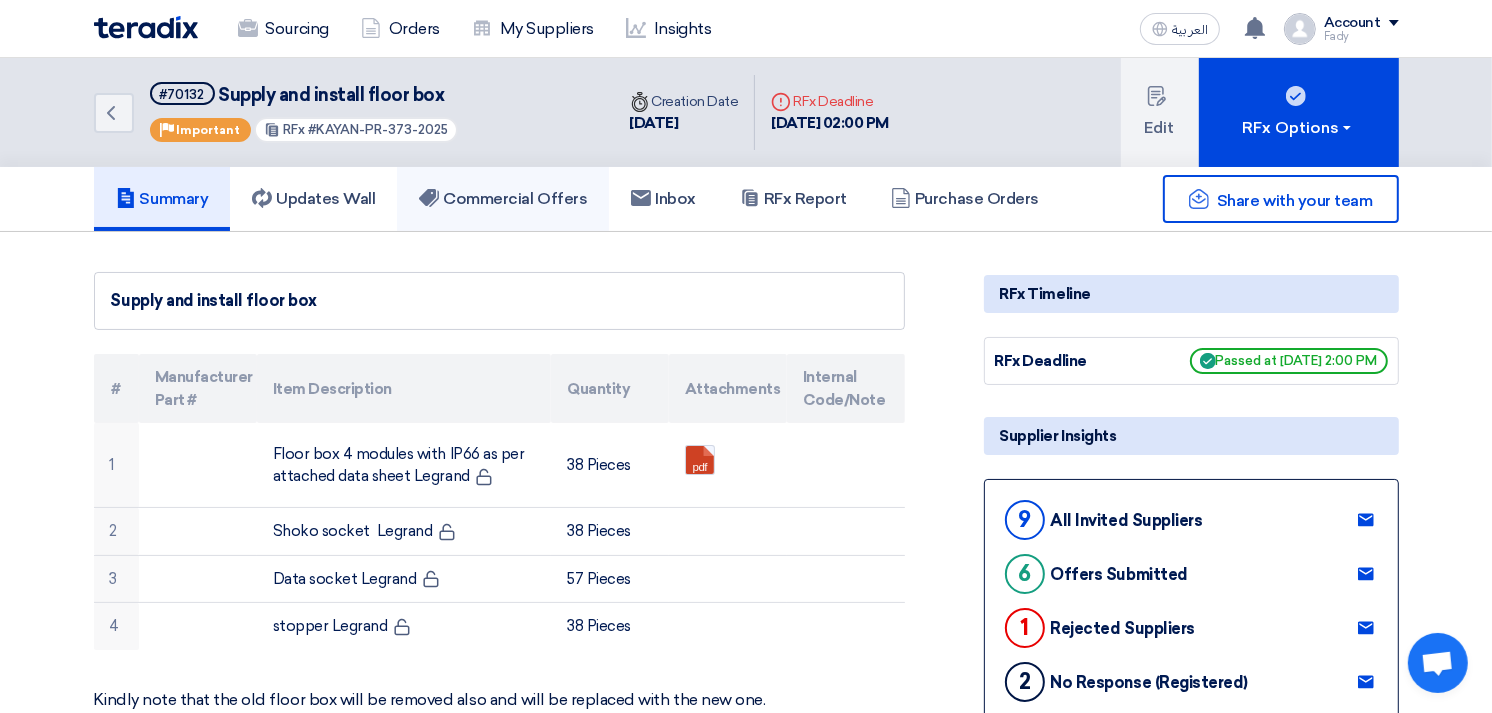 click on "Commercial Offers" 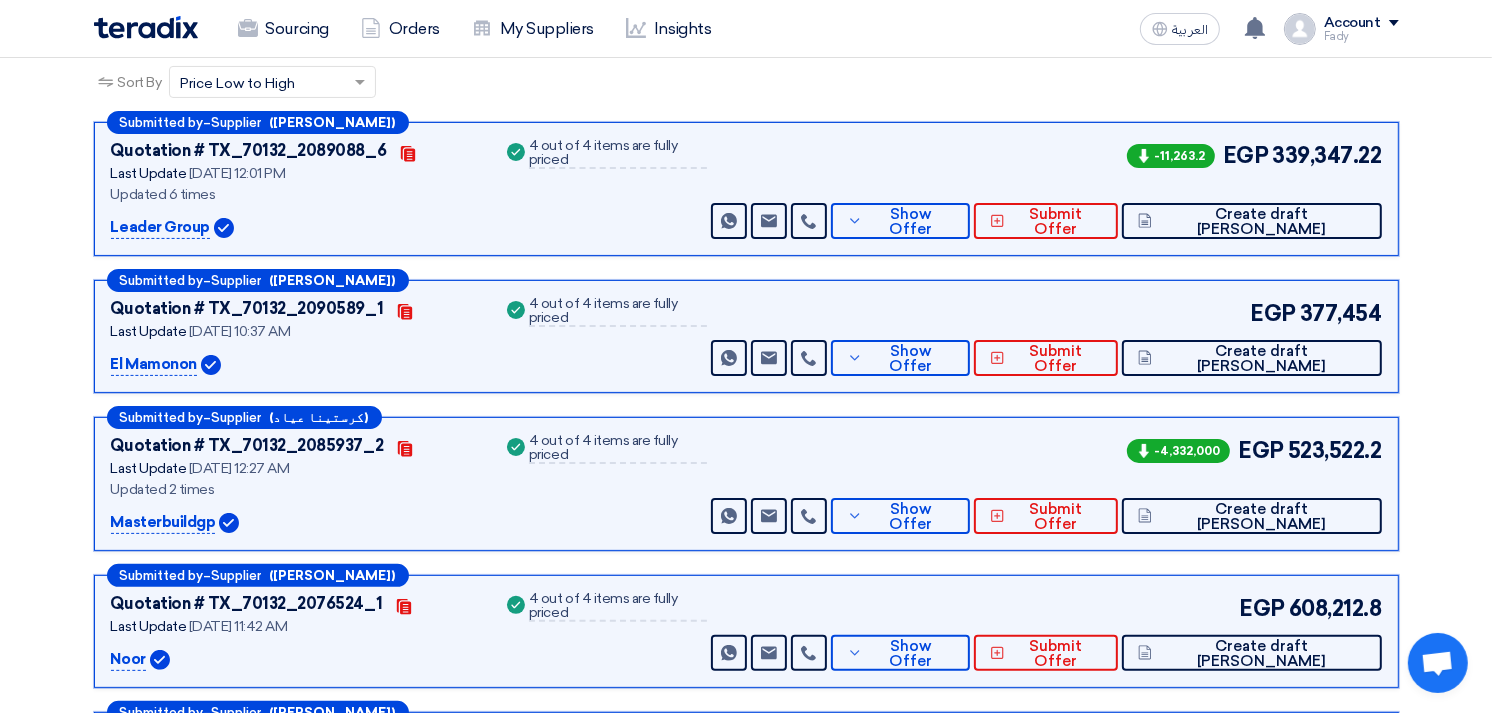 scroll, scrollTop: 333, scrollLeft: 0, axis: vertical 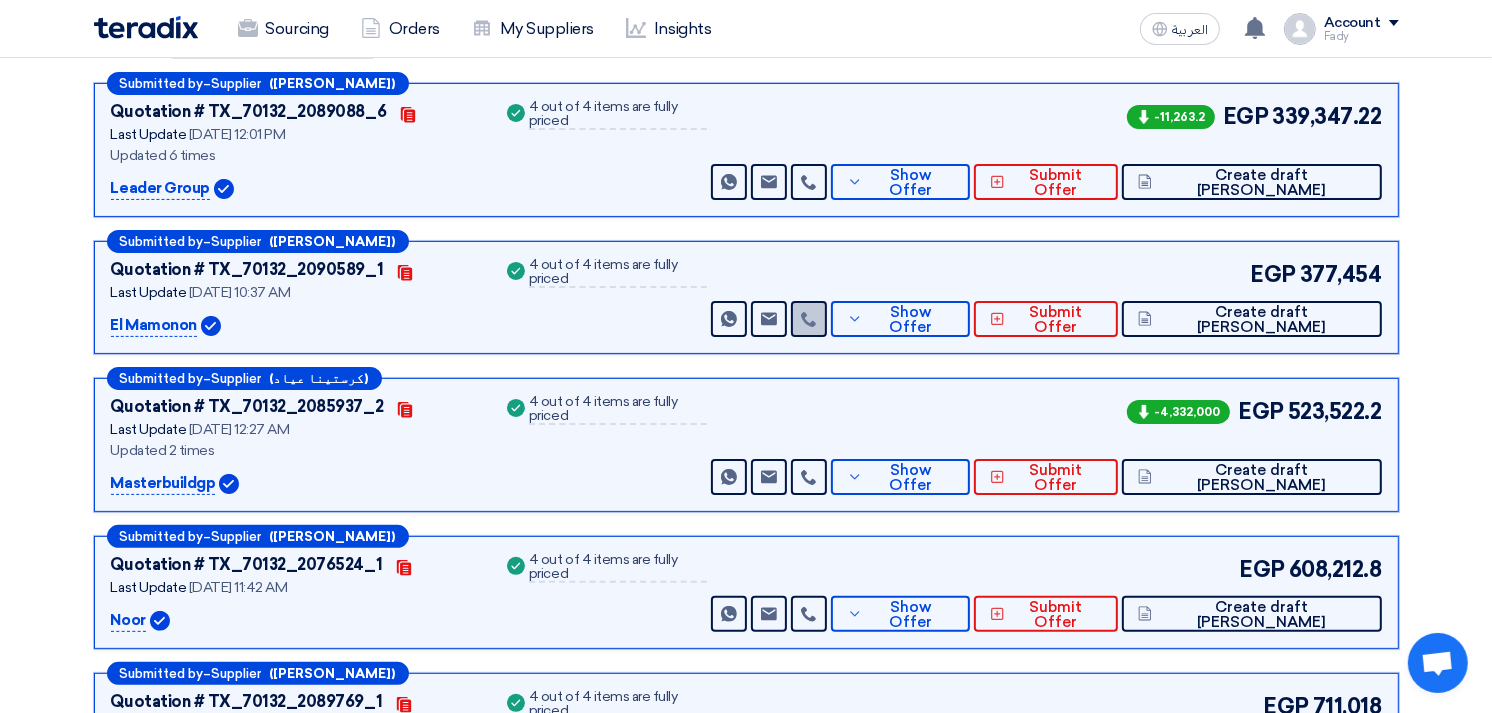 click 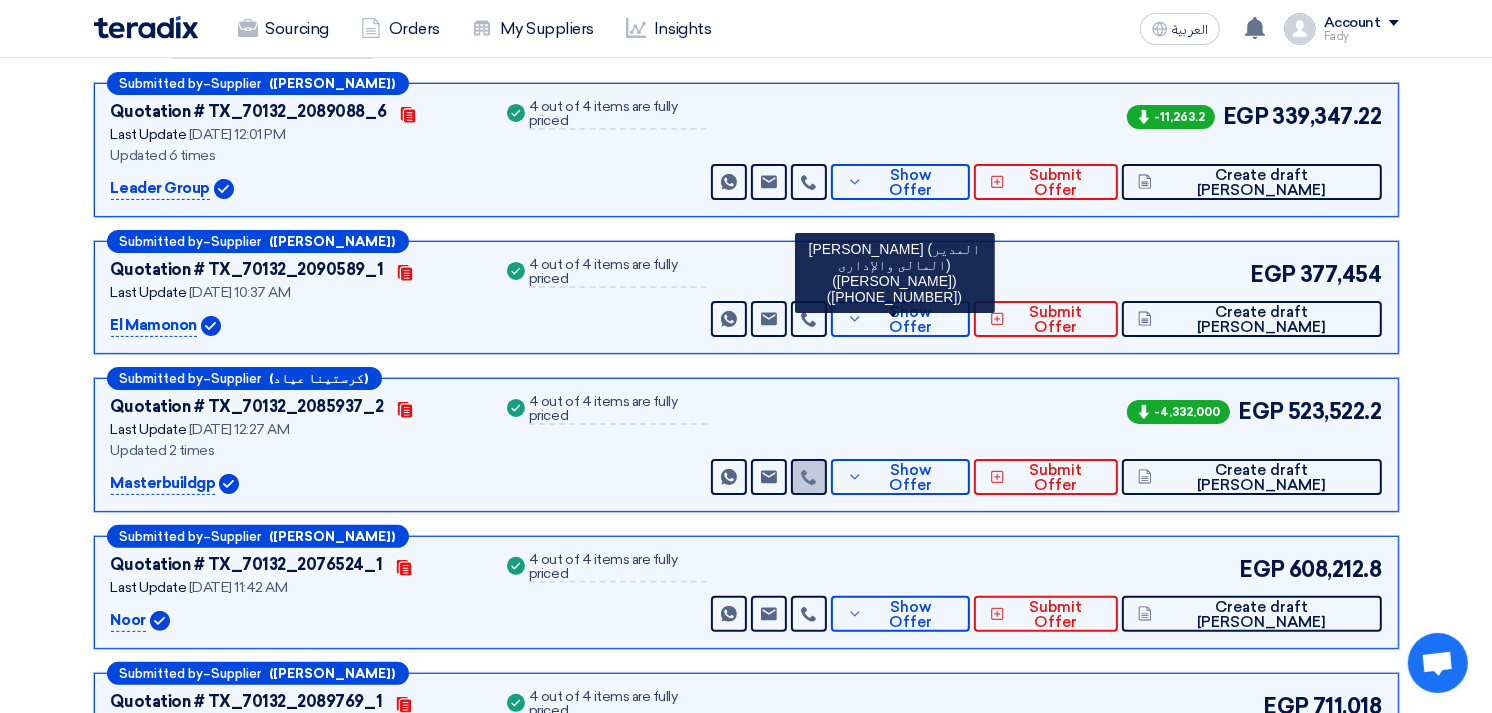 click 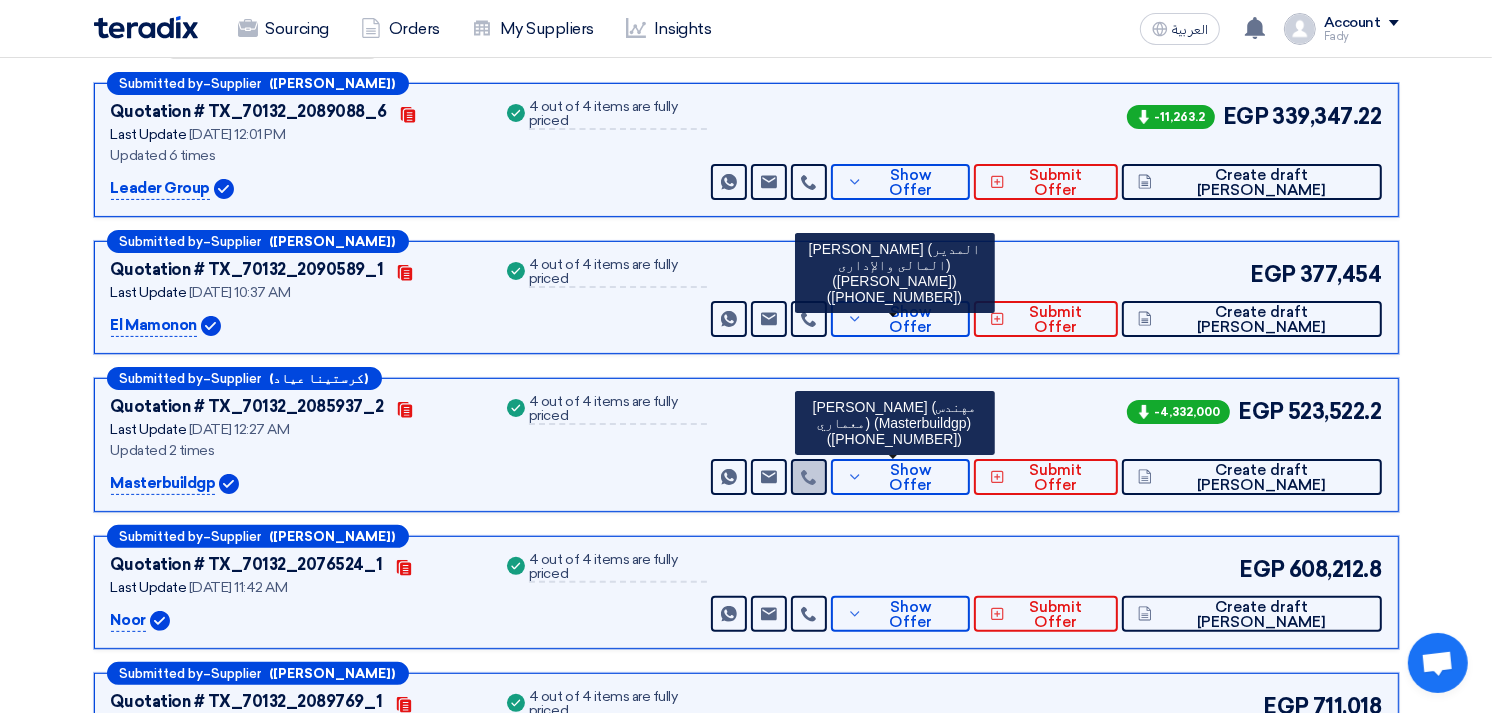 click 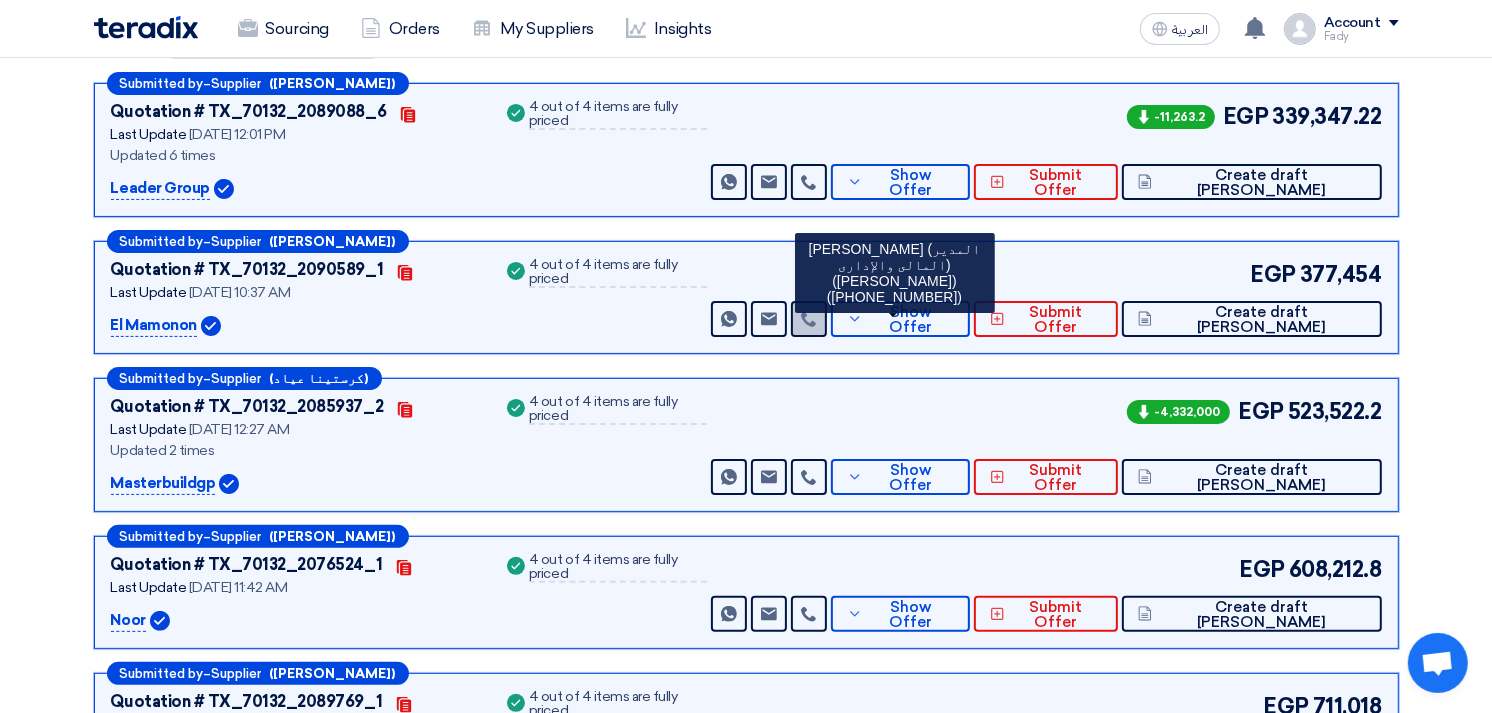 click 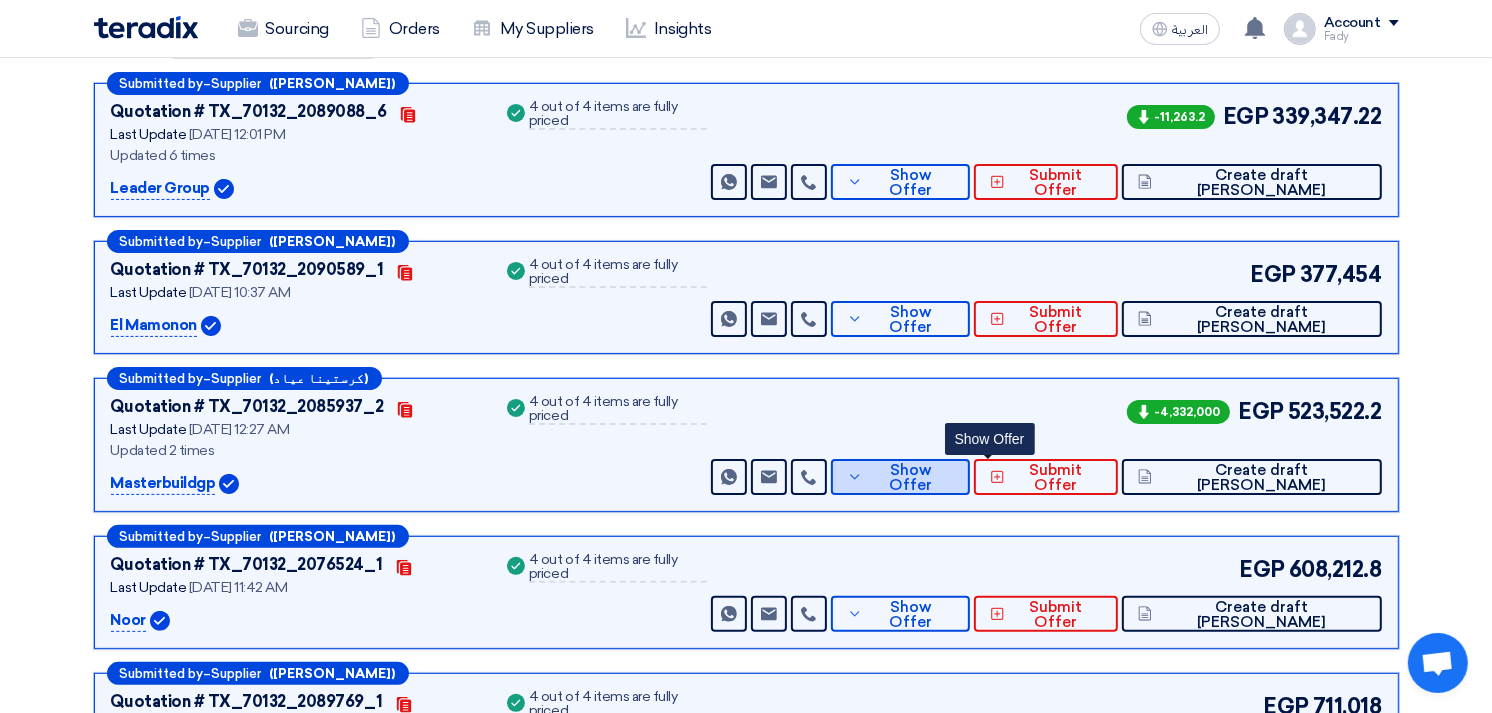 click on "Show Offer" at bounding box center (911, 478) 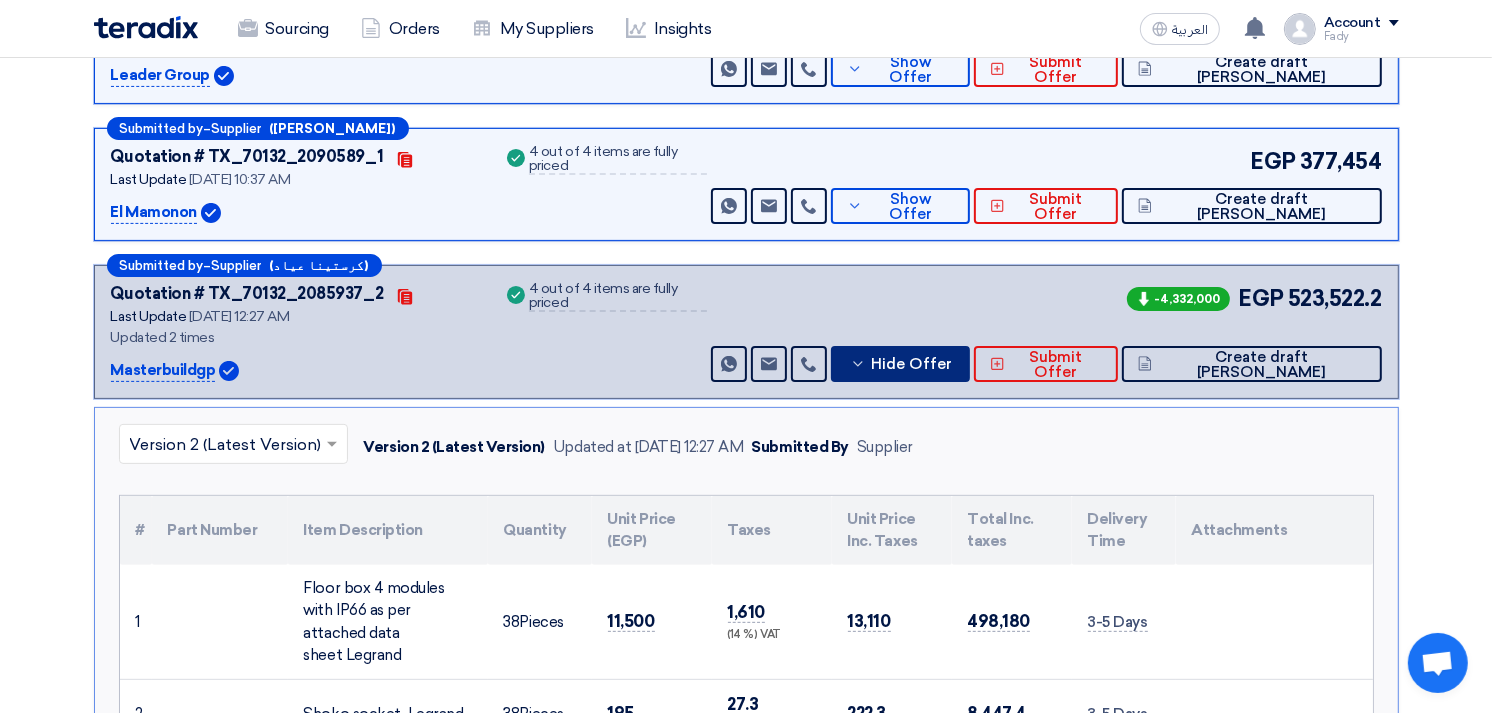scroll, scrollTop: 444, scrollLeft: 0, axis: vertical 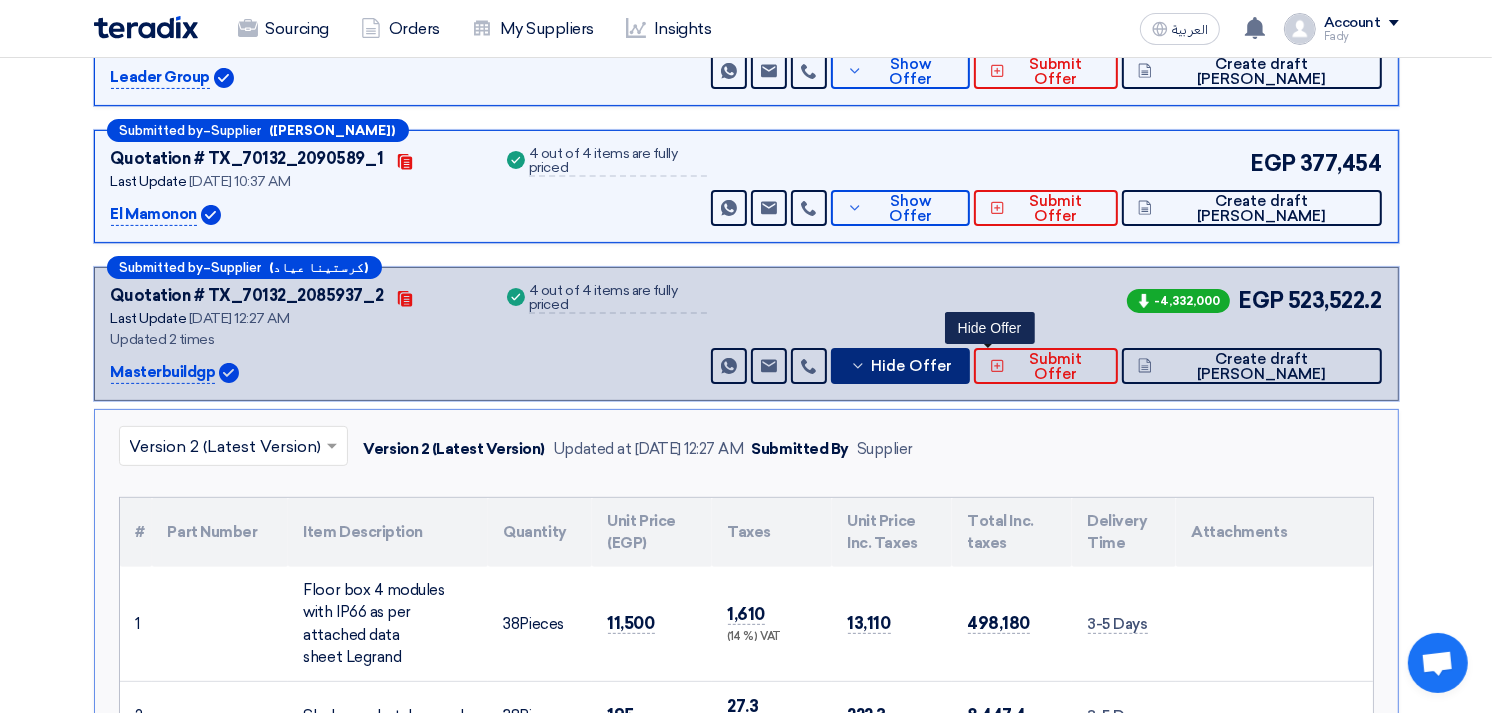 click on "Hide Offer" at bounding box center (911, 366) 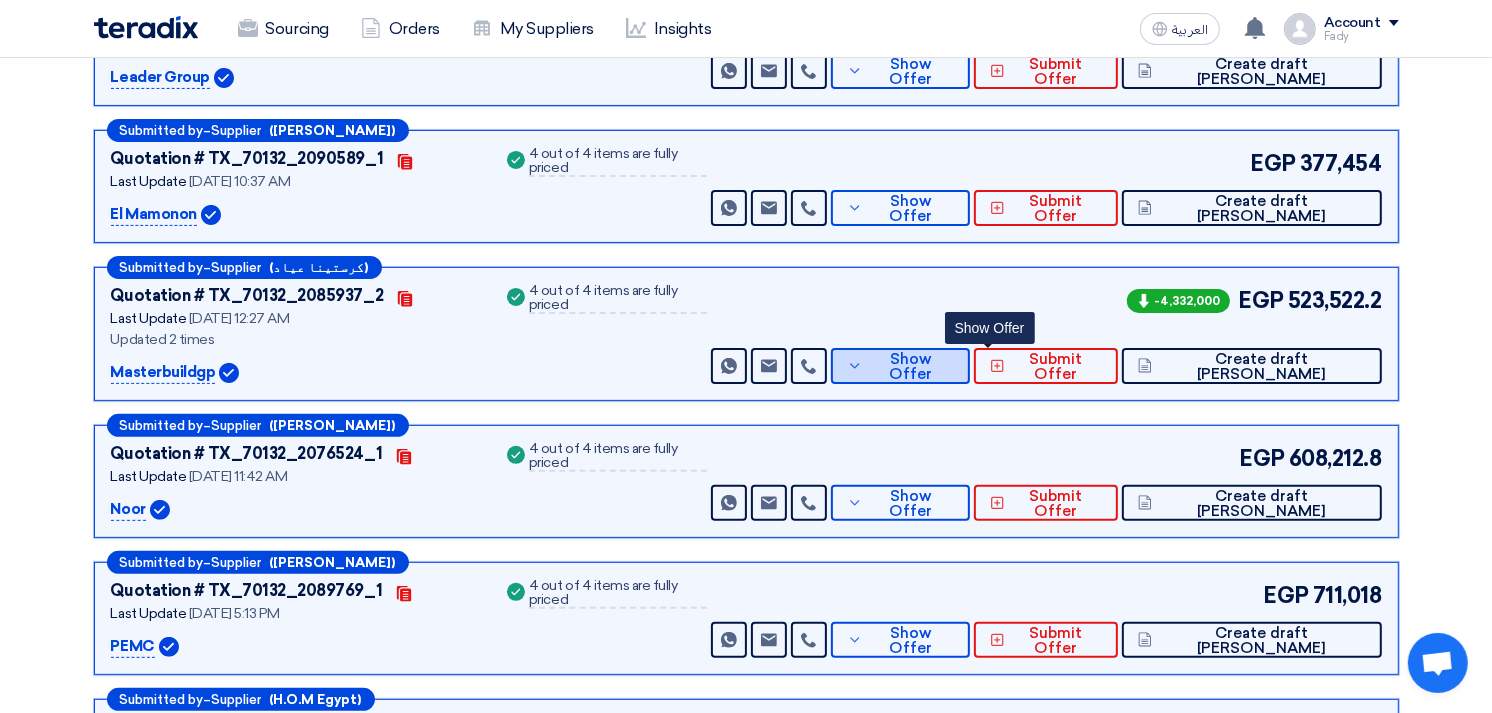 click on "Show Offer" at bounding box center (911, 367) 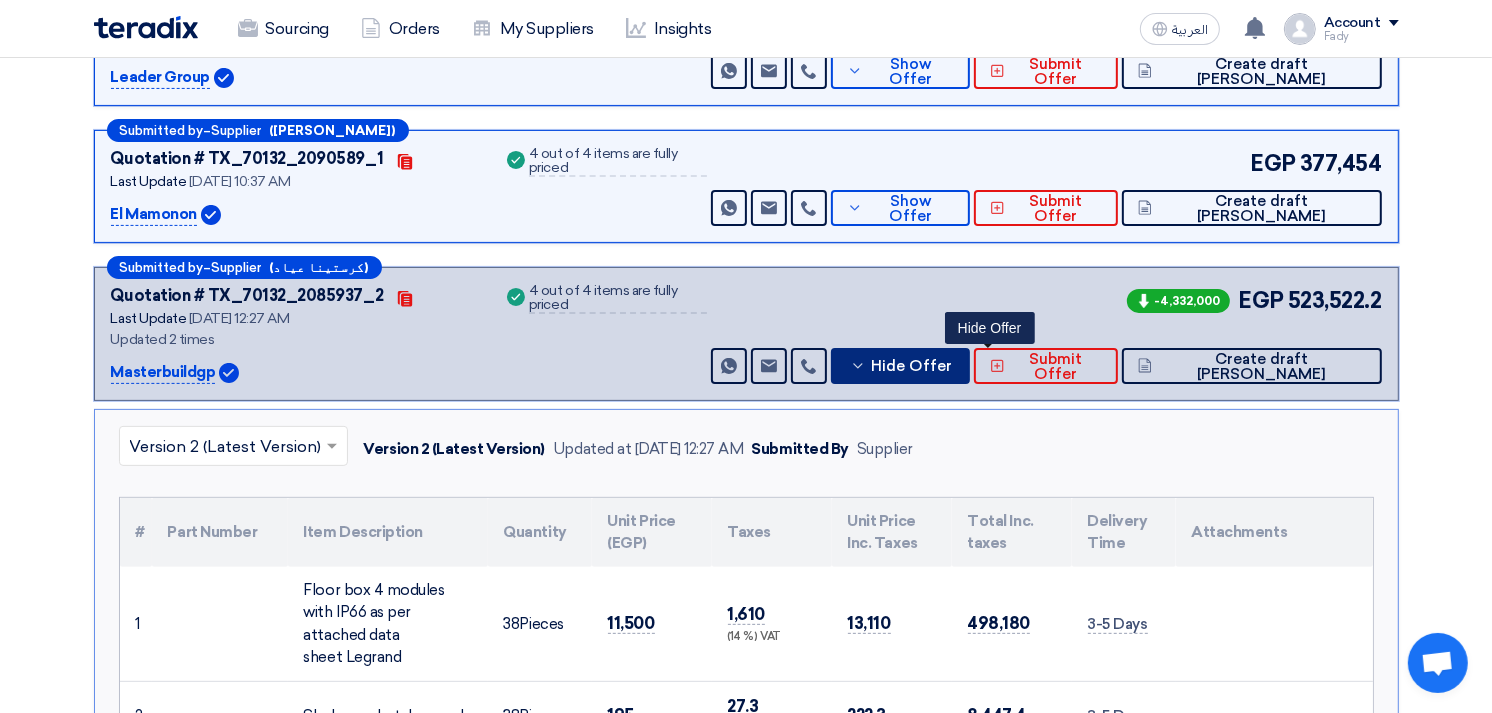 click on "Hide Offer" at bounding box center [911, 366] 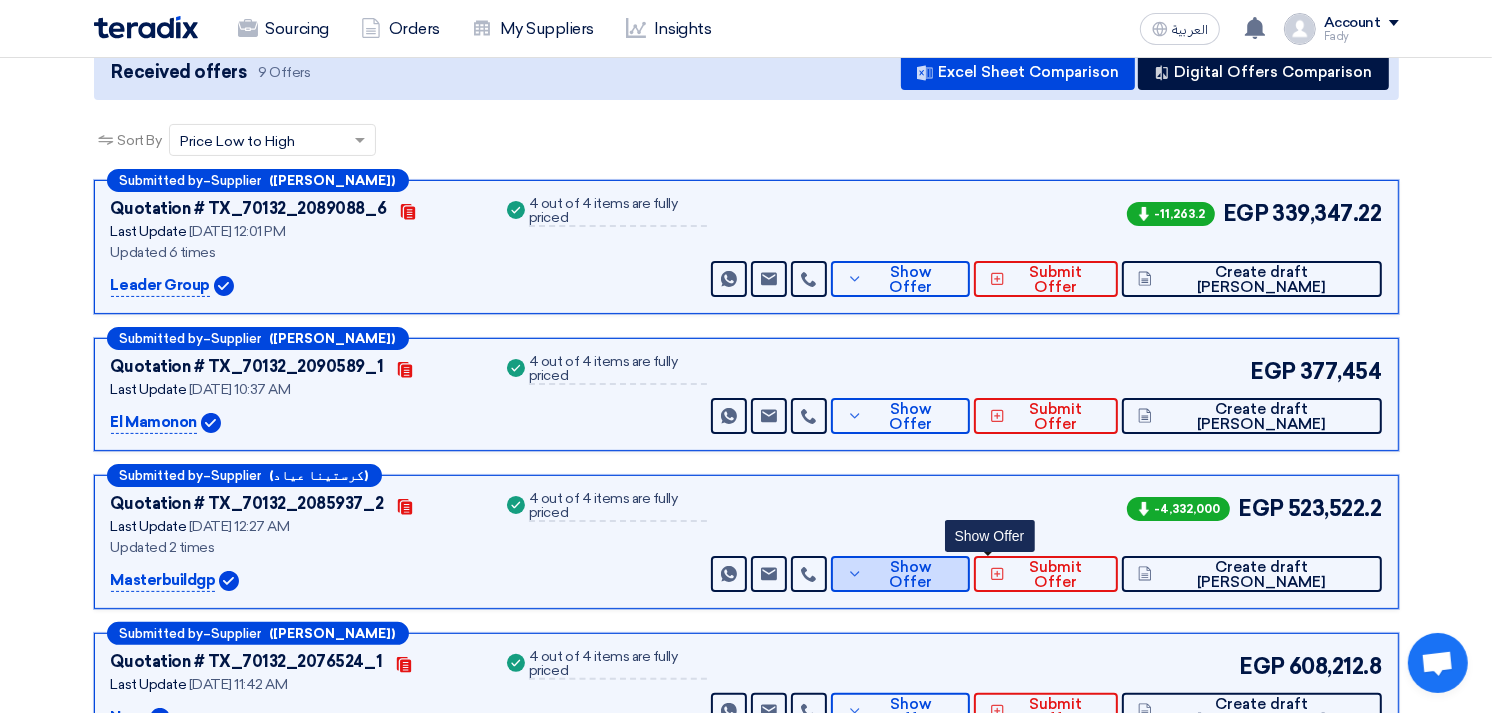 scroll, scrollTop: 222, scrollLeft: 0, axis: vertical 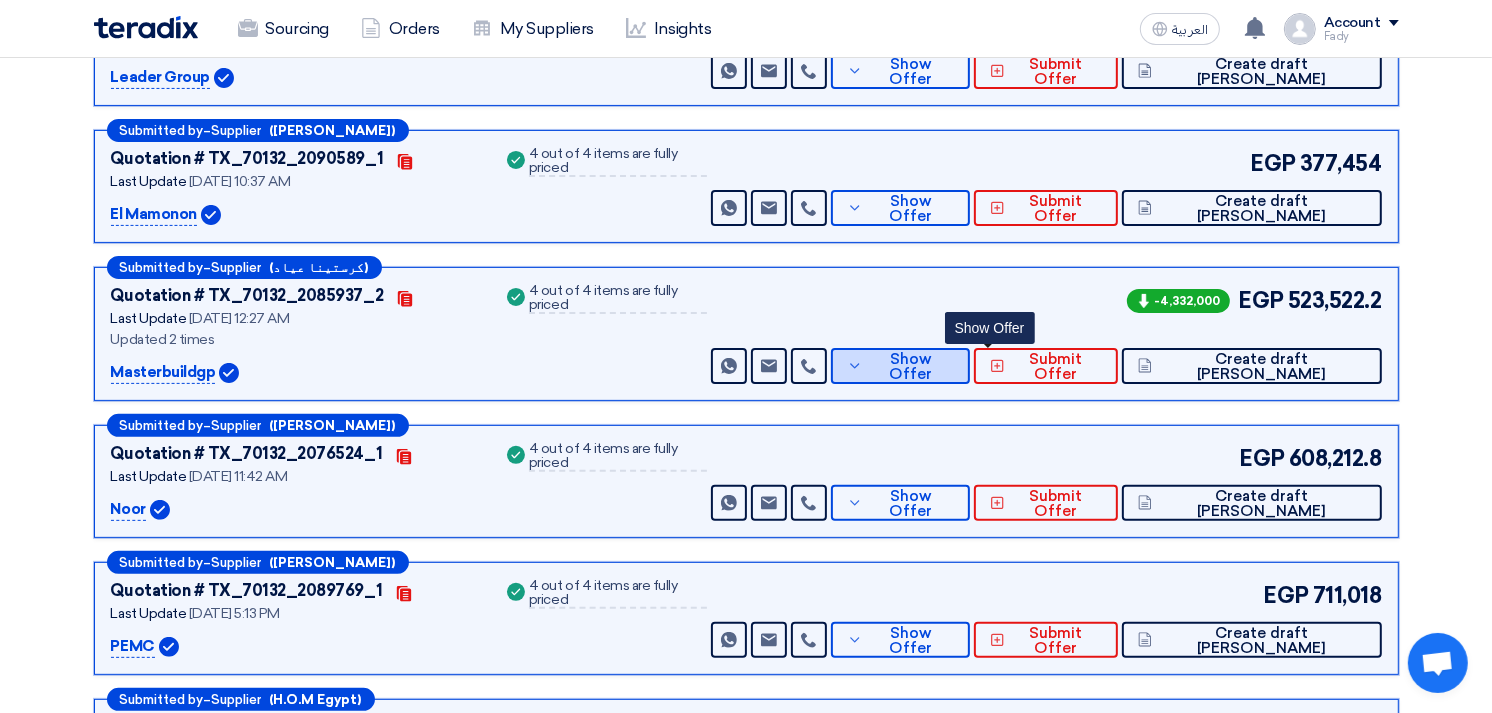 click on "Show Offer" at bounding box center (900, 366) 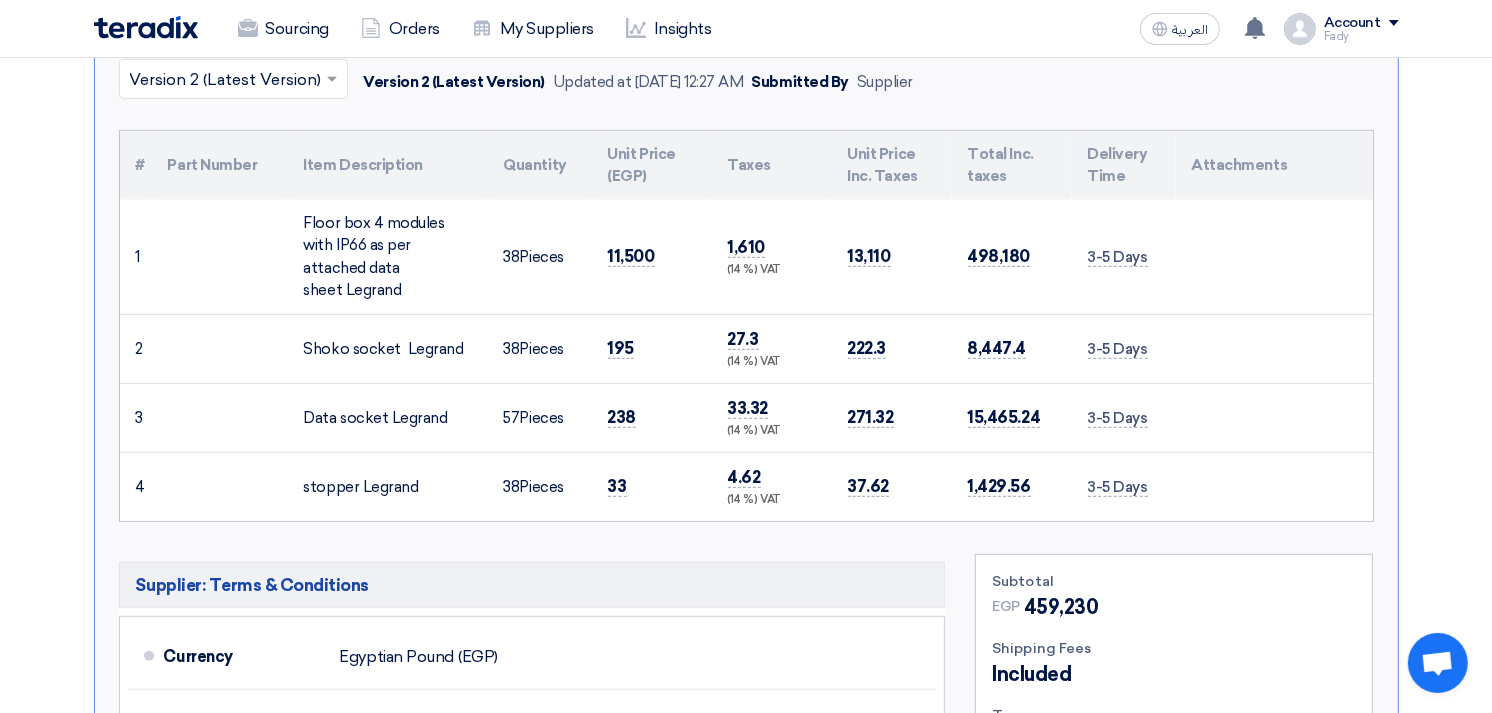 scroll, scrollTop: 888, scrollLeft: 0, axis: vertical 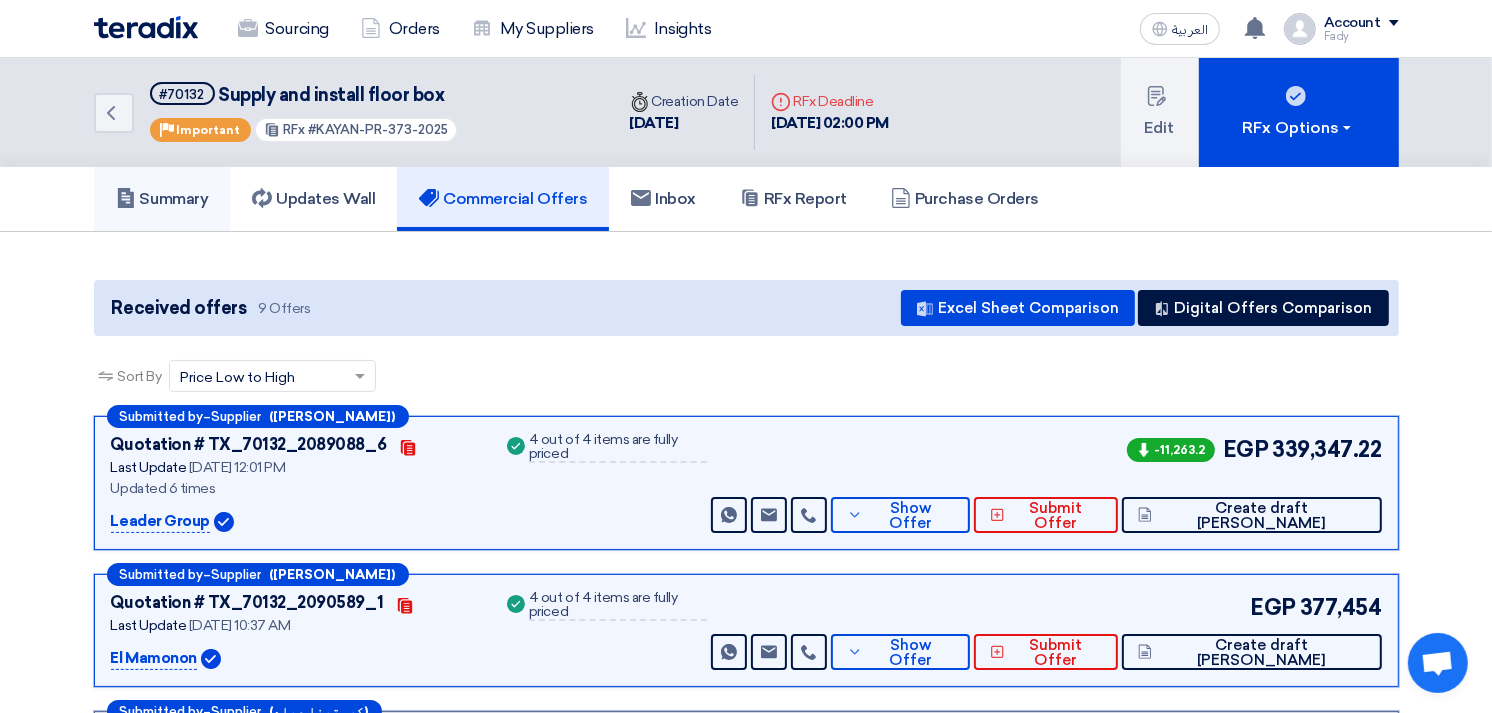 click on "Summary" 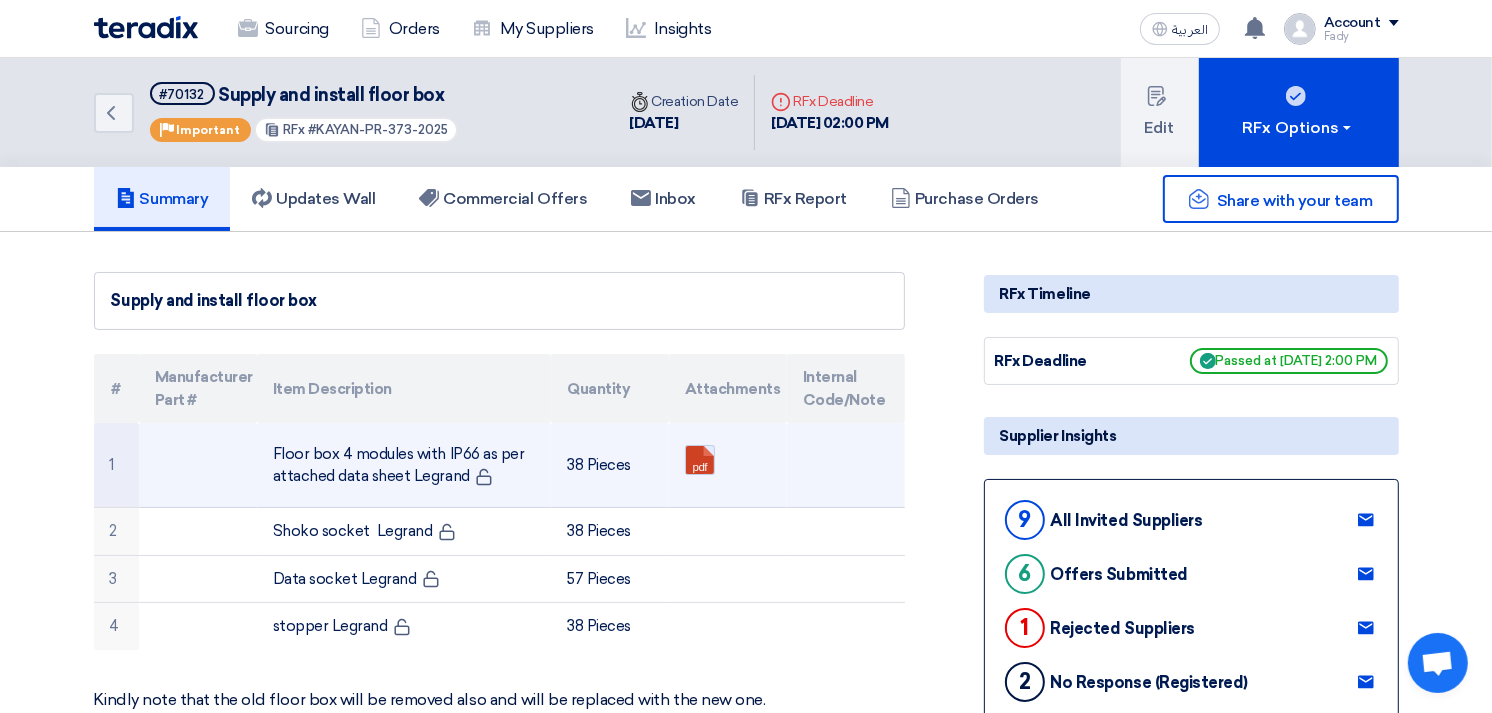 click 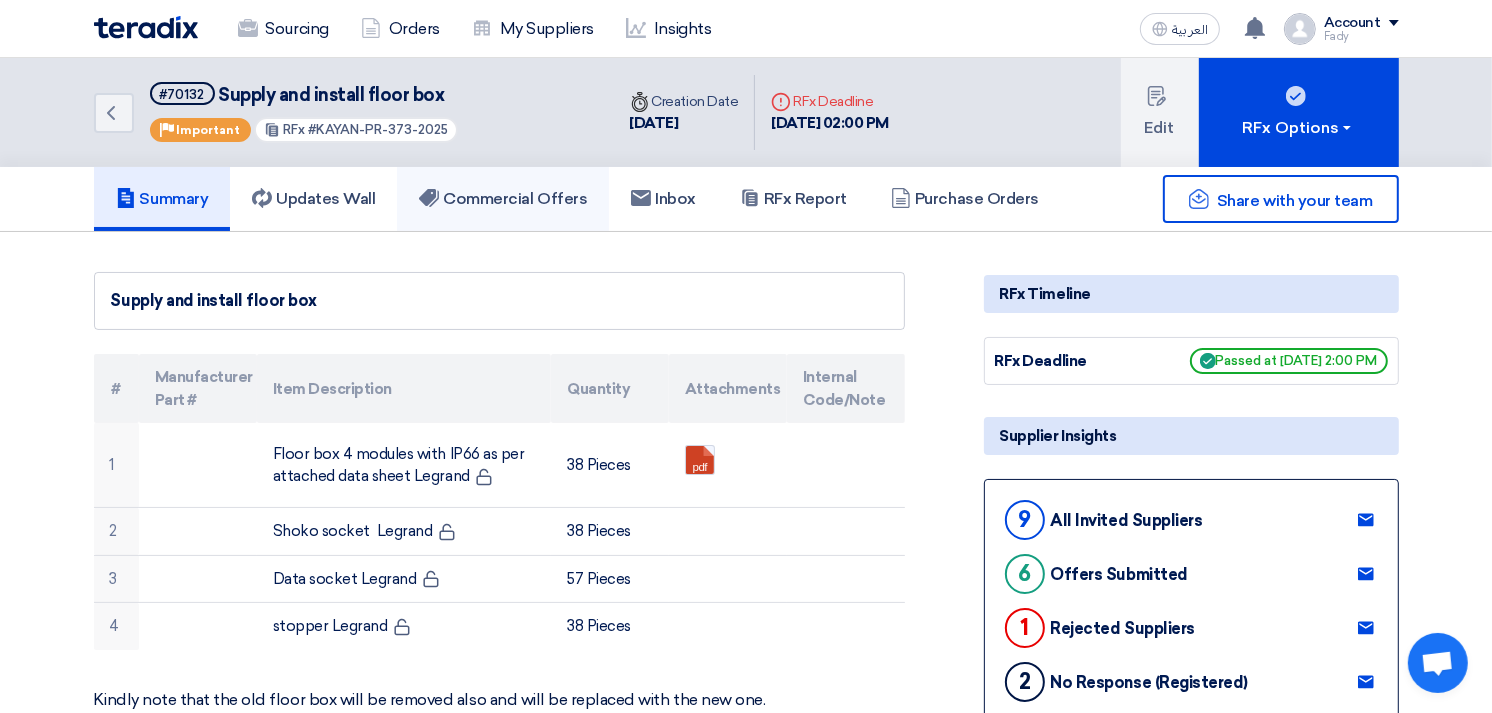 click on "Commercial Offers" 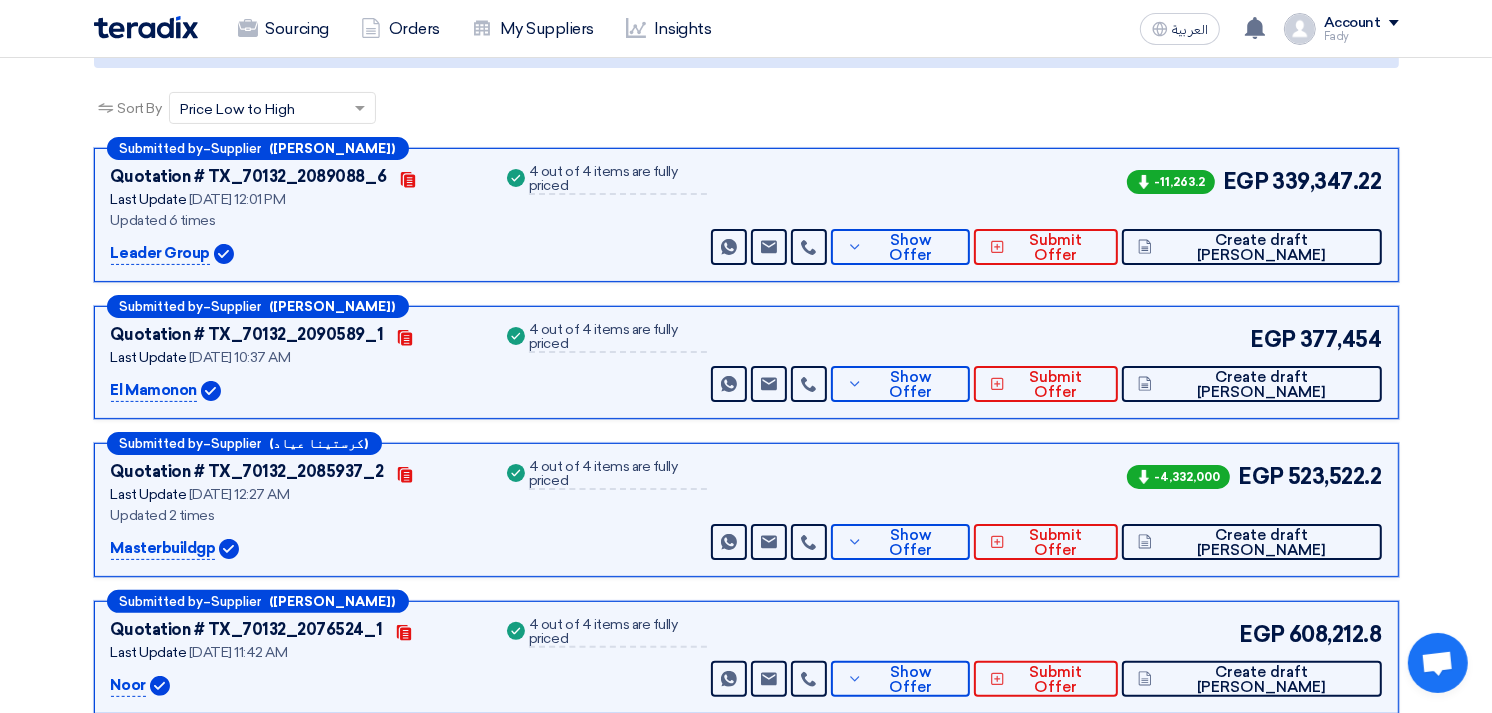 scroll, scrollTop: 380, scrollLeft: 0, axis: vertical 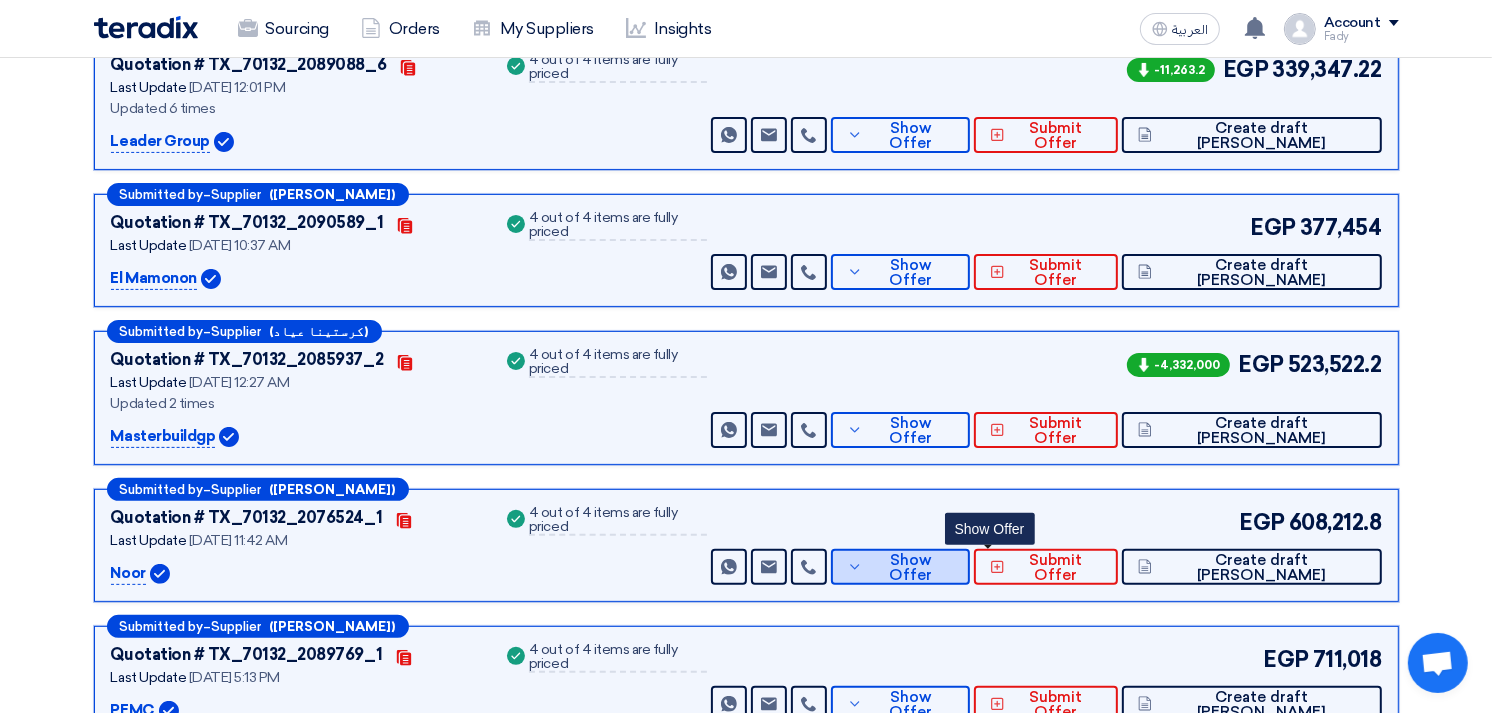 click on "Show Offer" at bounding box center (900, 567) 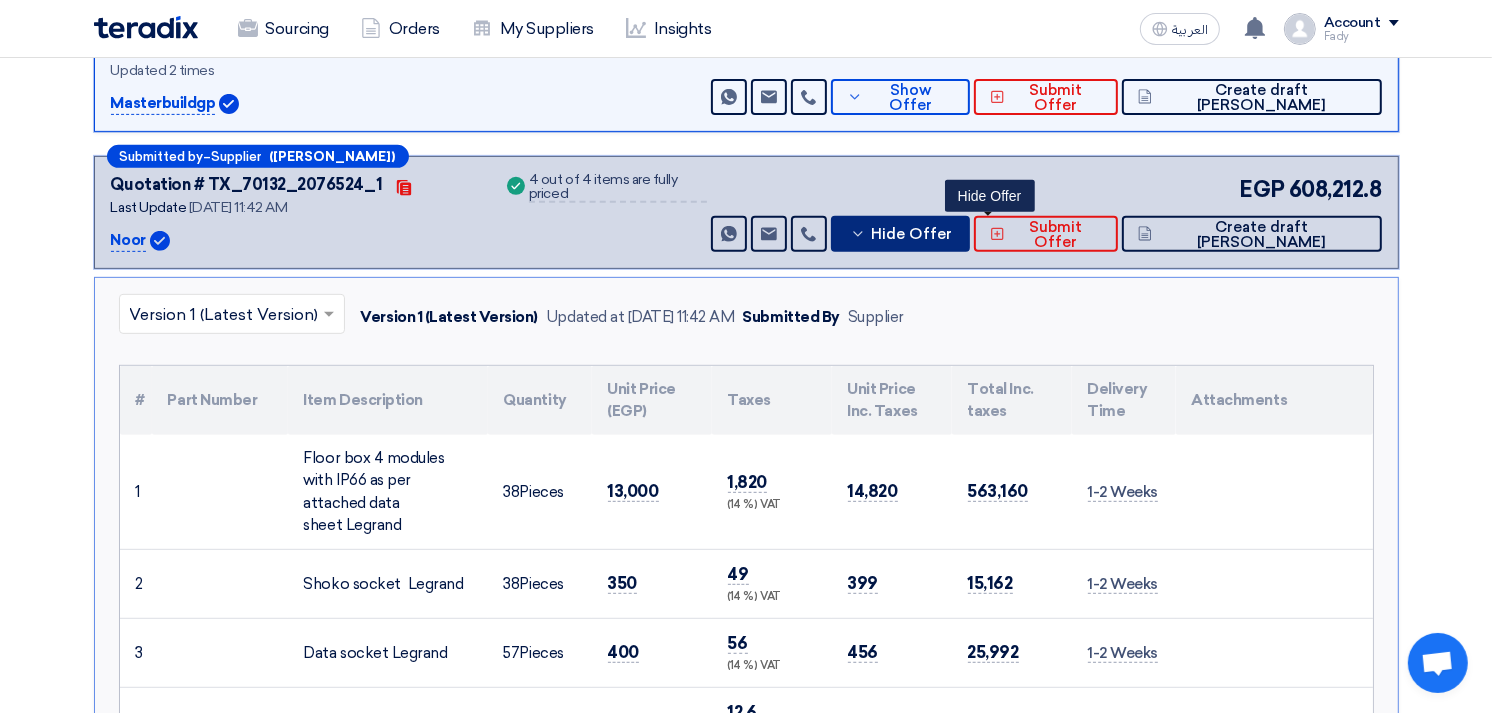 scroll, scrollTop: 602, scrollLeft: 0, axis: vertical 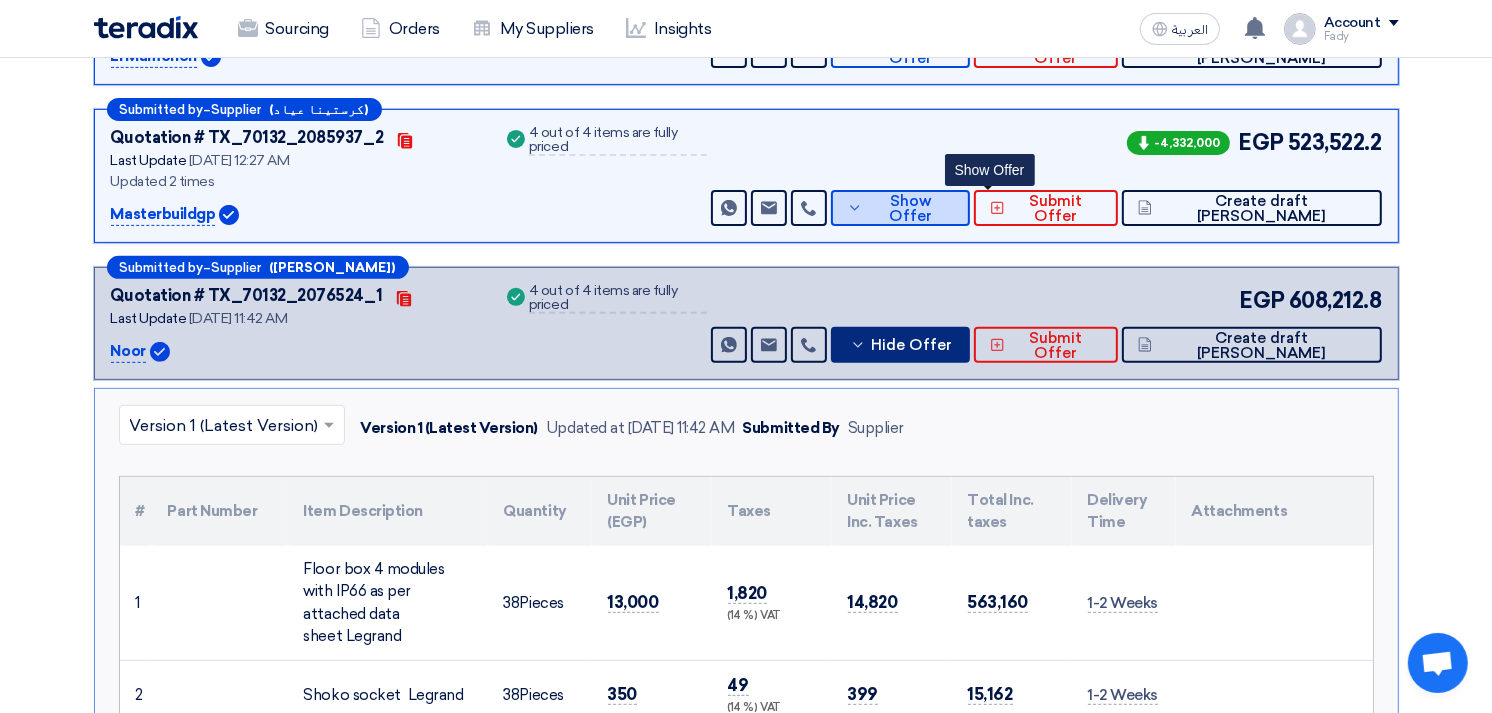 click on "Show Offer" at bounding box center (900, 208) 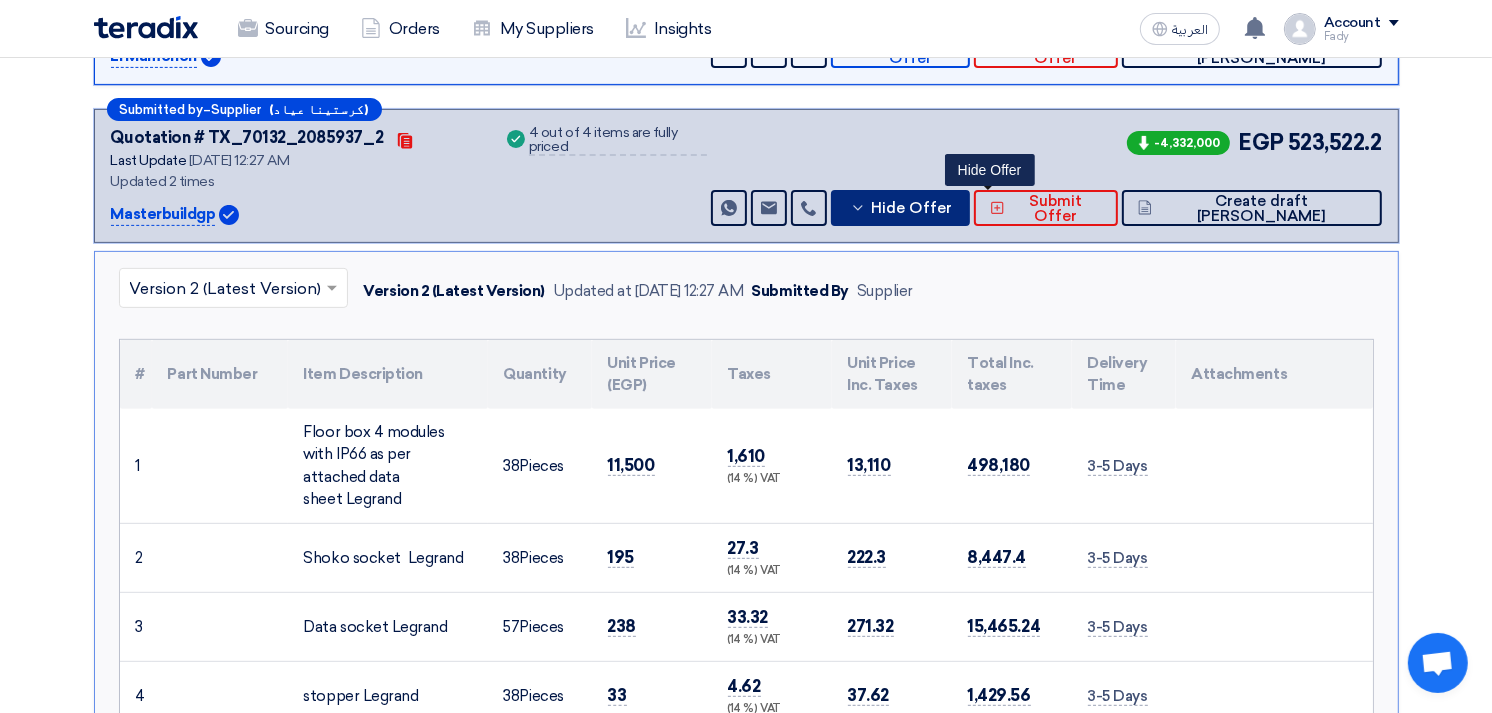 click on "Hide Offer" at bounding box center (900, 208) 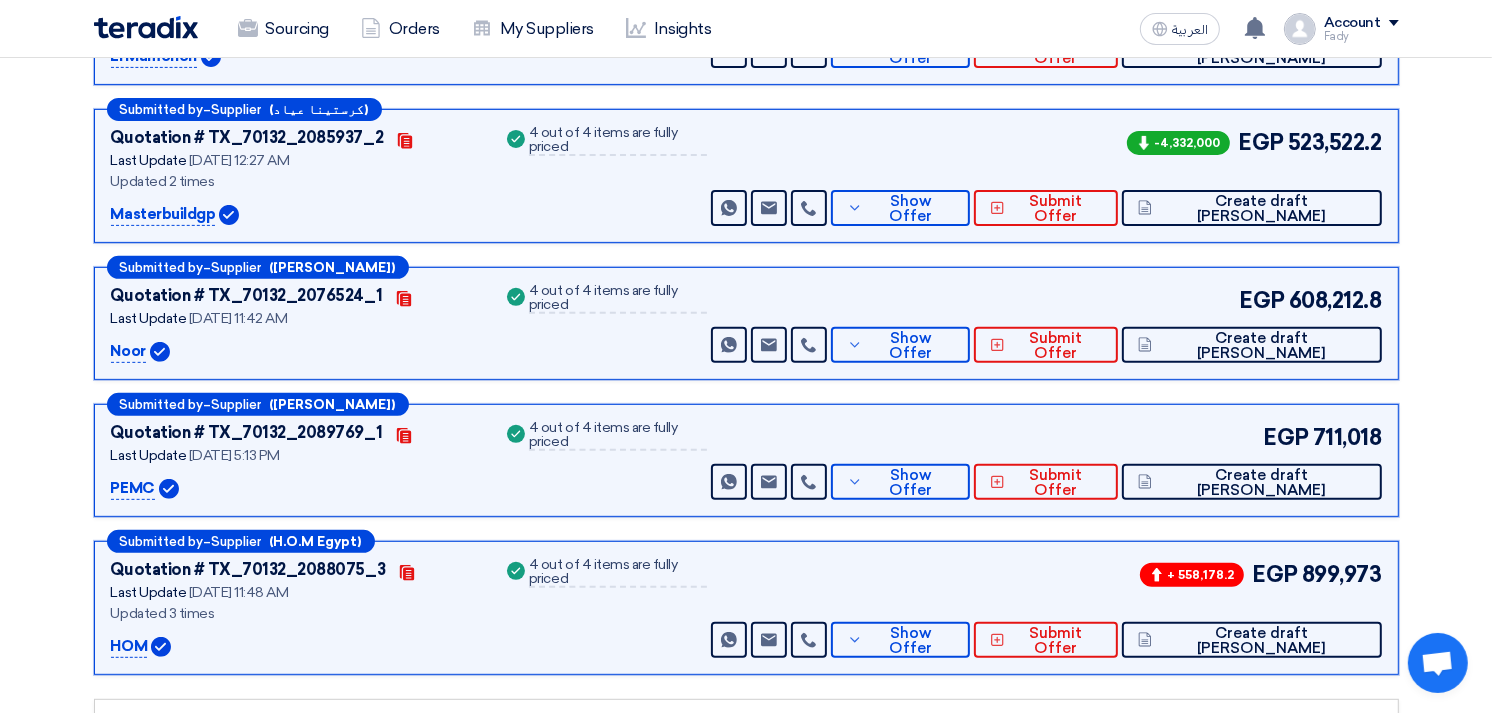 click on "Received offers
9 Offers
Excel Sheet Comparison
Digital Offers Comparison
Sort By
Sort by
×
Price Low to High
×
Submitted by
–
Supplier
Contacts" 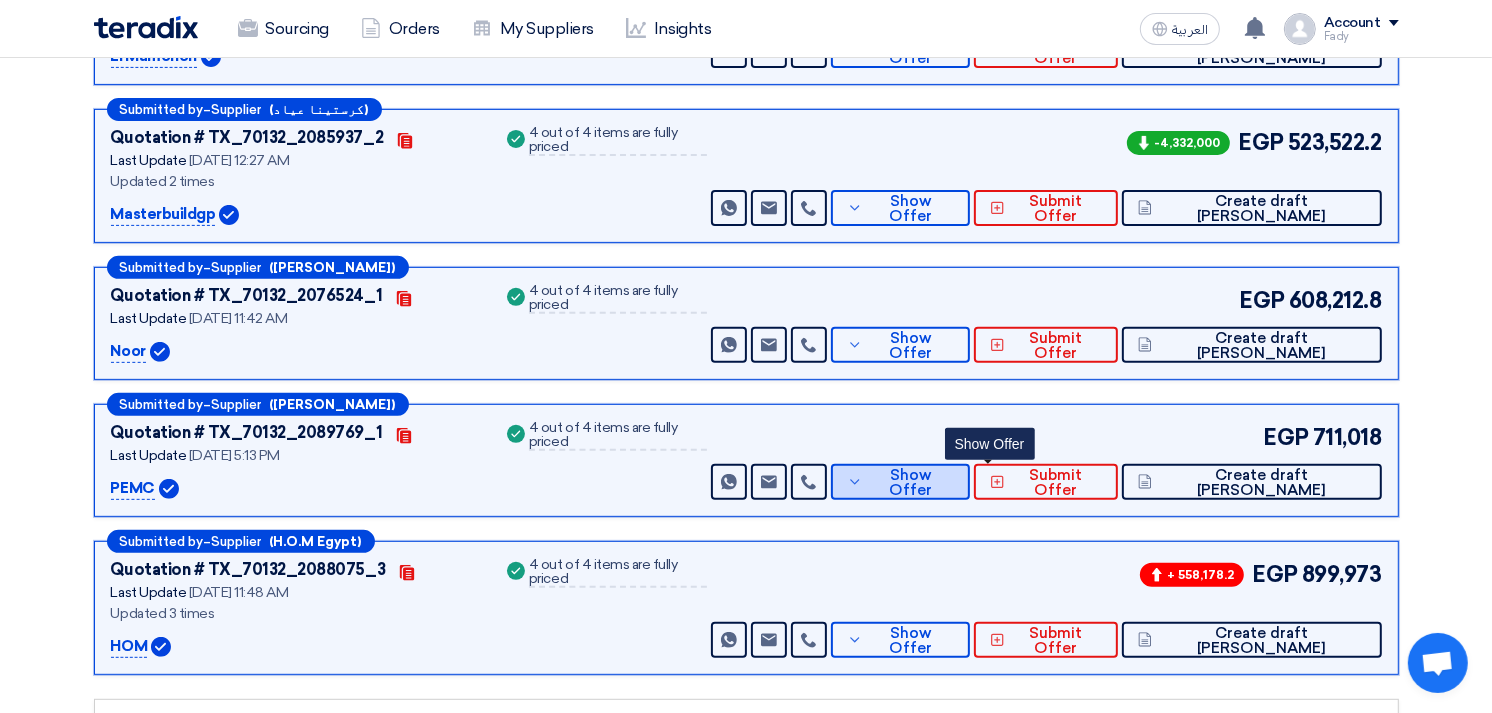 click on "Show Offer" at bounding box center (900, 482) 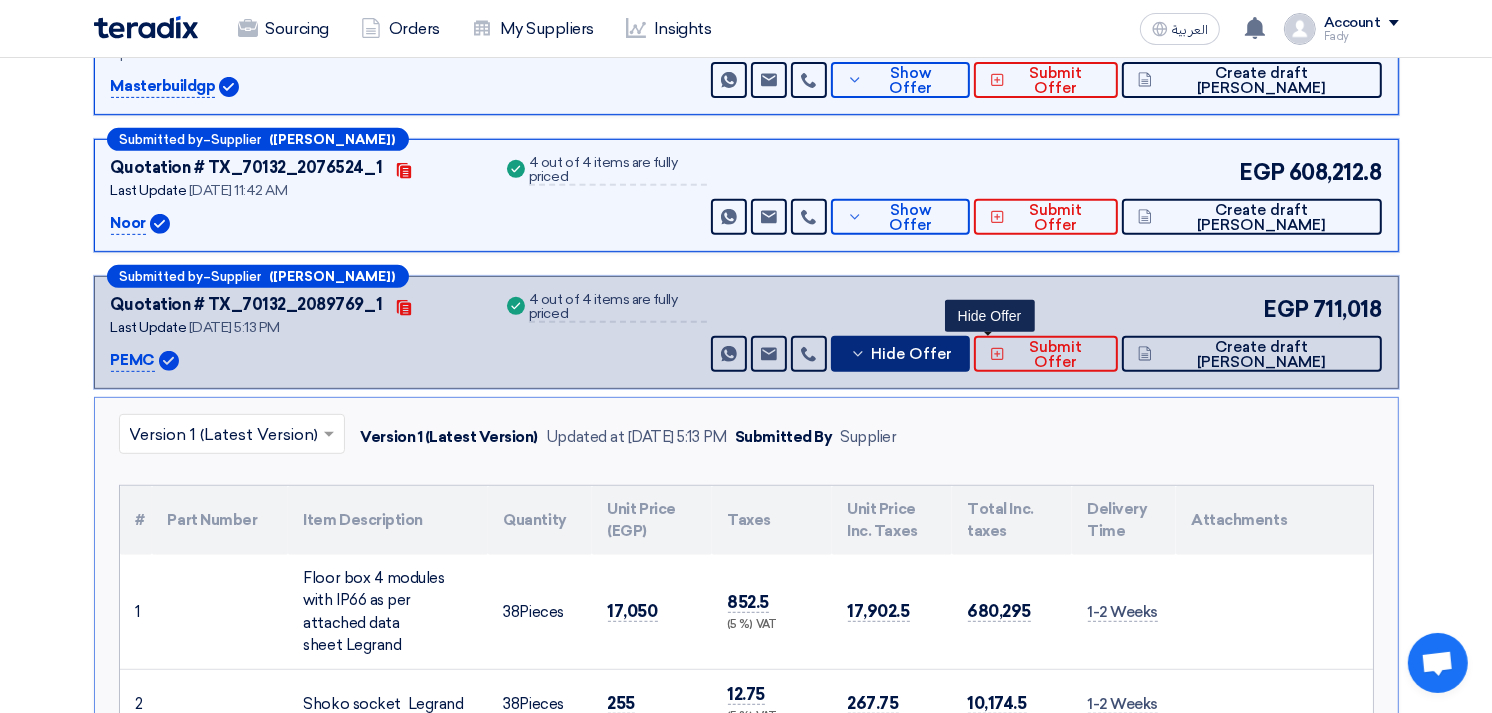 scroll, scrollTop: 824, scrollLeft: 0, axis: vertical 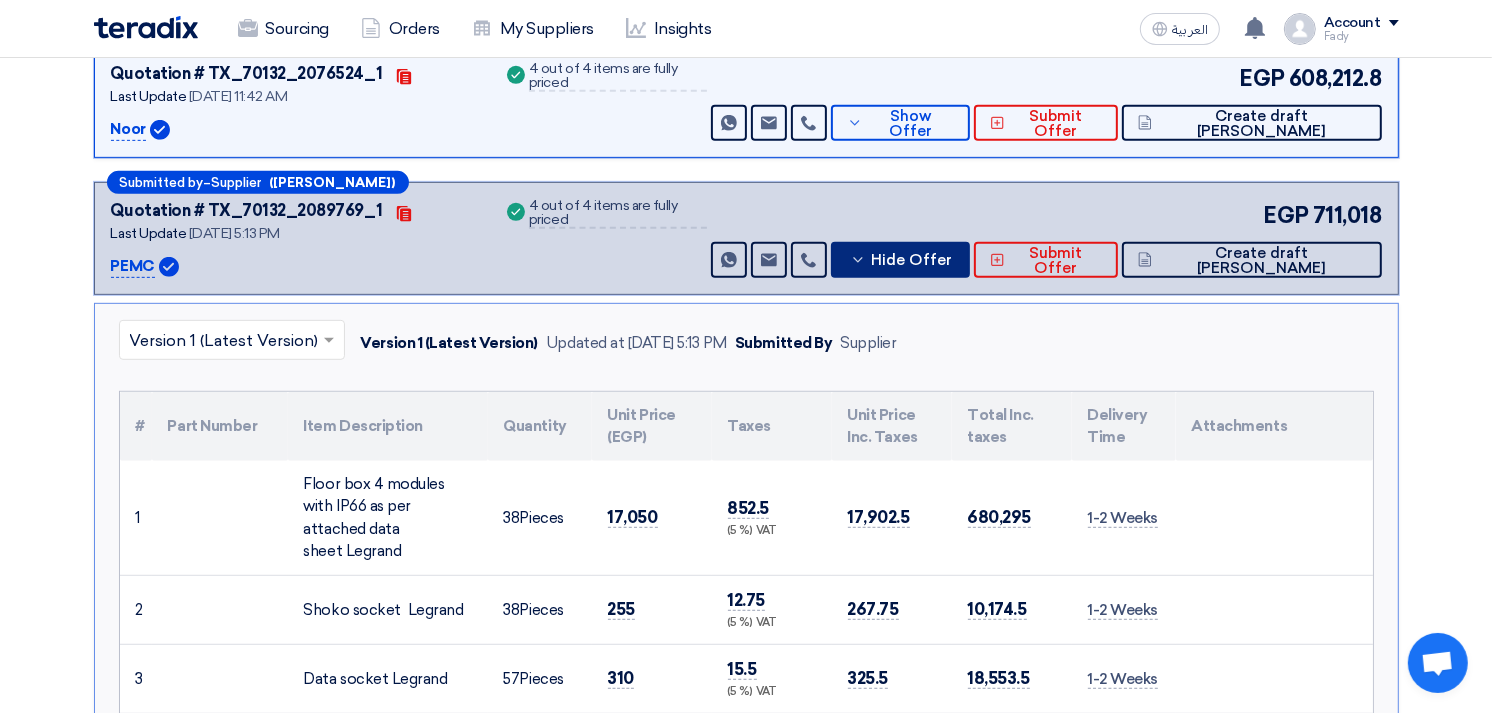 type 